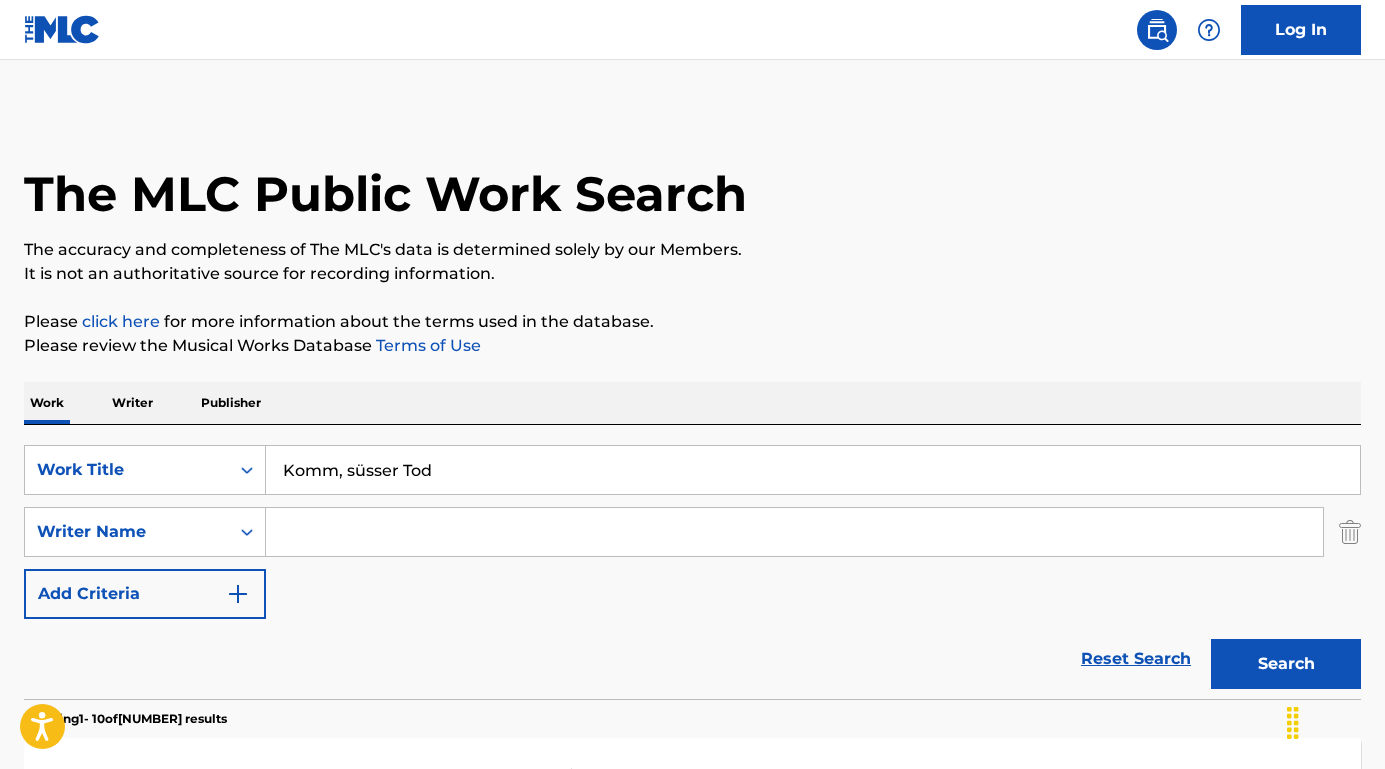 scroll, scrollTop: 0, scrollLeft: 0, axis: both 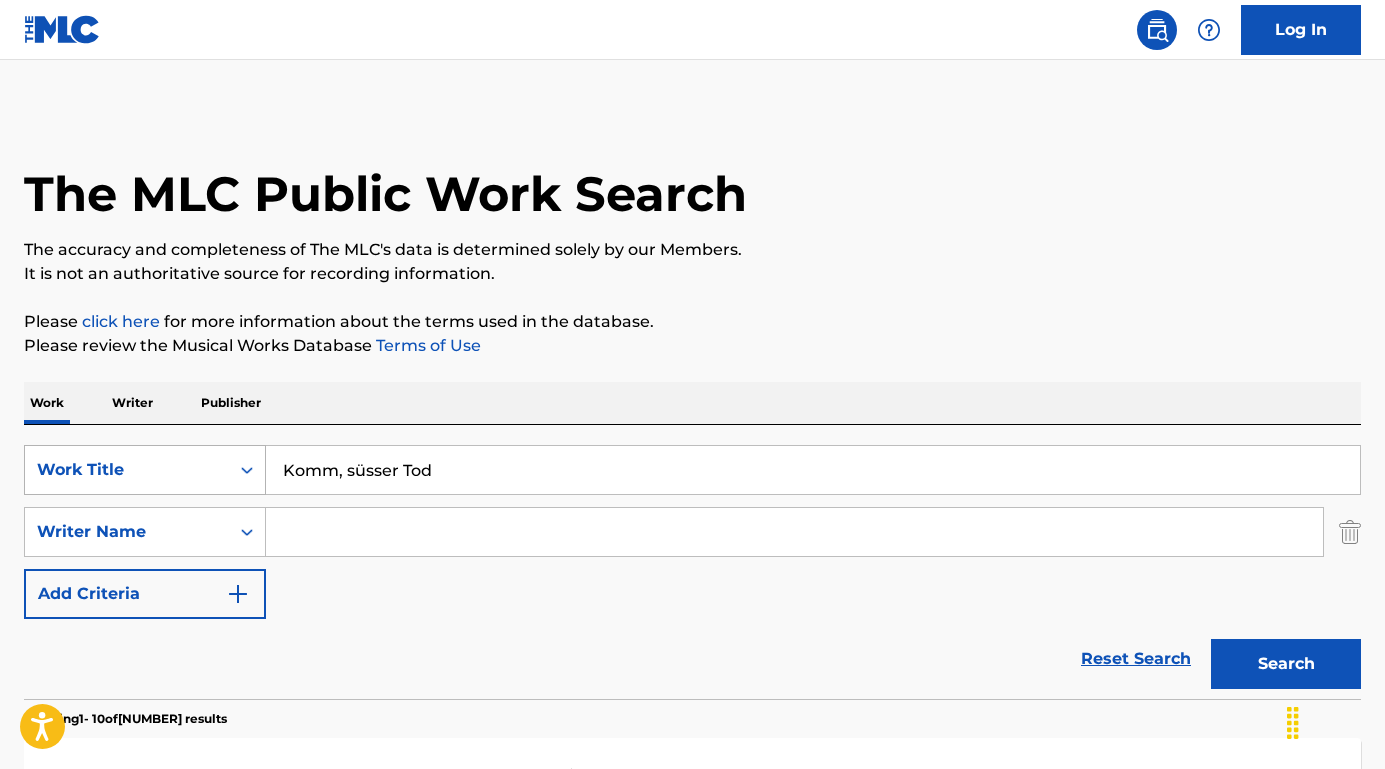 drag, startPoint x: 479, startPoint y: 459, endPoint x: 145, endPoint y: 445, distance: 334.29327 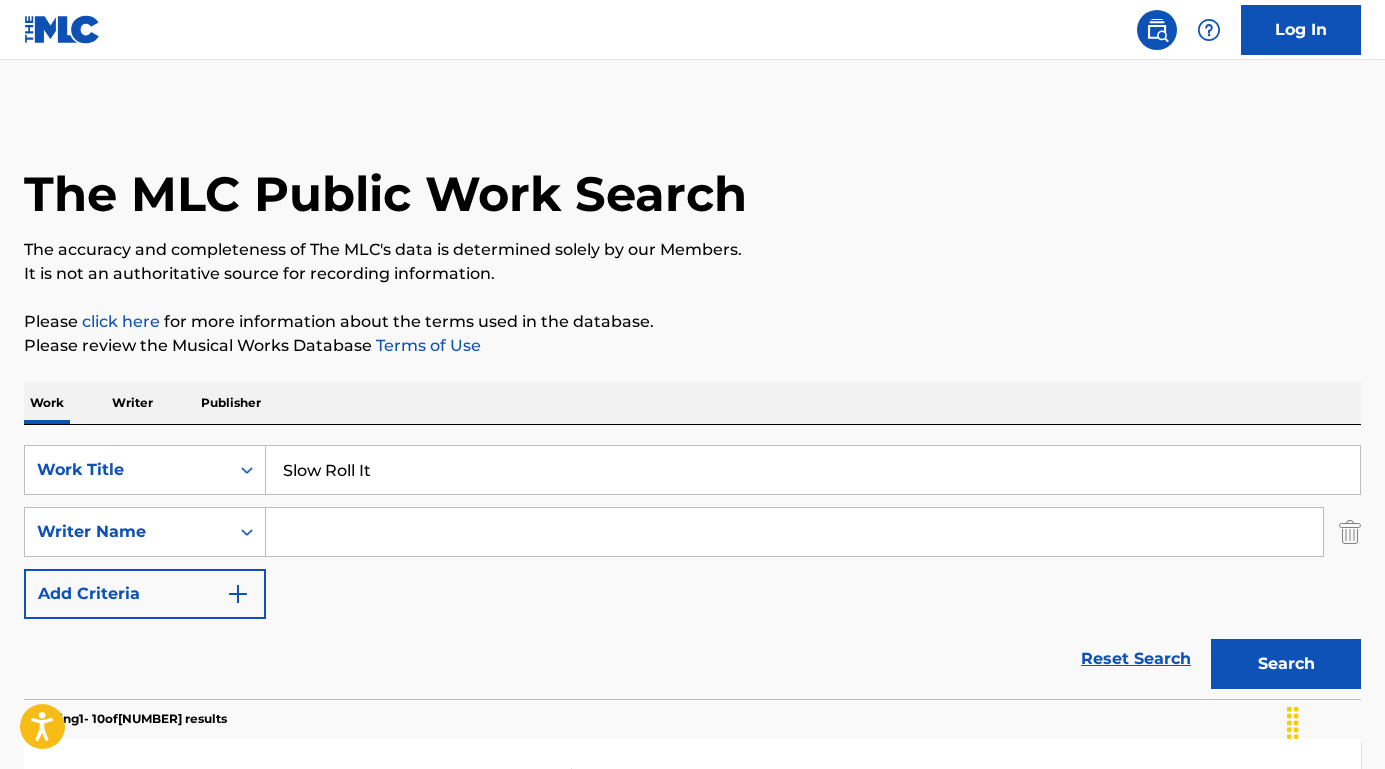 type on "Slow Roll It" 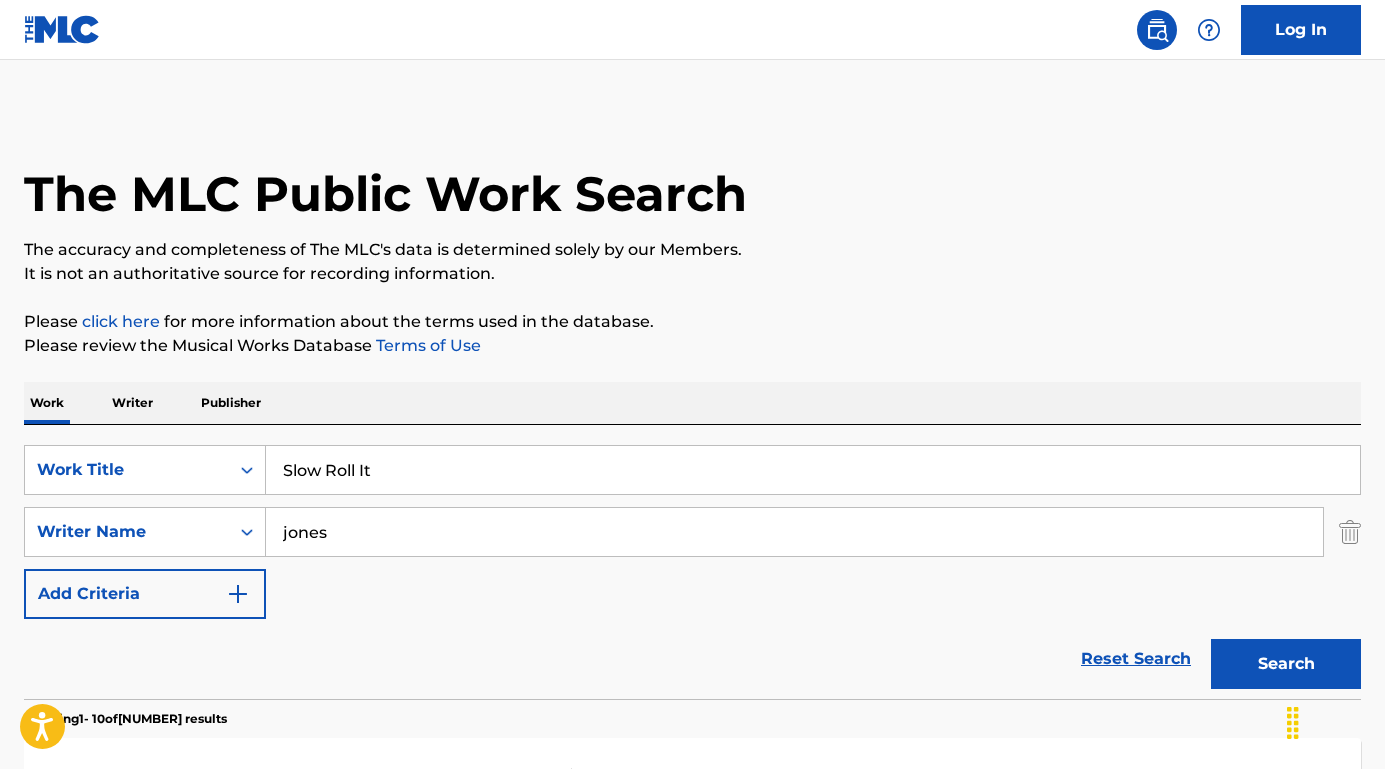 type on "jones" 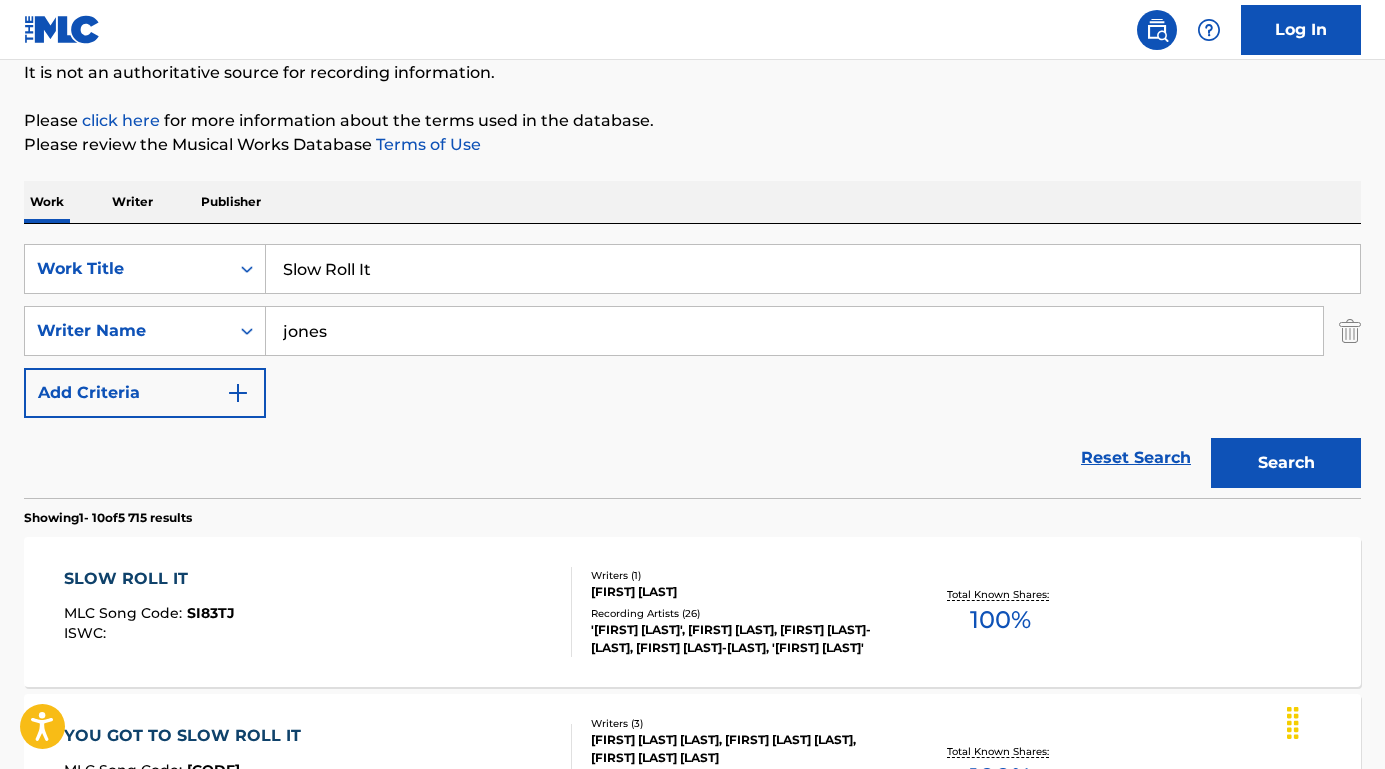 scroll, scrollTop: 228, scrollLeft: 0, axis: vertical 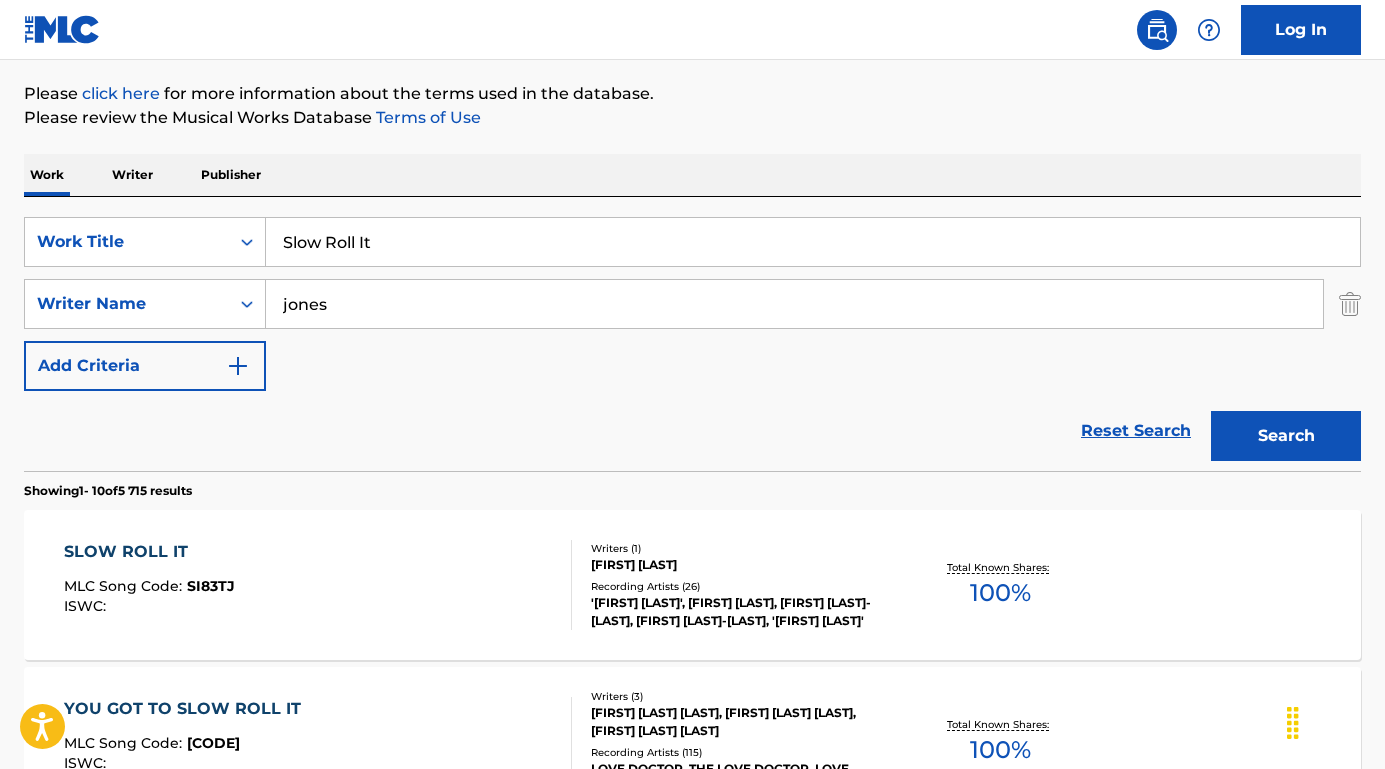 click on "SLOW ROLL IT" at bounding box center [149, 552] 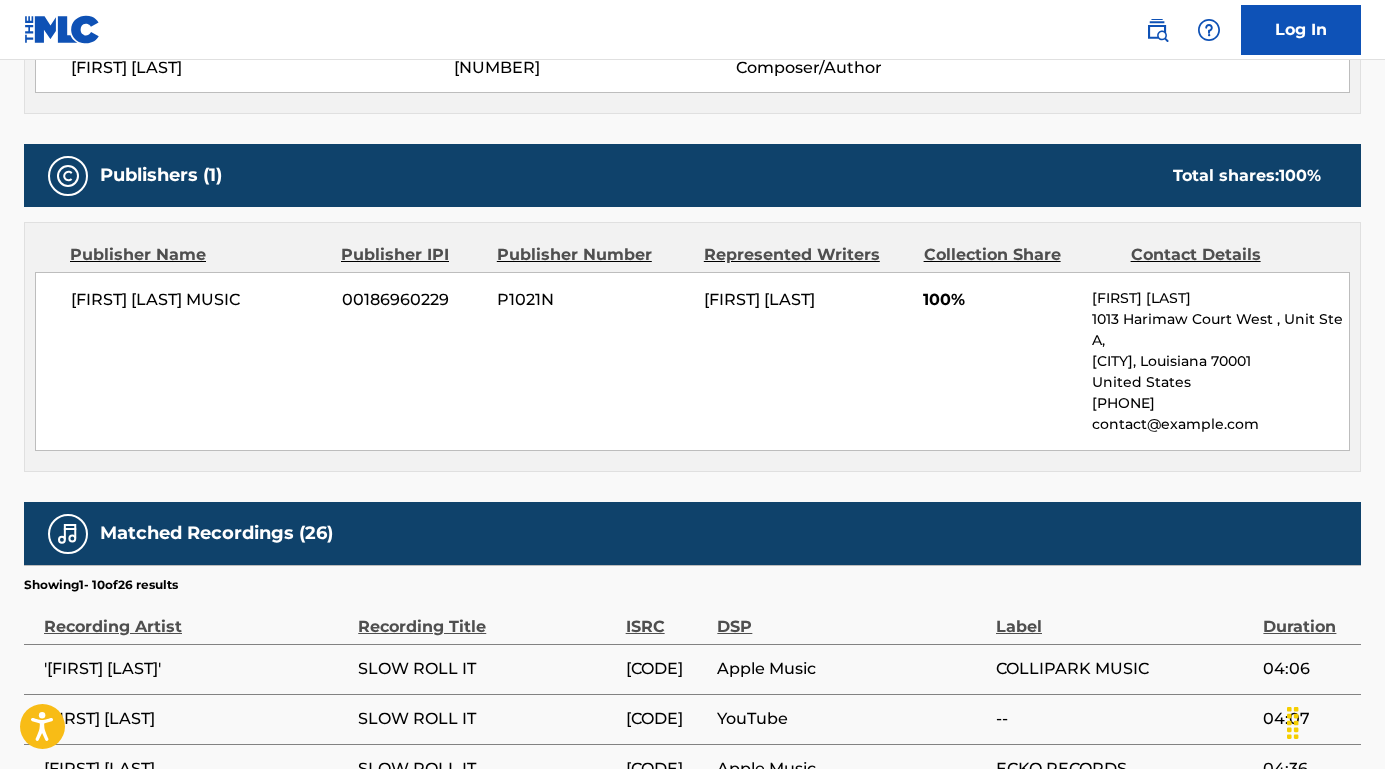scroll, scrollTop: 795, scrollLeft: 0, axis: vertical 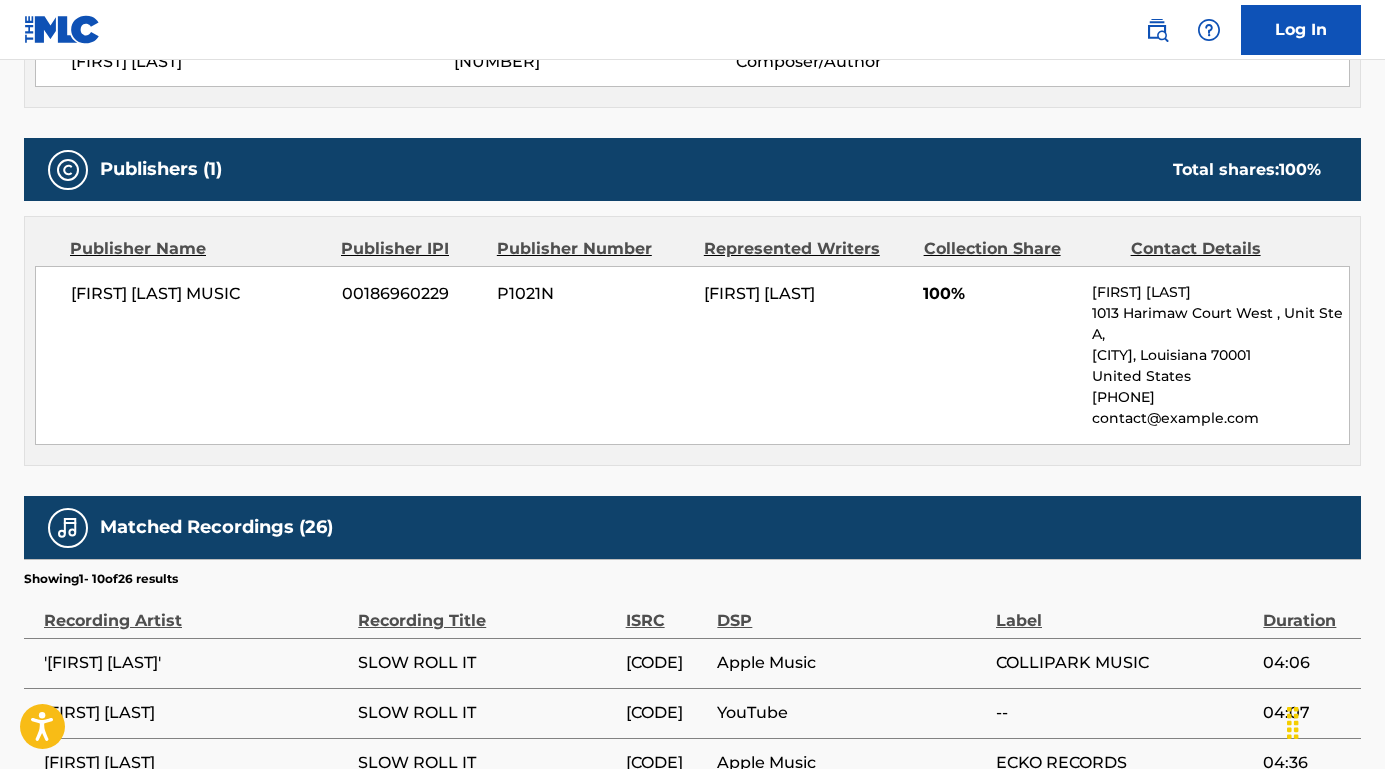 drag, startPoint x: 1097, startPoint y: 284, endPoint x: 1410, endPoint y: 417, distance: 340.0853 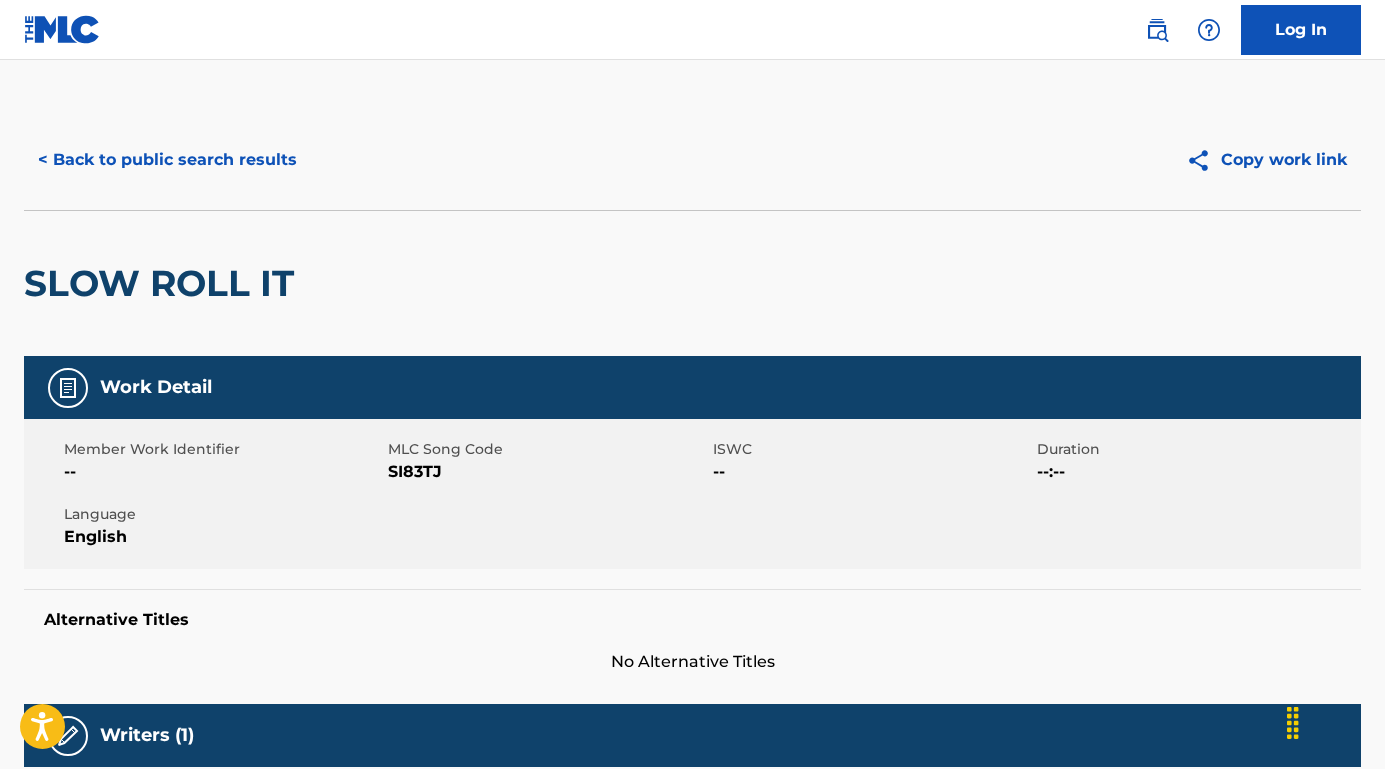 scroll, scrollTop: -1, scrollLeft: 0, axis: vertical 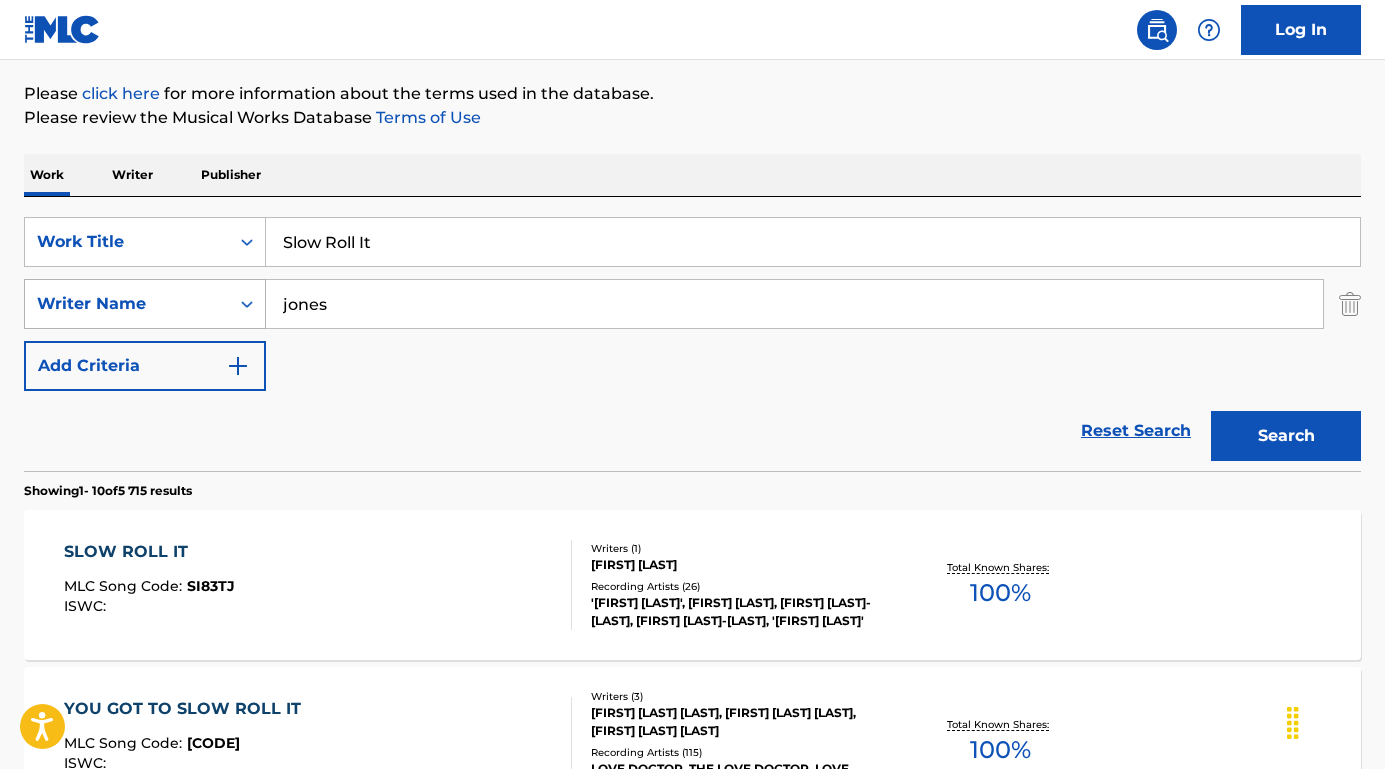 drag, startPoint x: 362, startPoint y: 314, endPoint x: 218, endPoint y: 297, distance: 145 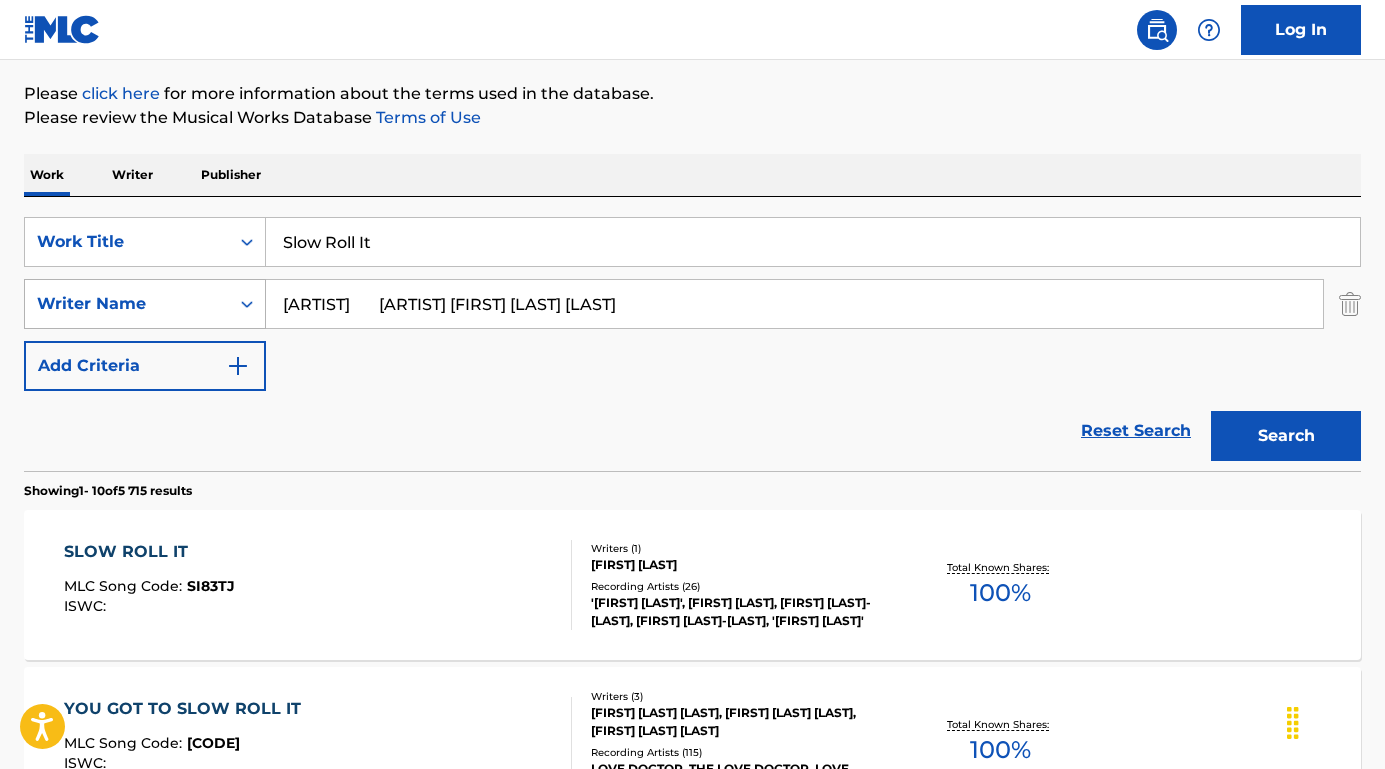 drag, startPoint x: 534, startPoint y: 306, endPoint x: 191, endPoint y: 284, distance: 343.7048 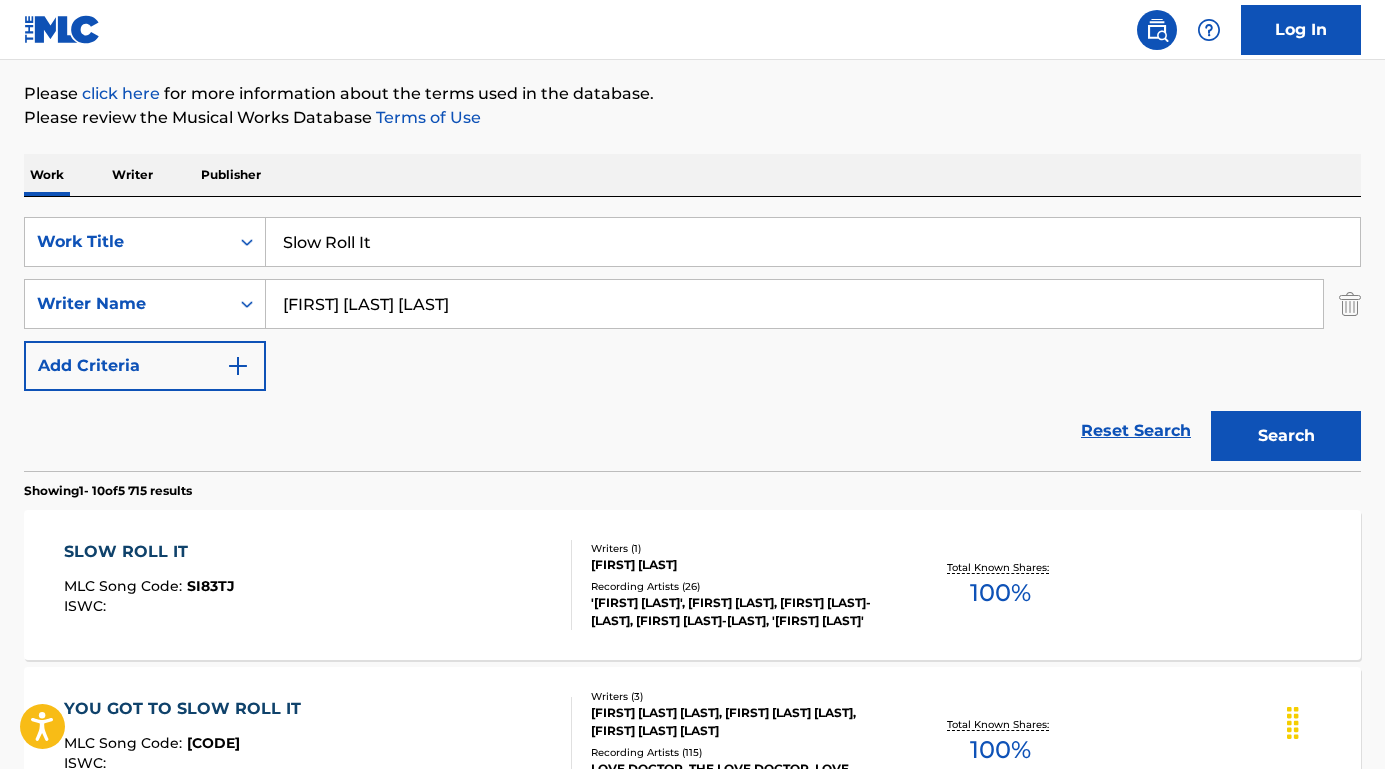 type on "[FIRST] [LAST] [LAST]" 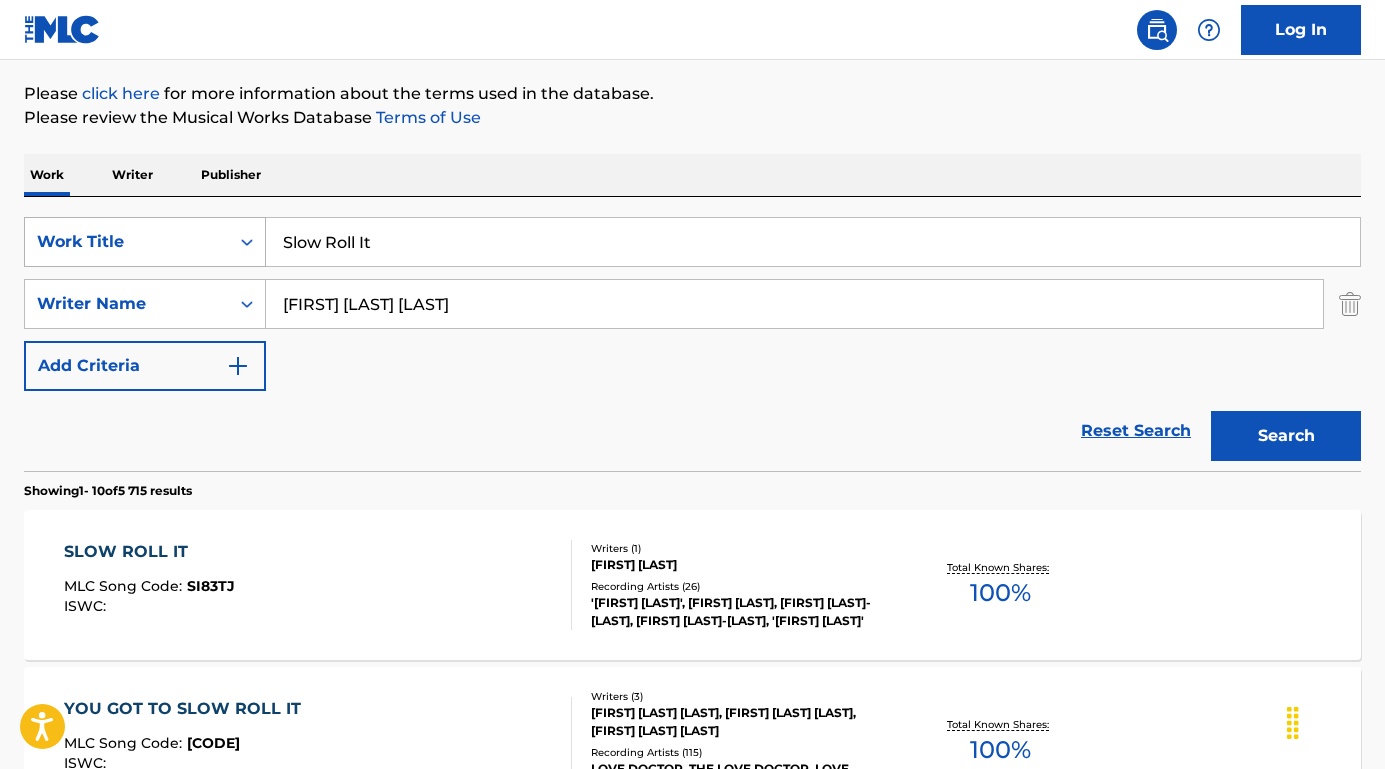 drag, startPoint x: 377, startPoint y: 241, endPoint x: 168, endPoint y: 241, distance: 209 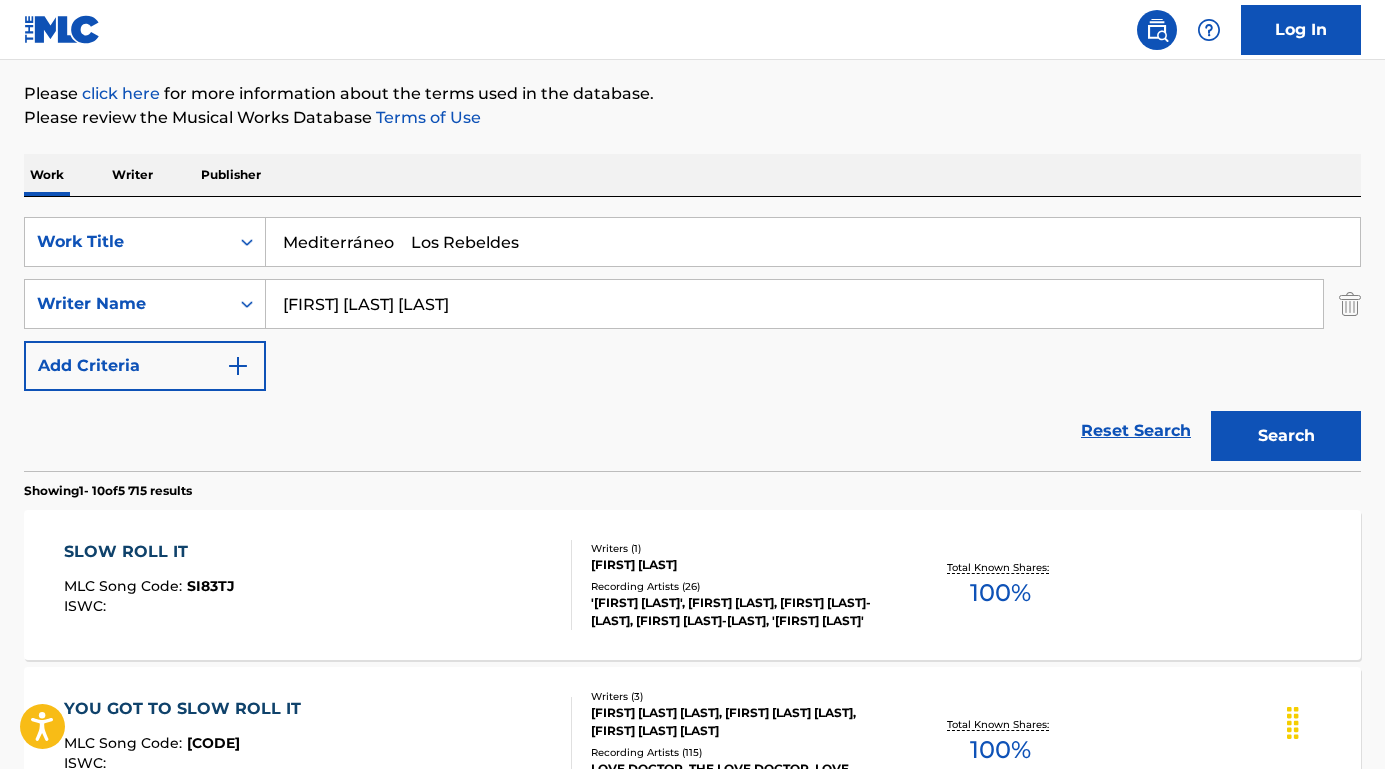 drag, startPoint x: 406, startPoint y: 241, endPoint x: 691, endPoint y: 259, distance: 285.56784 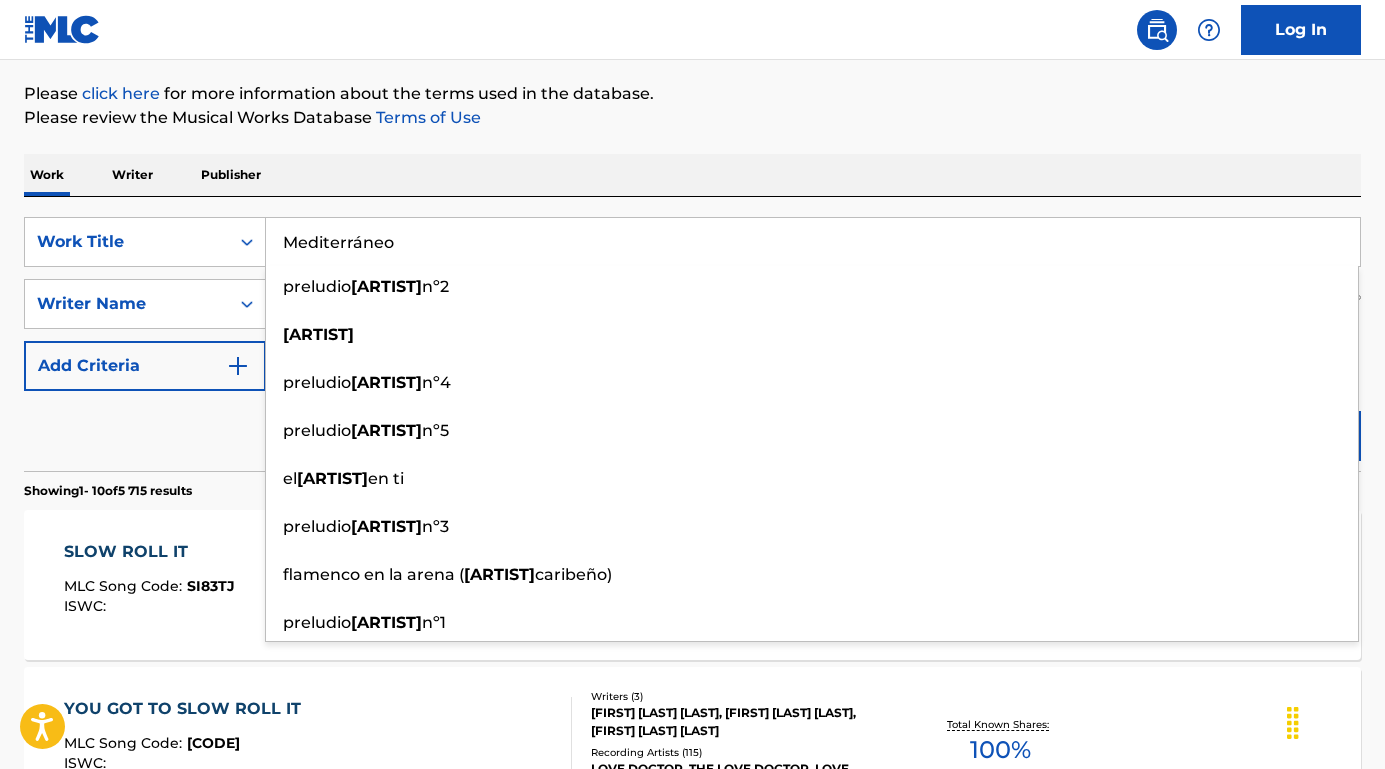 type on "Mediterráneo" 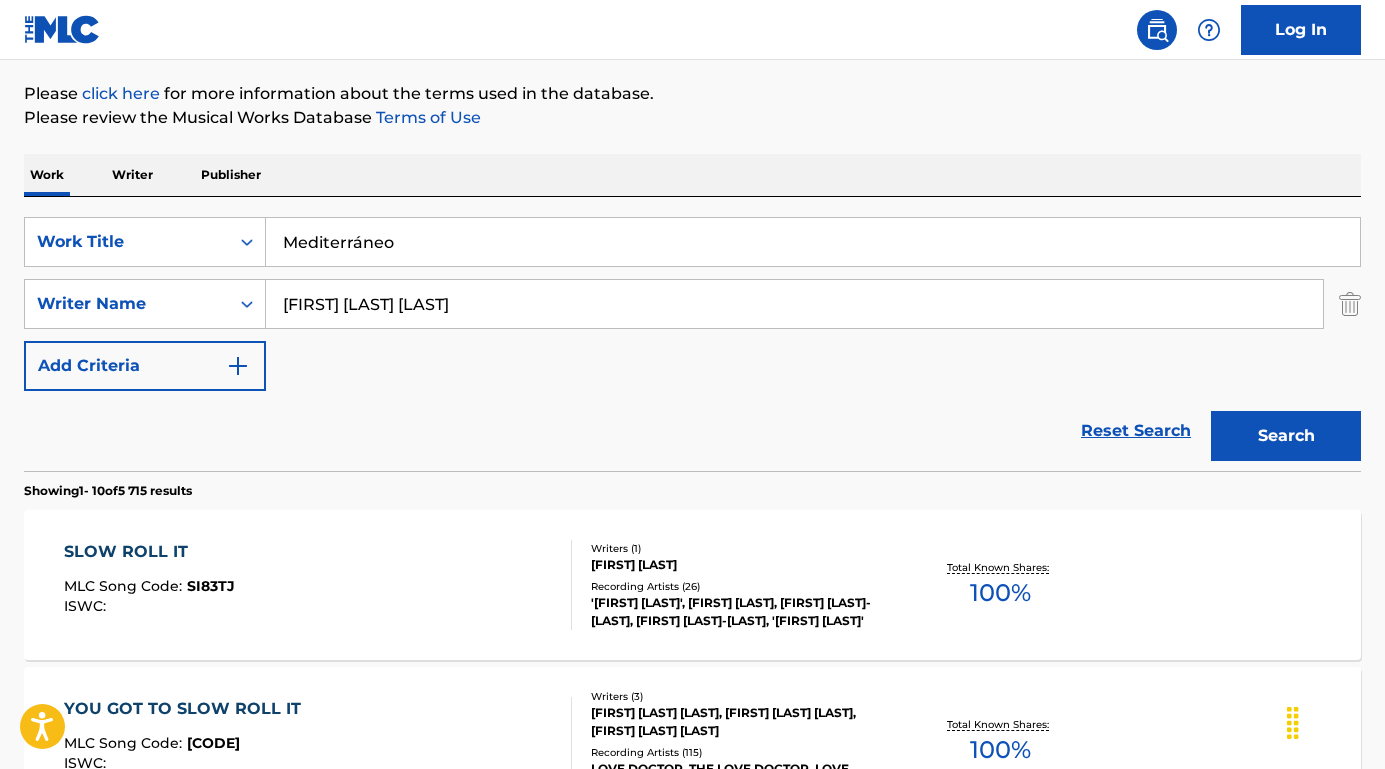 drag, startPoint x: 413, startPoint y: 301, endPoint x: 765, endPoint y: 302, distance: 352.00143 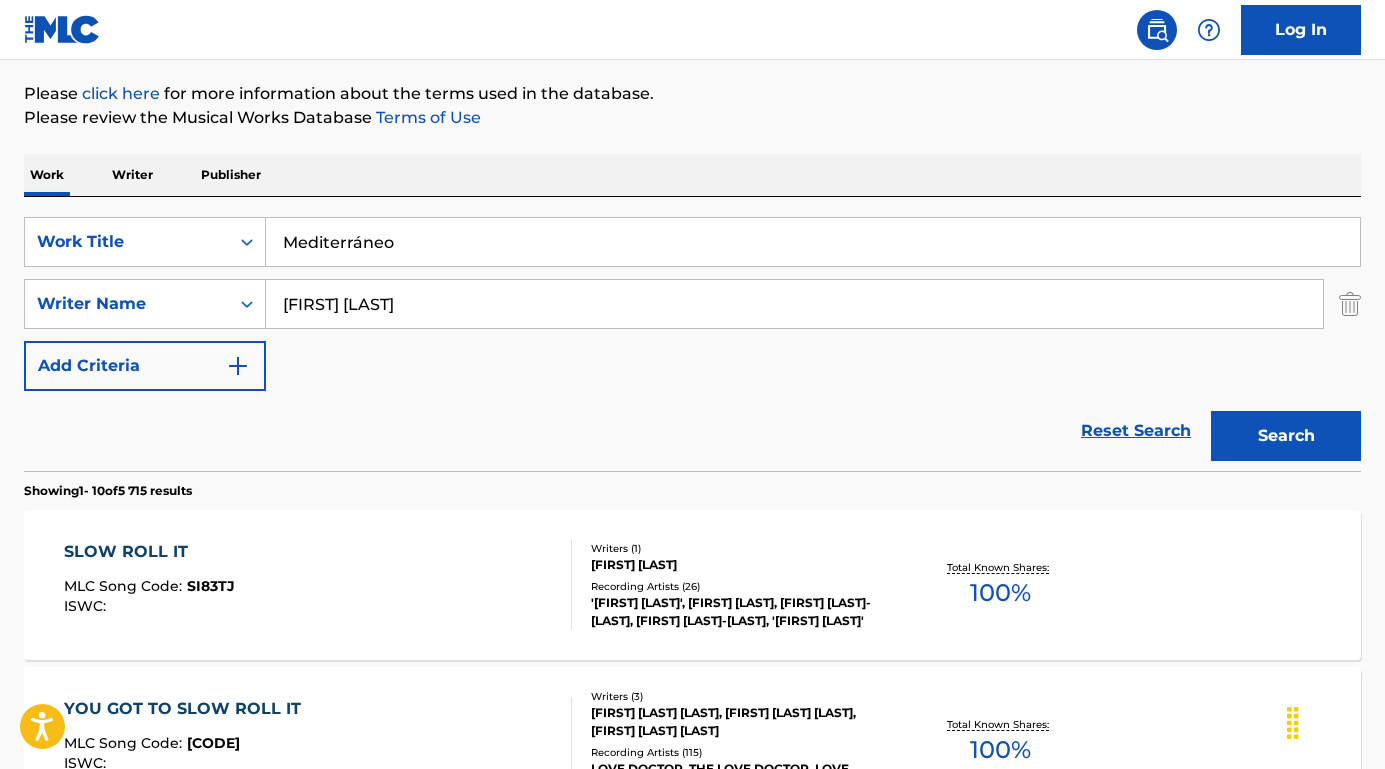 type on "[FIRST] [LAST]" 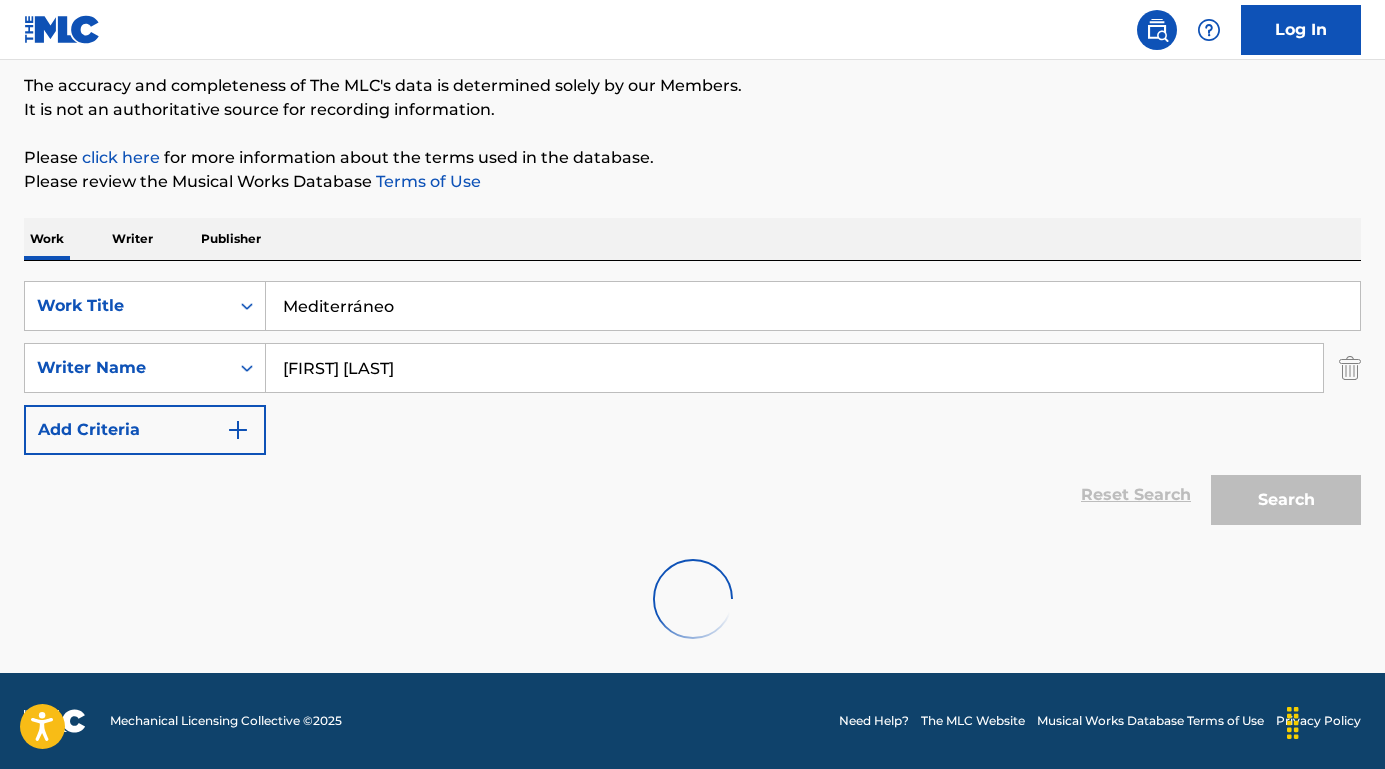 scroll, scrollTop: 164, scrollLeft: 0, axis: vertical 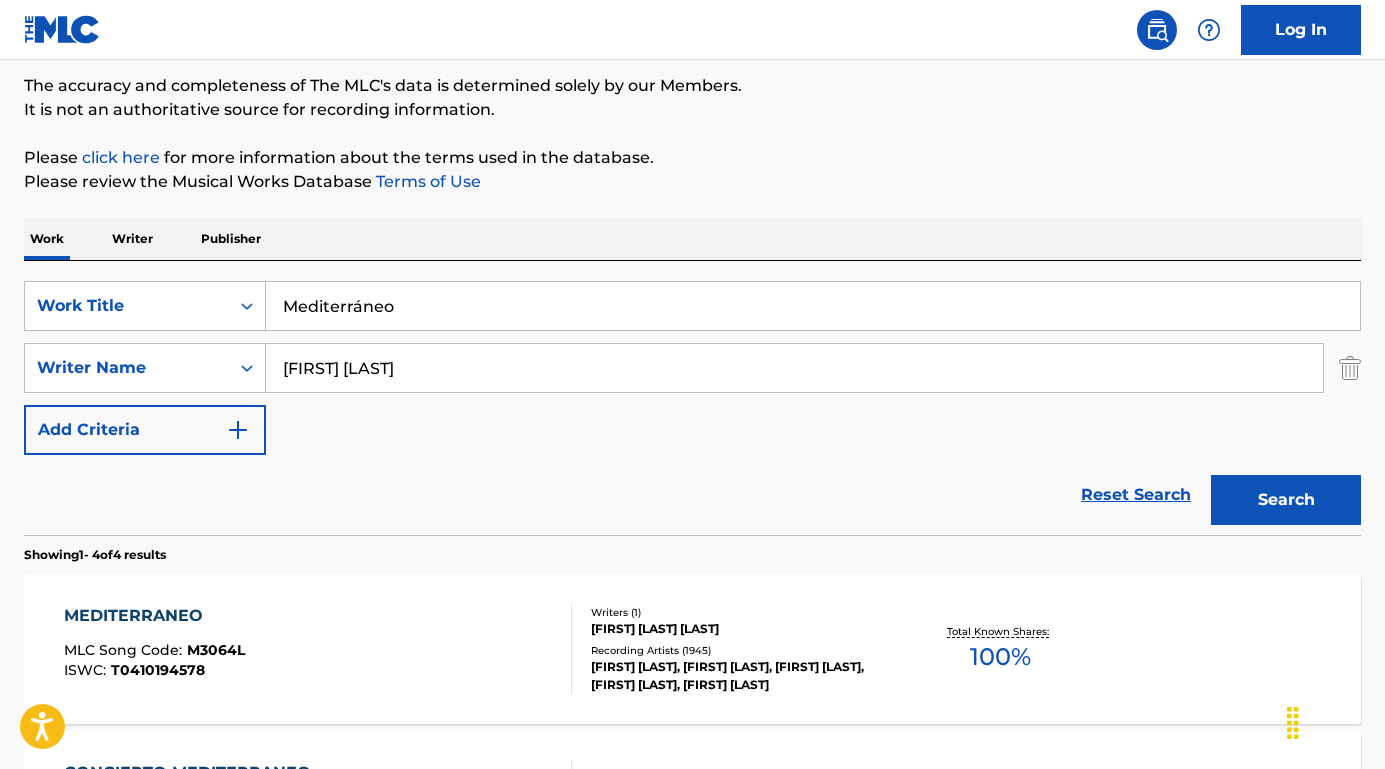 click on "MEDITERRANEO" at bounding box center (154, 616) 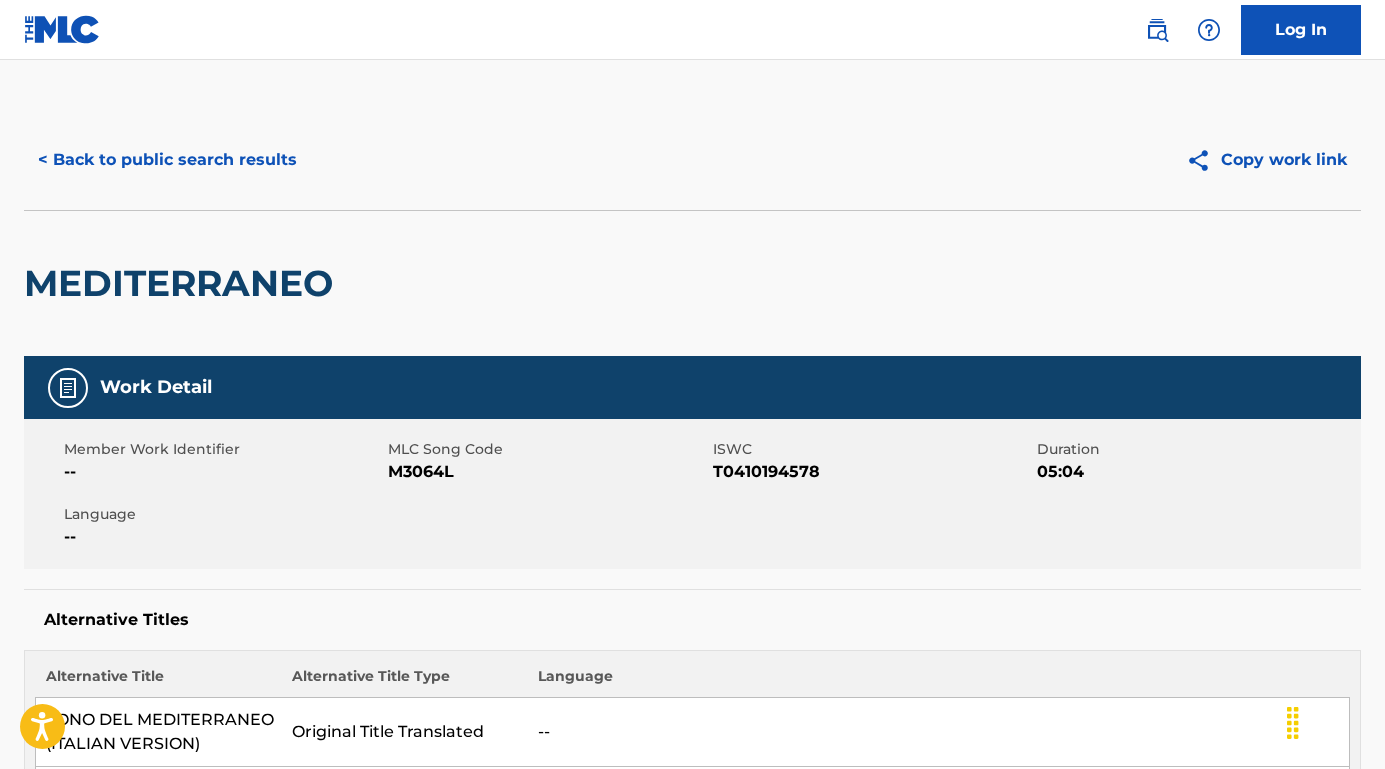 scroll, scrollTop: 0, scrollLeft: 0, axis: both 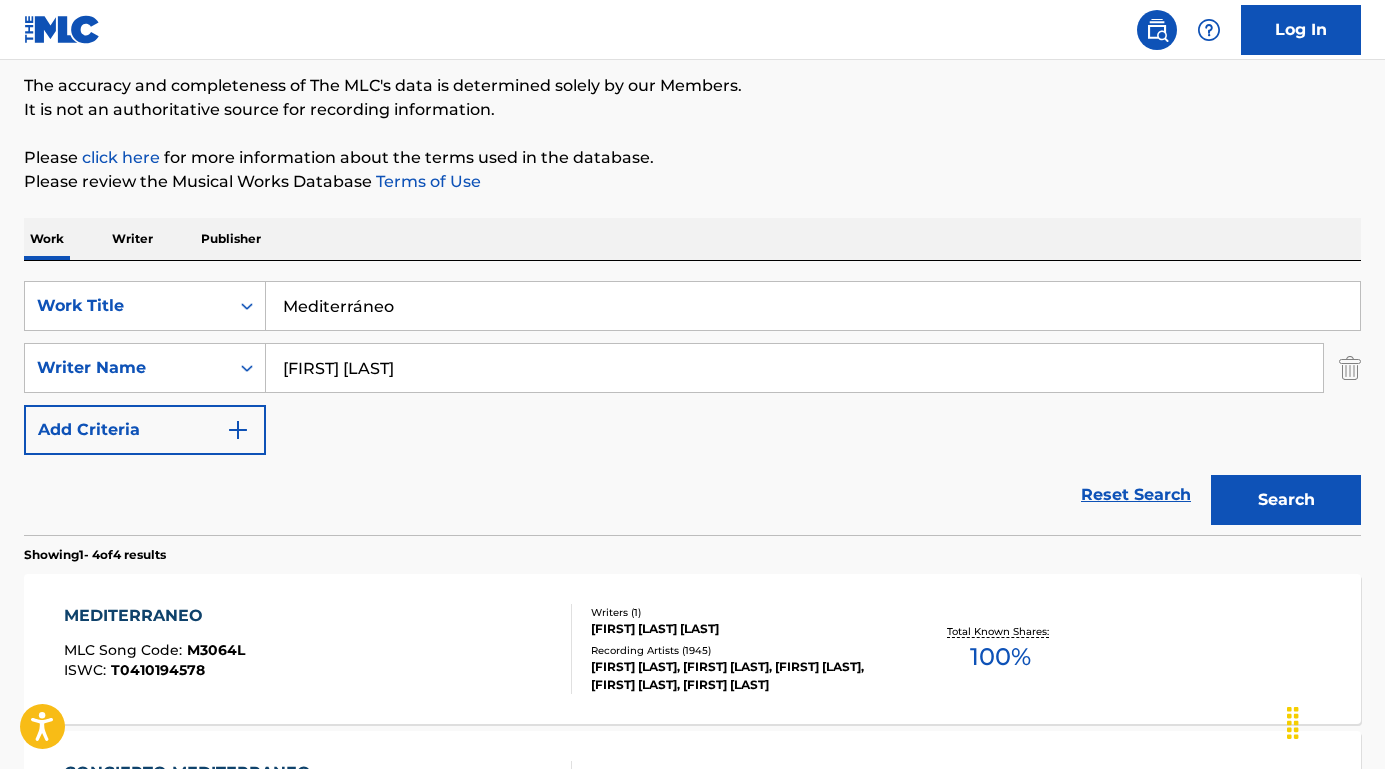 drag, startPoint x: 411, startPoint y: 380, endPoint x: 242, endPoint y: 336, distance: 174.6339 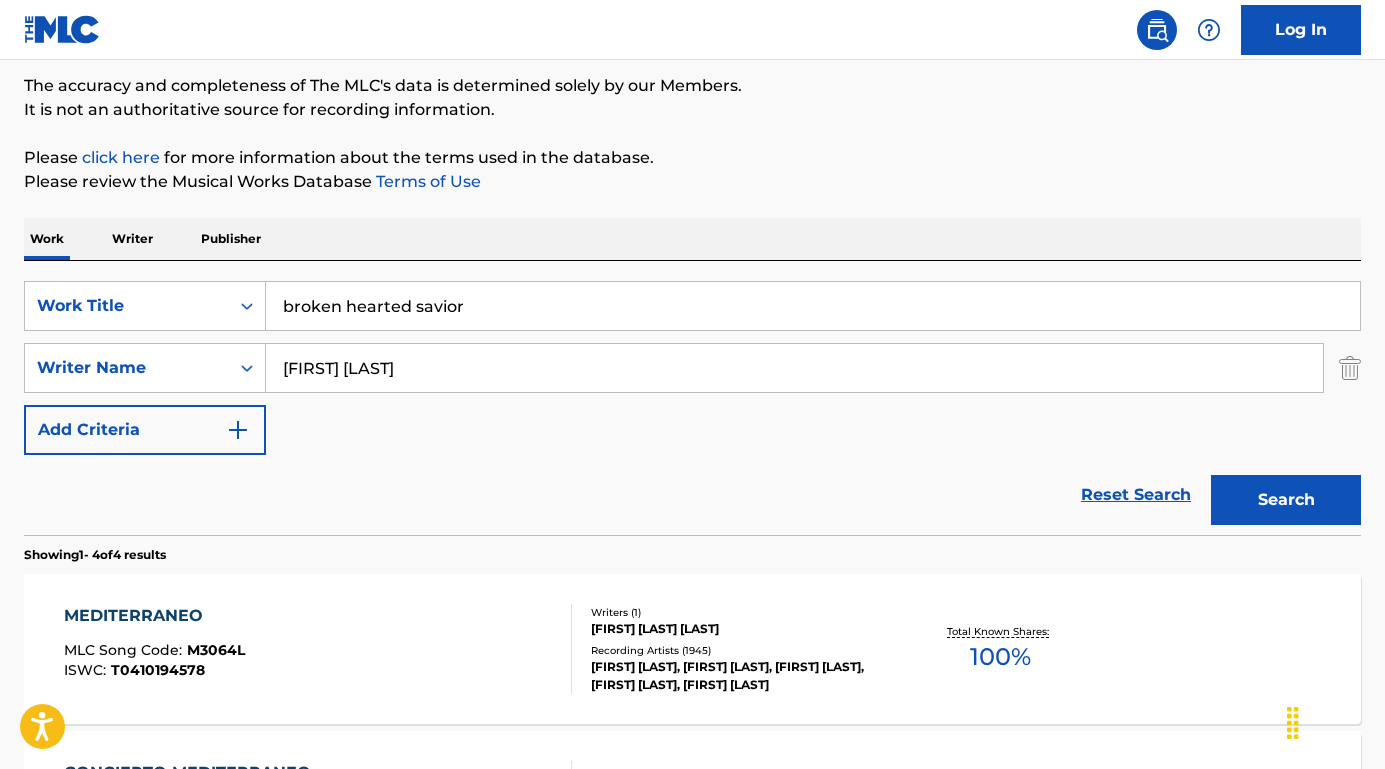 type on "broken hearted savior" 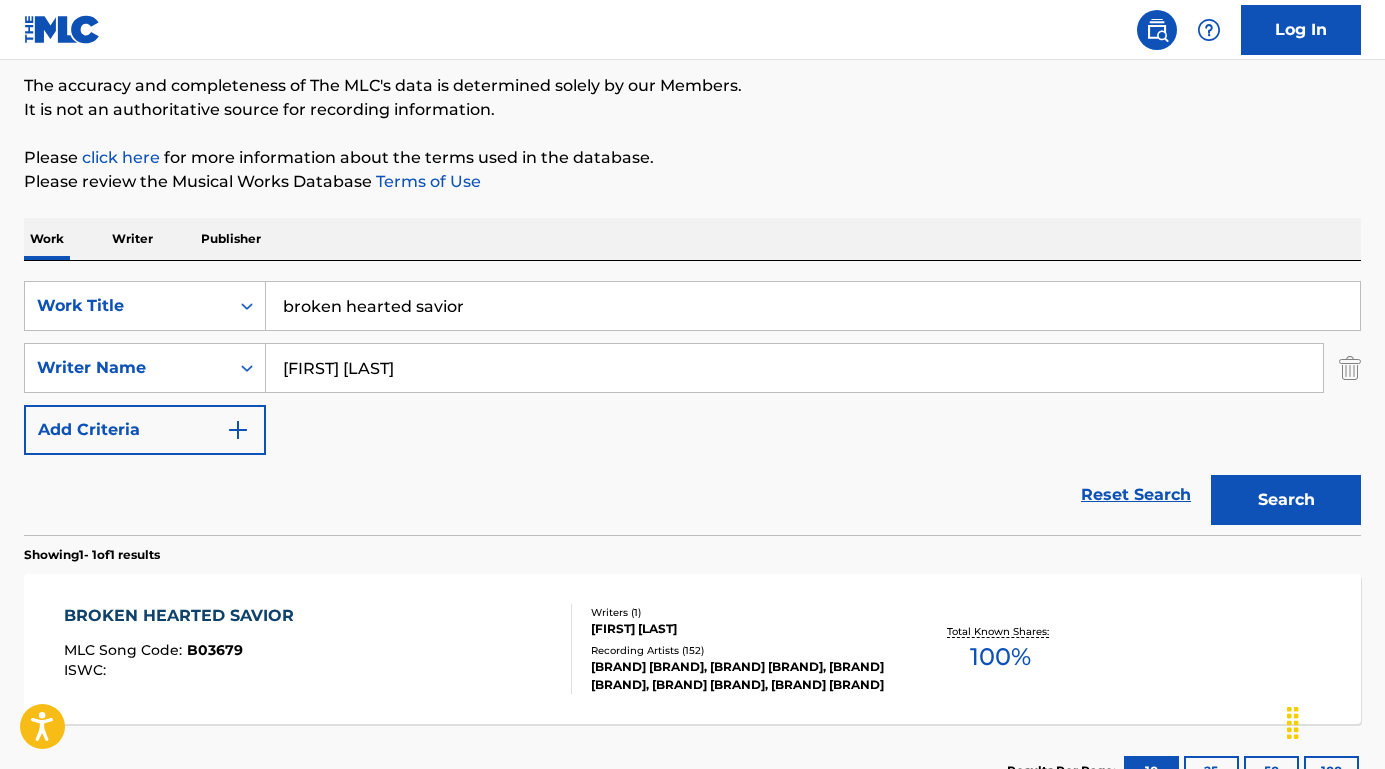 click on "BROKEN HEARTED SAVIOR" at bounding box center [184, 616] 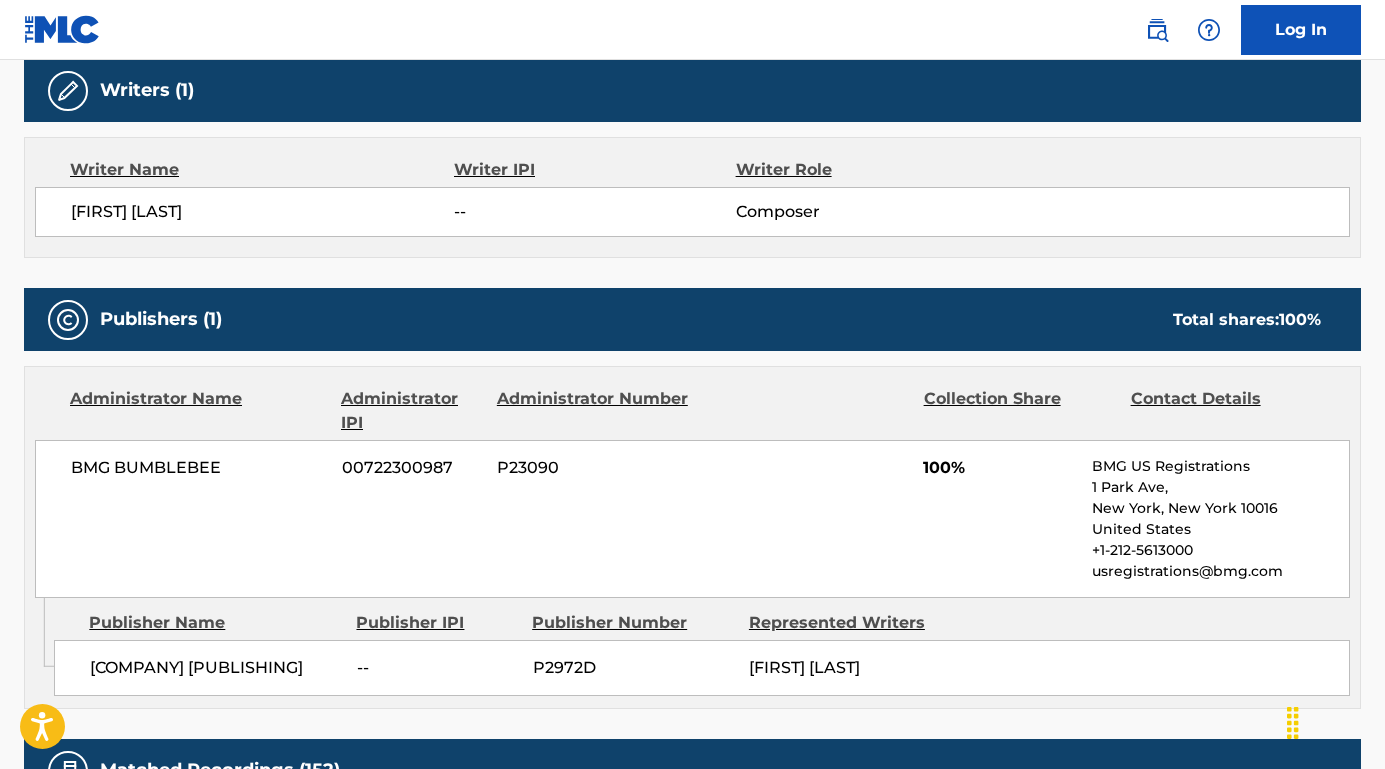 scroll, scrollTop: 670, scrollLeft: 0, axis: vertical 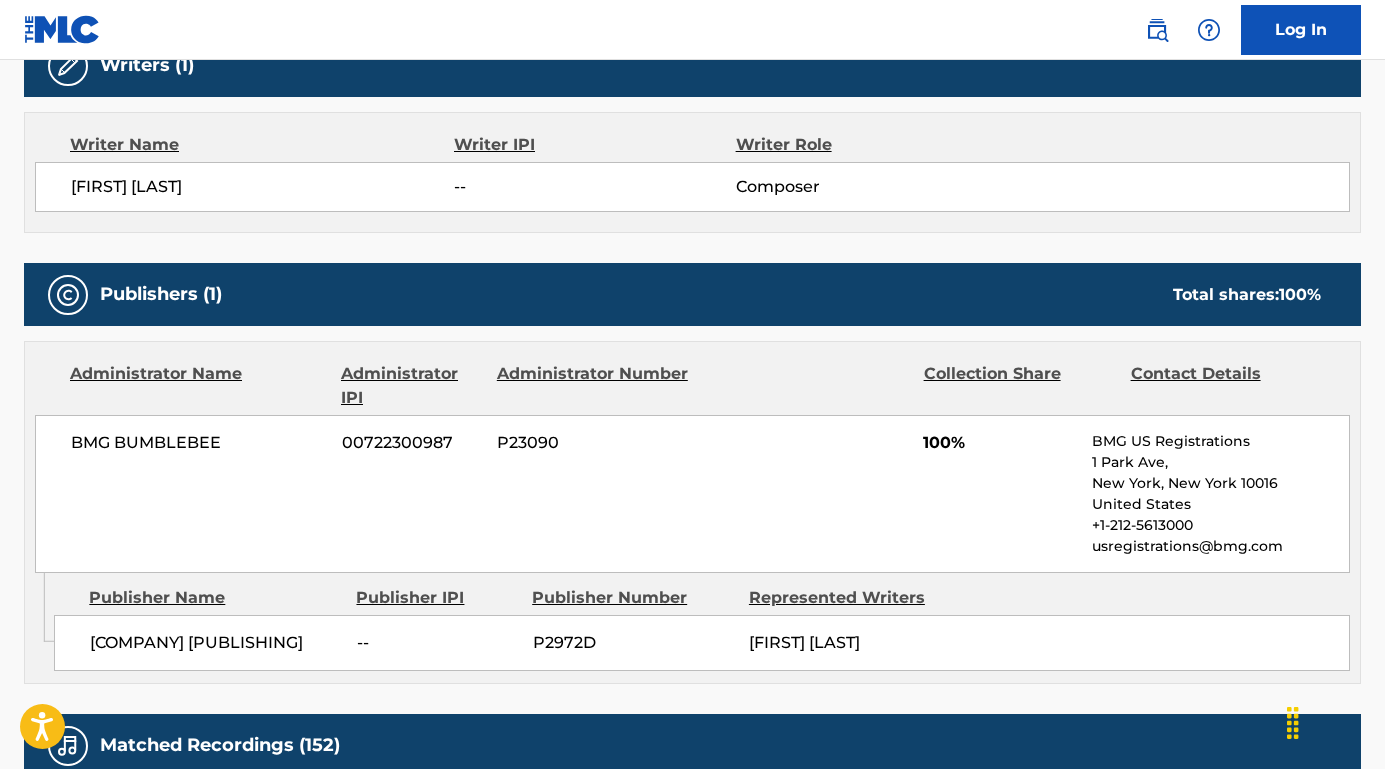 drag, startPoint x: 71, startPoint y: 199, endPoint x: 270, endPoint y: 192, distance: 199.12308 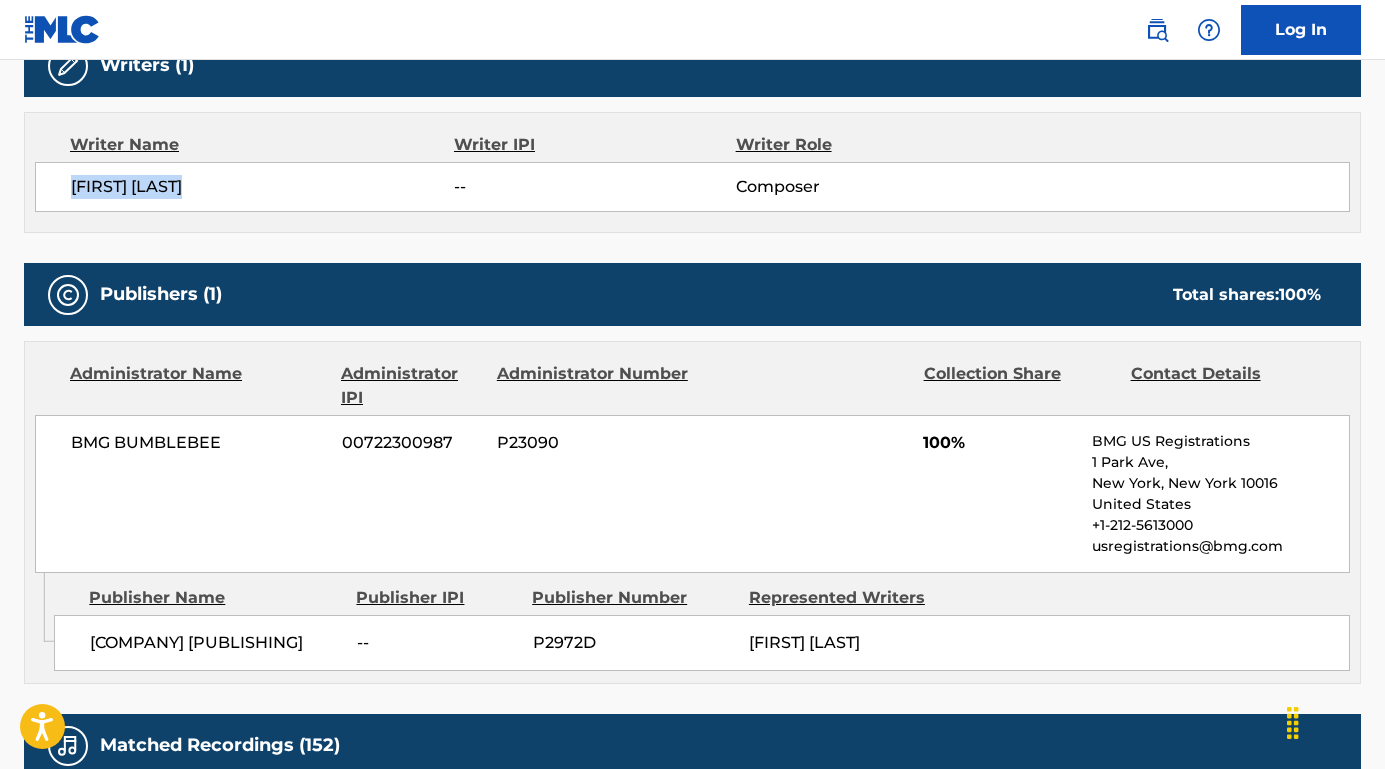drag, startPoint x: 259, startPoint y: 189, endPoint x: 32, endPoint y: 184, distance: 227.05505 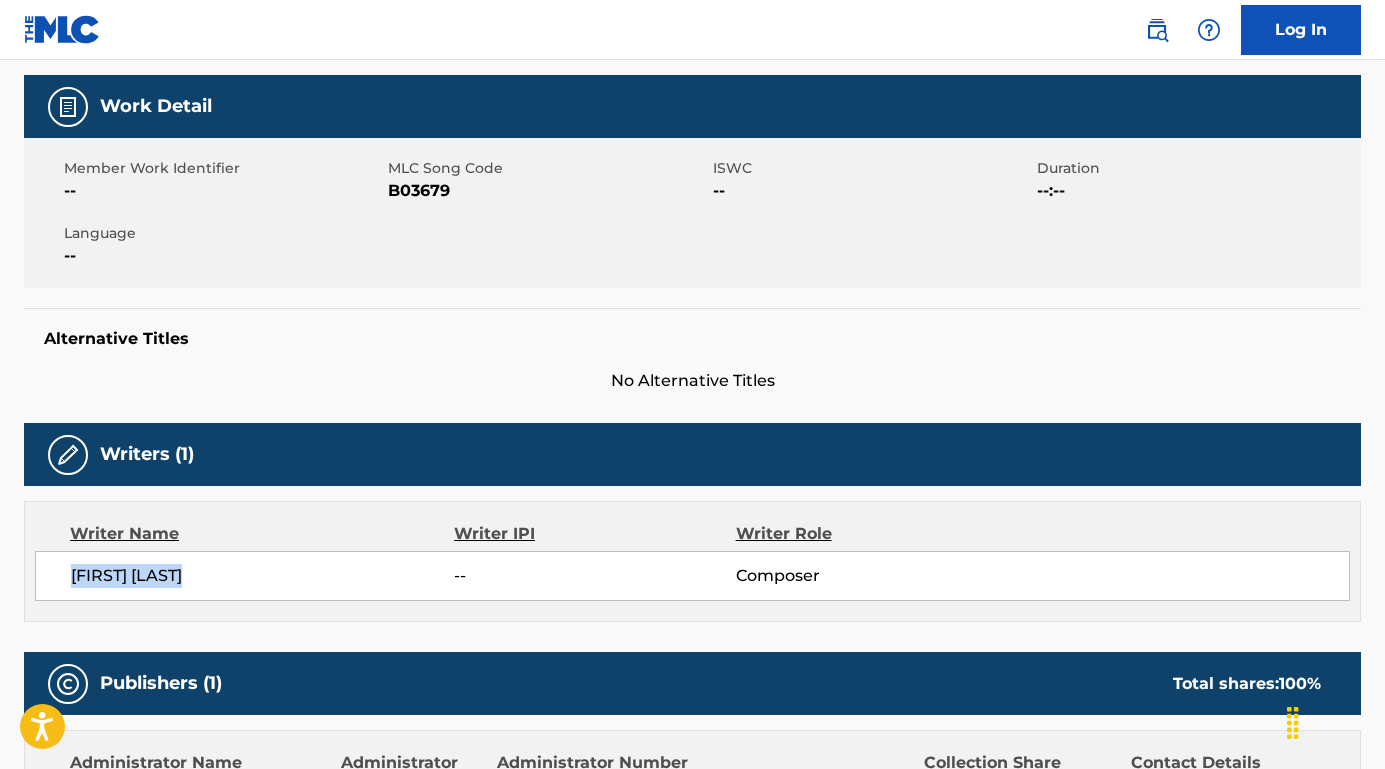 scroll, scrollTop: 73, scrollLeft: 0, axis: vertical 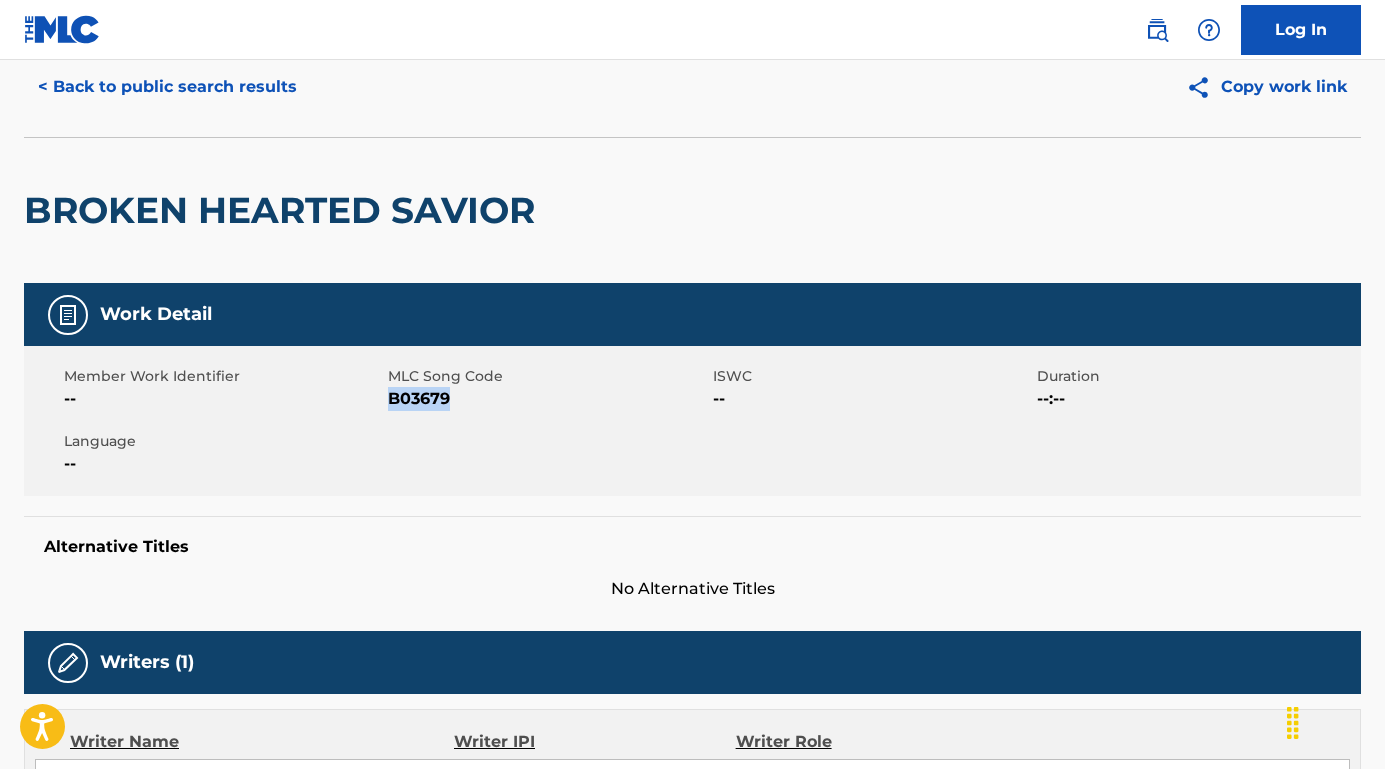drag, startPoint x: 453, startPoint y: 394, endPoint x: 393, endPoint y: 393, distance: 60.00833 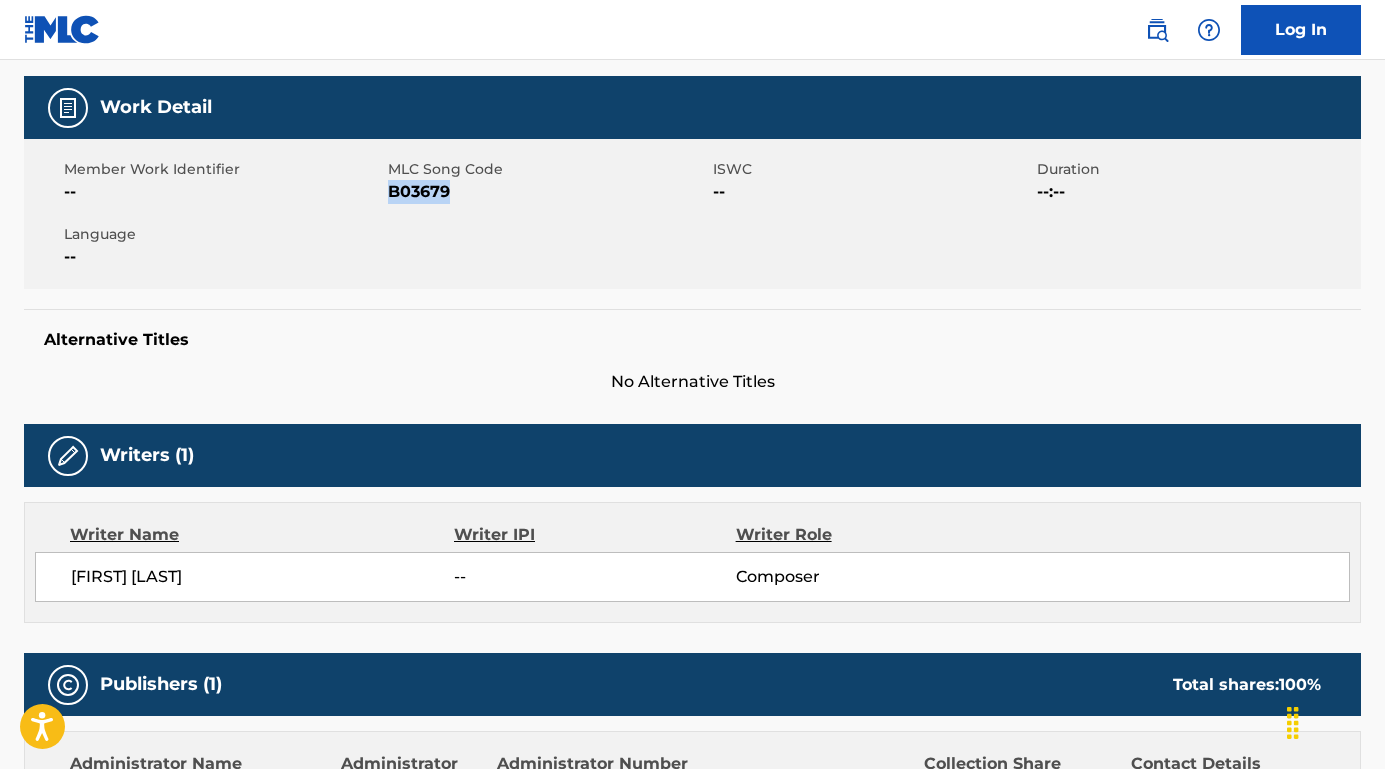 scroll, scrollTop: 430, scrollLeft: 0, axis: vertical 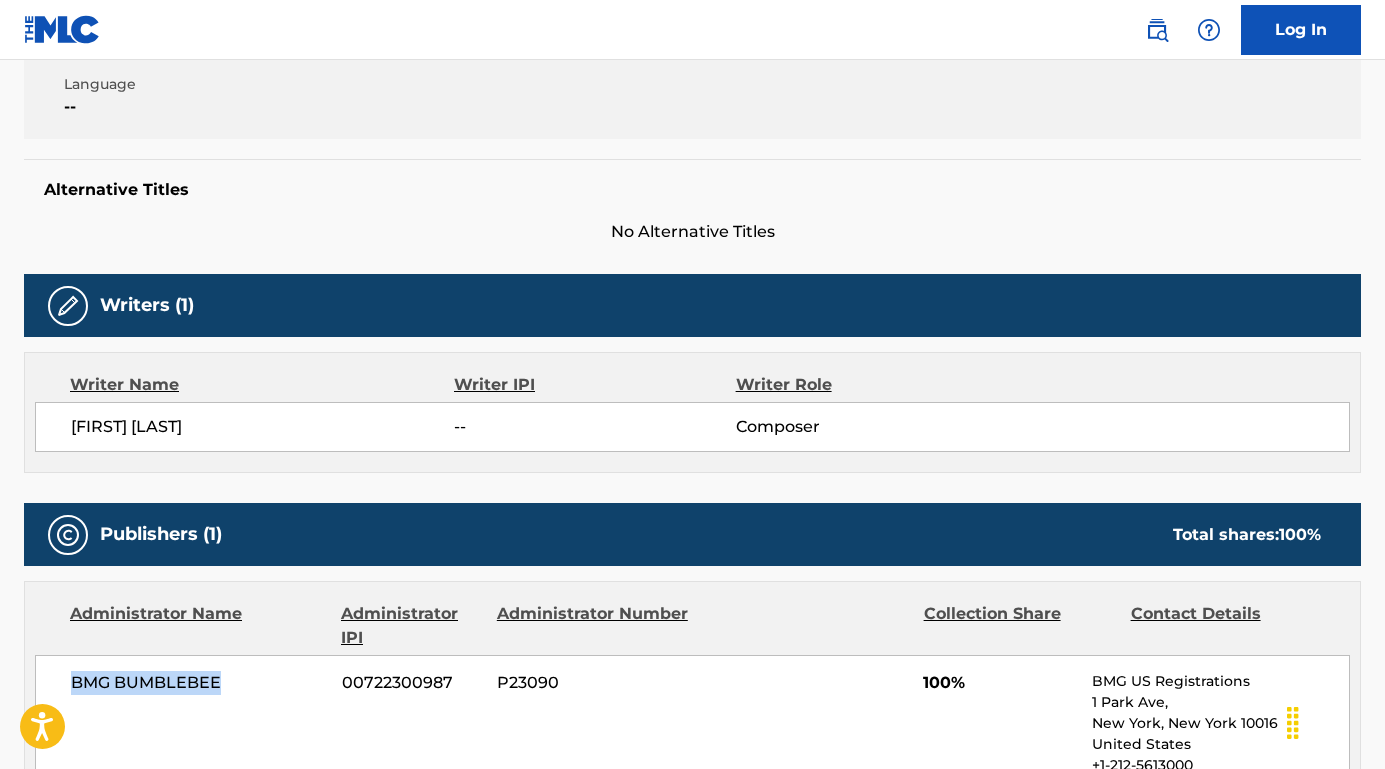 drag, startPoint x: 221, startPoint y: 687, endPoint x: 43, endPoint y: 684, distance: 178.02528 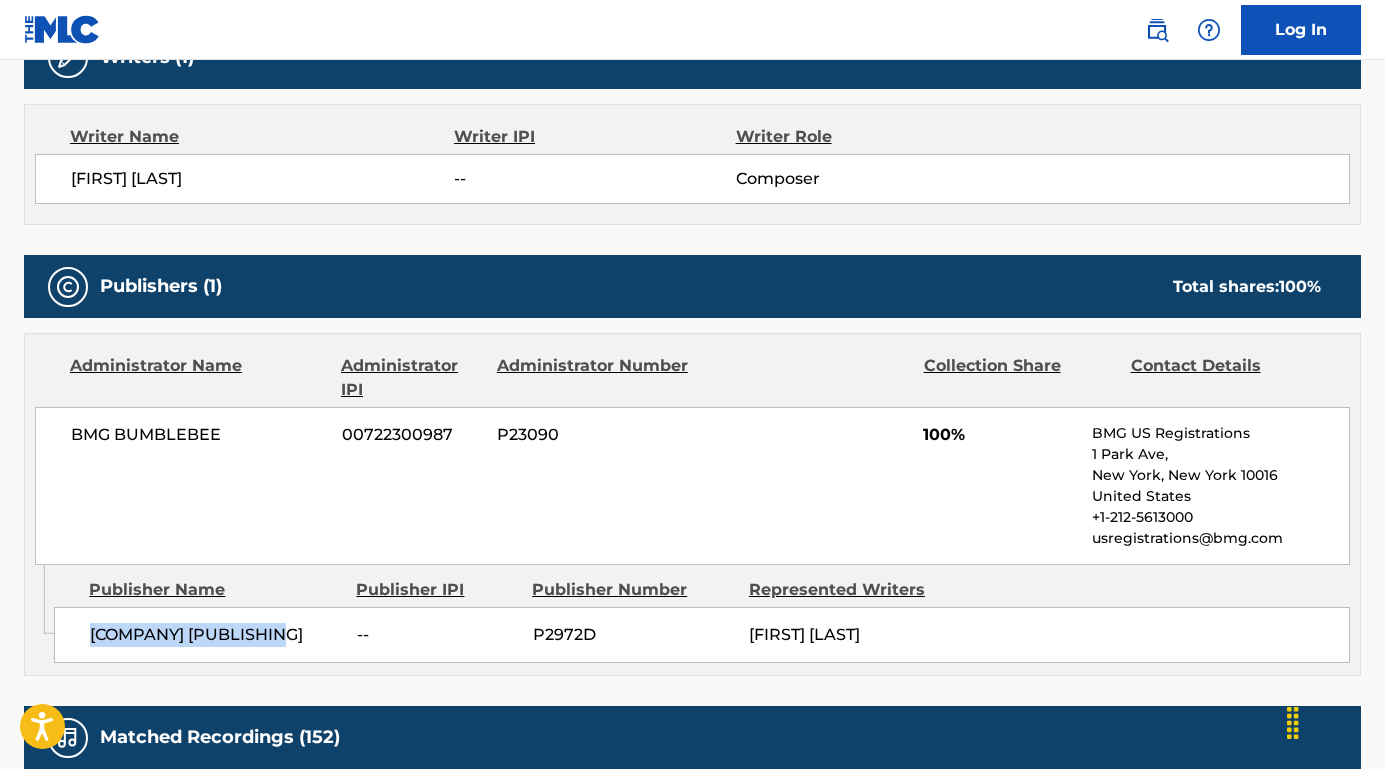 drag, startPoint x: 305, startPoint y: 633, endPoint x: 73, endPoint y: 633, distance: 232 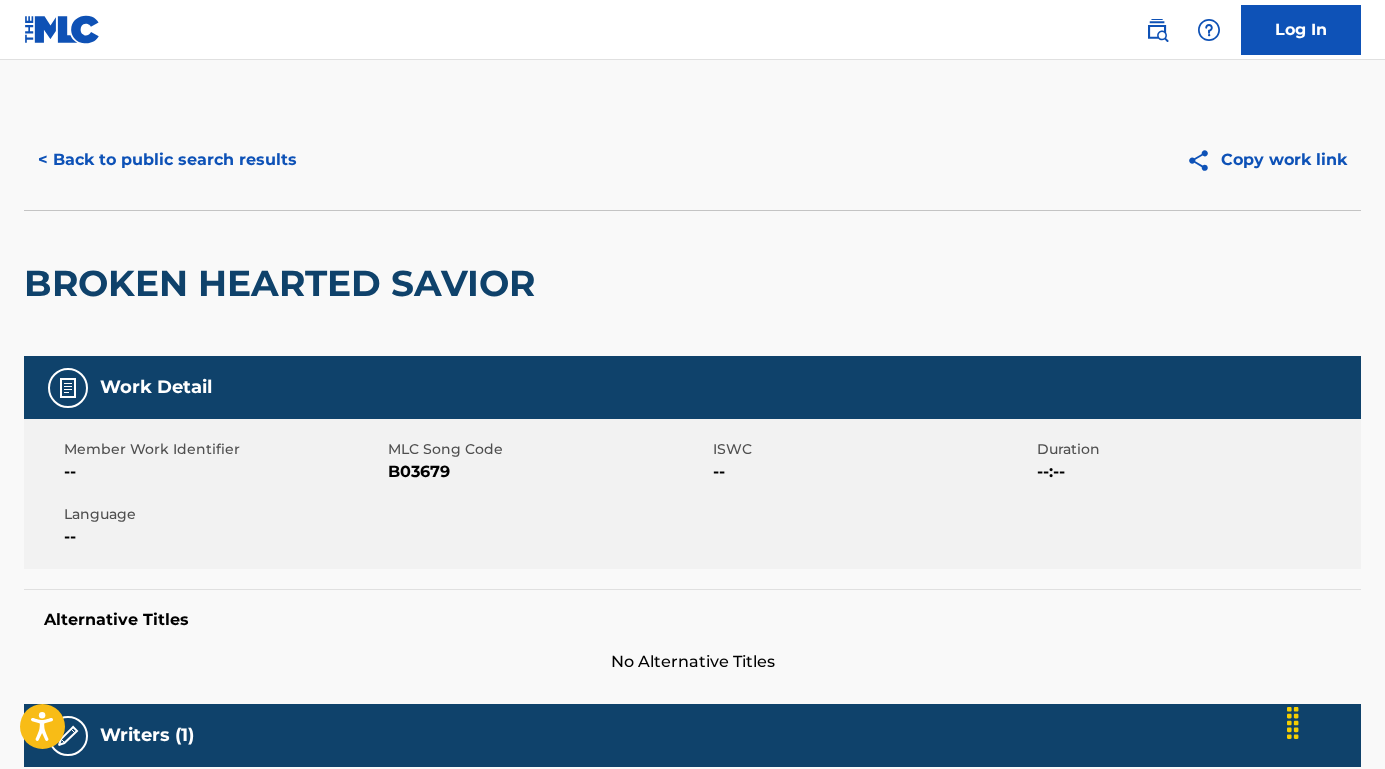 scroll, scrollTop: 0, scrollLeft: 0, axis: both 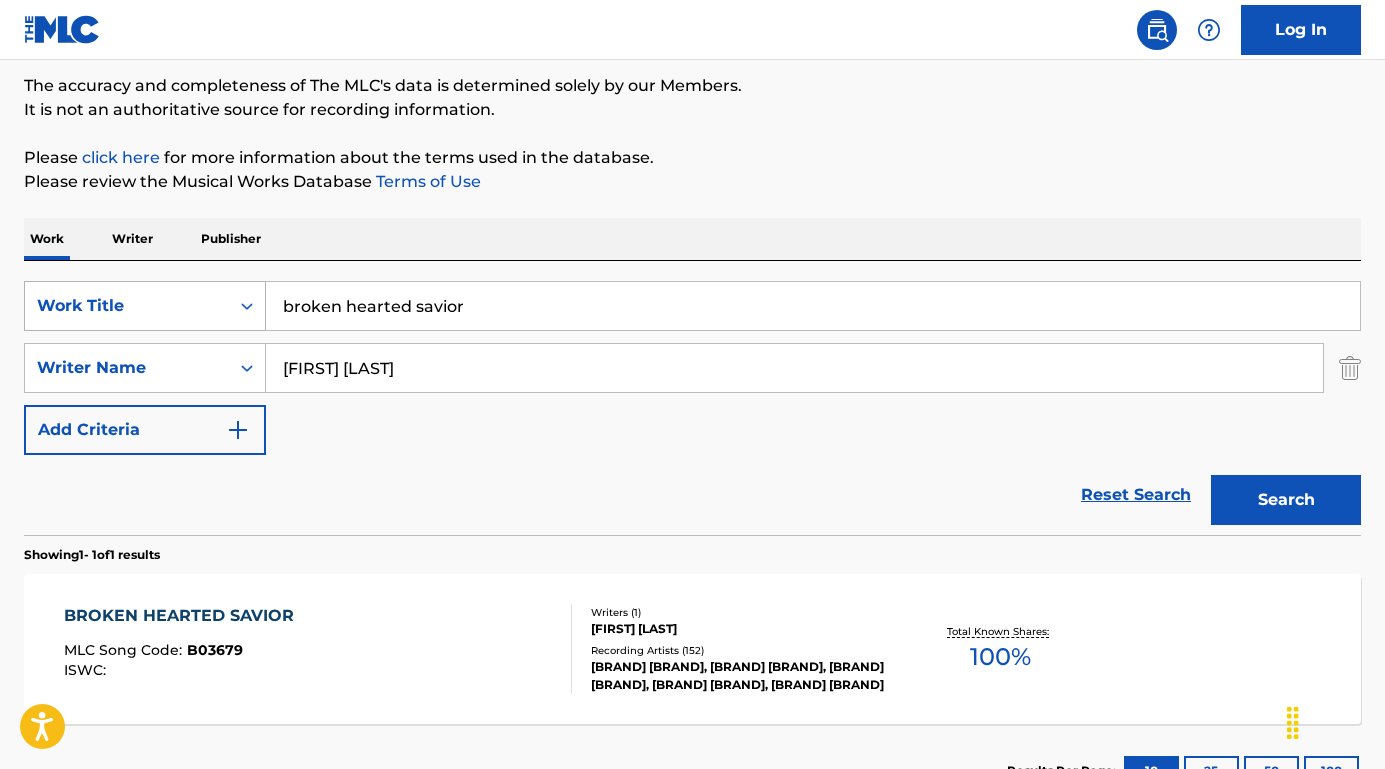 drag, startPoint x: 476, startPoint y: 306, endPoint x: 214, endPoint y: 295, distance: 262.2308 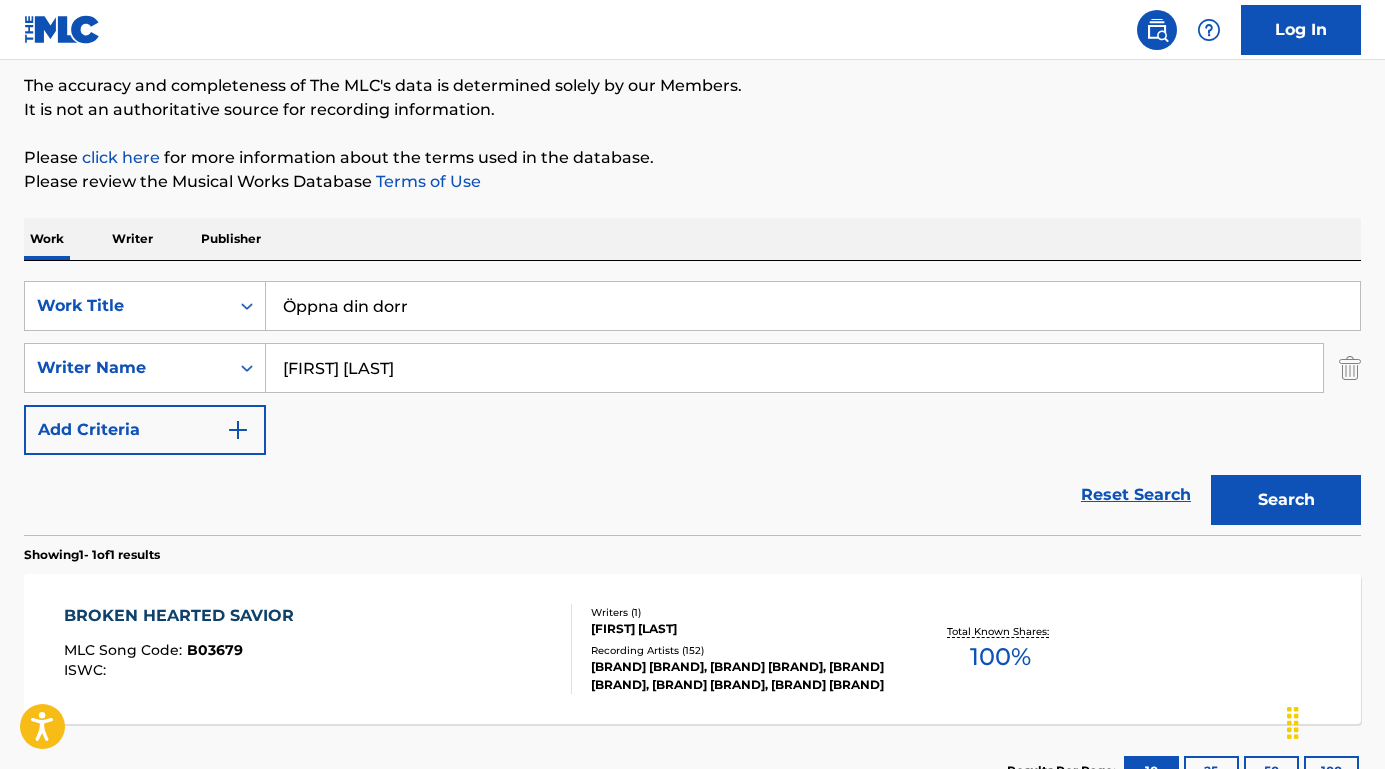 type on "Öppna din dorr" 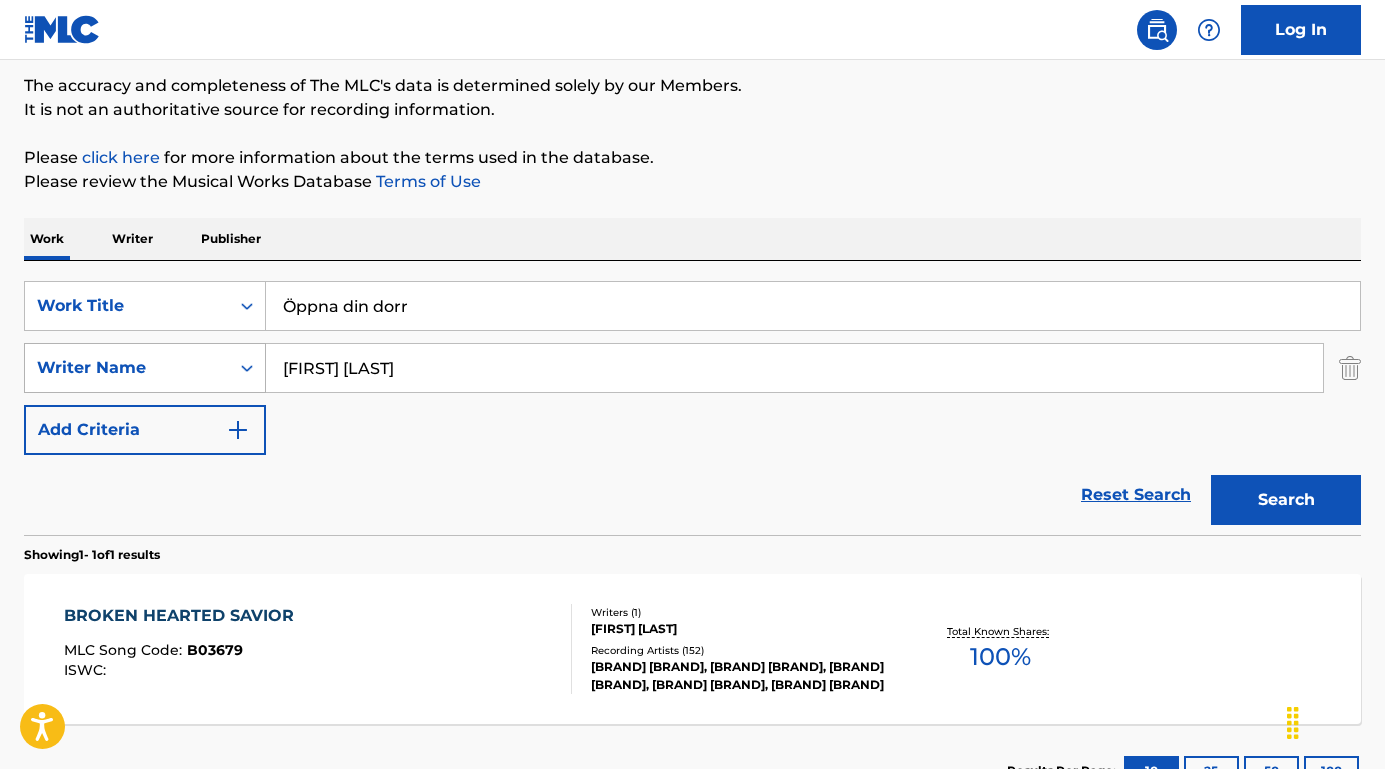 drag, startPoint x: 437, startPoint y: 376, endPoint x: 247, endPoint y: 369, distance: 190.1289 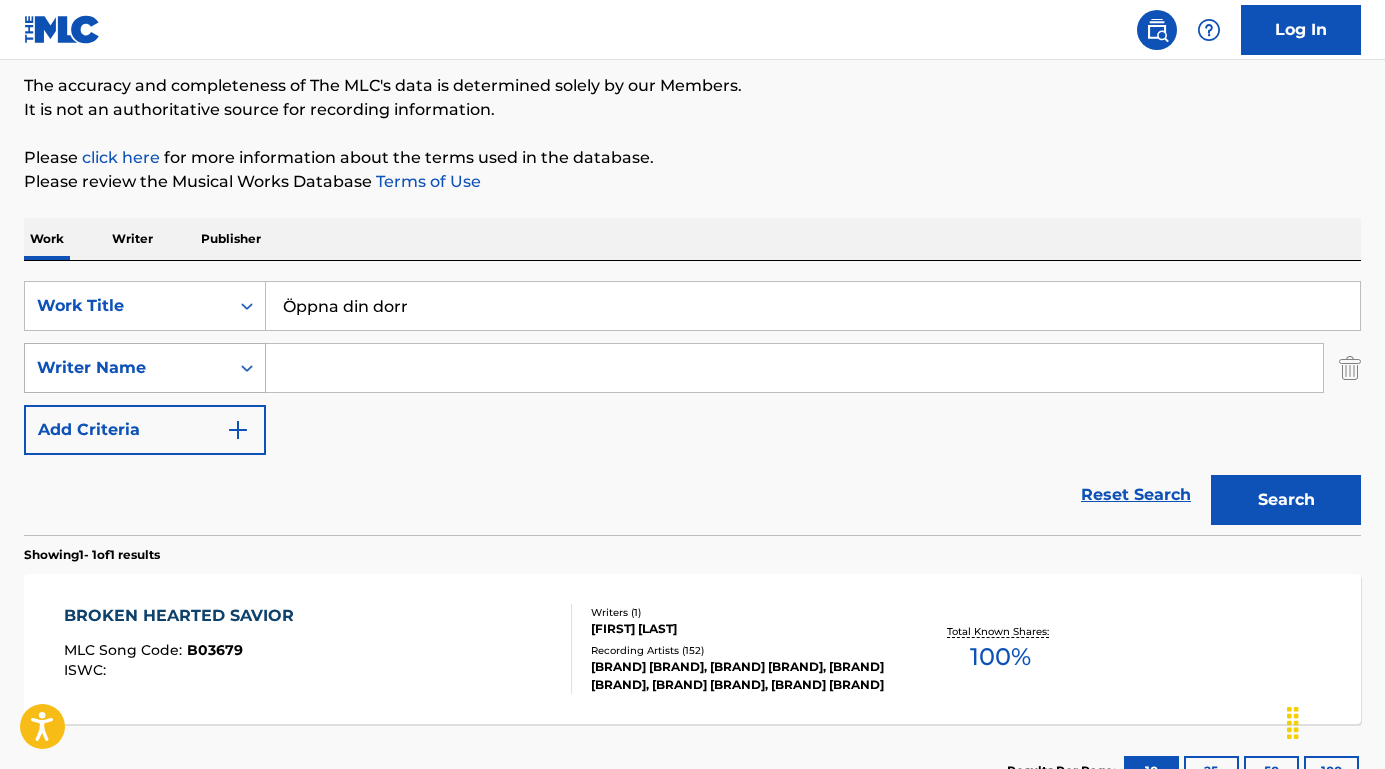 click on "Search" at bounding box center [1286, 500] 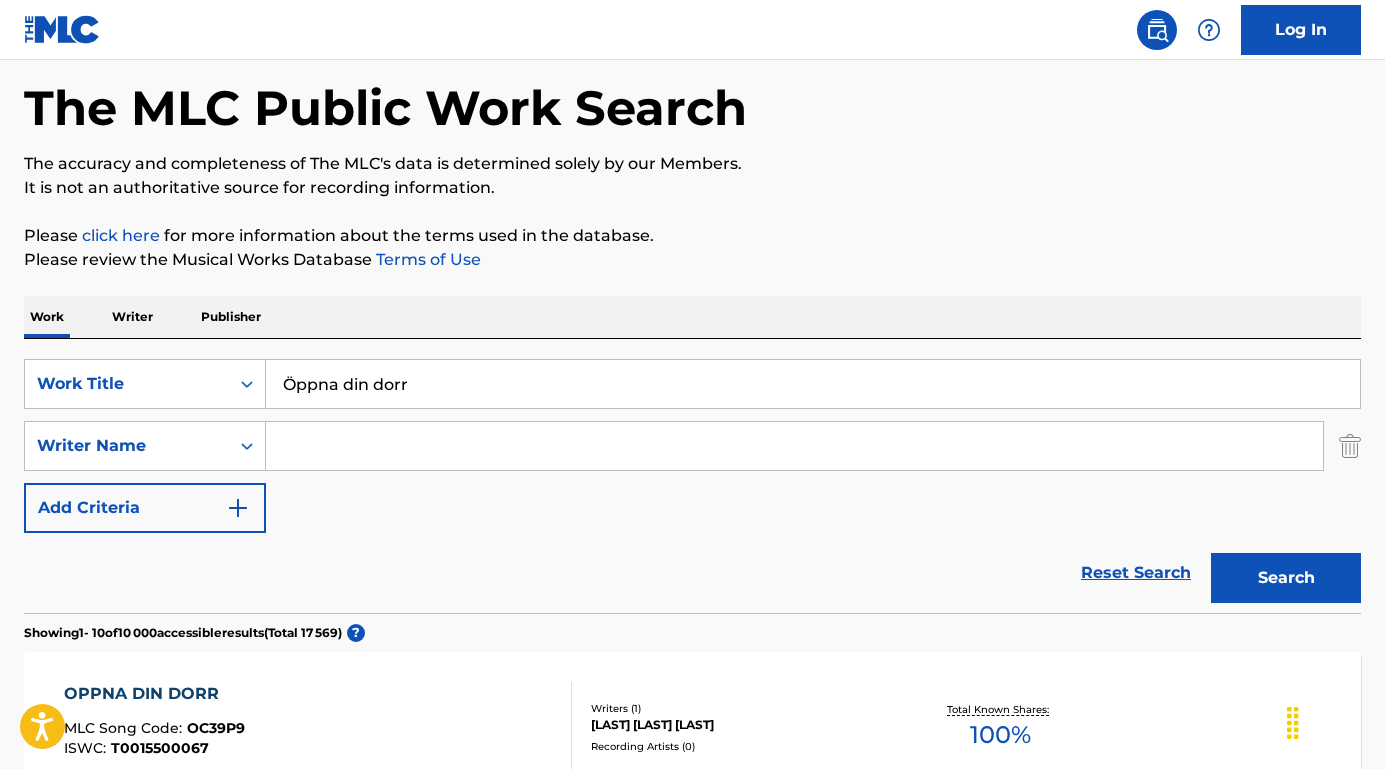 scroll, scrollTop: 33, scrollLeft: 0, axis: vertical 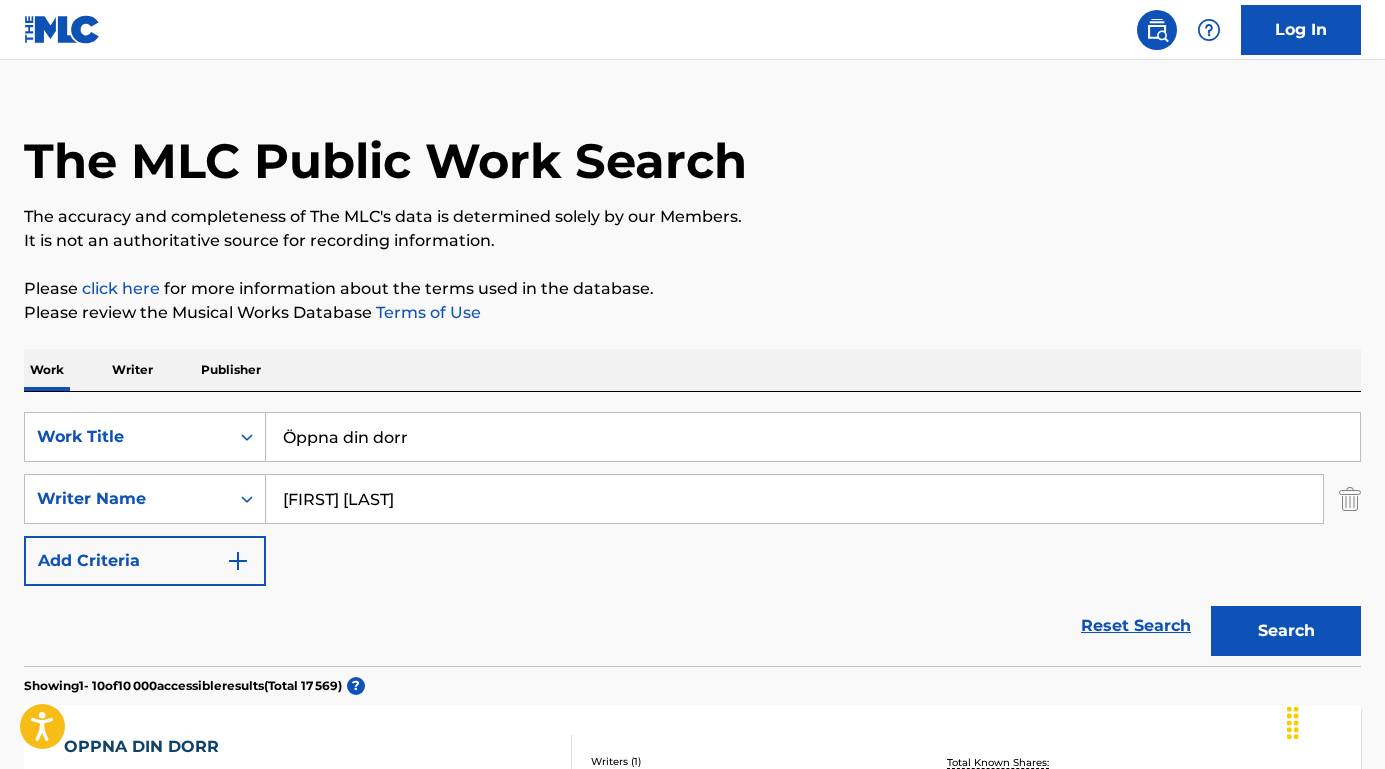 type on "[FIRST] [LAST]" 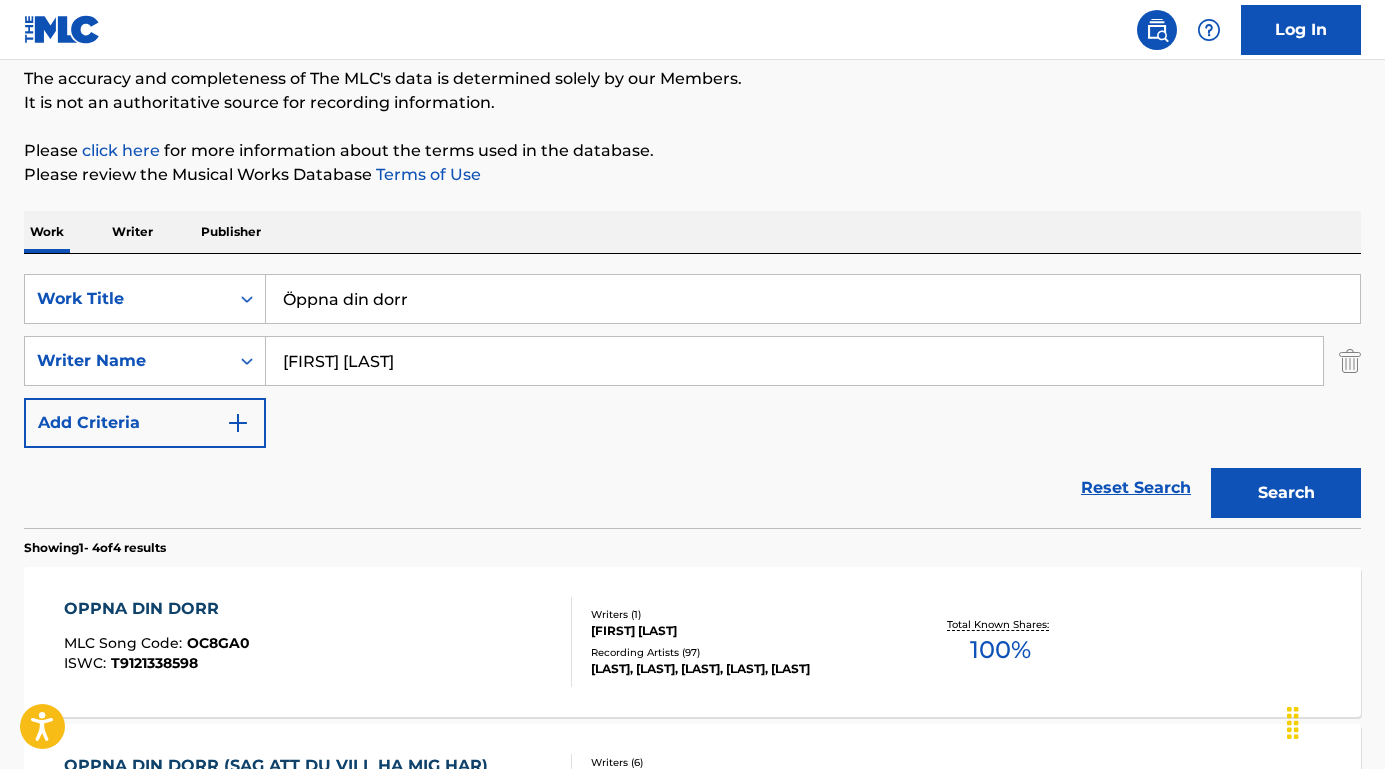 scroll, scrollTop: 226, scrollLeft: 0, axis: vertical 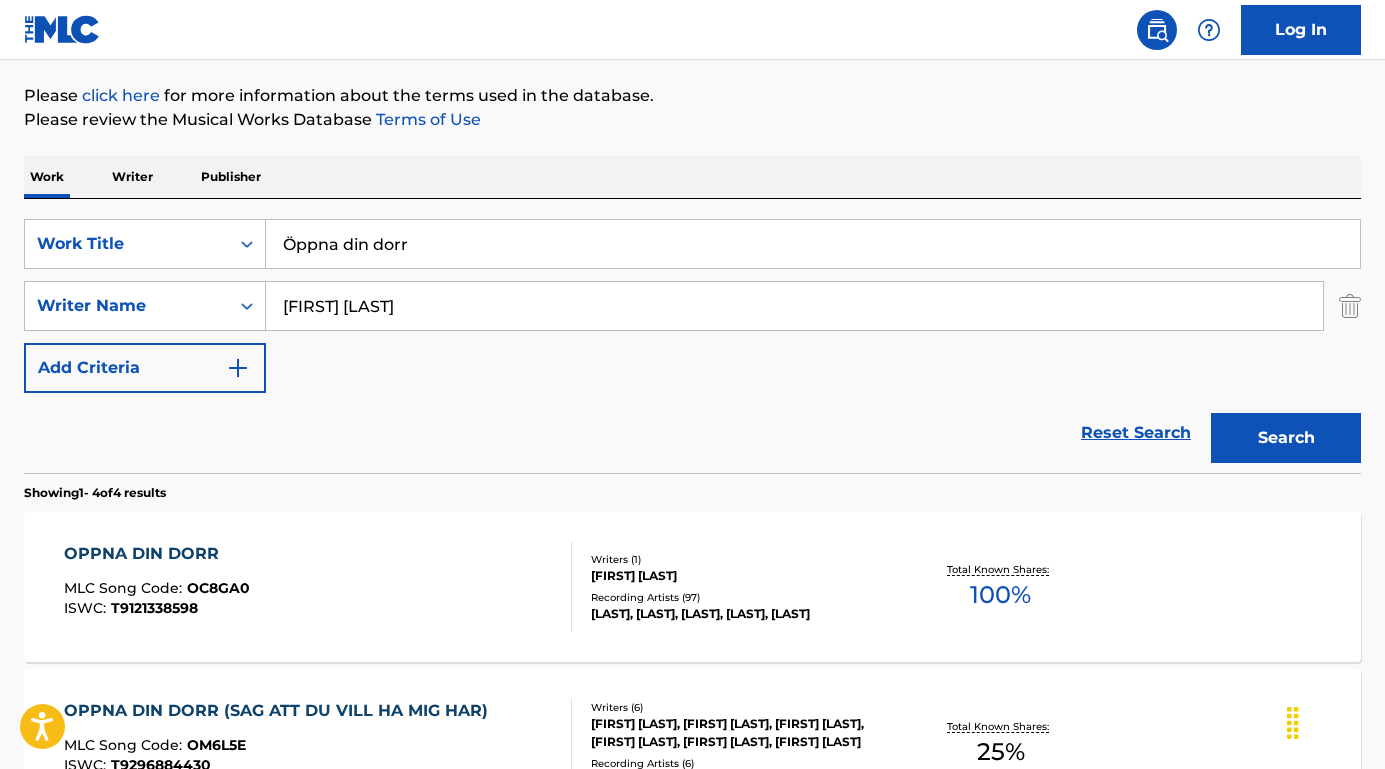 click on "OPPNA DIN DORR" at bounding box center [157, 554] 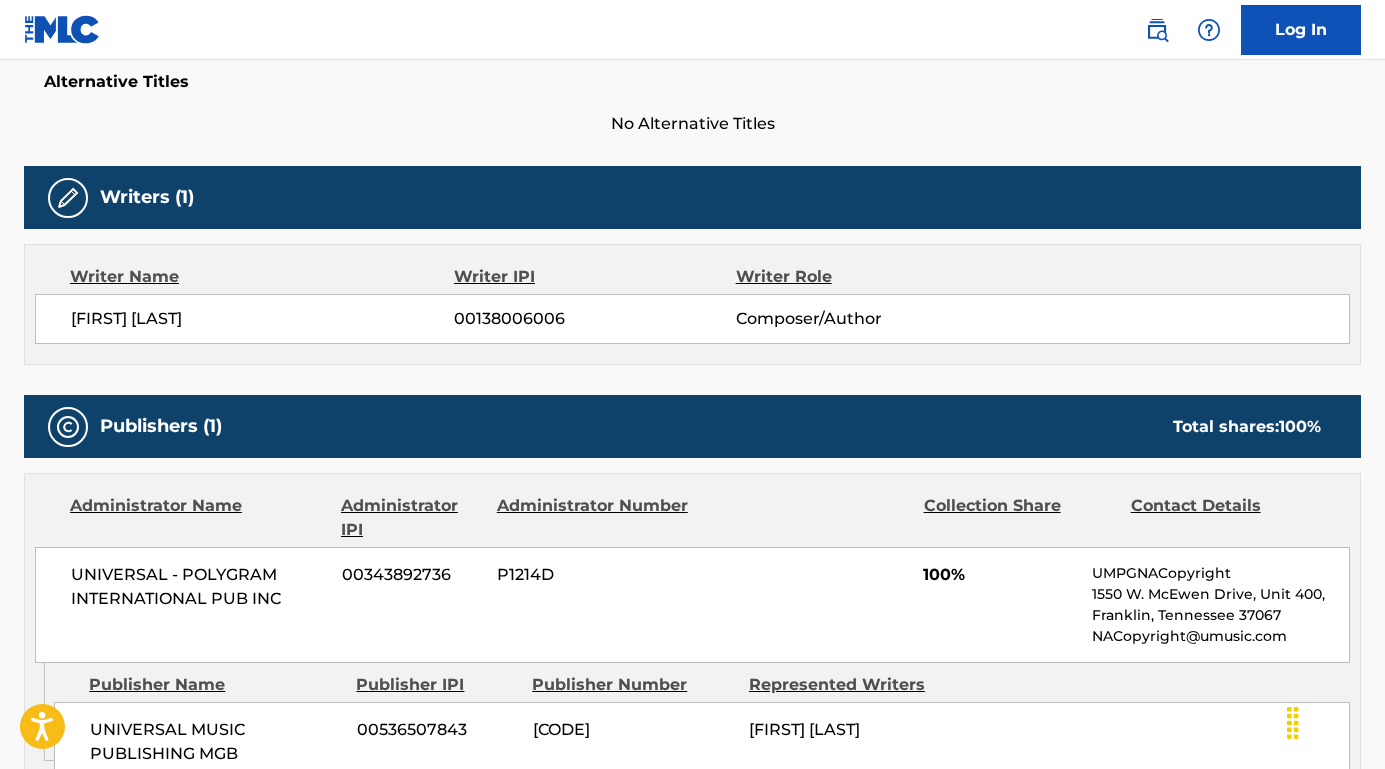 scroll, scrollTop: 551, scrollLeft: 0, axis: vertical 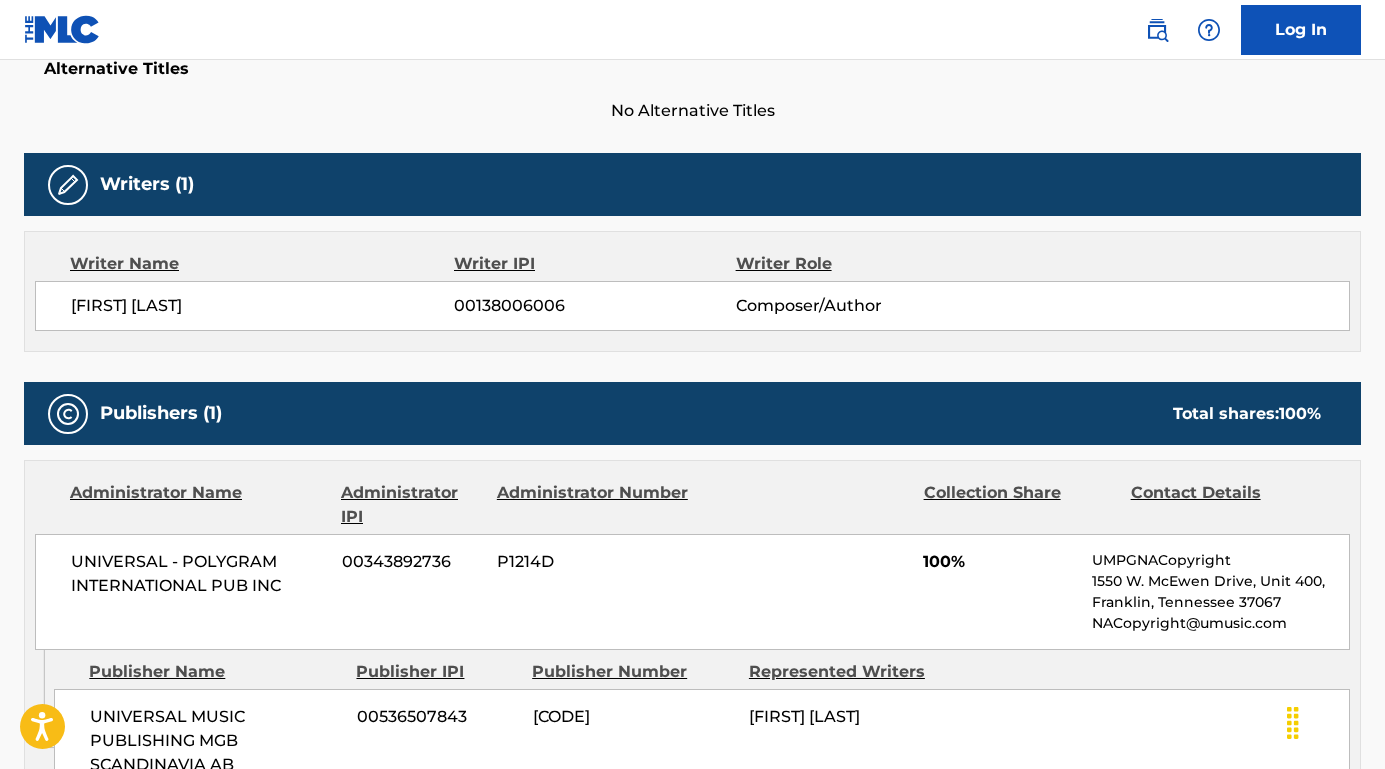 click on "[FIRST] [LAST]" at bounding box center [262, 306] 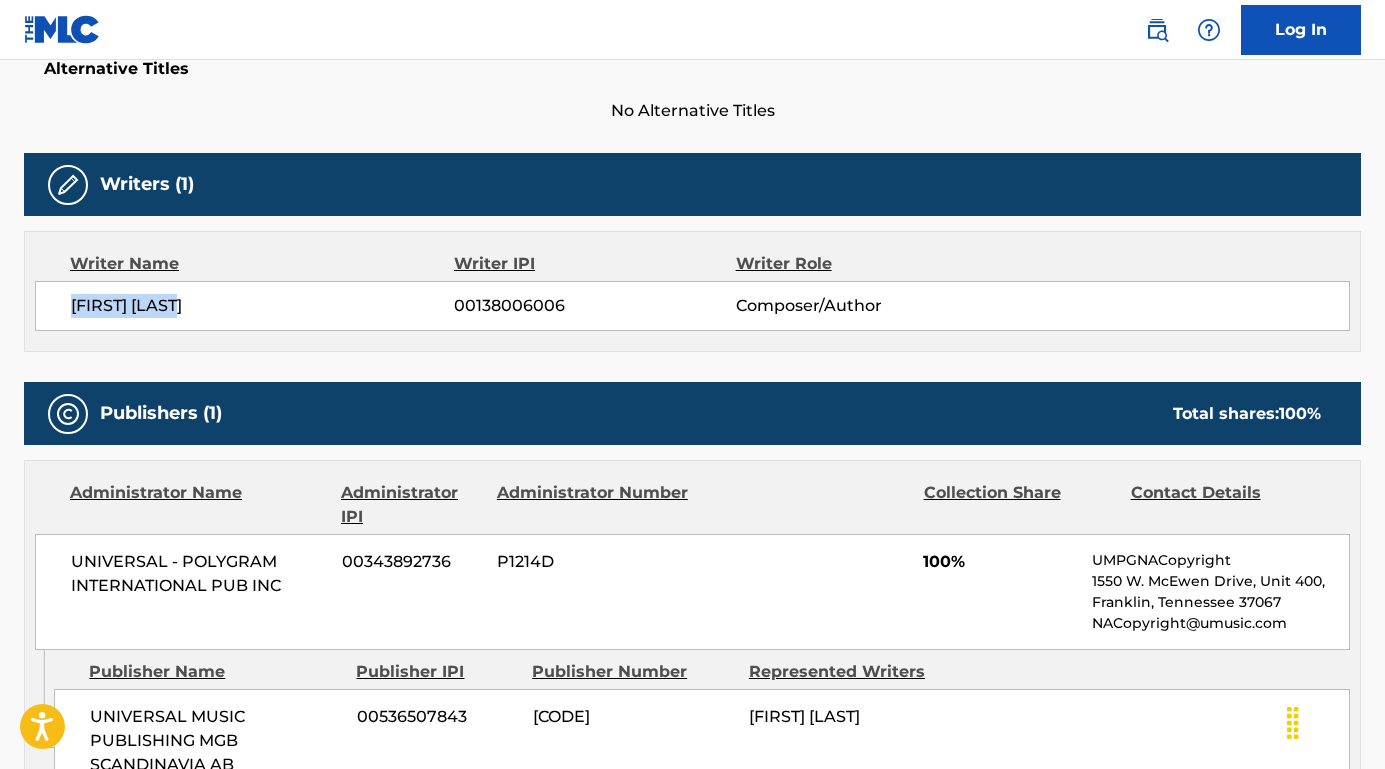 drag, startPoint x: 69, startPoint y: 298, endPoint x: 266, endPoint y: 300, distance: 197.01015 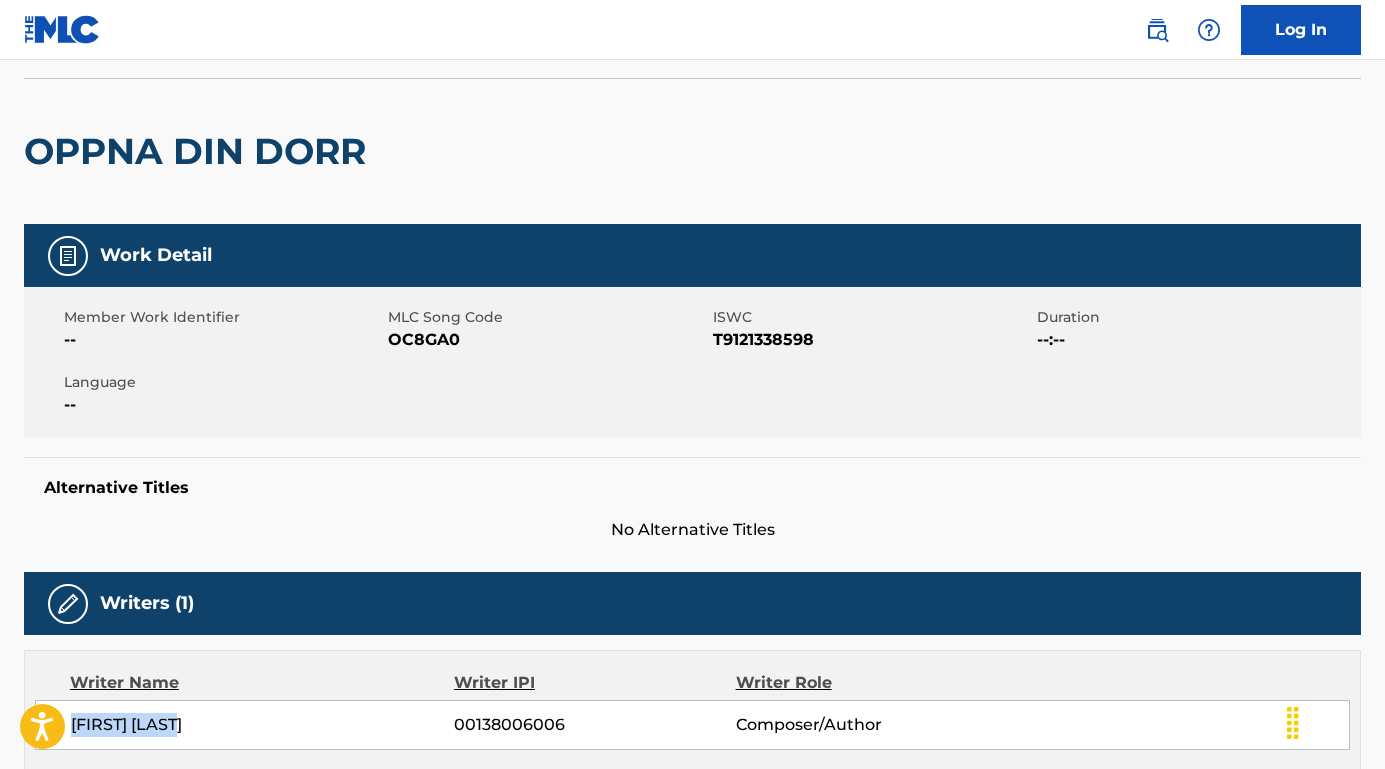 scroll, scrollTop: 16, scrollLeft: 0, axis: vertical 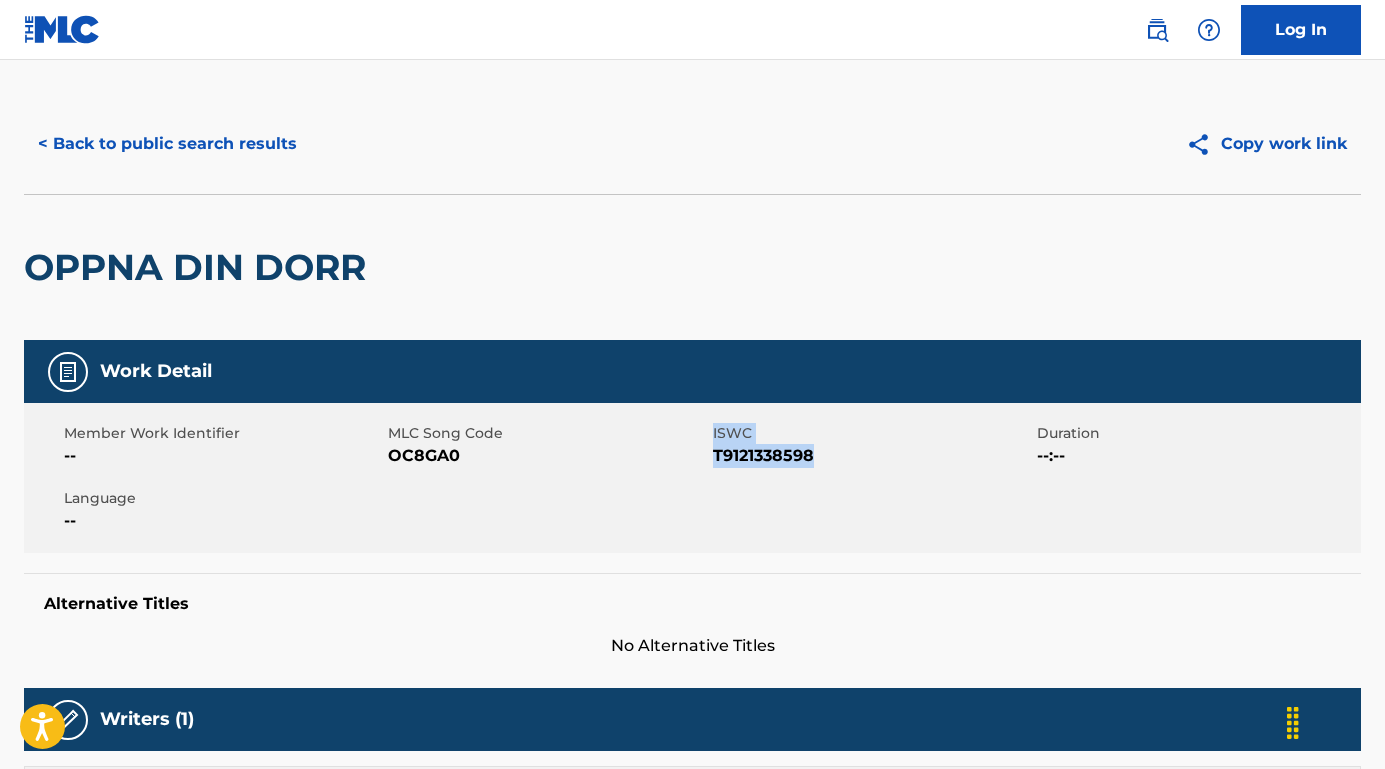 drag, startPoint x: 708, startPoint y: 449, endPoint x: 843, endPoint y: 455, distance: 135.13327 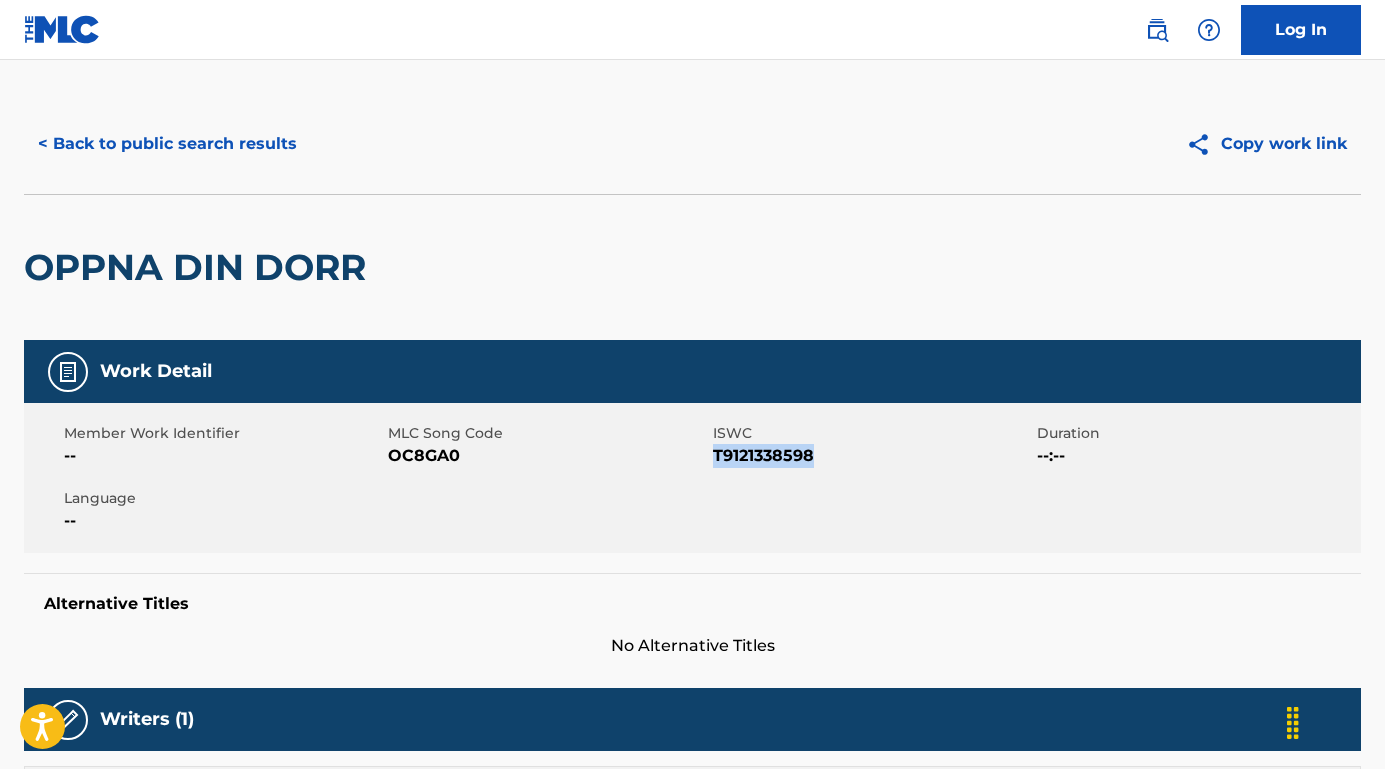 drag, startPoint x: 843, startPoint y: 455, endPoint x: 713, endPoint y: 455, distance: 130 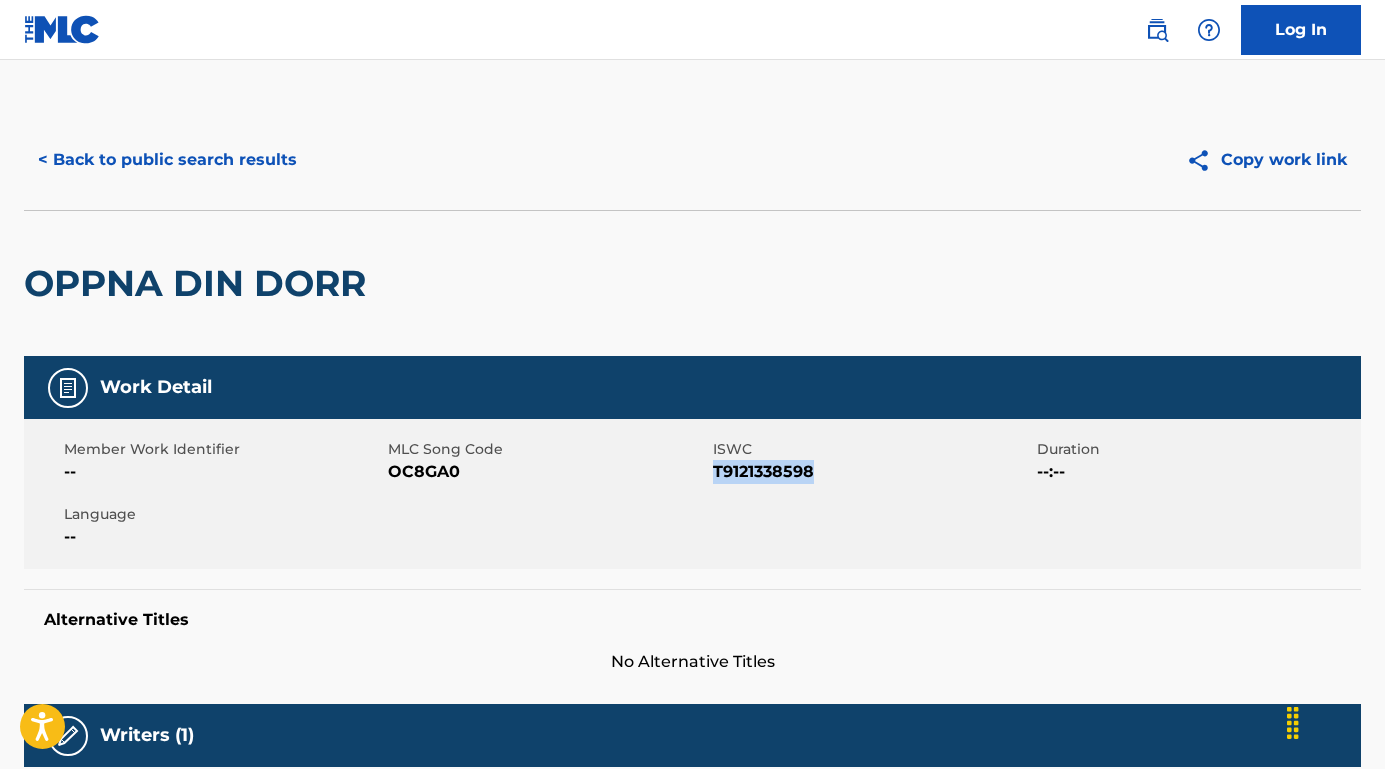 scroll, scrollTop: 0, scrollLeft: 0, axis: both 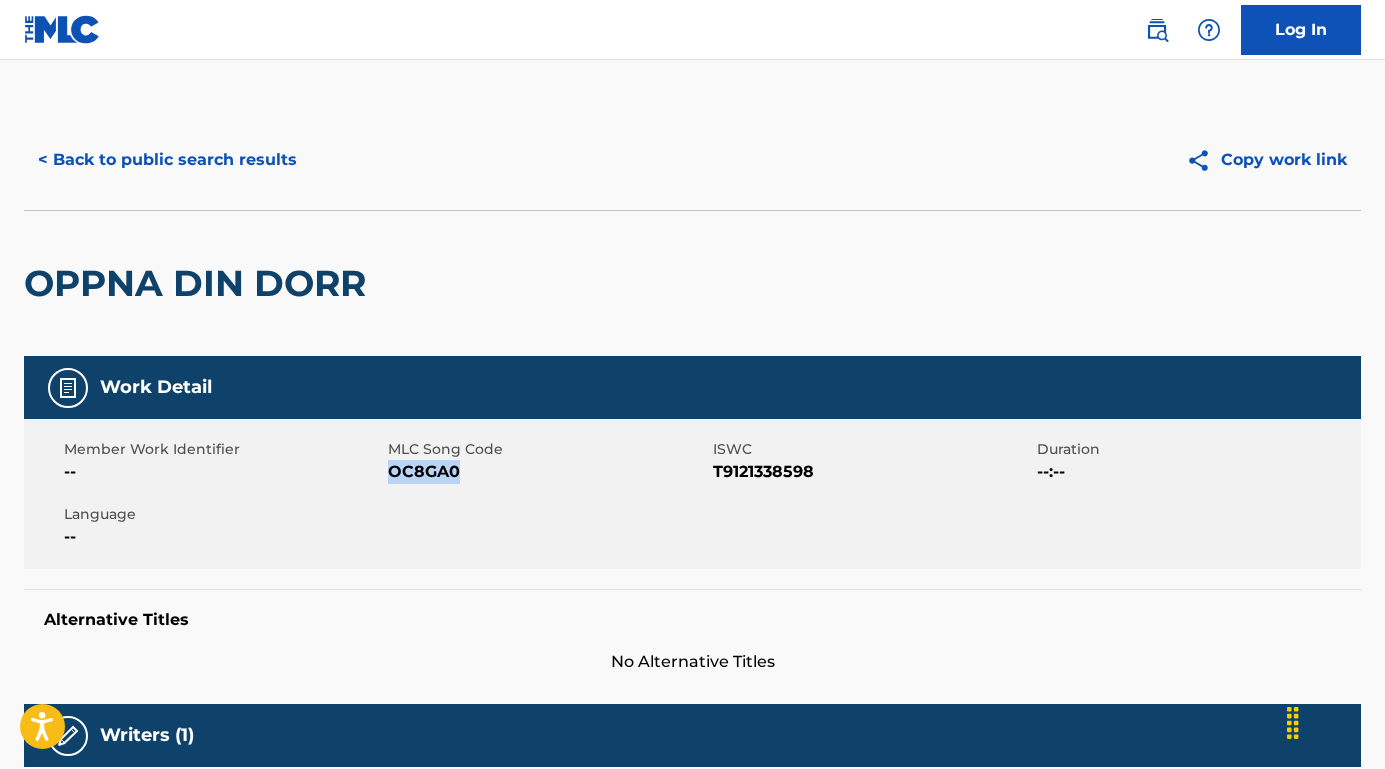 drag, startPoint x: 464, startPoint y: 478, endPoint x: 389, endPoint y: 472, distance: 75.23962 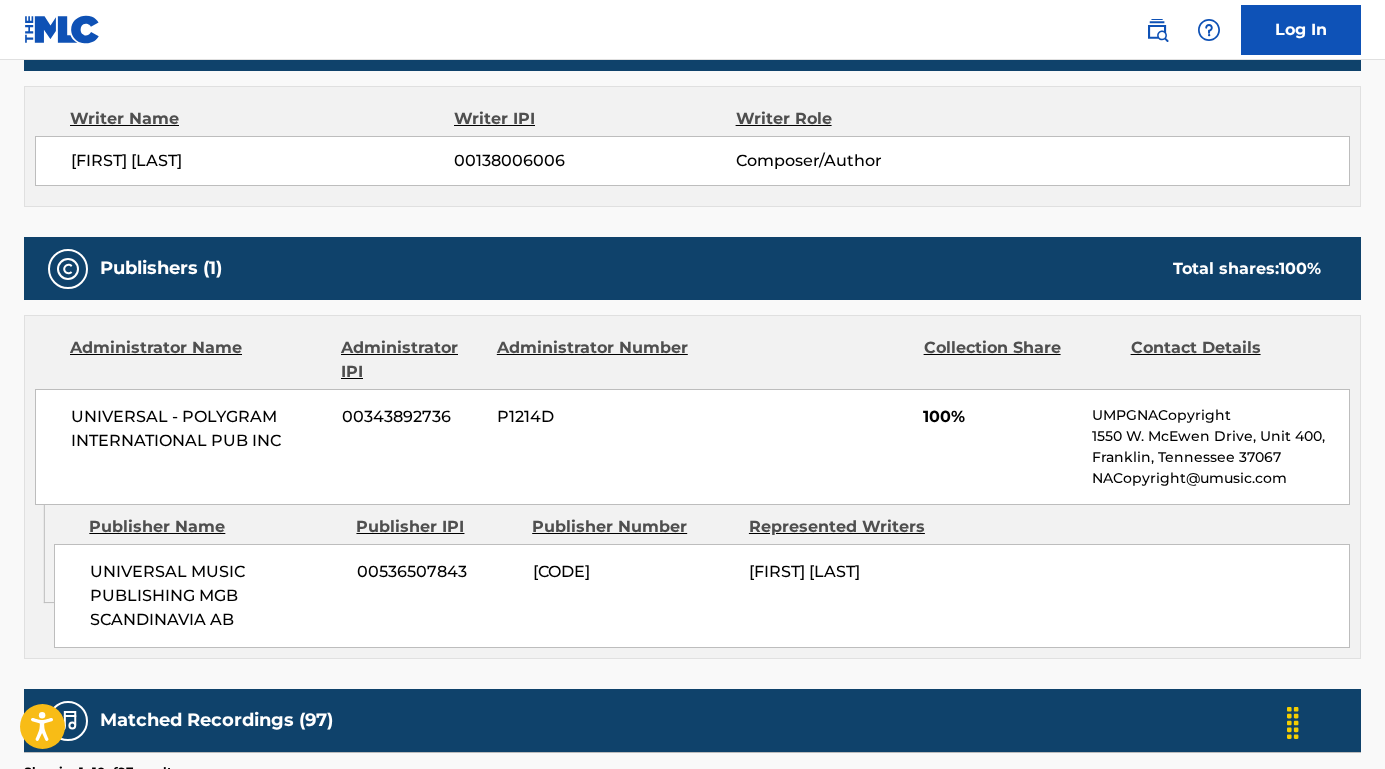 scroll, scrollTop: 800, scrollLeft: 0, axis: vertical 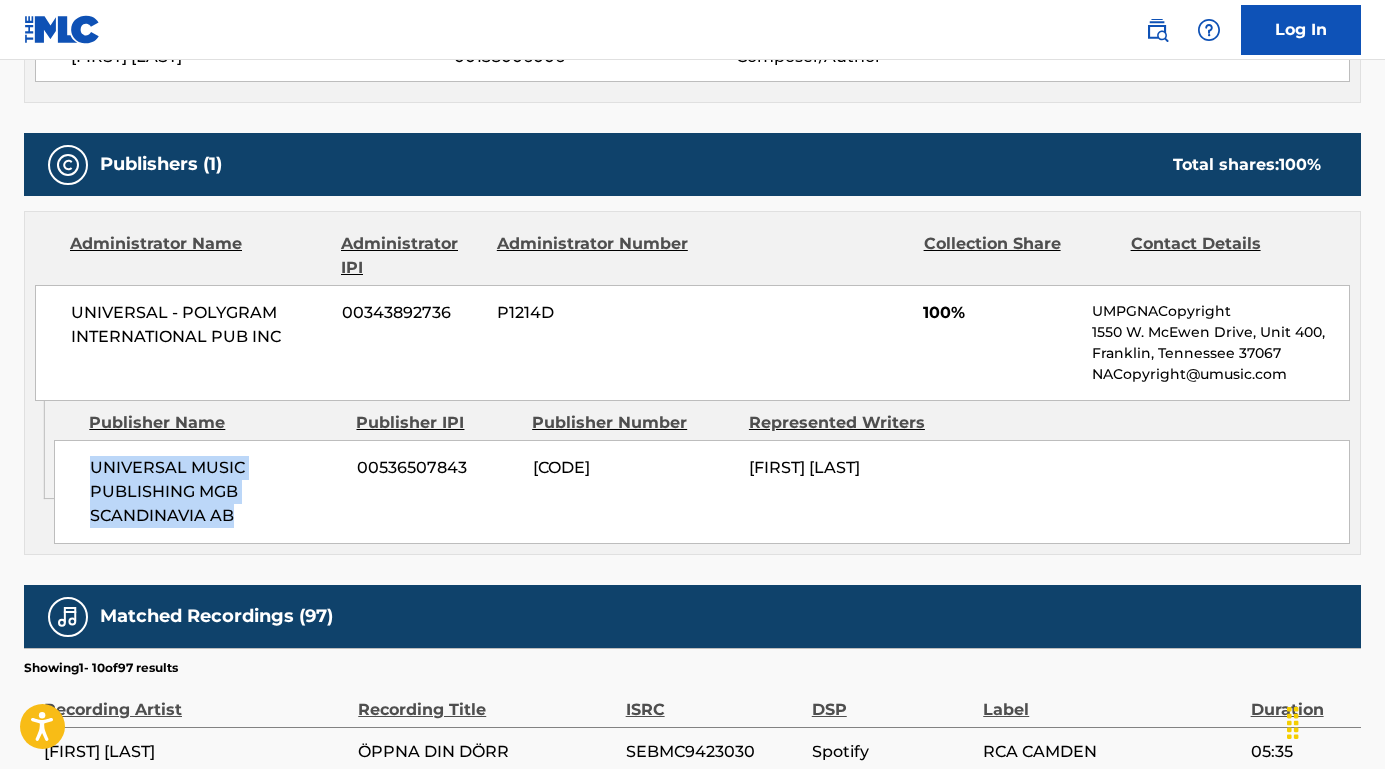 drag, startPoint x: 255, startPoint y: 516, endPoint x: 88, endPoint y: 457, distance: 177.11578 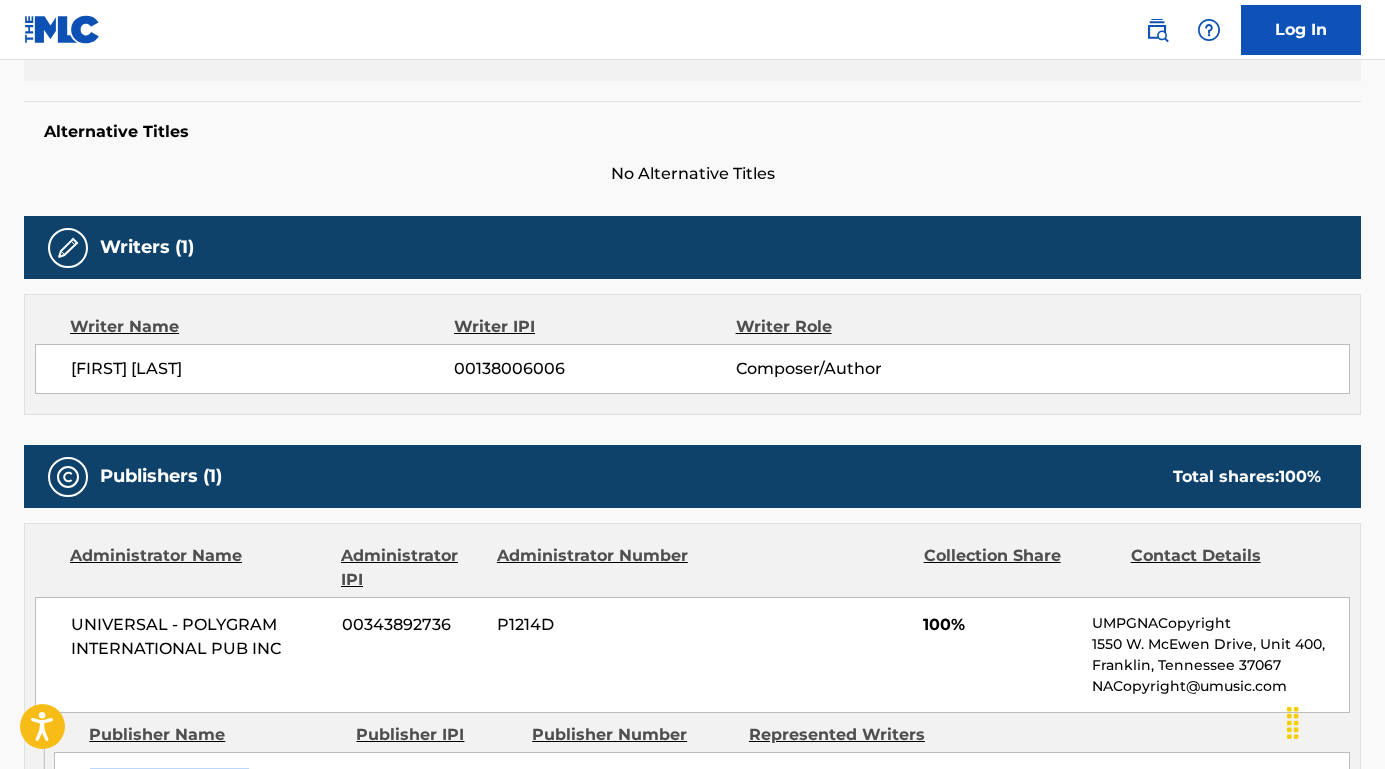 scroll, scrollTop: 7, scrollLeft: 0, axis: vertical 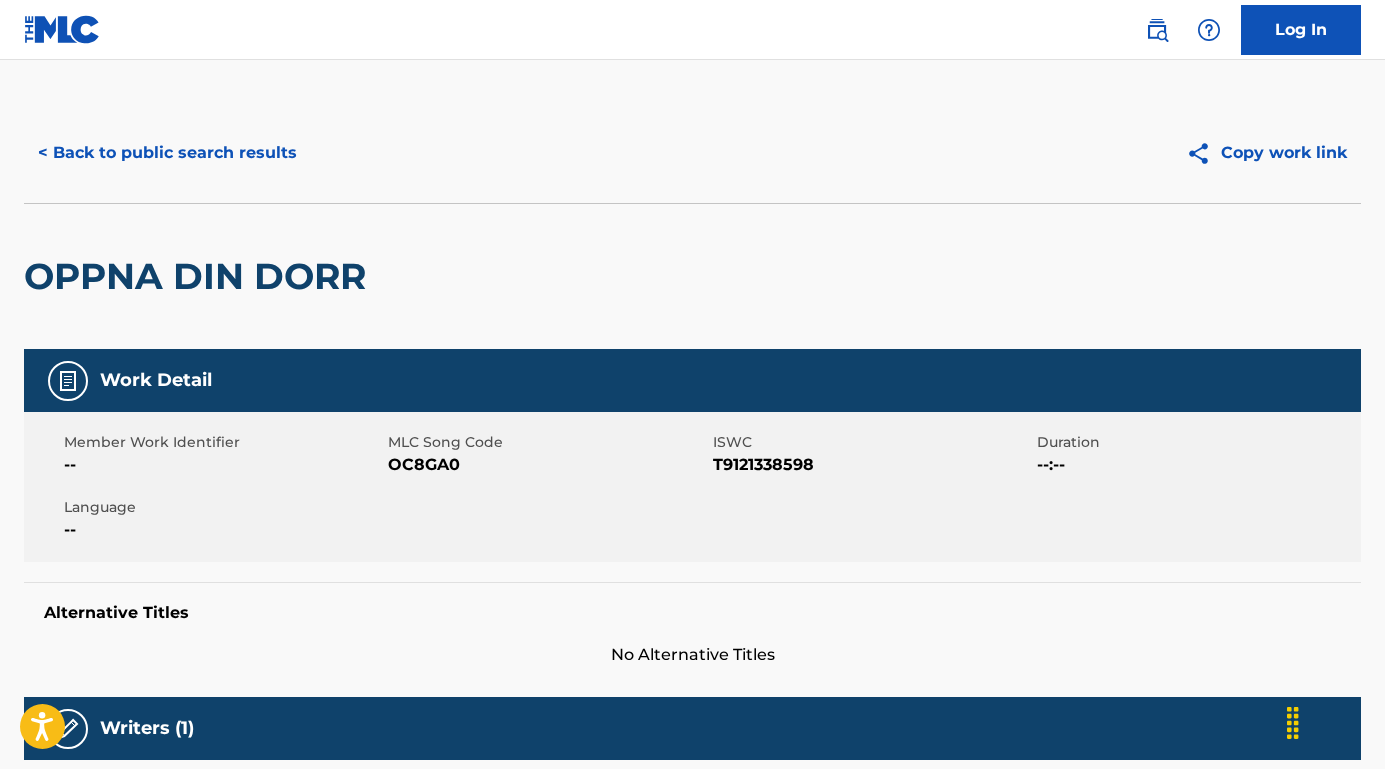 click on "< Back to public search results" at bounding box center [167, 153] 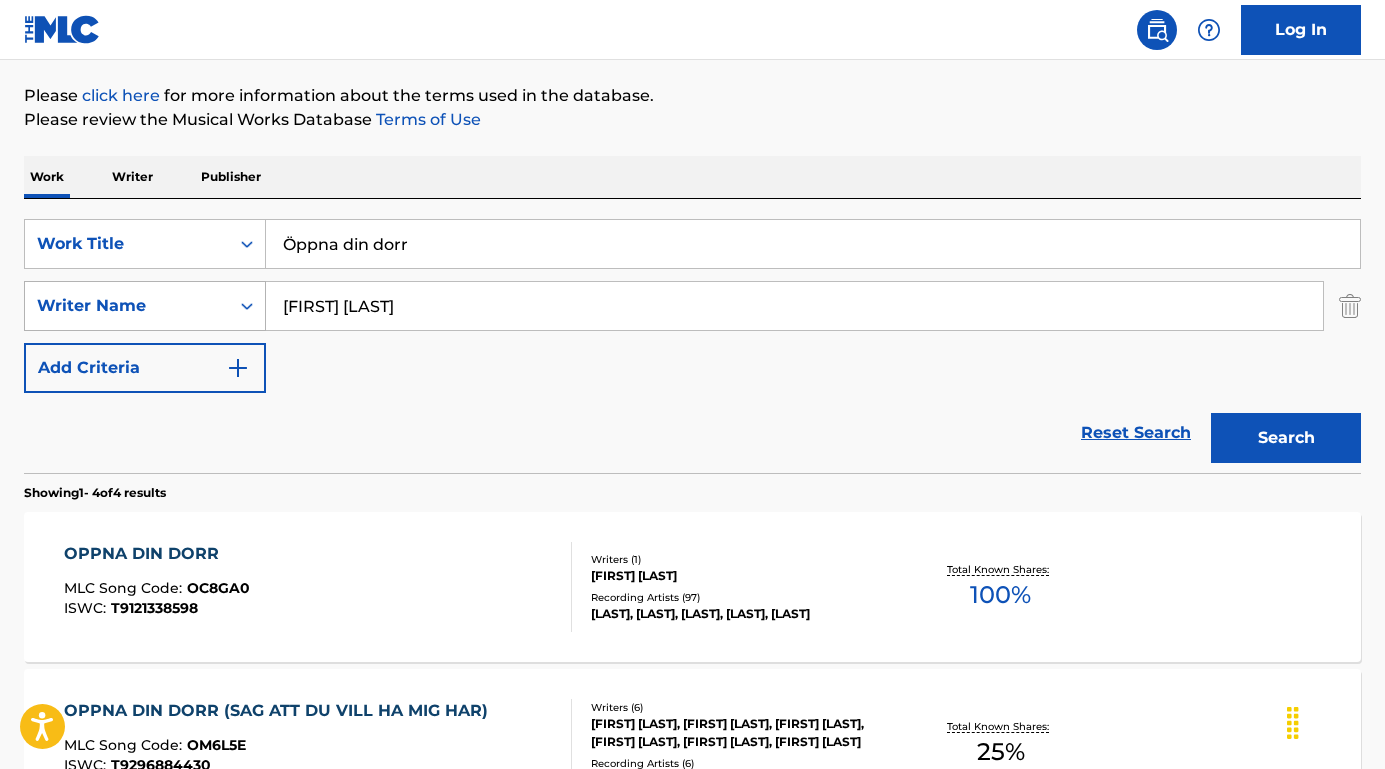 drag, startPoint x: 412, startPoint y: 313, endPoint x: 171, endPoint y: 299, distance: 241.4063 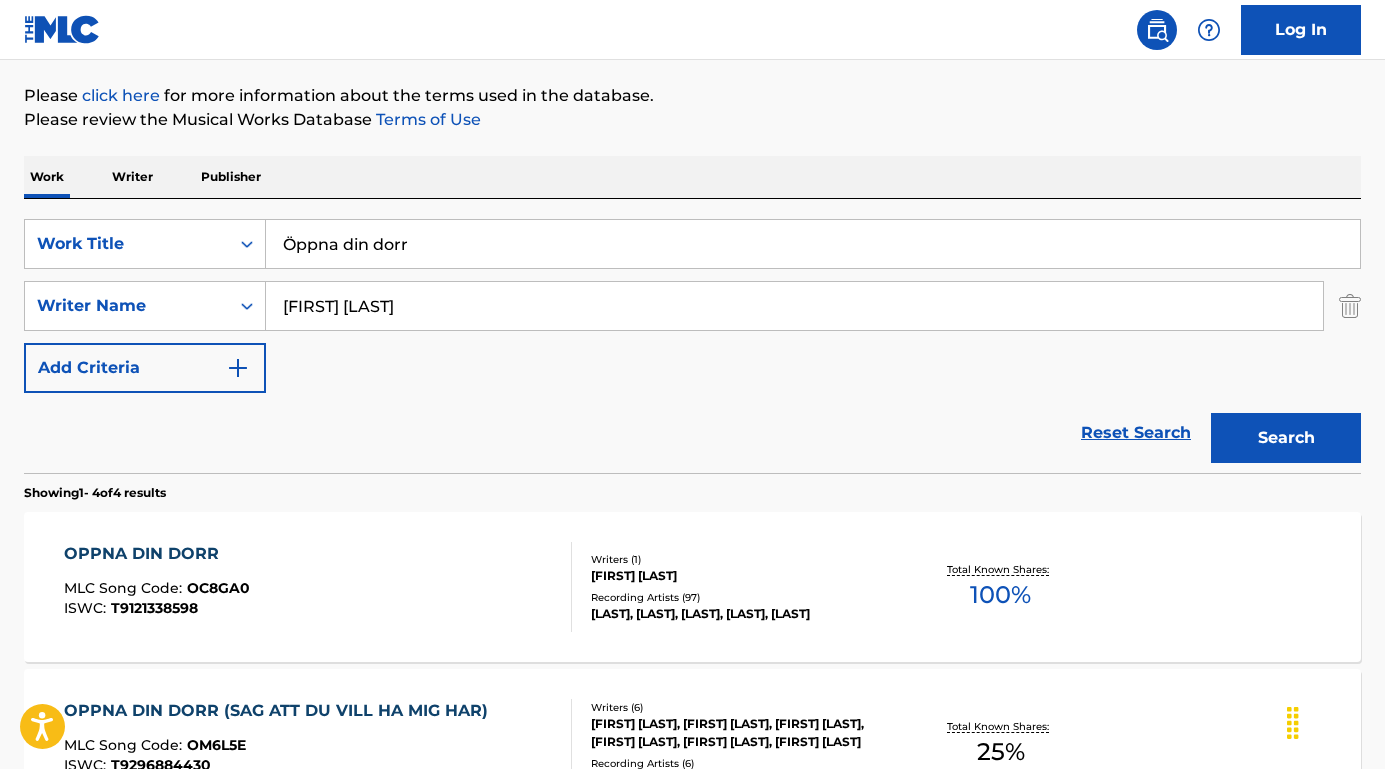 type on "[FIRST] [LAST]" 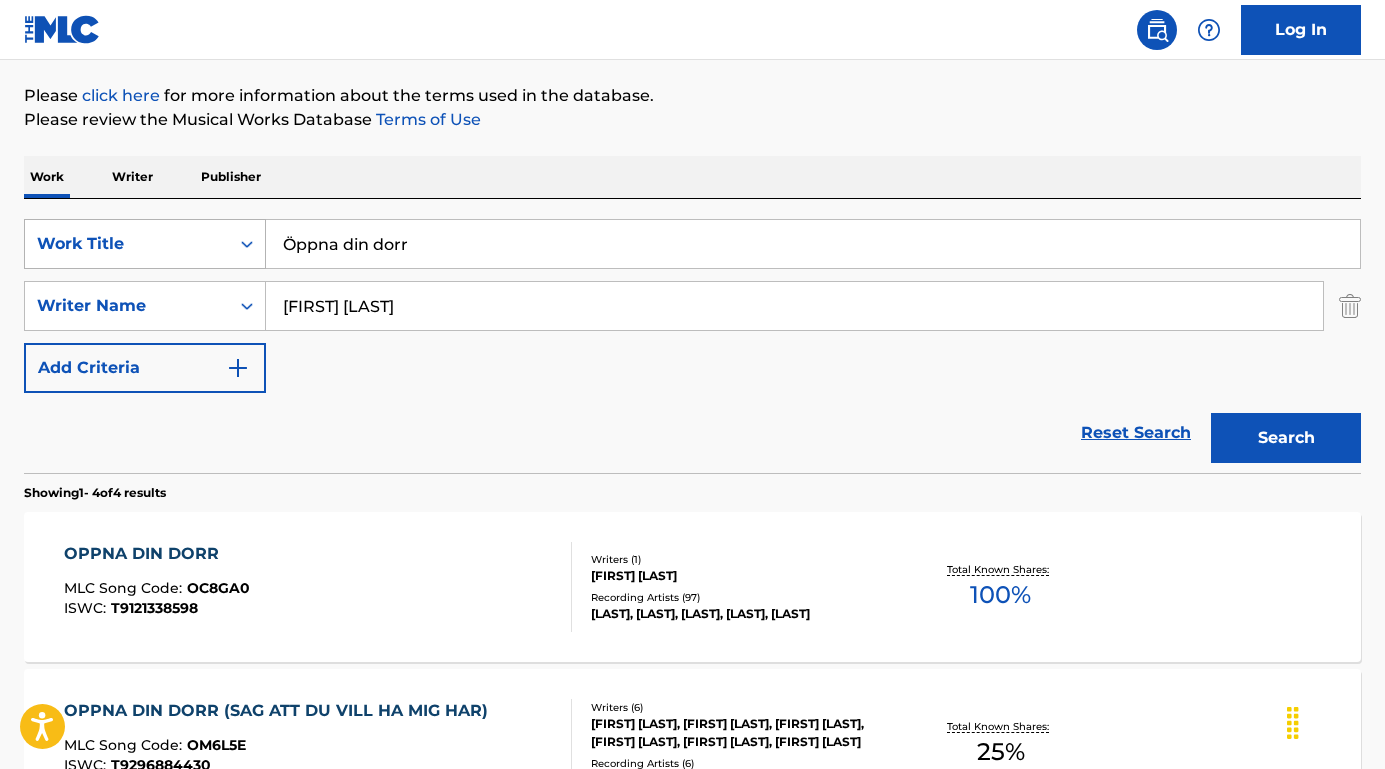 drag, startPoint x: 468, startPoint y: 242, endPoint x: 216, endPoint y: 238, distance: 252.03174 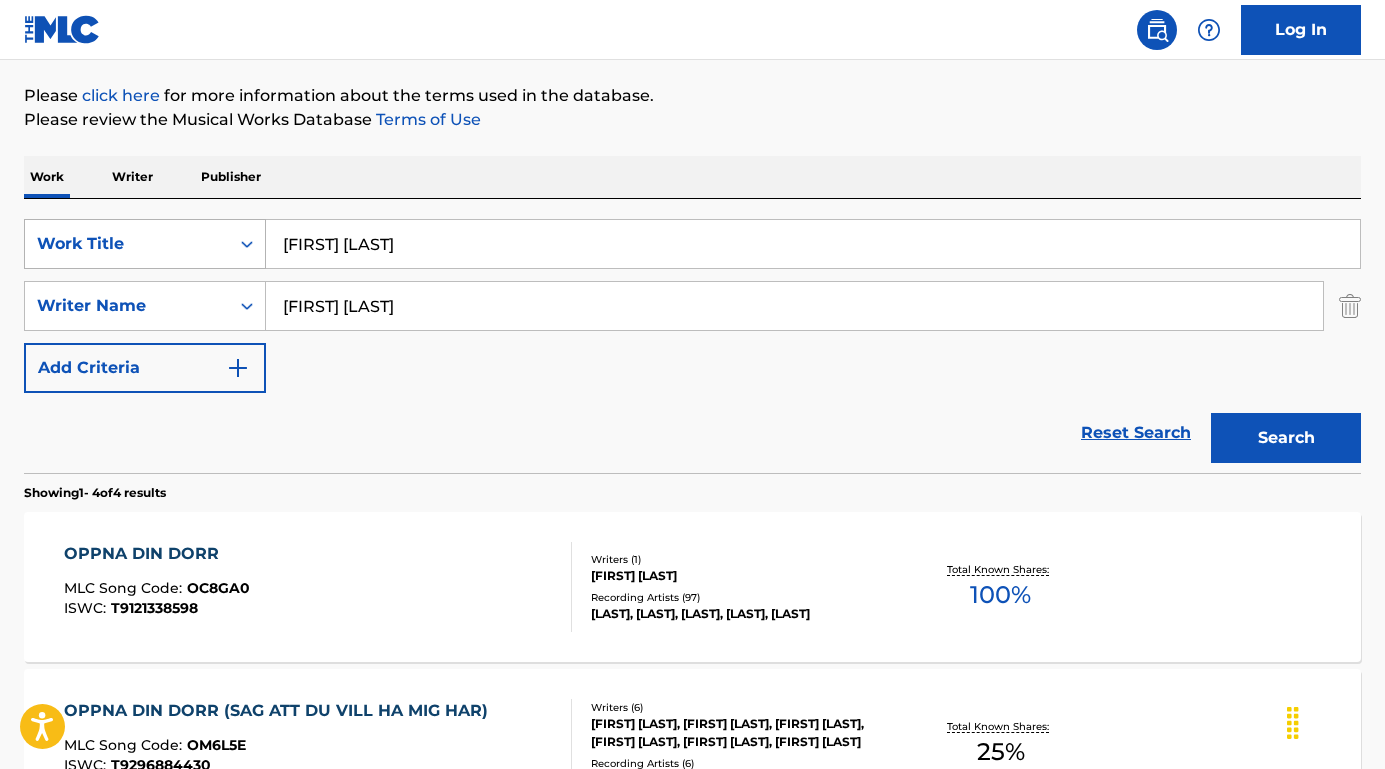 drag, startPoint x: 428, startPoint y: 240, endPoint x: 170, endPoint y: 237, distance: 258.01746 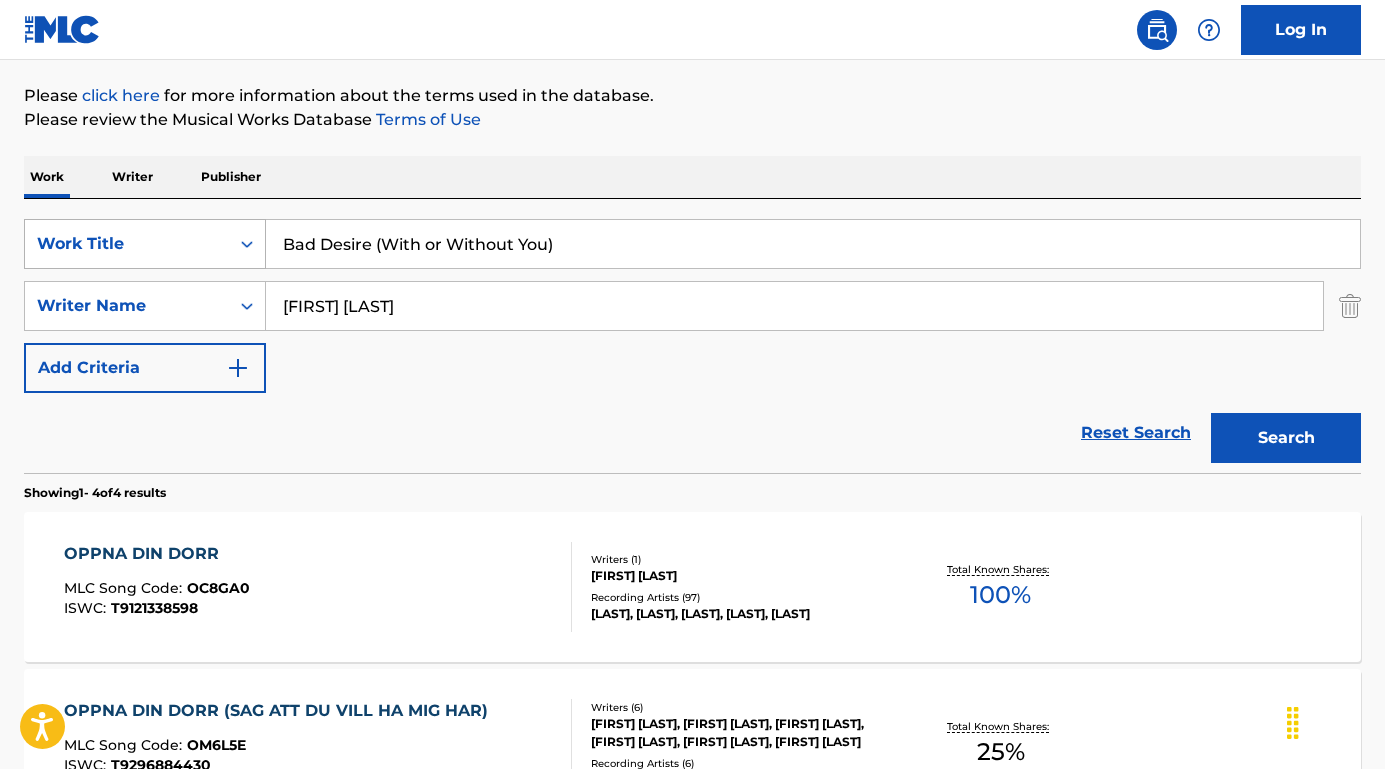 type on "Bad Desire (With or Without You)" 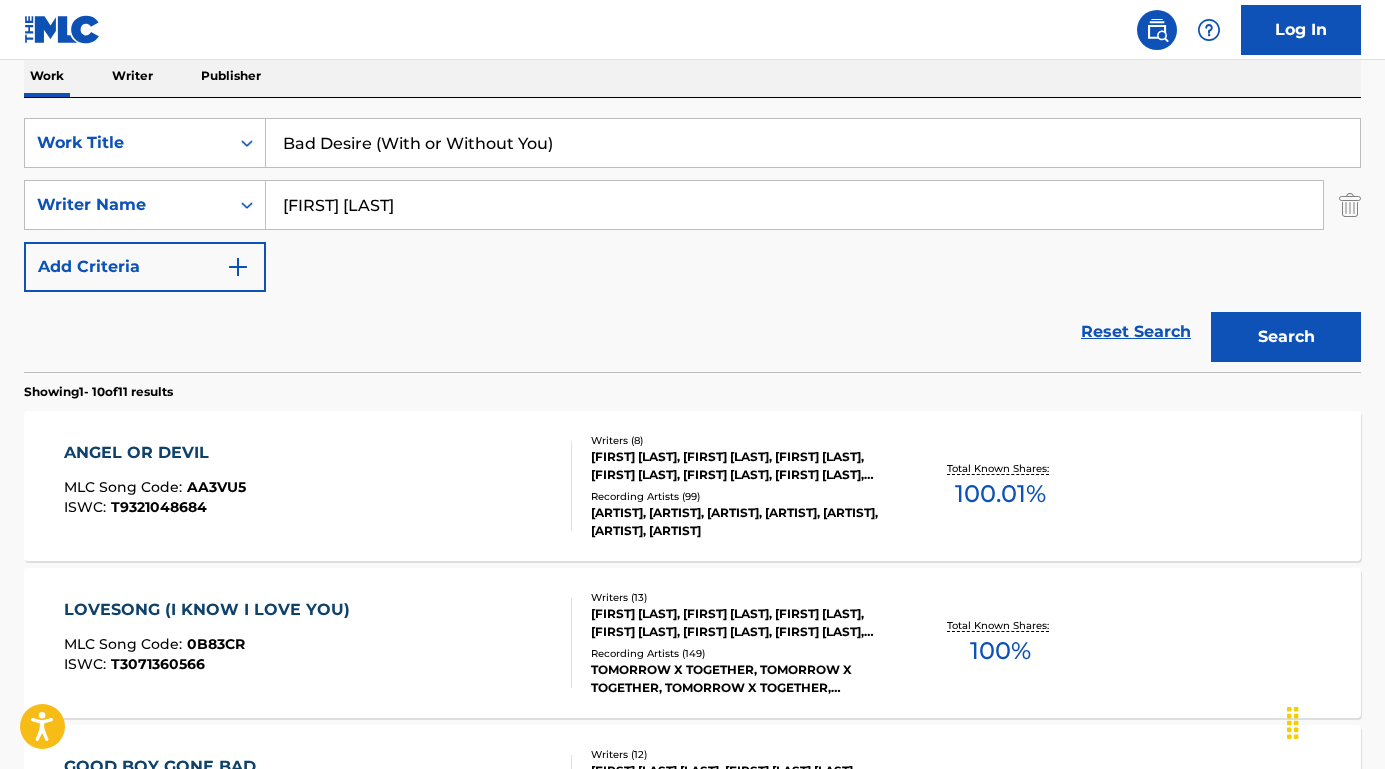scroll, scrollTop: 349, scrollLeft: 0, axis: vertical 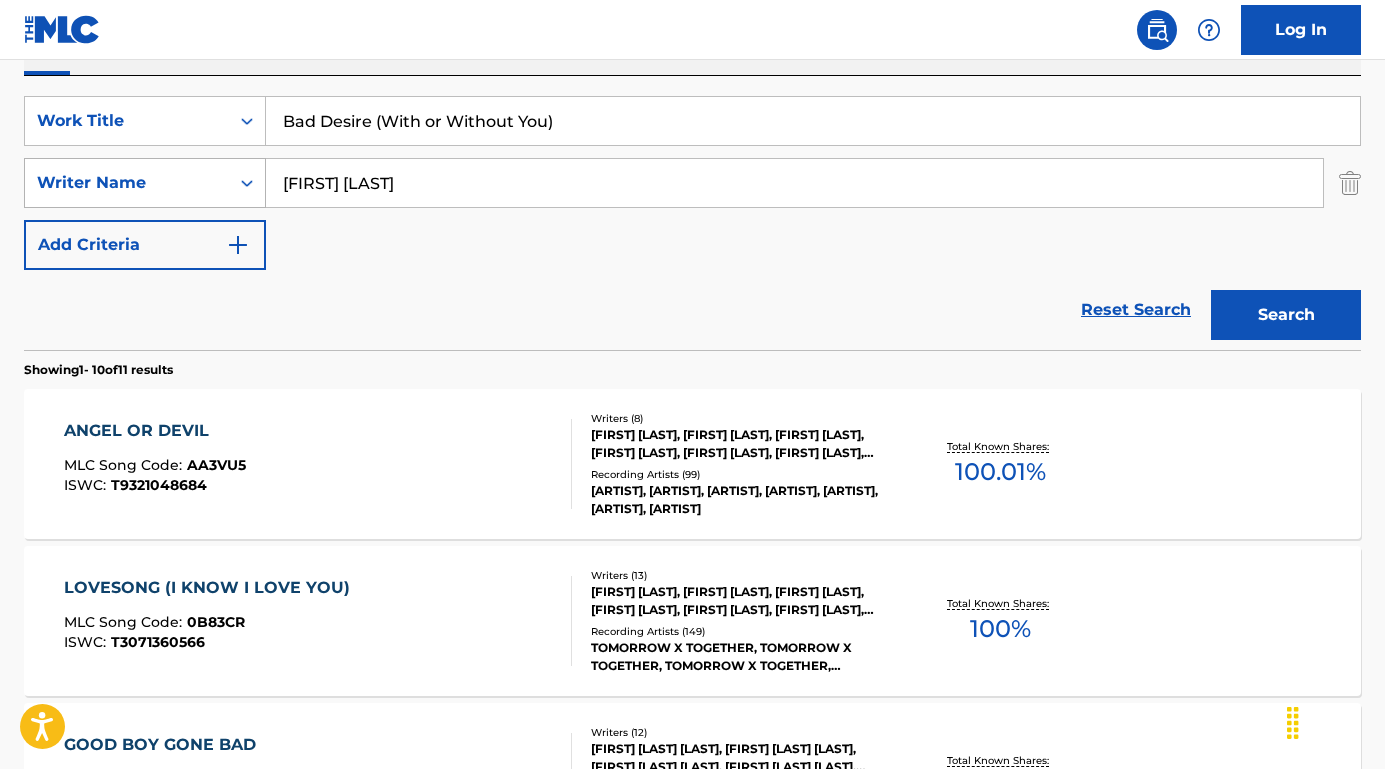 drag, startPoint x: 456, startPoint y: 182, endPoint x: 237, endPoint y: 176, distance: 219.08218 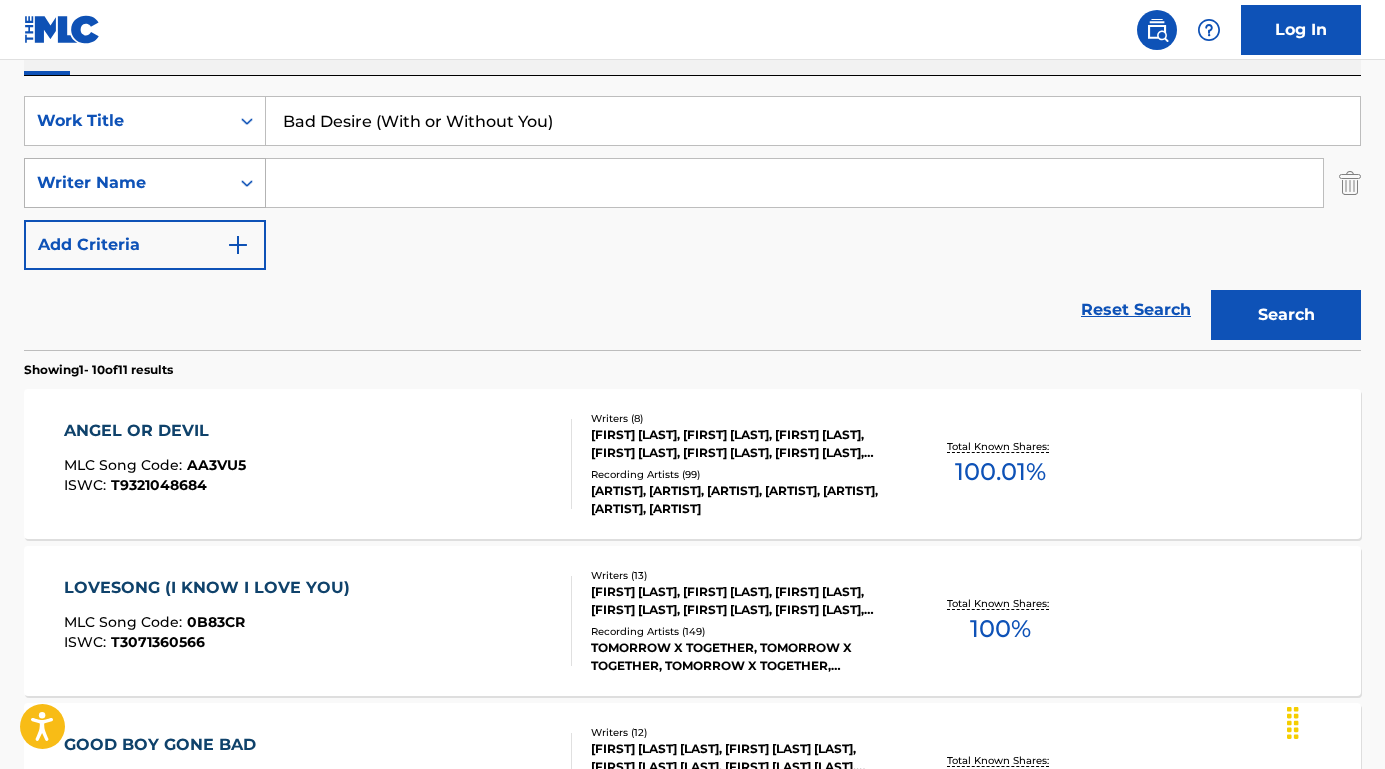 type 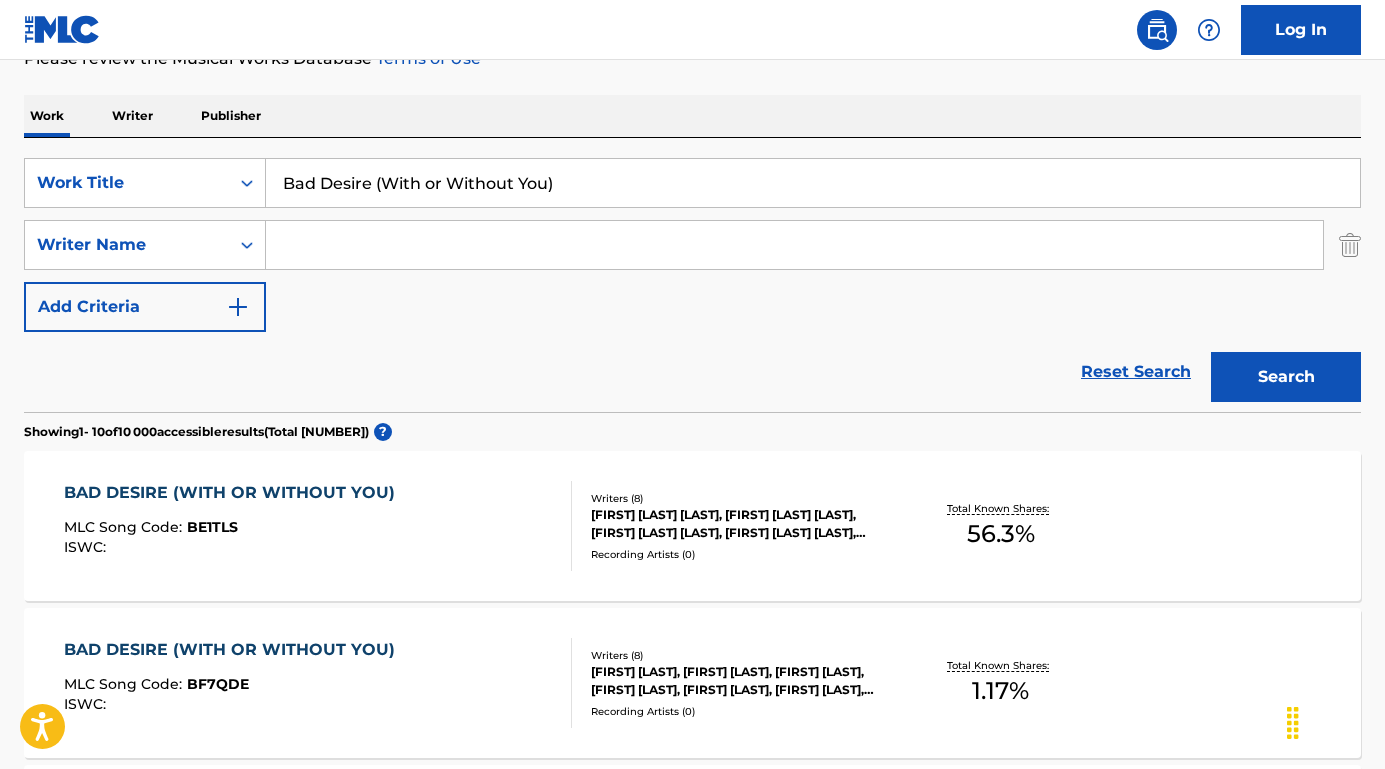 scroll, scrollTop: 297, scrollLeft: 0, axis: vertical 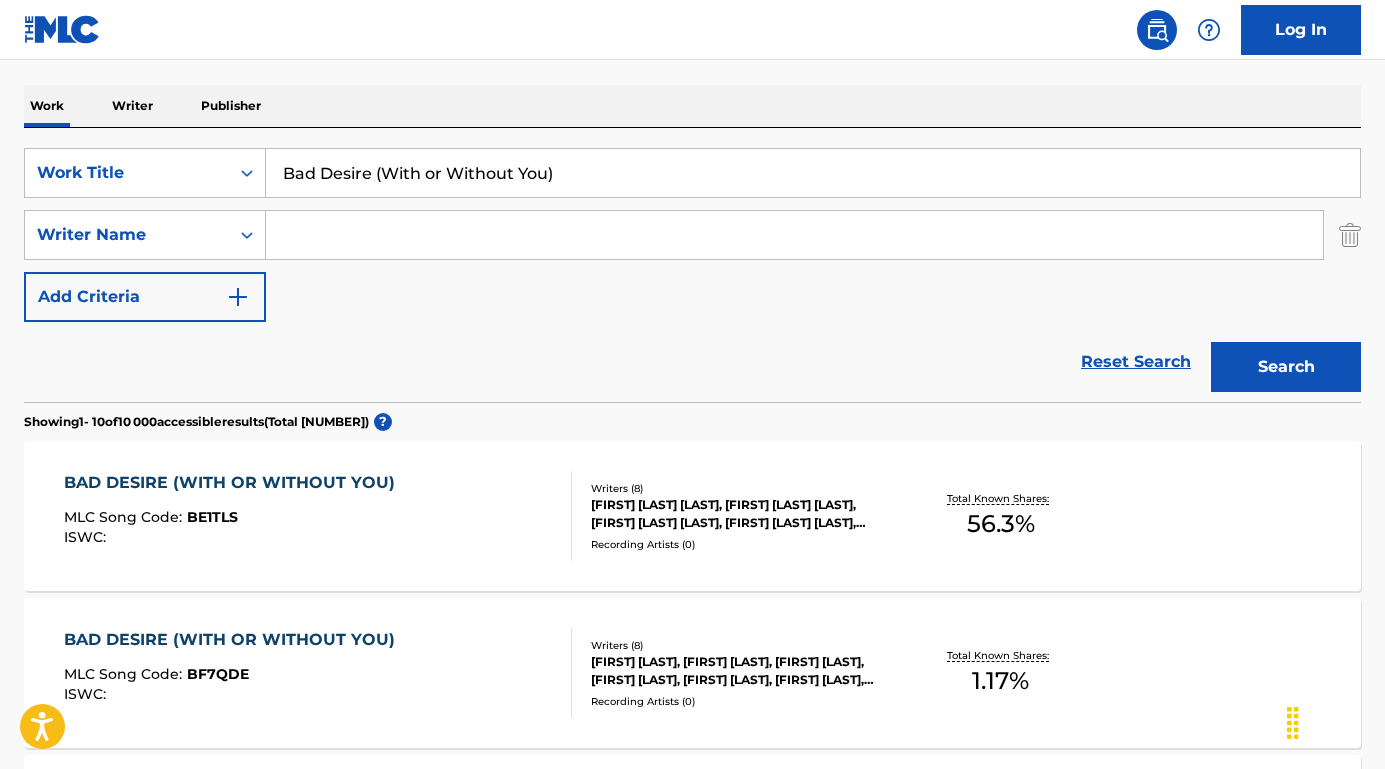 click on "BAD DESIRE (WITH OR WITHOUT YOU)" at bounding box center (234, 483) 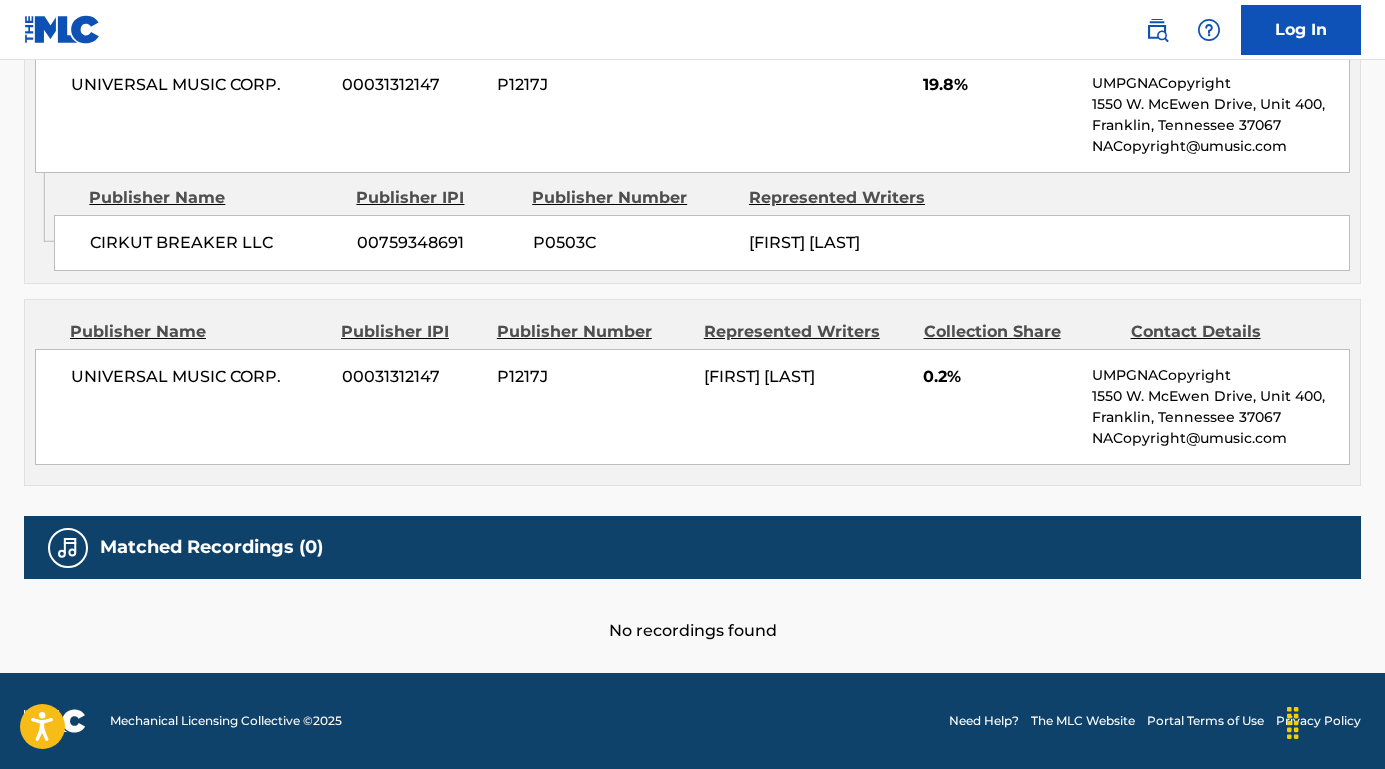 scroll, scrollTop: 1631, scrollLeft: 0, axis: vertical 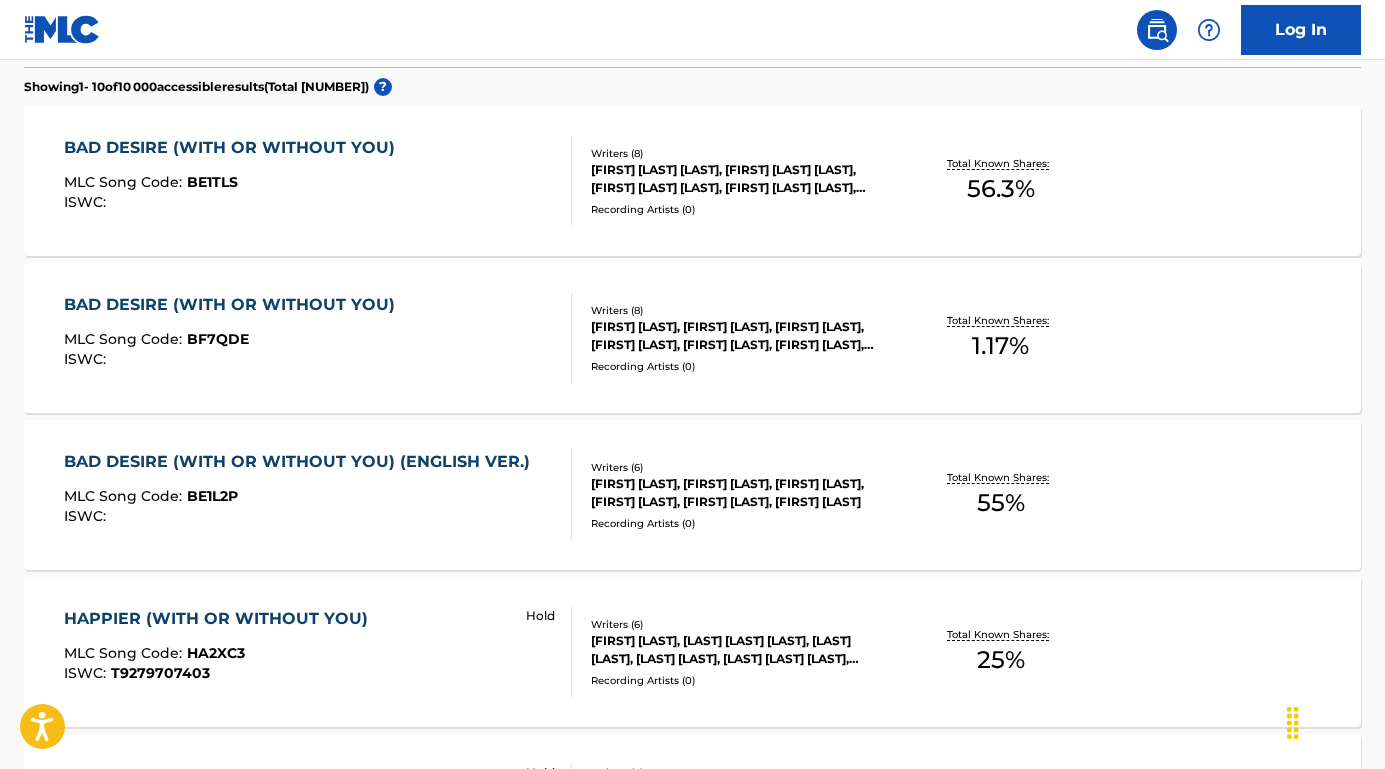 click on "BAD DESIRE (WITH OR WITHOUT YOU)" at bounding box center [234, 148] 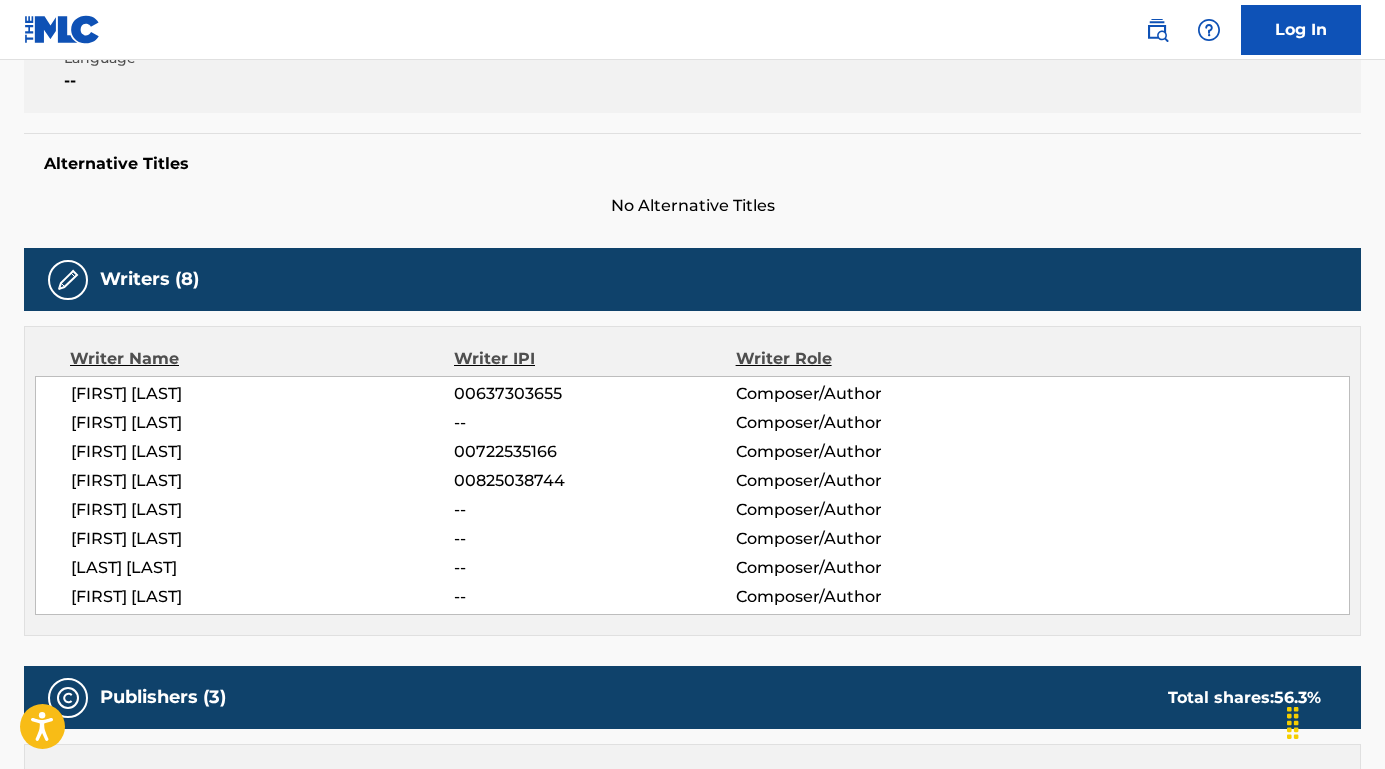 scroll, scrollTop: 182, scrollLeft: 0, axis: vertical 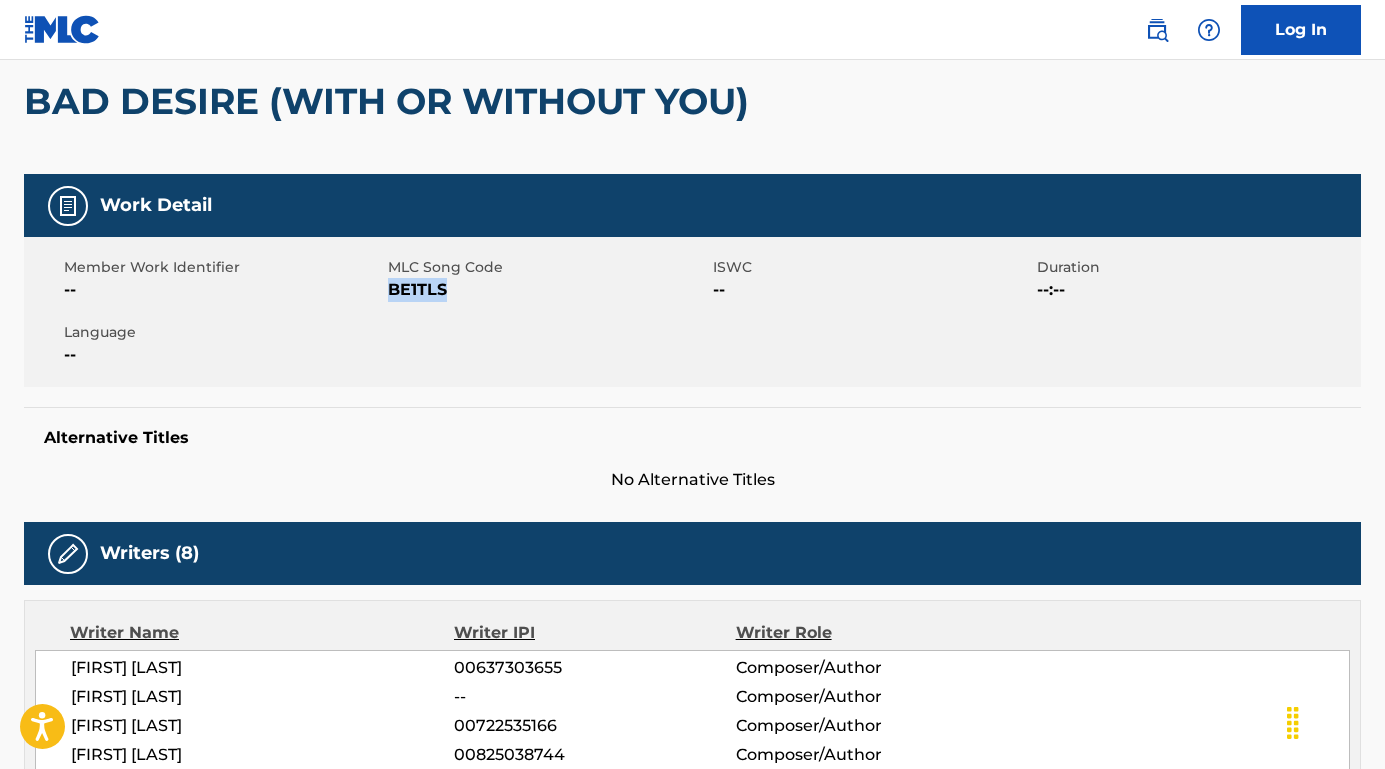 drag, startPoint x: 451, startPoint y: 289, endPoint x: 389, endPoint y: 290, distance: 62.008064 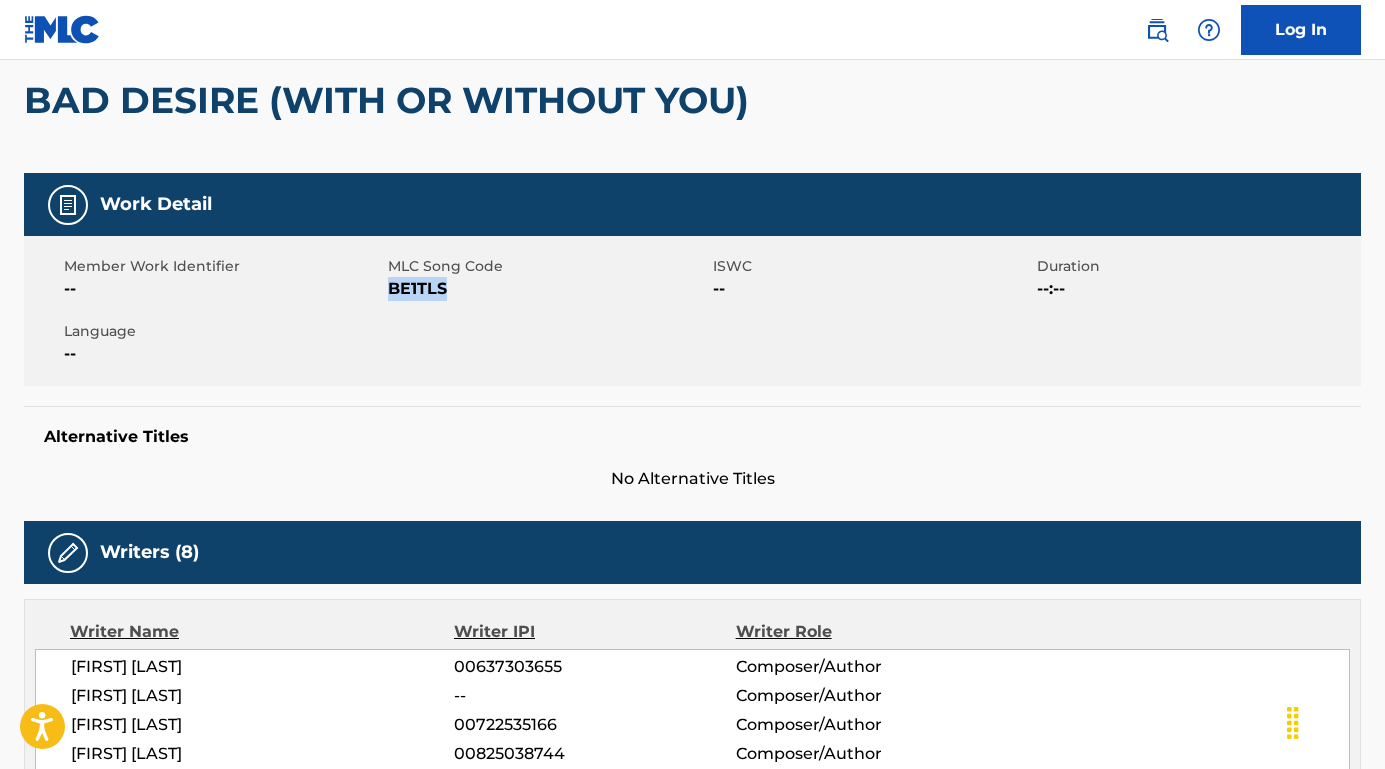 drag, startPoint x: 283, startPoint y: 663, endPoint x: 64, endPoint y: 663, distance: 219 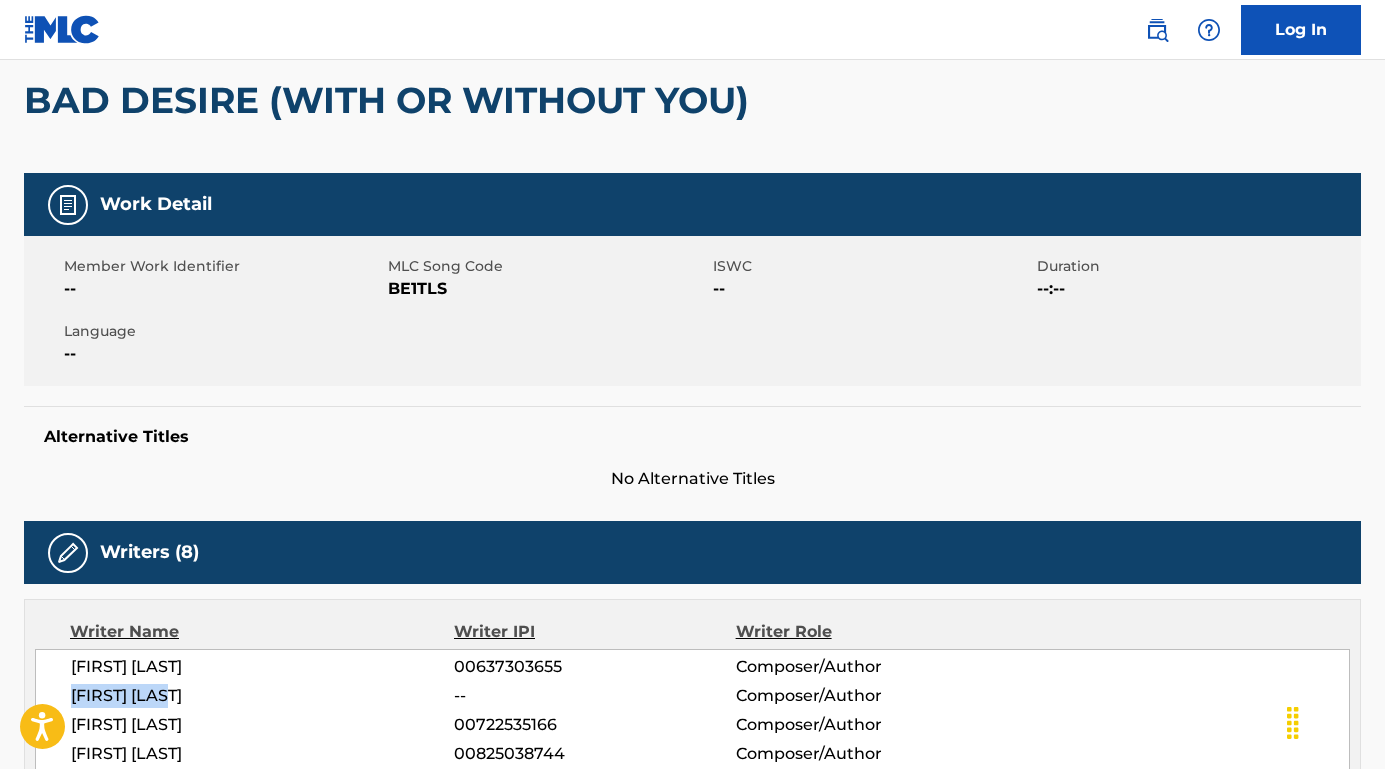 drag, startPoint x: 200, startPoint y: 696, endPoint x: 68, endPoint y: 692, distance: 132.0606 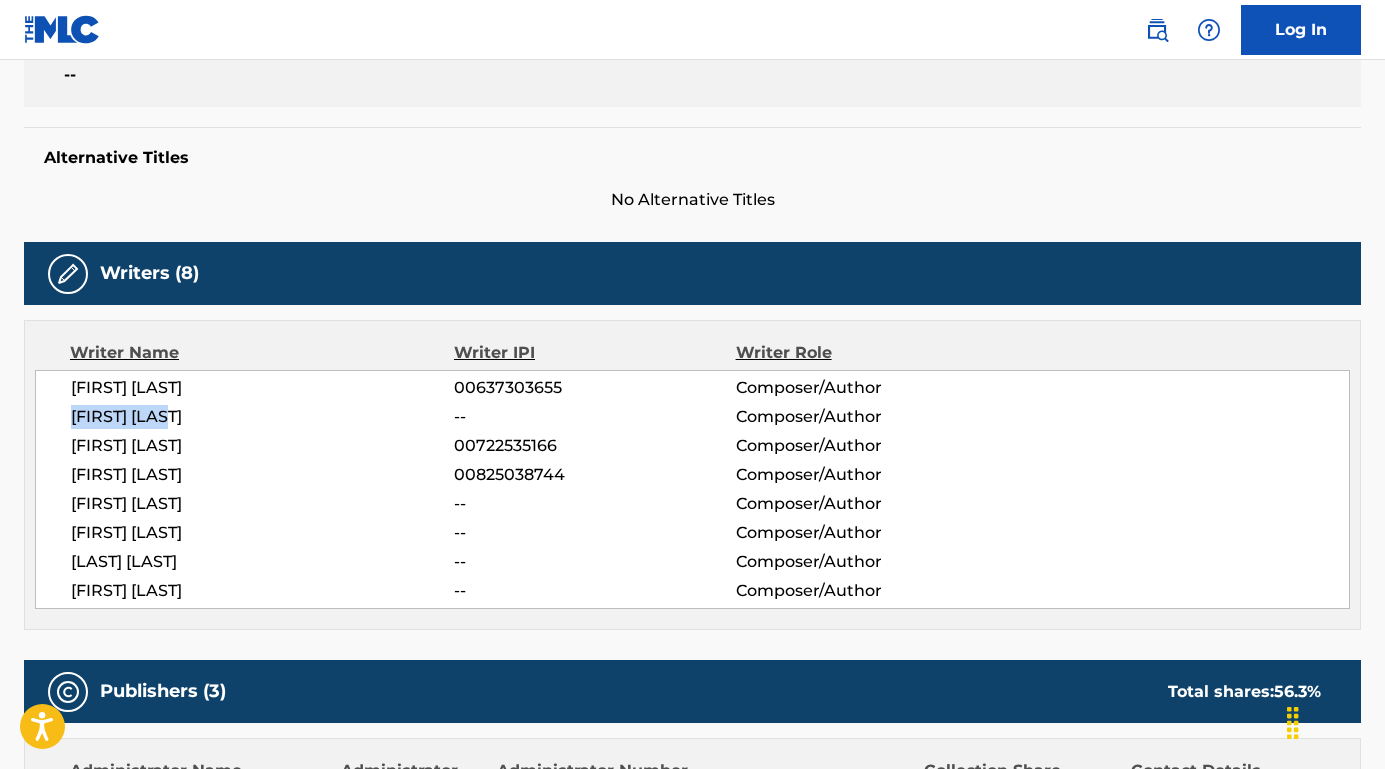 scroll, scrollTop: 497, scrollLeft: 0, axis: vertical 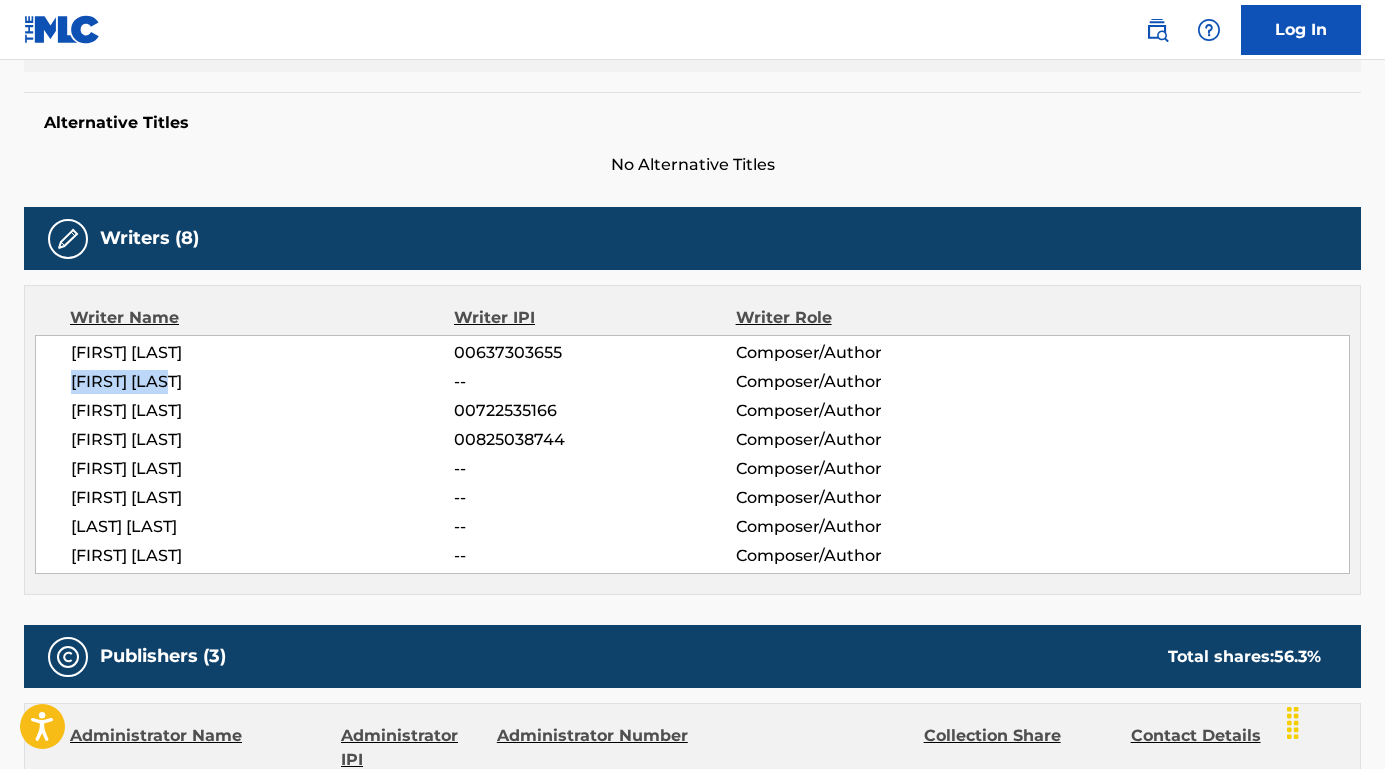 drag, startPoint x: 237, startPoint y: 412, endPoint x: 78, endPoint y: 411, distance: 159.00314 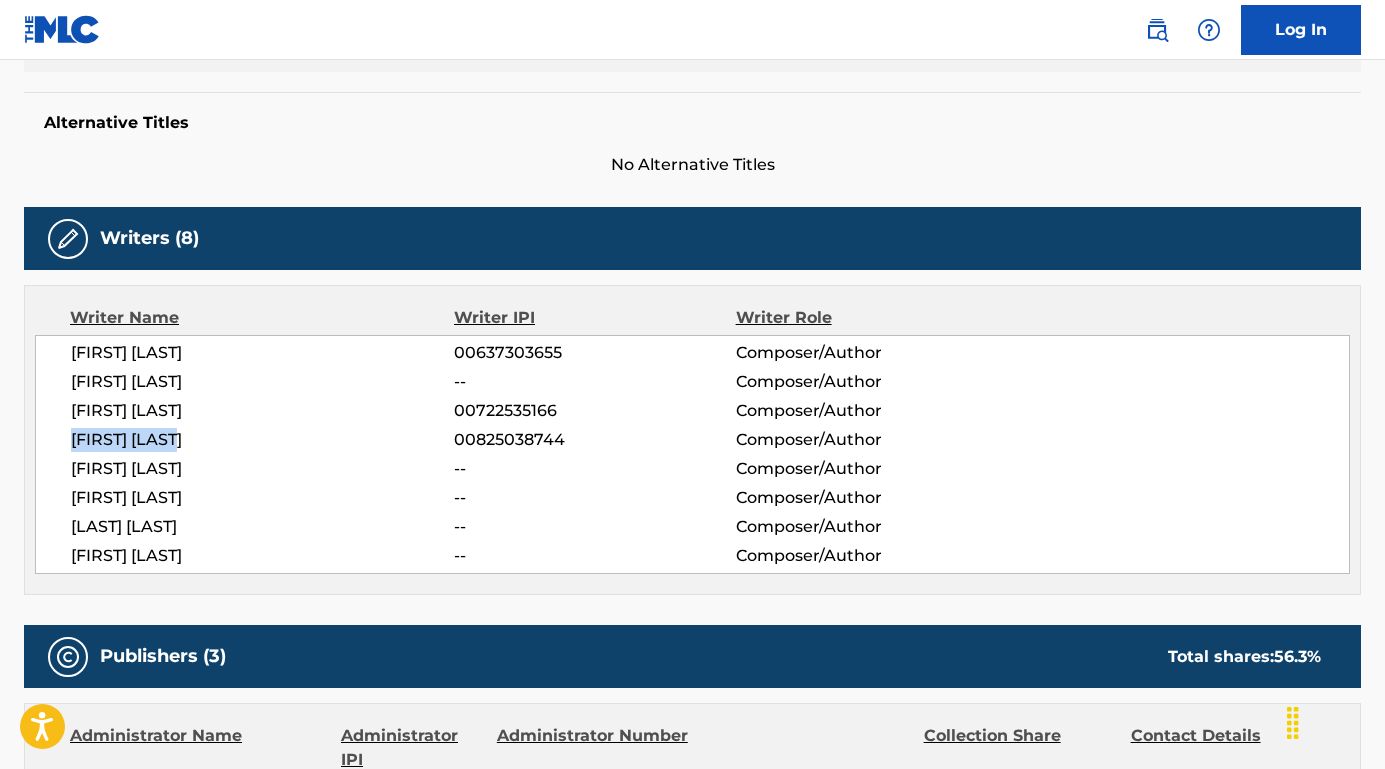 drag, startPoint x: 225, startPoint y: 439, endPoint x: 71, endPoint y: 436, distance: 154.02922 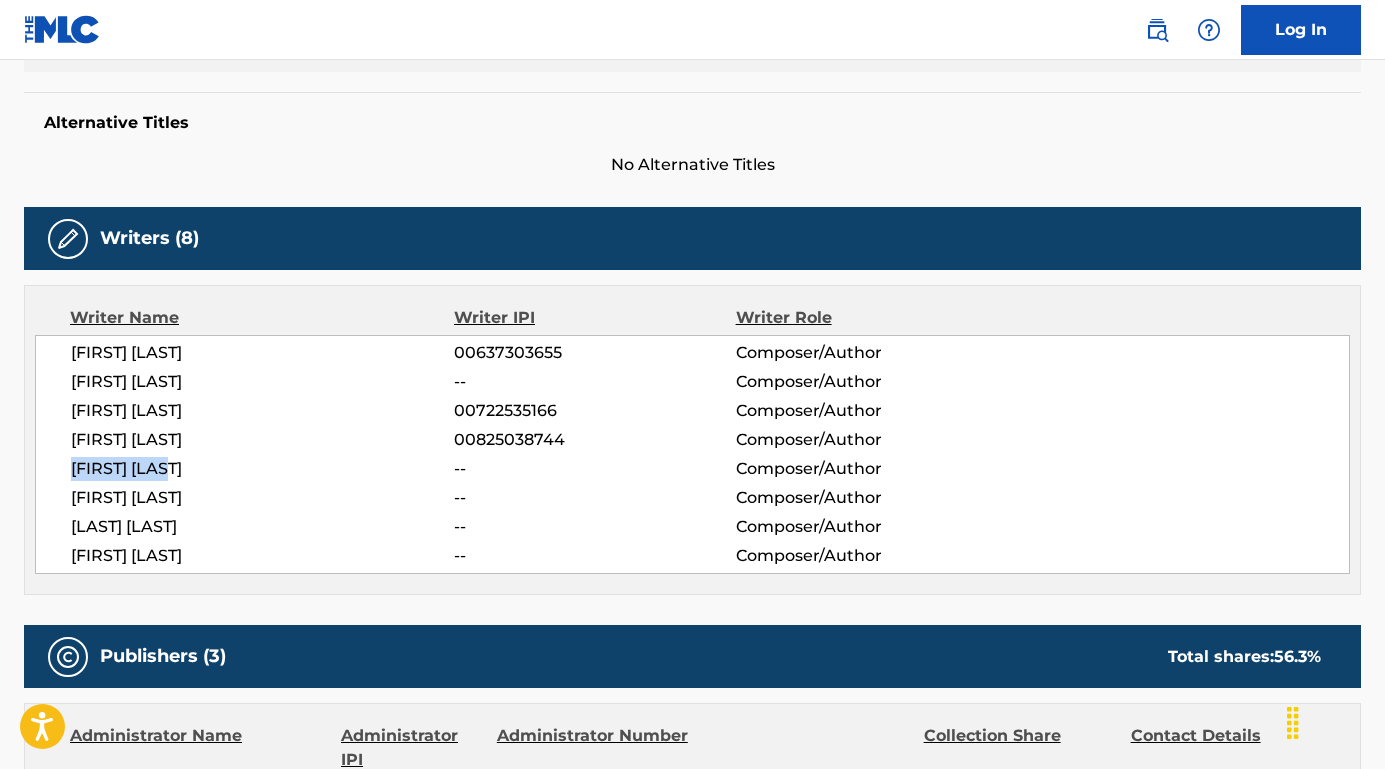 drag, startPoint x: 247, startPoint y: 465, endPoint x: 74, endPoint y: 461, distance: 173.04623 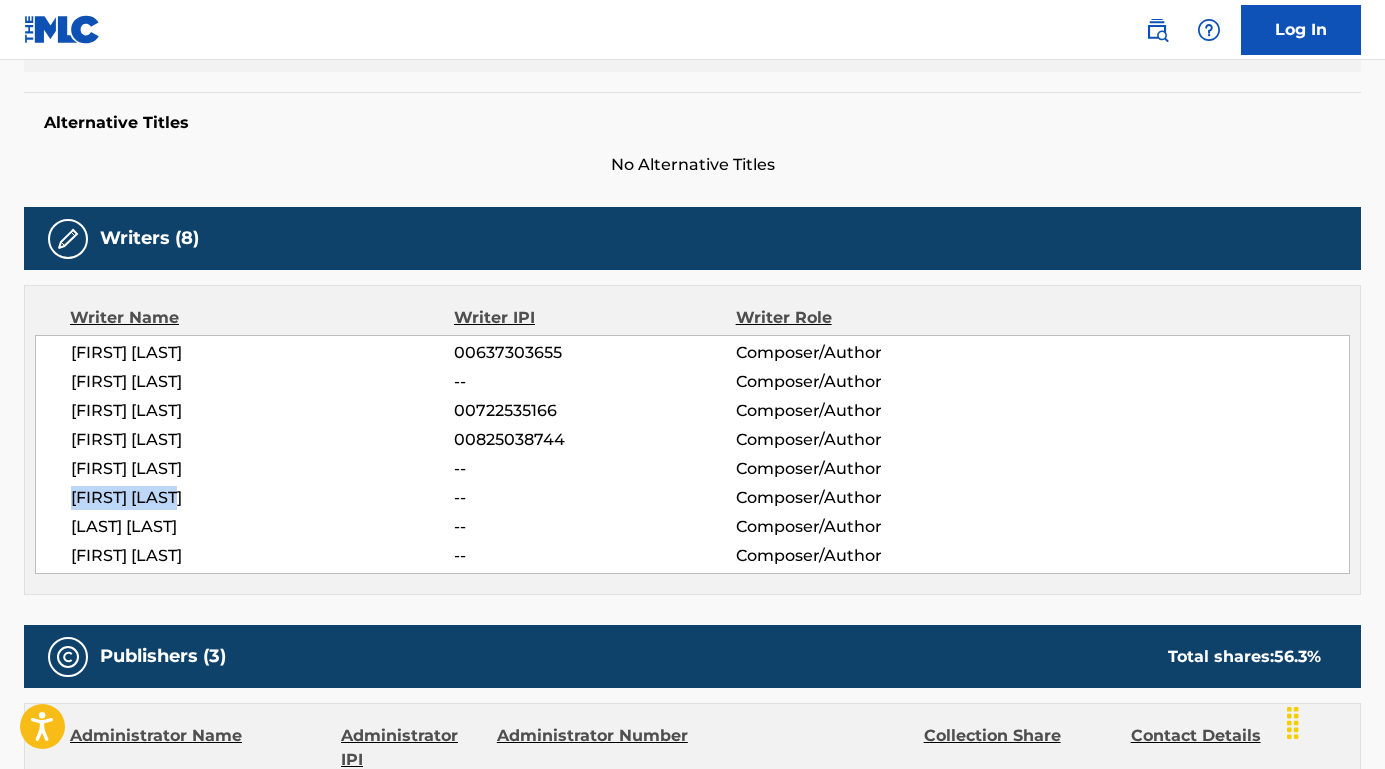 drag, startPoint x: 253, startPoint y: 500, endPoint x: 64, endPoint y: 496, distance: 189.04233 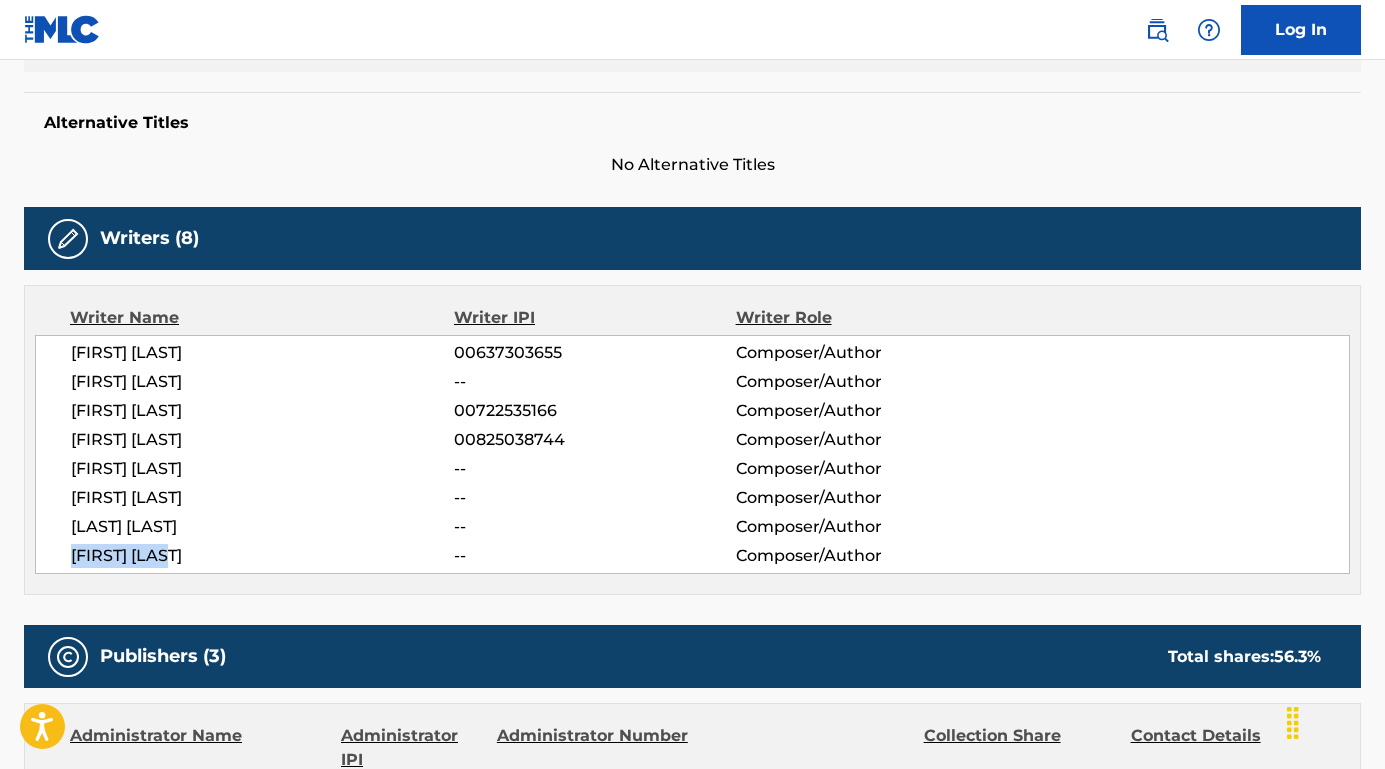 drag, startPoint x: 215, startPoint y: 556, endPoint x: 54, endPoint y: 553, distance: 161.02795 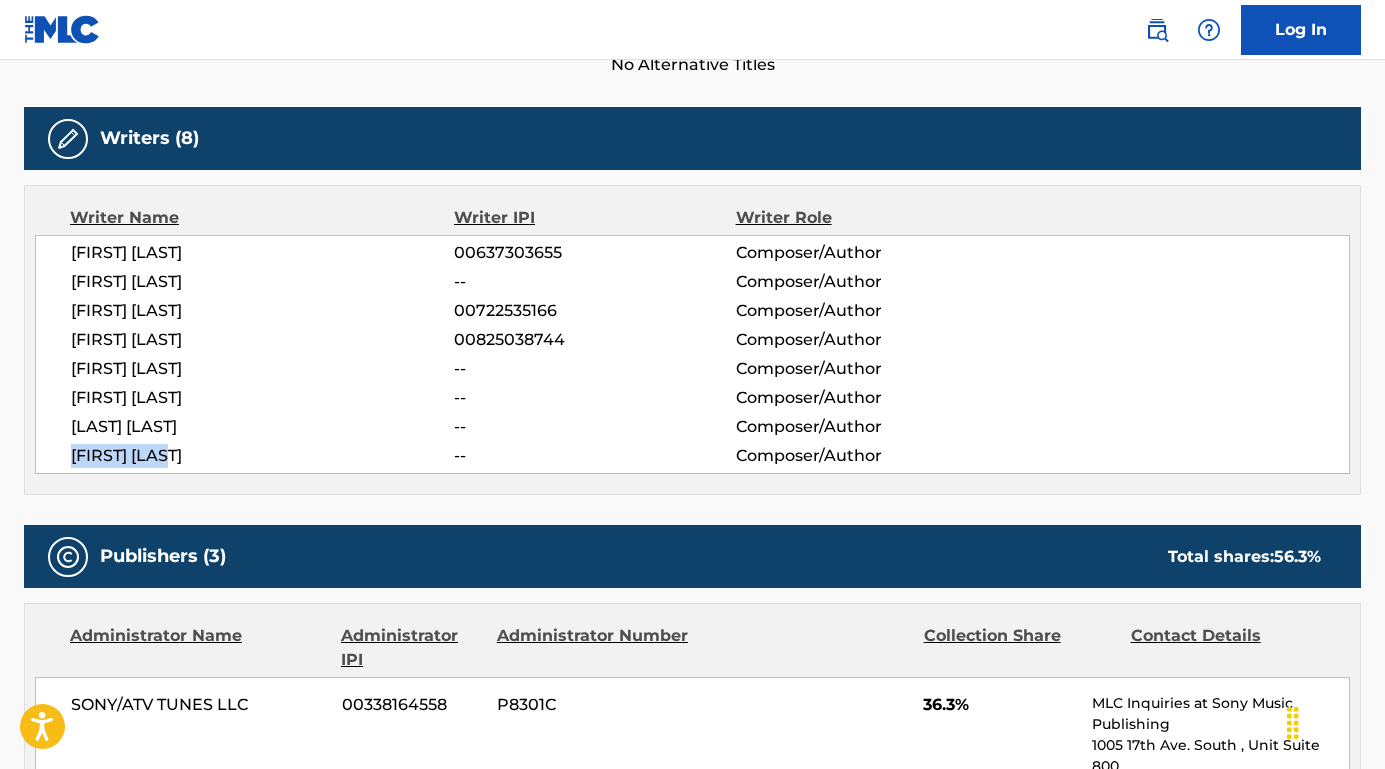 scroll, scrollTop: 809, scrollLeft: 0, axis: vertical 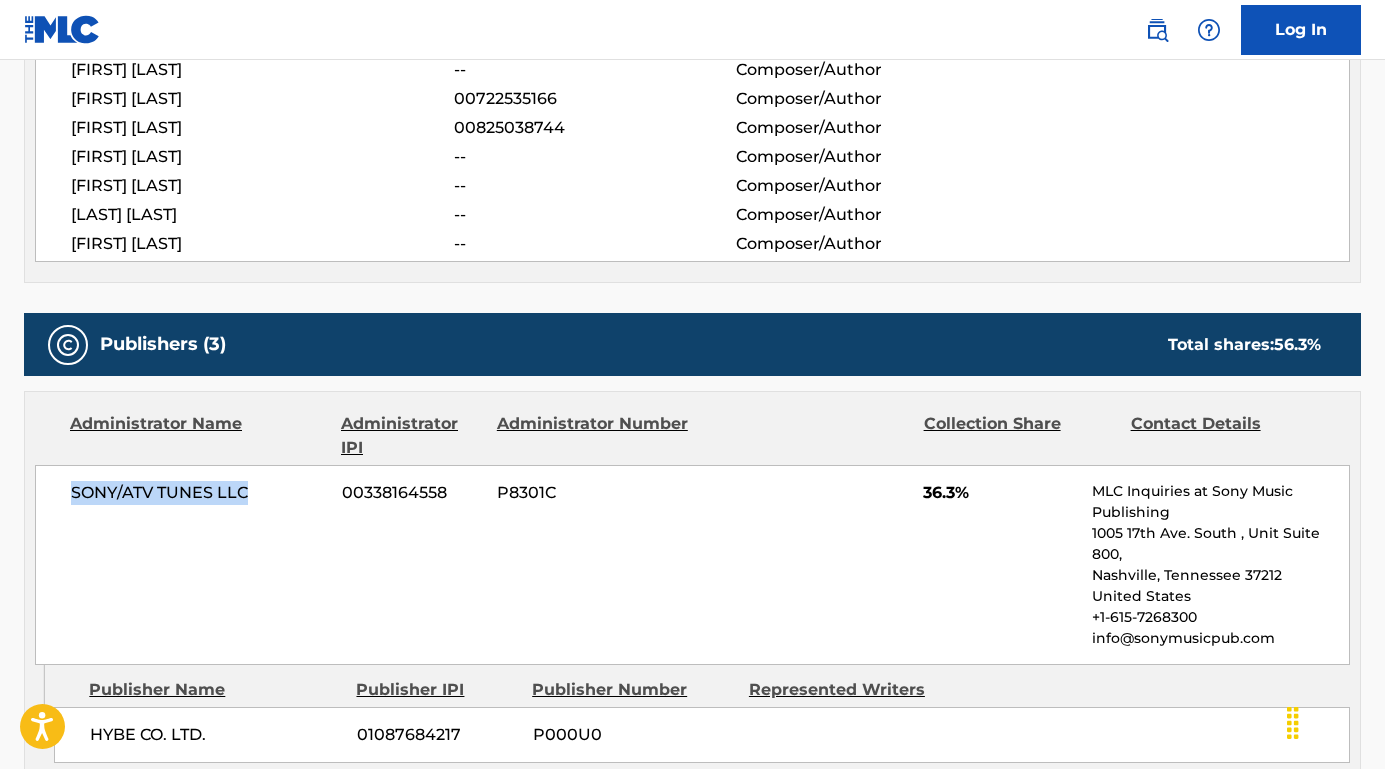 drag, startPoint x: 251, startPoint y: 494, endPoint x: 63, endPoint y: 489, distance: 188.06648 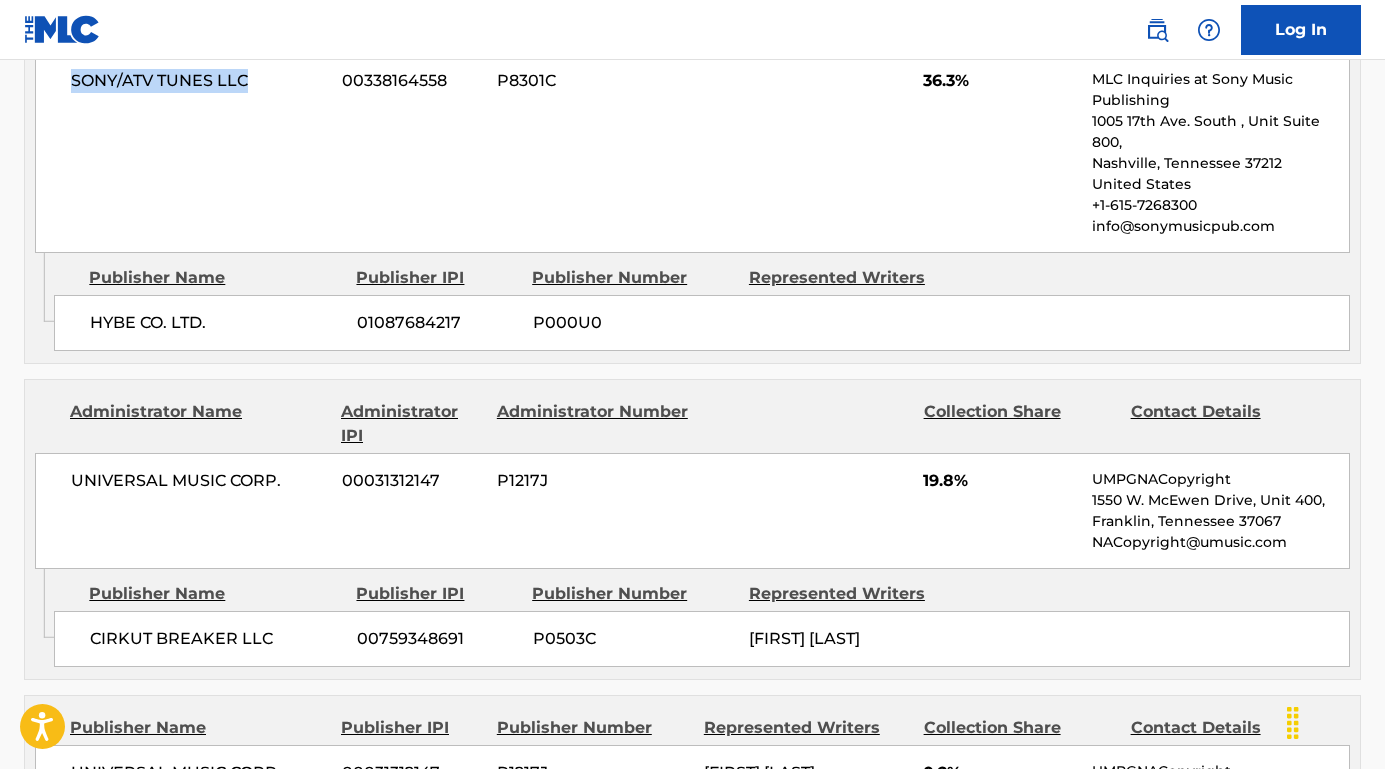 scroll, scrollTop: 1282, scrollLeft: 0, axis: vertical 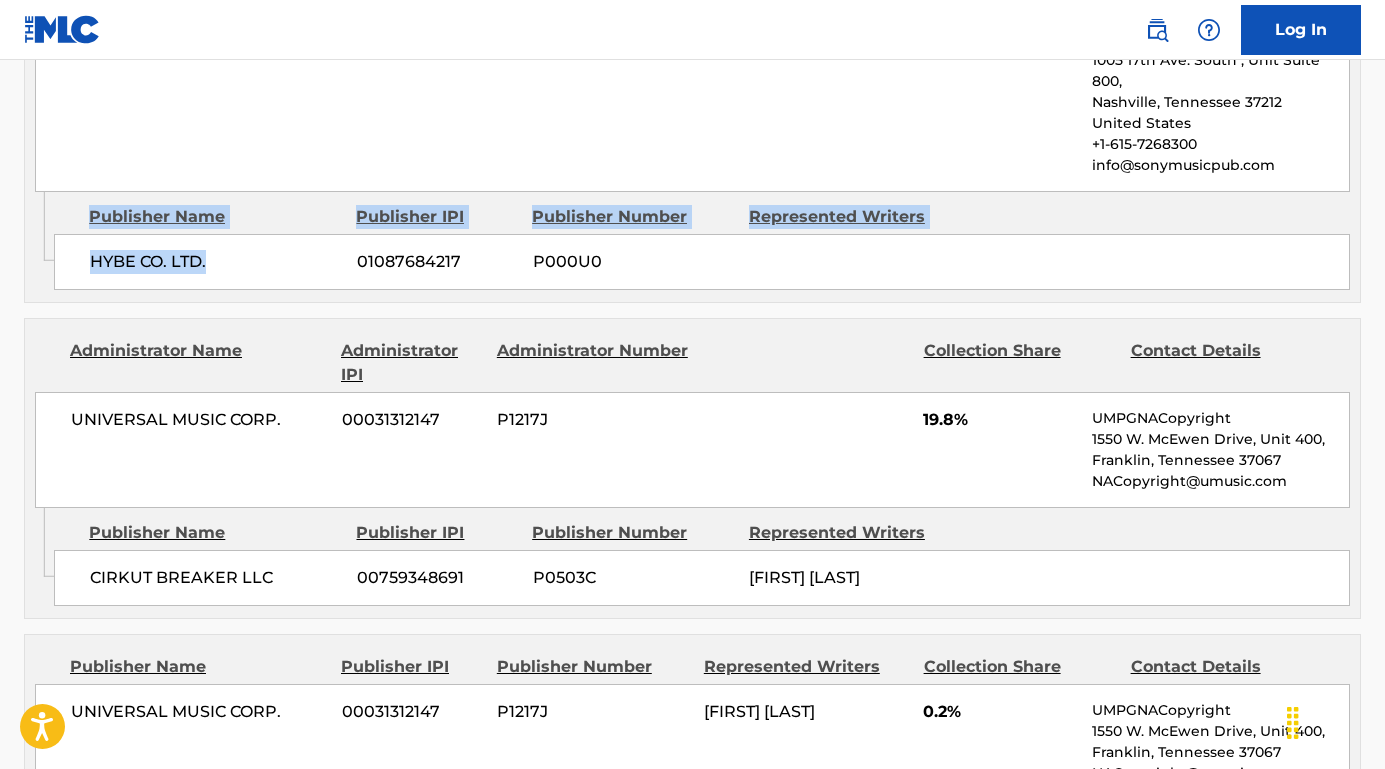 drag, startPoint x: 234, startPoint y: 255, endPoint x: 50, endPoint y: 253, distance: 184.01086 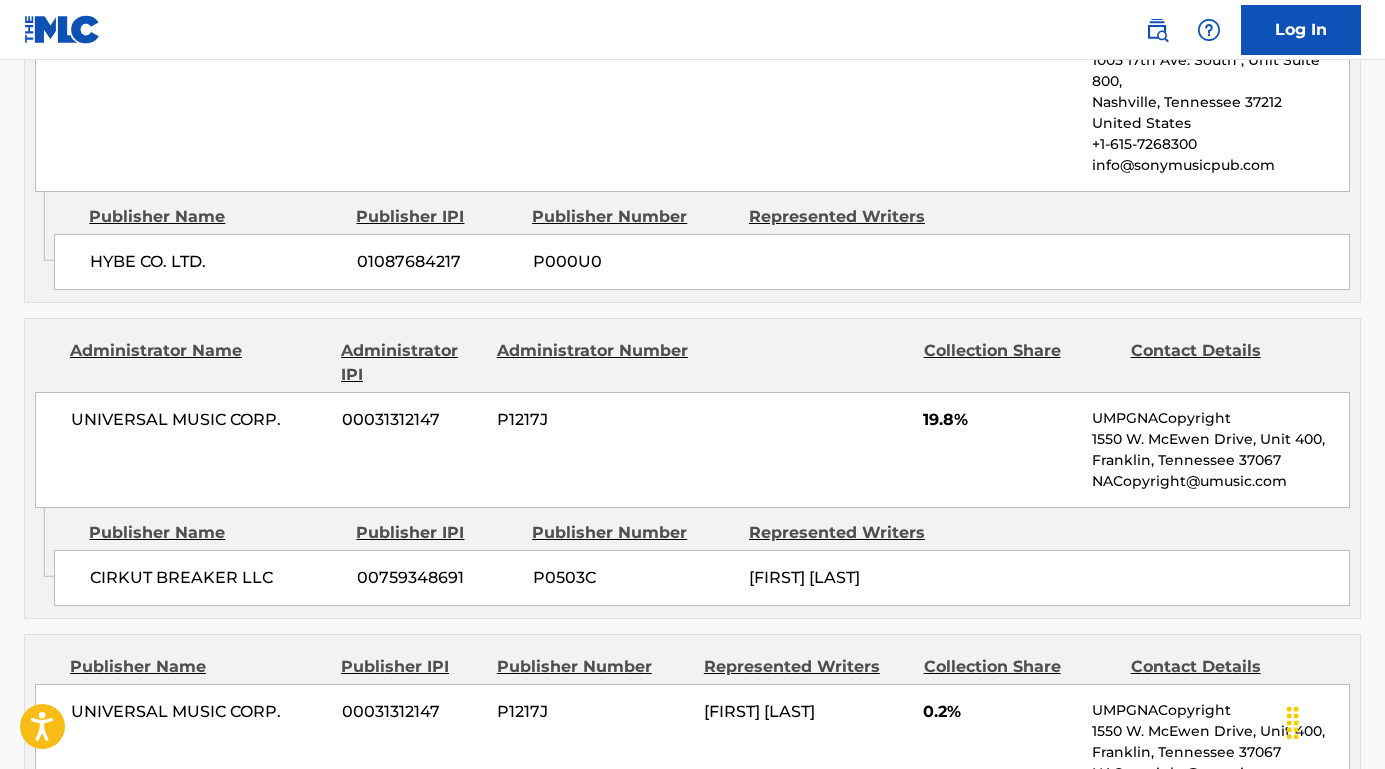 click on "HYBE CO. LTD." at bounding box center (216, 262) 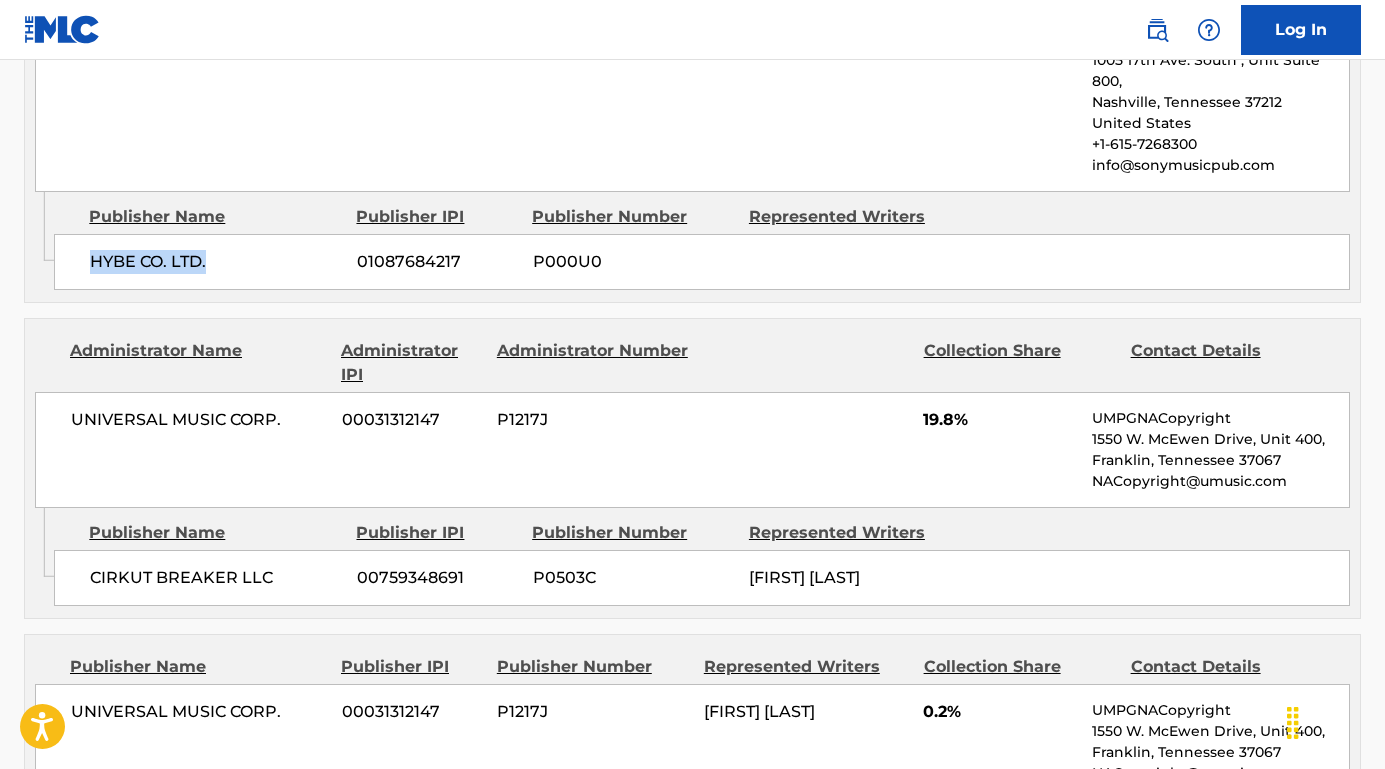drag, startPoint x: 229, startPoint y: 267, endPoint x: 77, endPoint y: 246, distance: 153.4438 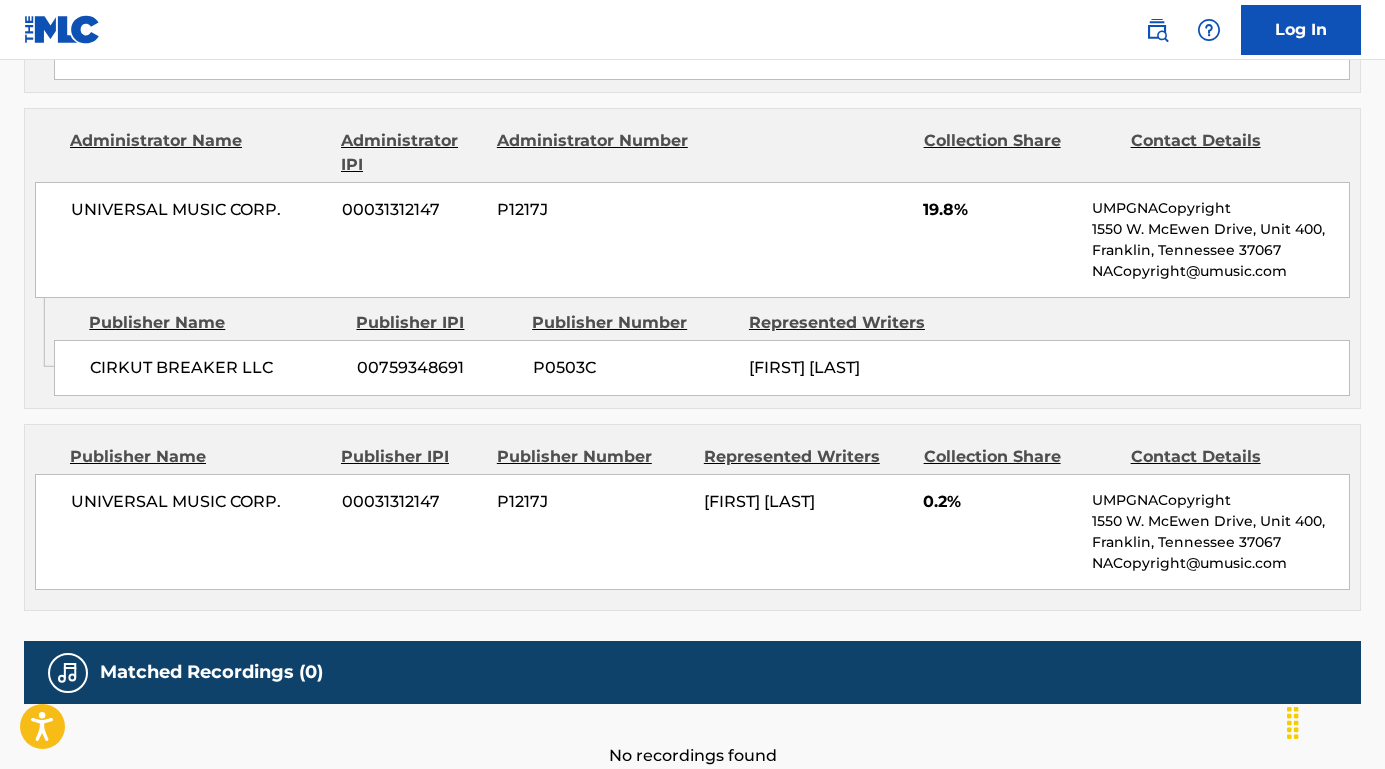 scroll, scrollTop: 1463, scrollLeft: 0, axis: vertical 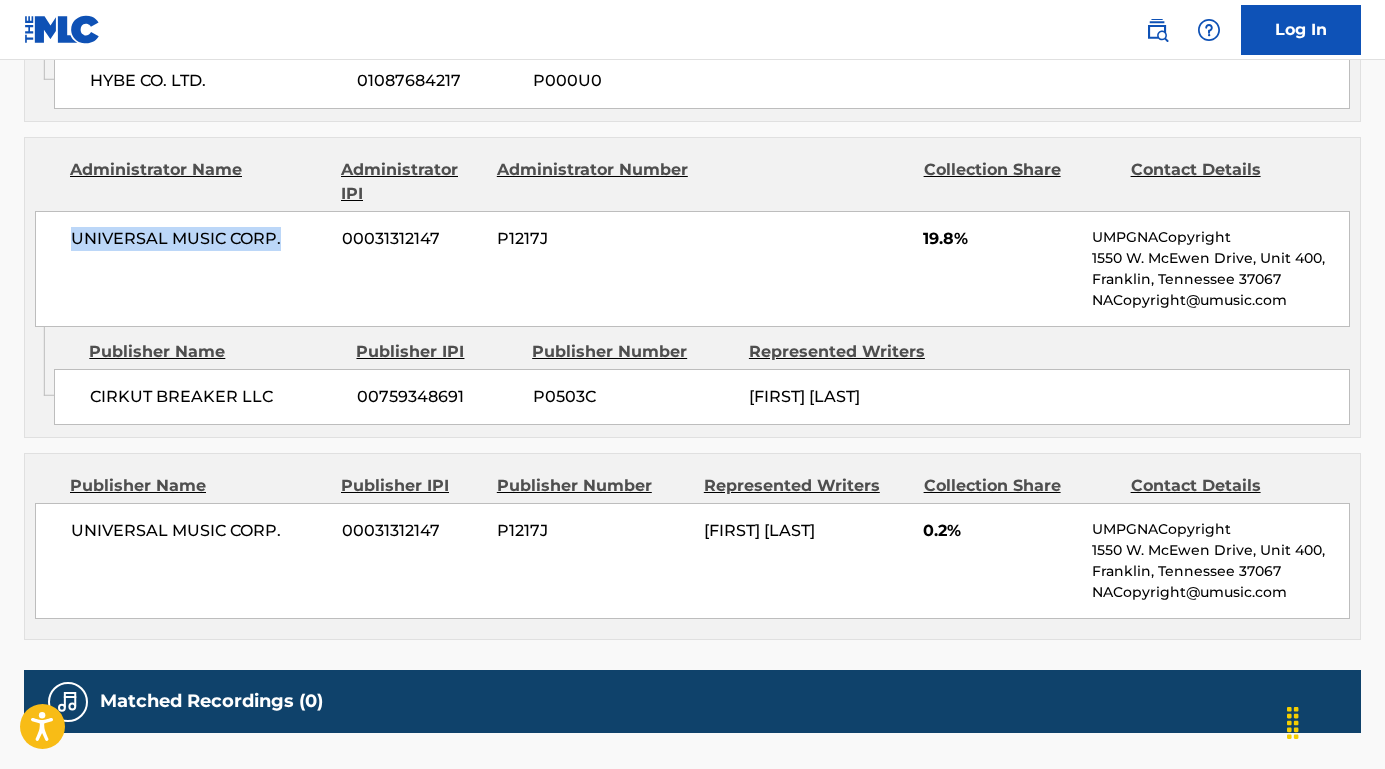 drag, startPoint x: 297, startPoint y: 240, endPoint x: 55, endPoint y: 235, distance: 242.05165 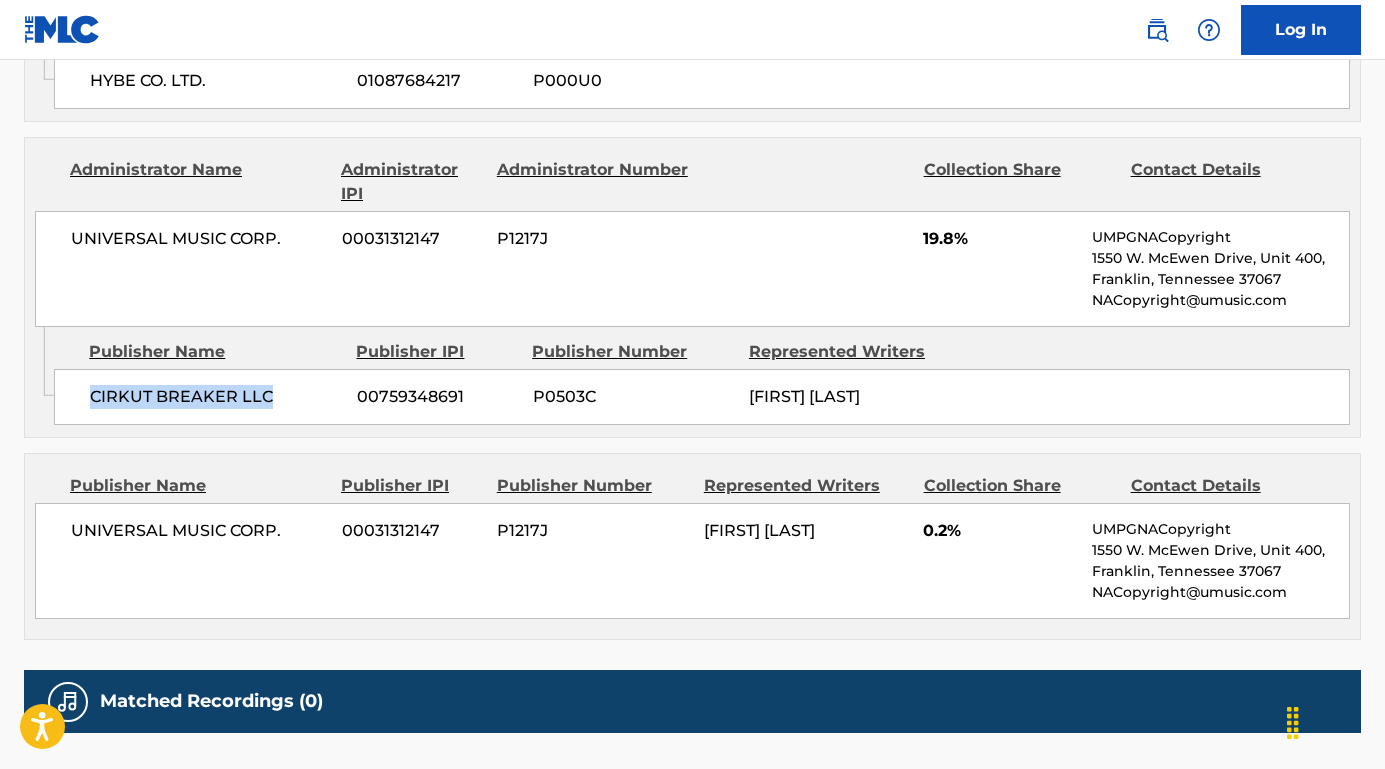drag, startPoint x: 286, startPoint y: 397, endPoint x: 56, endPoint y: 382, distance: 230.48862 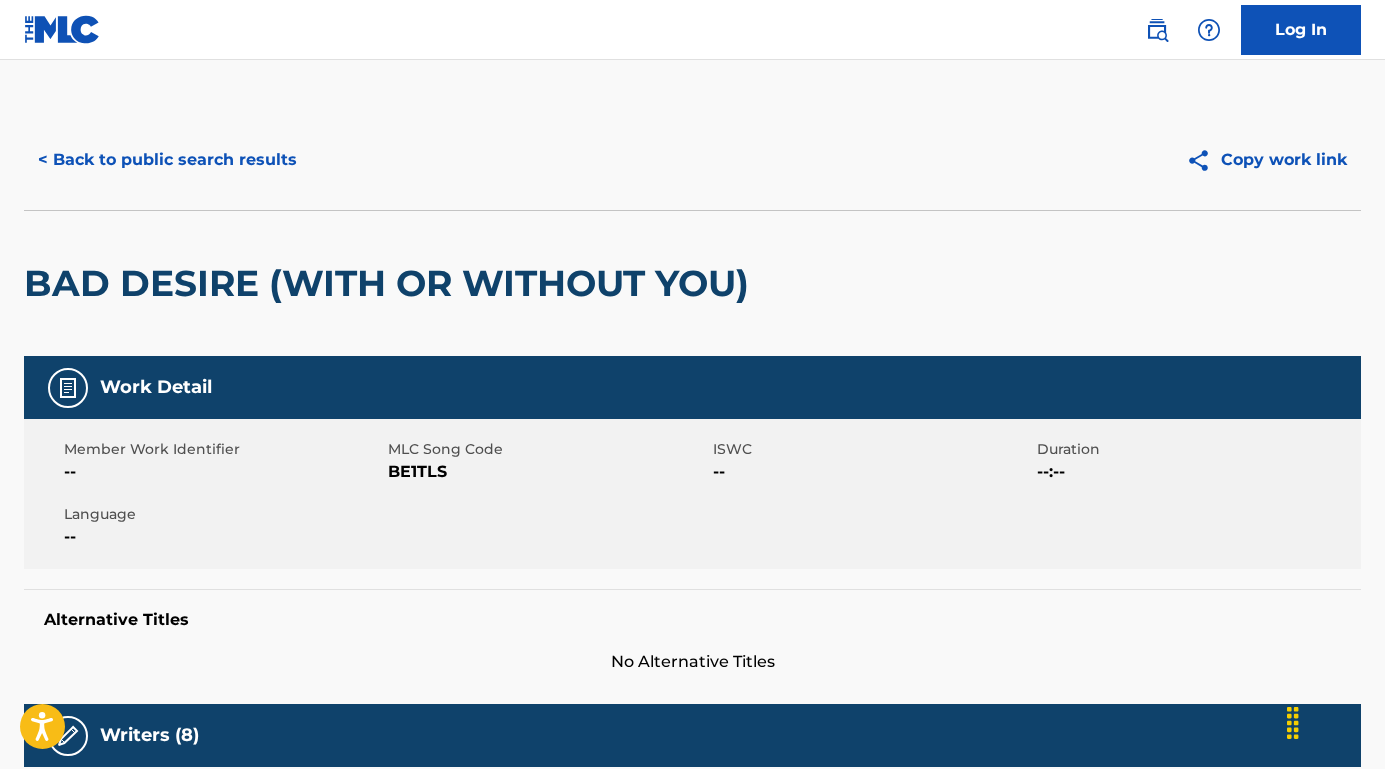 scroll, scrollTop: 0, scrollLeft: 0, axis: both 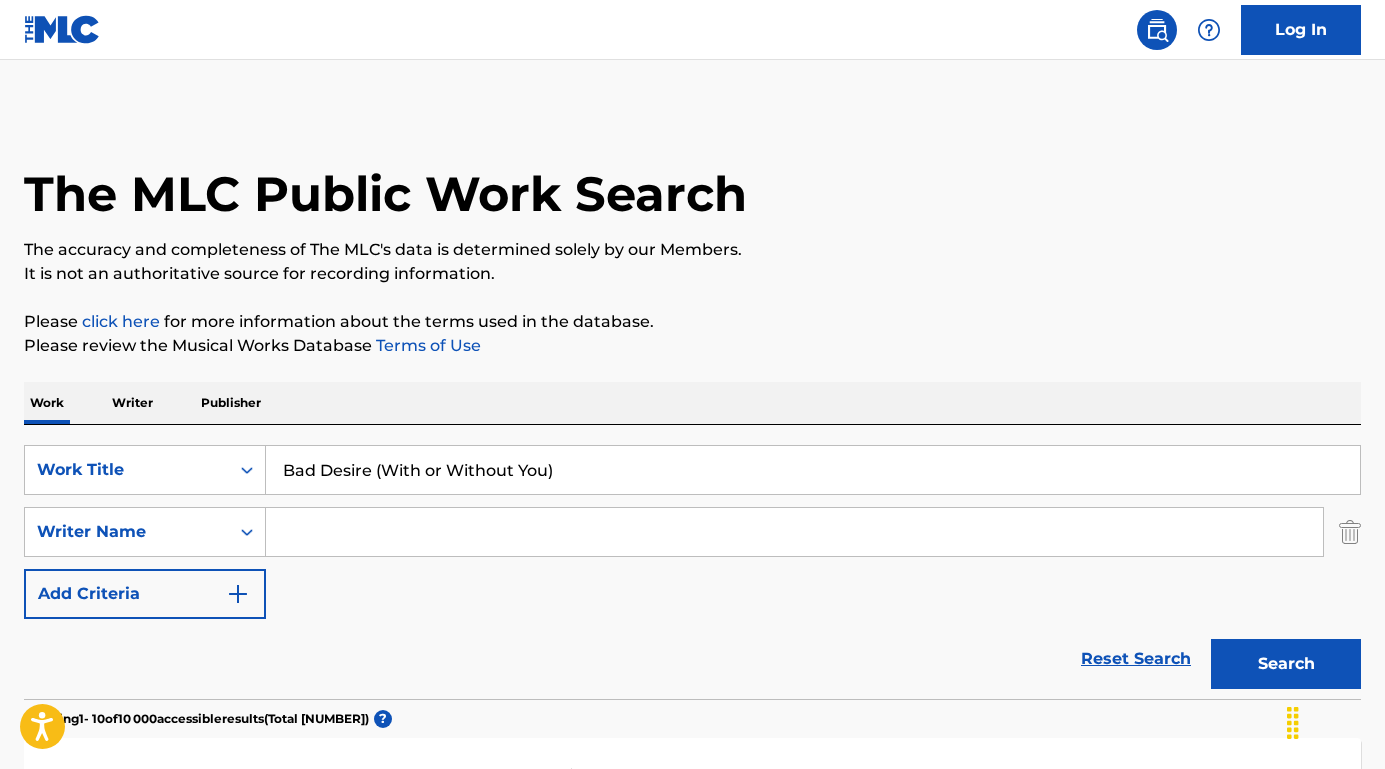 click on "SearchWithCriteria06efd44e-22cf-4074-8ec0-08c12d2cece2 Work Title Bad Desire (With or Without You) SearchWithCriteria90fcac8b-4957-482e-9788-7c6e75c58d9a Writer Name Add Criteria" at bounding box center (692, 532) 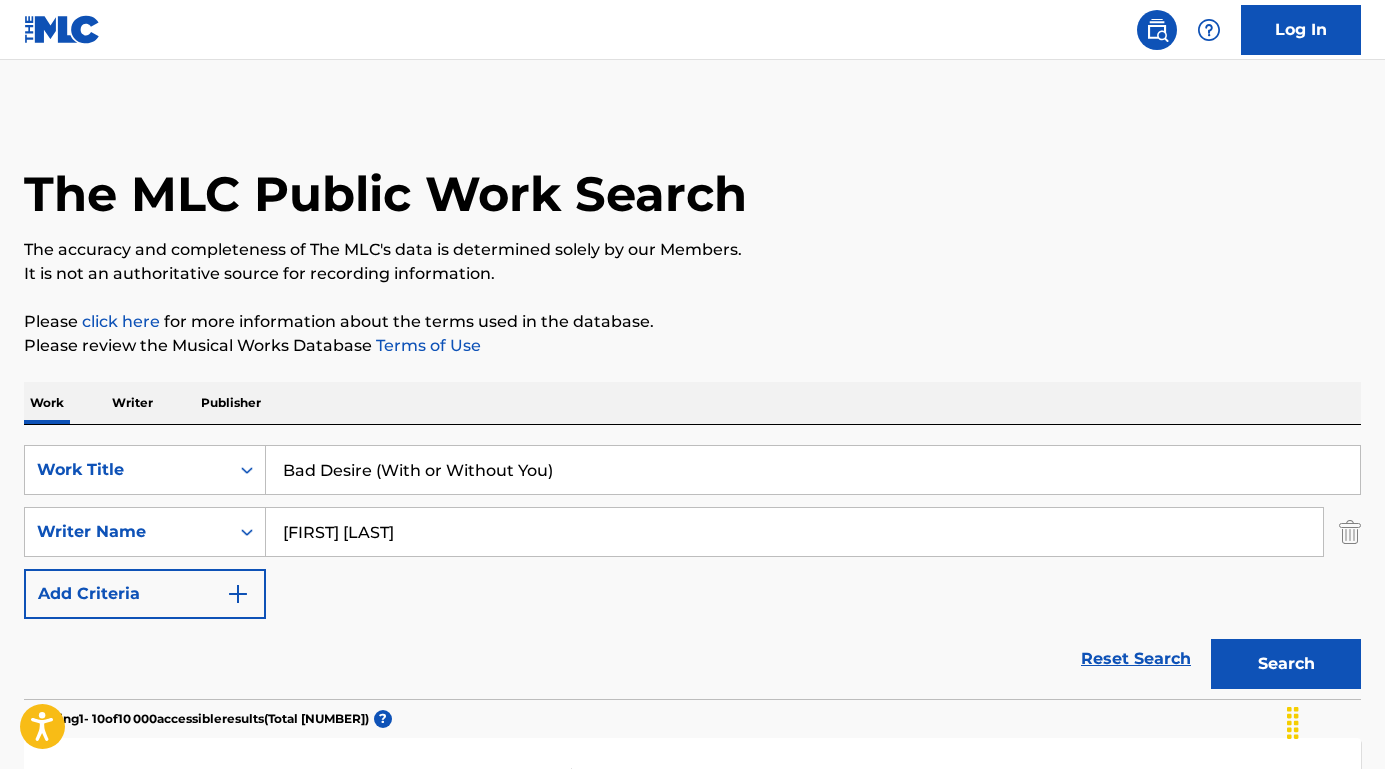 type on "[FIRST] [LAST]" 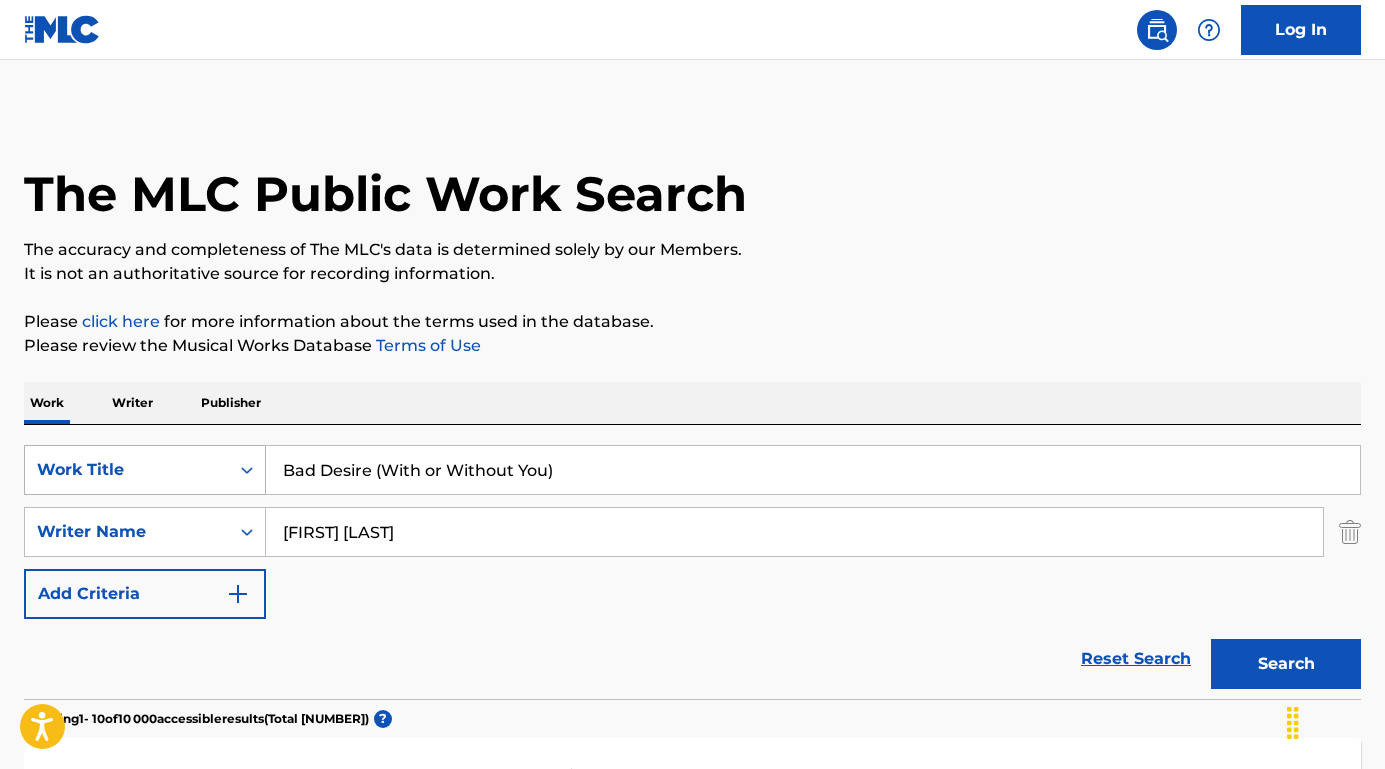drag, startPoint x: 569, startPoint y: 473, endPoint x: 245, endPoint y: 449, distance: 324.88766 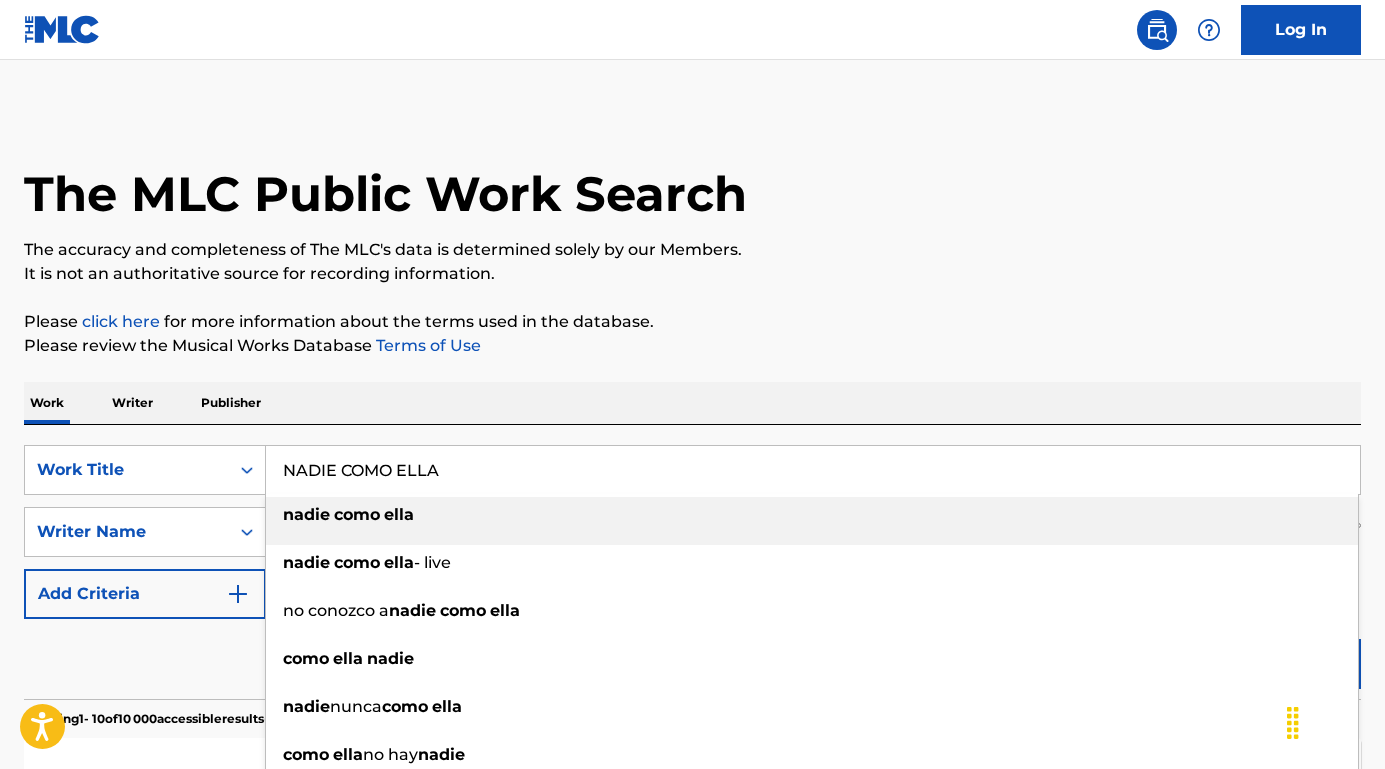 click on "como" at bounding box center [357, 514] 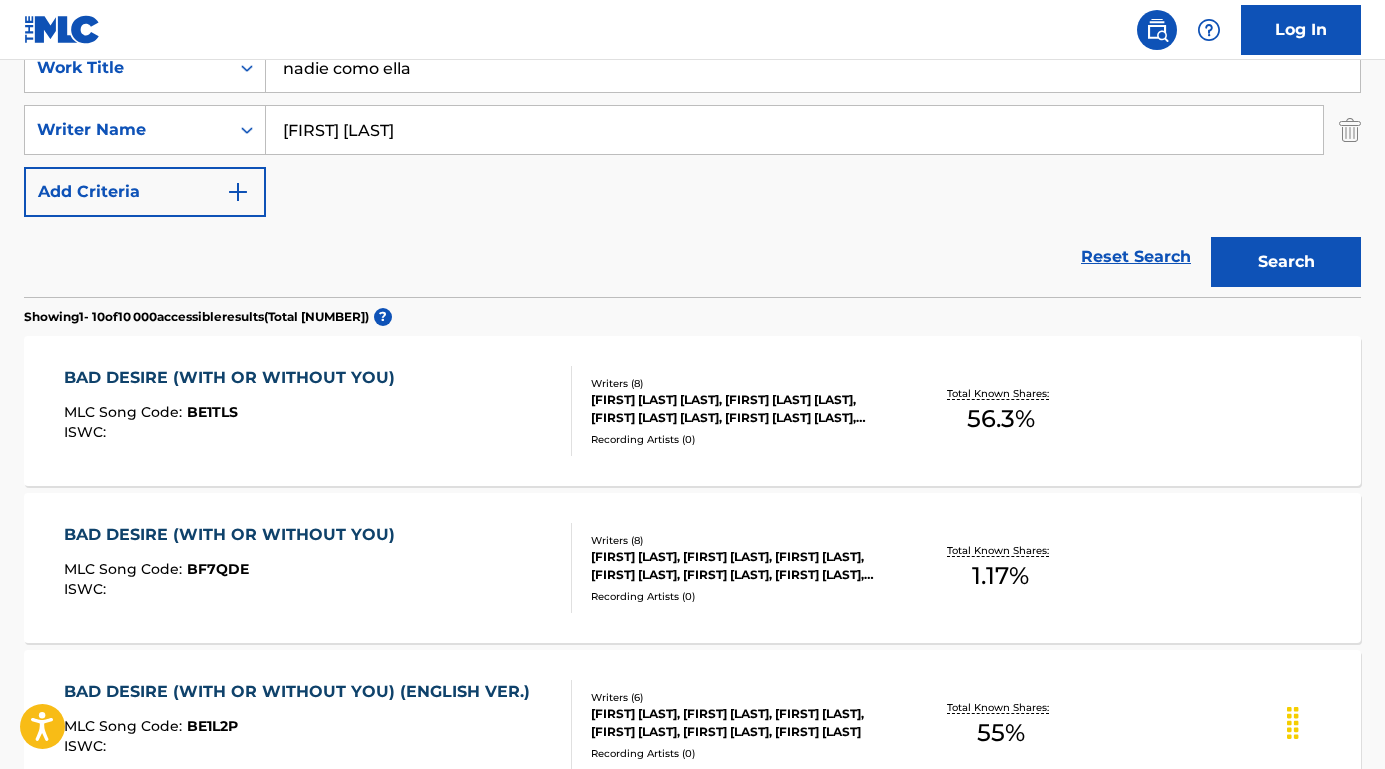 scroll, scrollTop: 400, scrollLeft: 0, axis: vertical 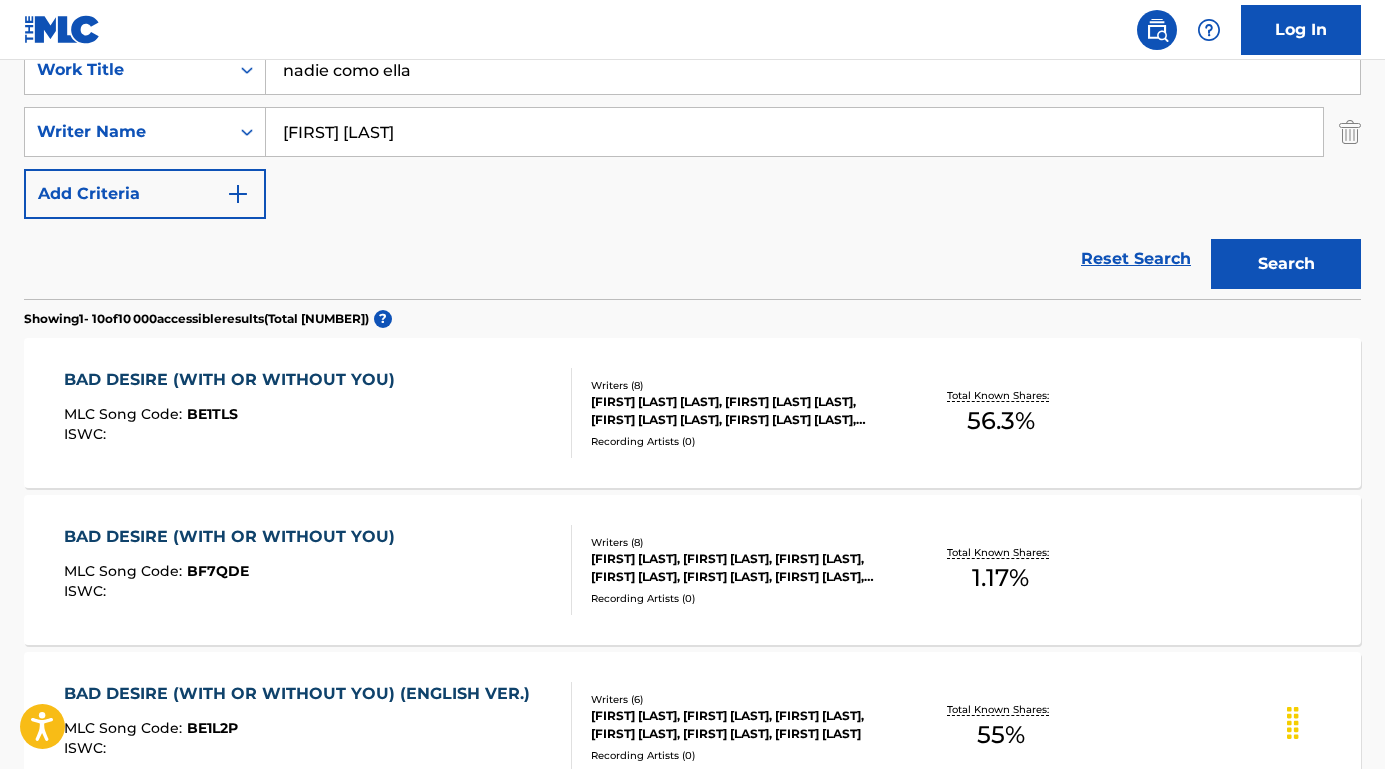 click on "Search" at bounding box center [1286, 264] 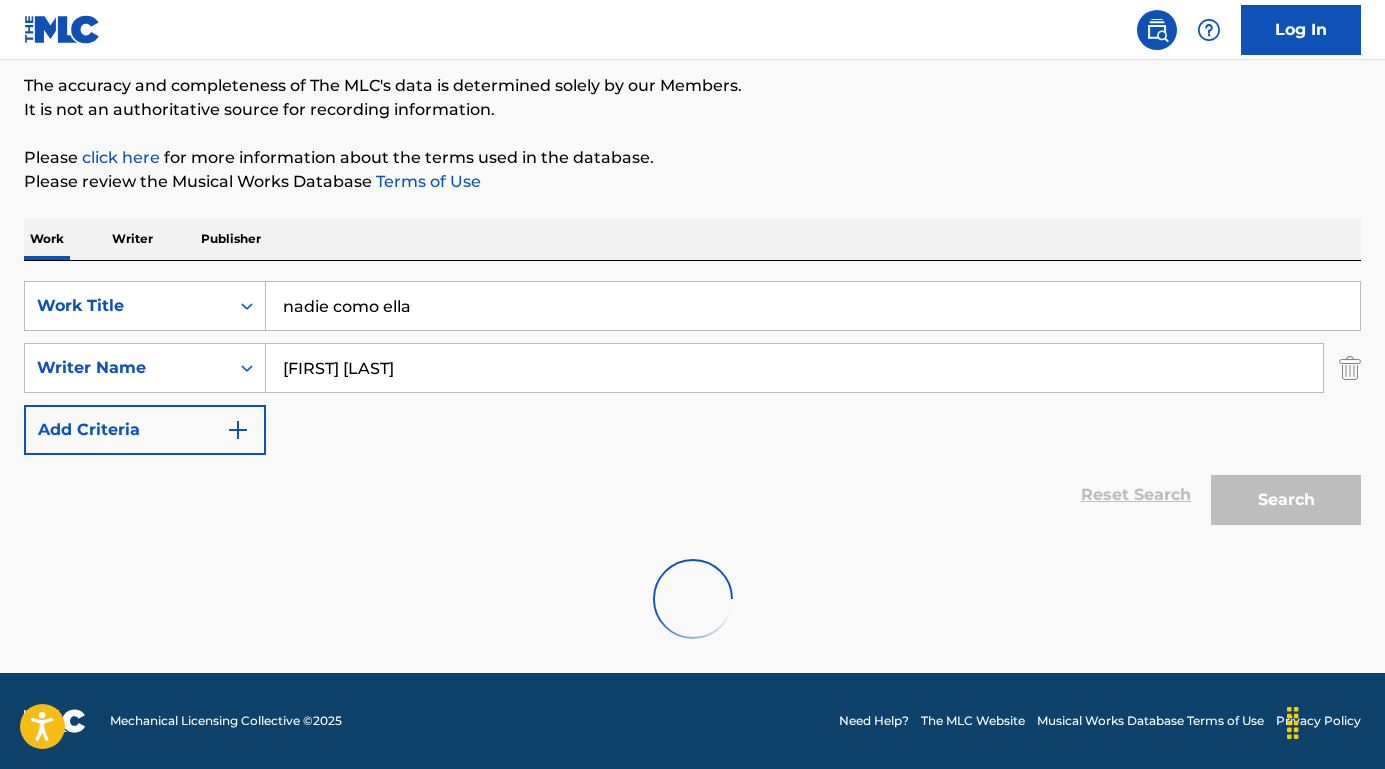 scroll, scrollTop: 164, scrollLeft: 0, axis: vertical 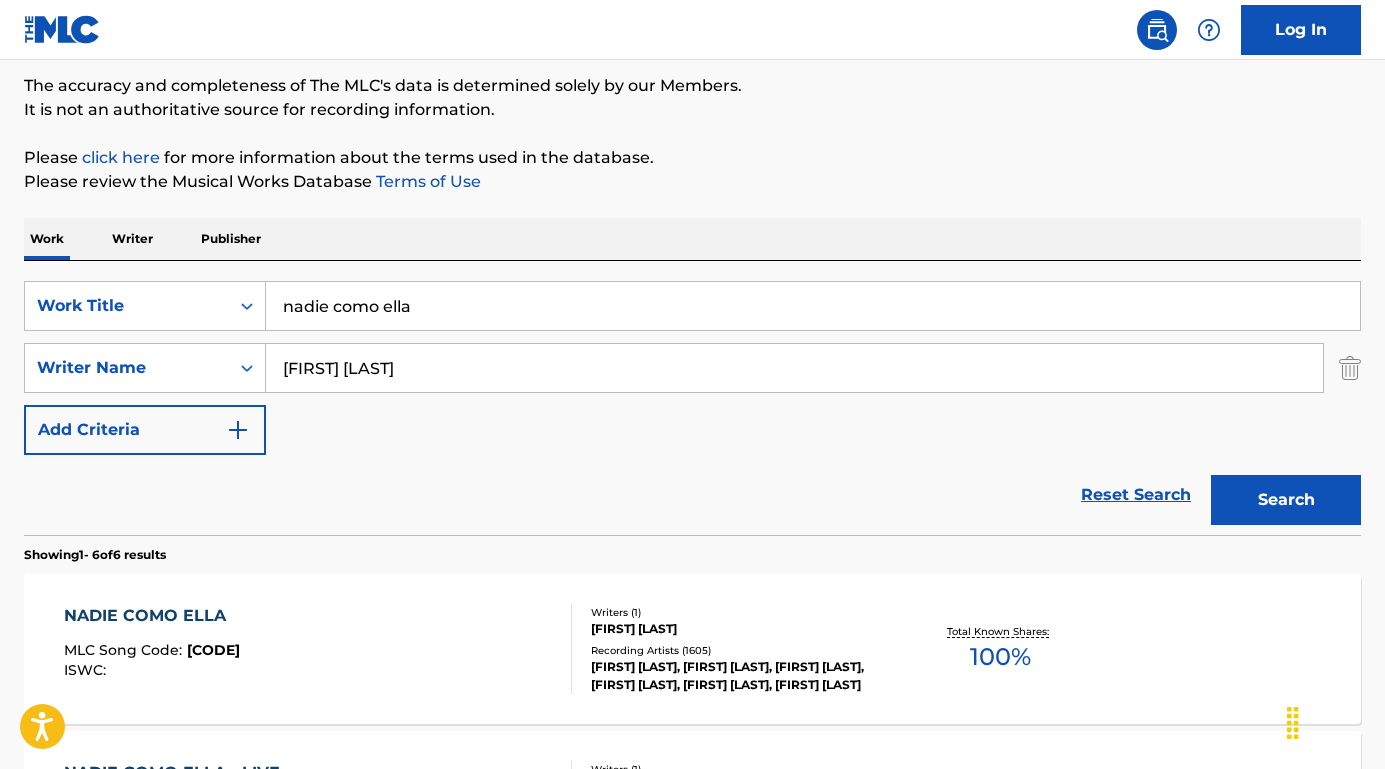 click on "NADIE COMO ELLA" at bounding box center (152, 616) 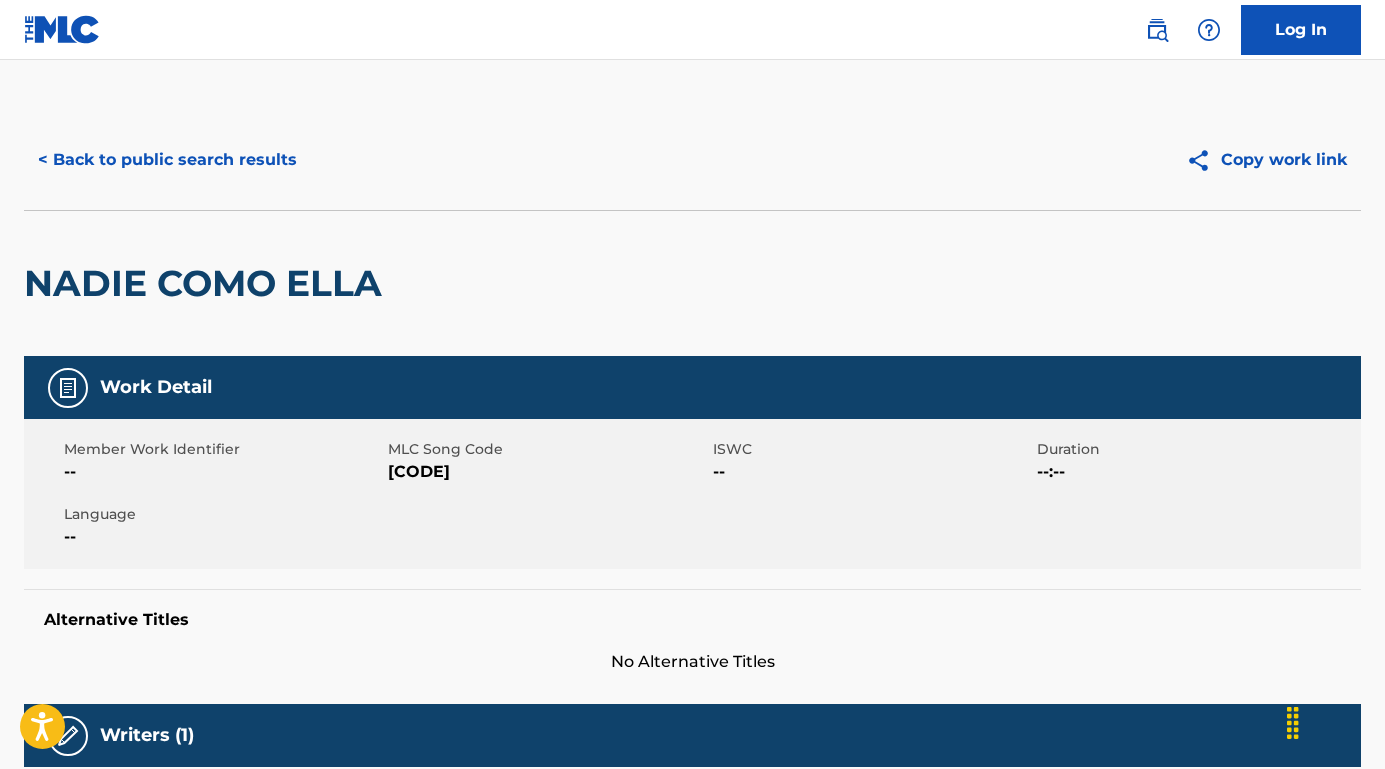 scroll, scrollTop: 0, scrollLeft: 0, axis: both 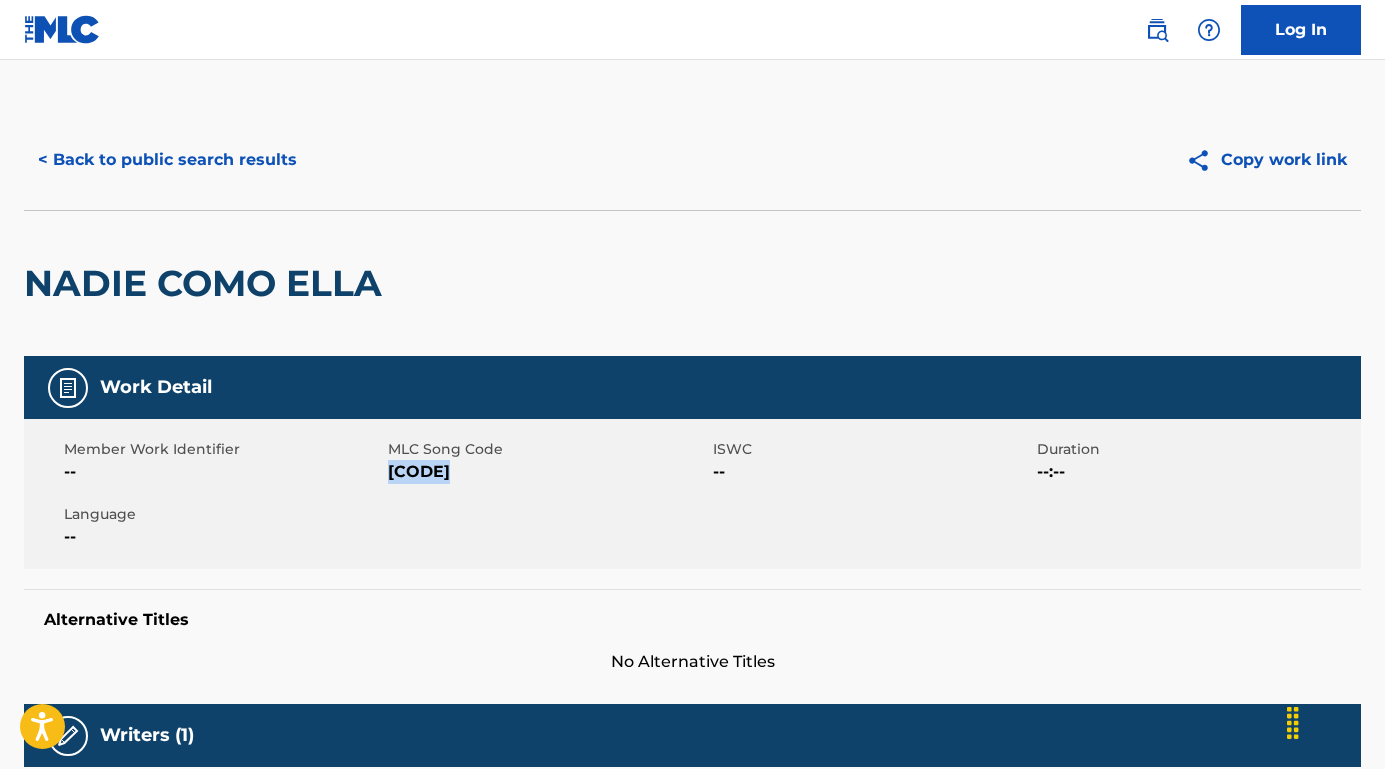 drag, startPoint x: 481, startPoint y: 475, endPoint x: 393, endPoint y: 473, distance: 88.02273 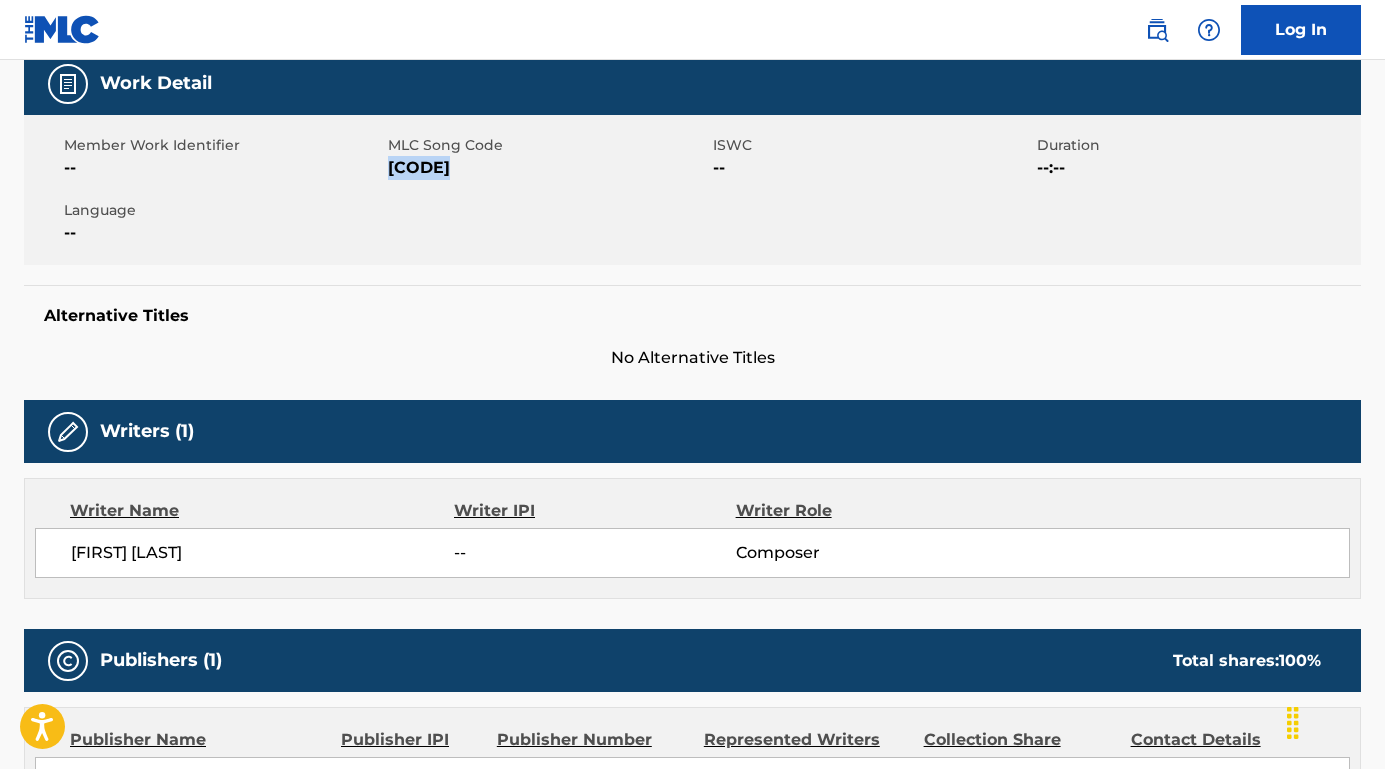 scroll, scrollTop: 397, scrollLeft: 0, axis: vertical 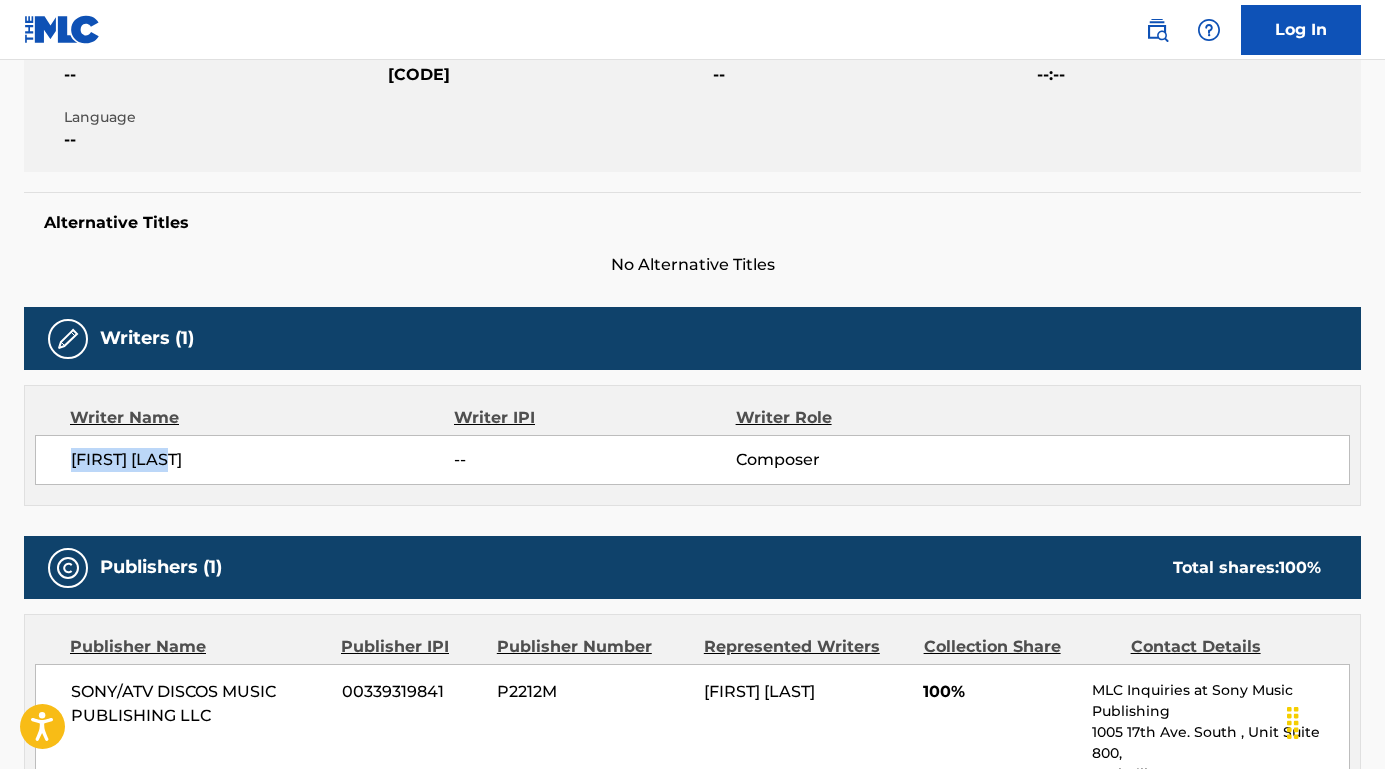 drag, startPoint x: 231, startPoint y: 454, endPoint x: 53, endPoint y: 451, distance: 178.02528 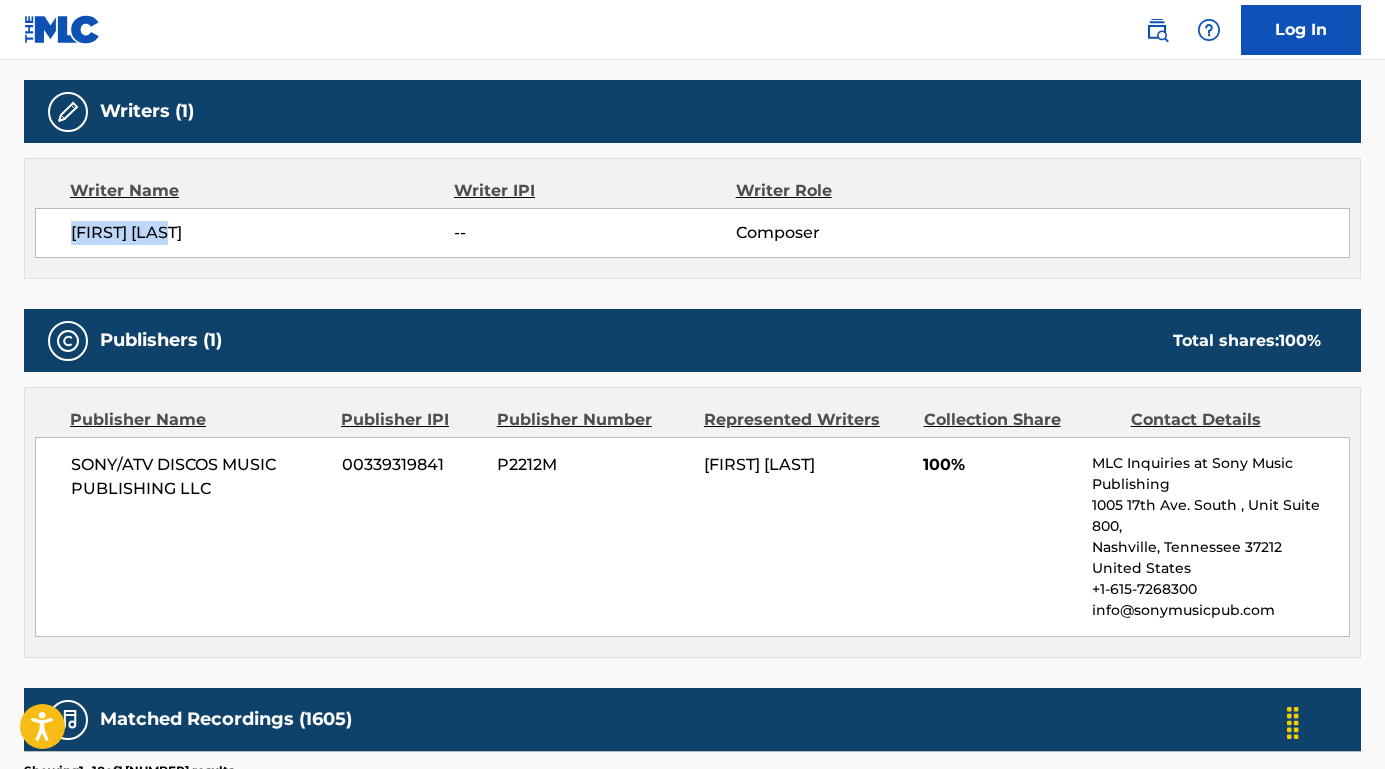 scroll, scrollTop: 645, scrollLeft: 0, axis: vertical 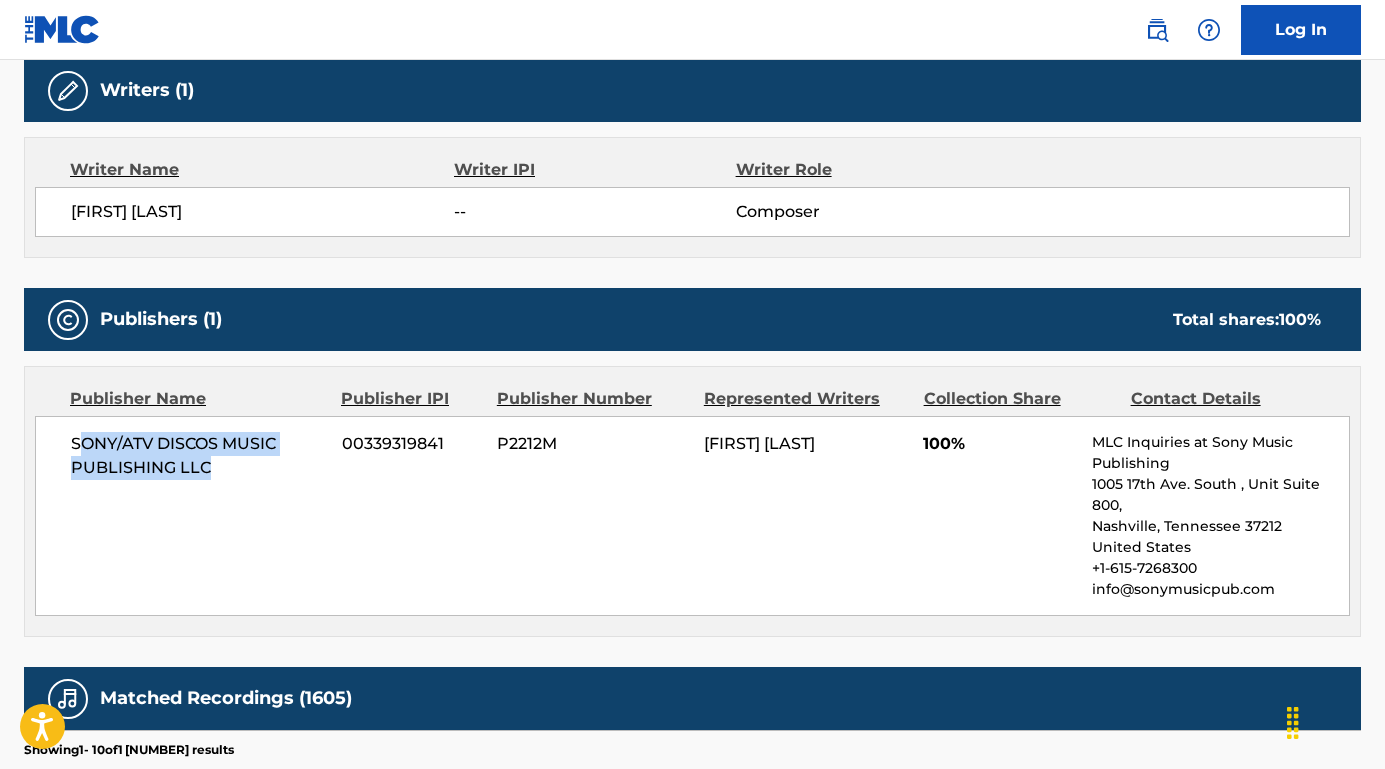 drag, startPoint x: 230, startPoint y: 467, endPoint x: 80, endPoint y: 441, distance: 152.23666 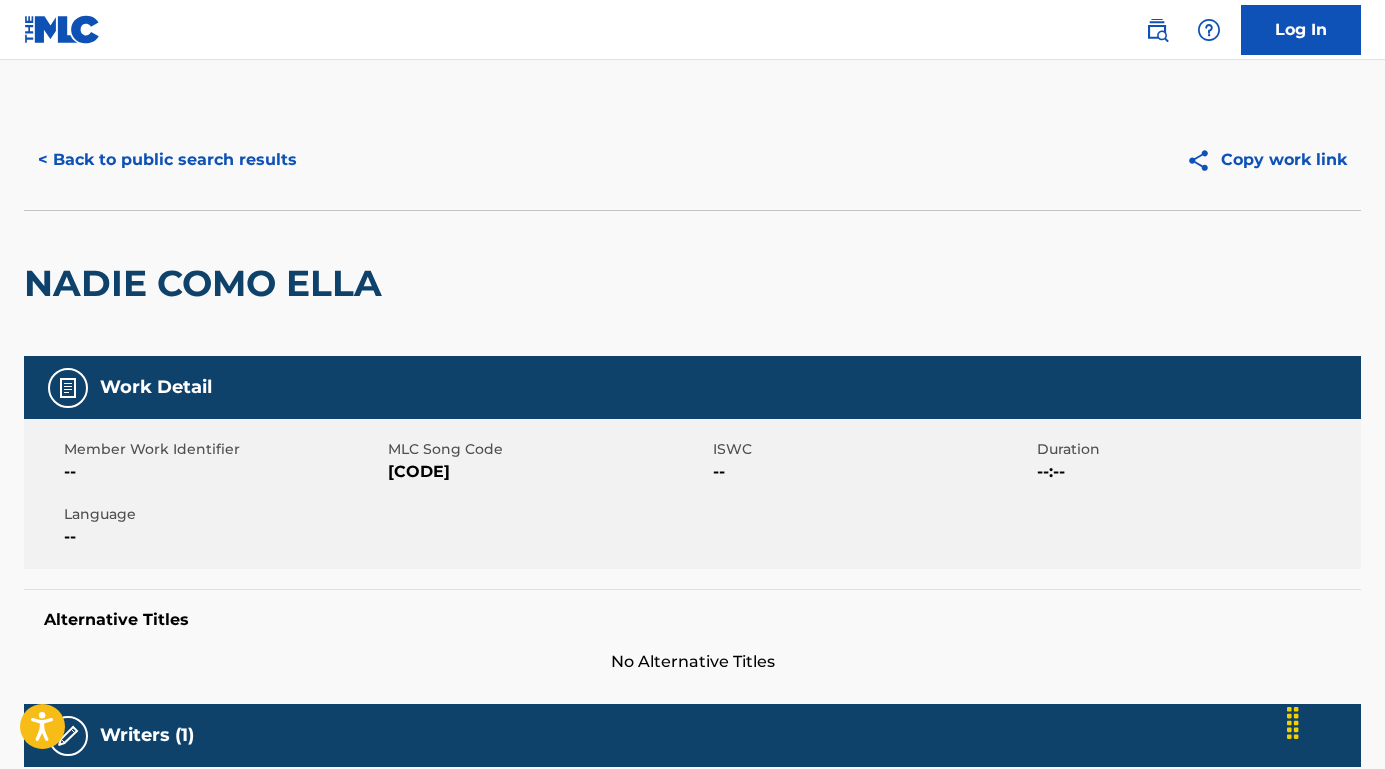 scroll, scrollTop: -2, scrollLeft: 0, axis: vertical 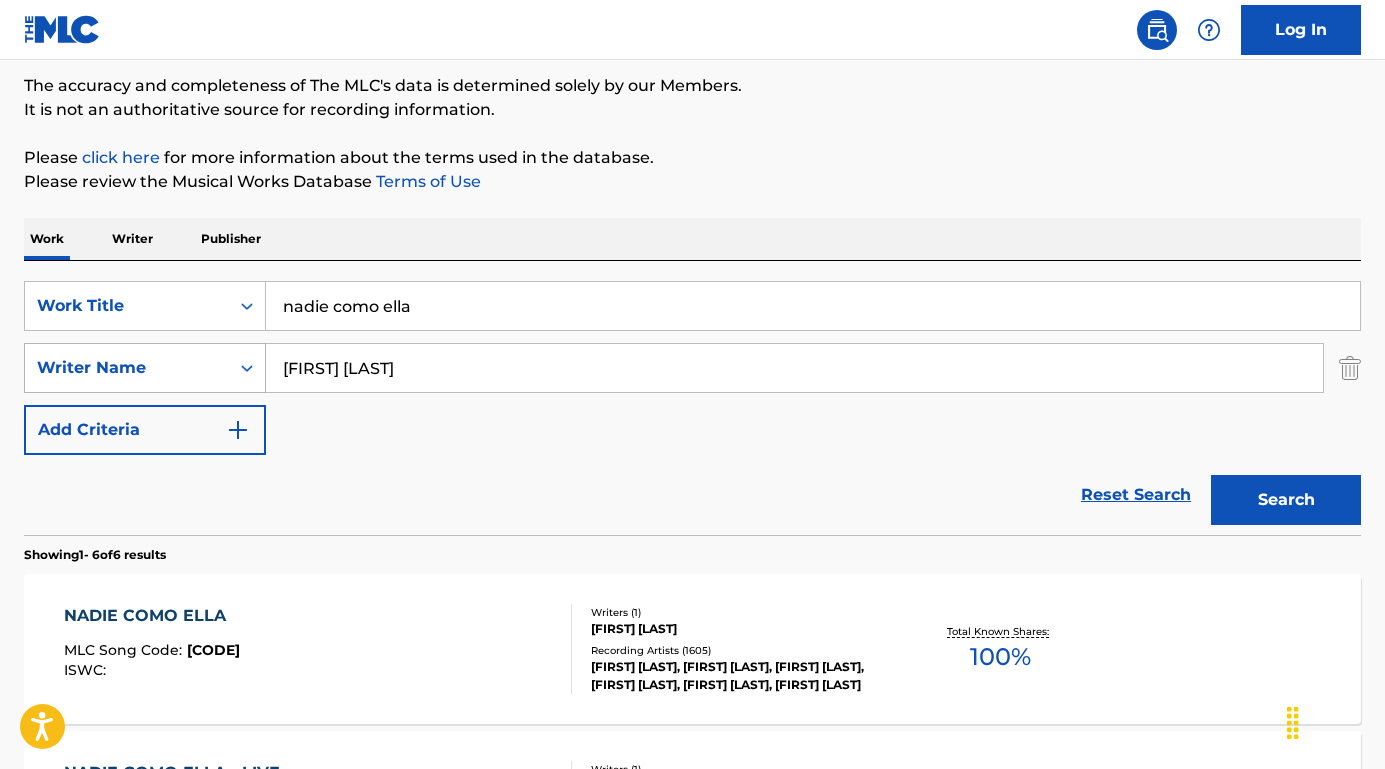 drag, startPoint x: 404, startPoint y: 380, endPoint x: 213, endPoint y: 354, distance: 192.7615 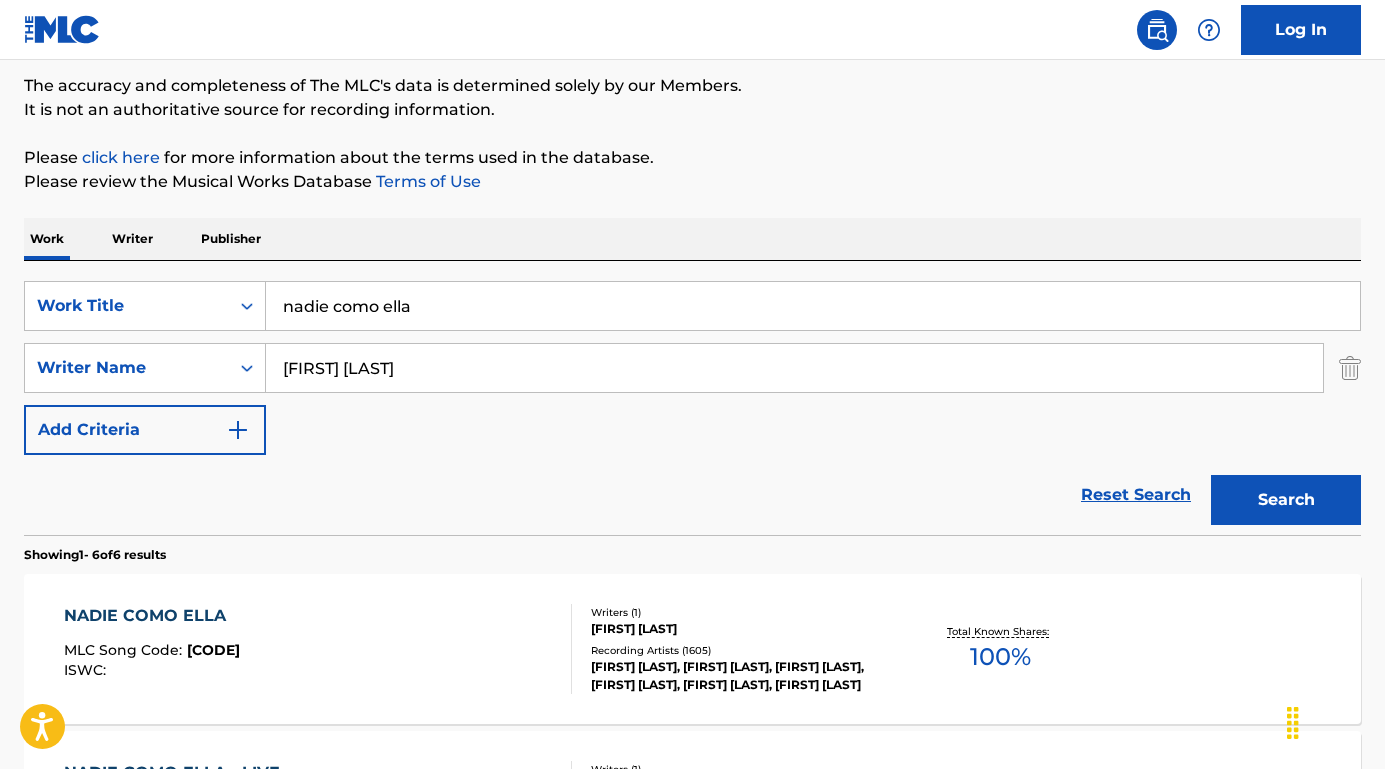 paste on "[FIRST] [LAST] [LAST]" 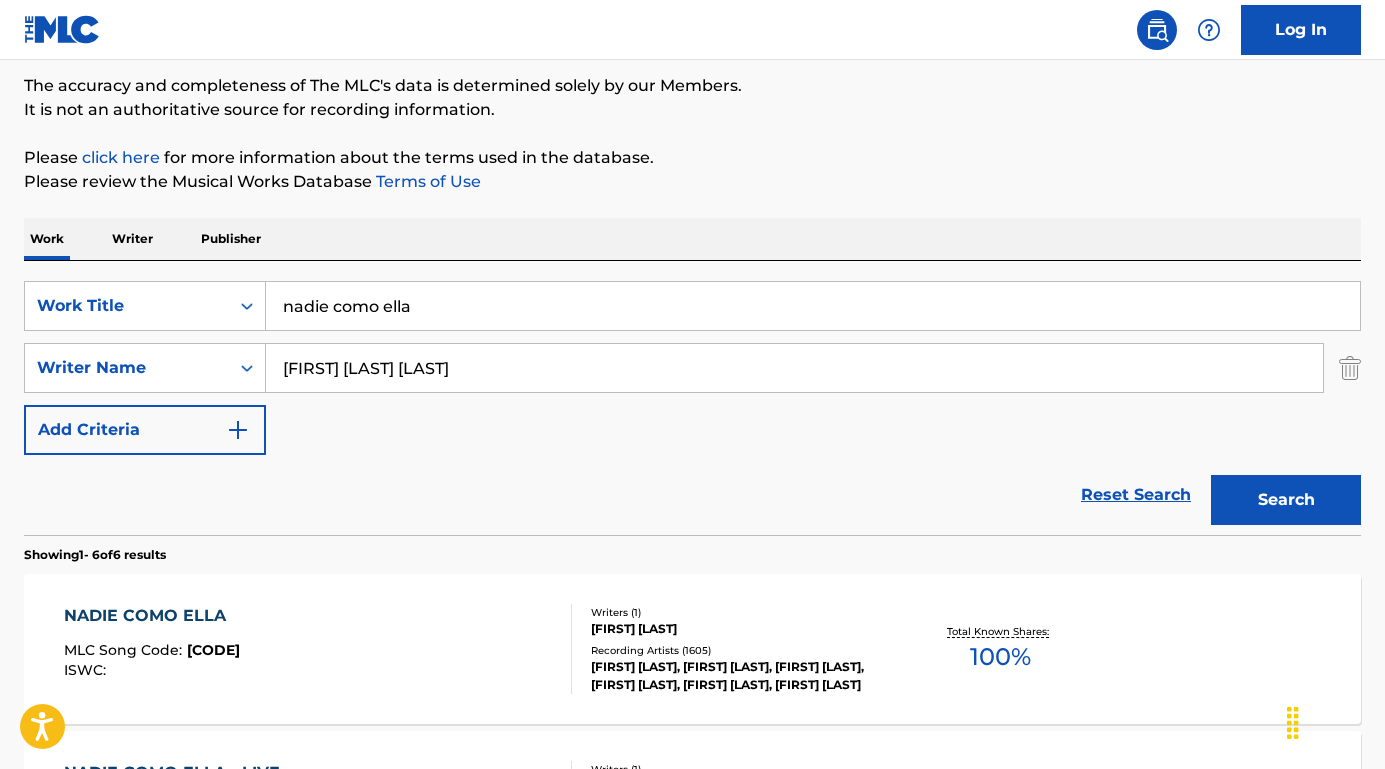 type on "[FIRST] [LAST] [LAST]" 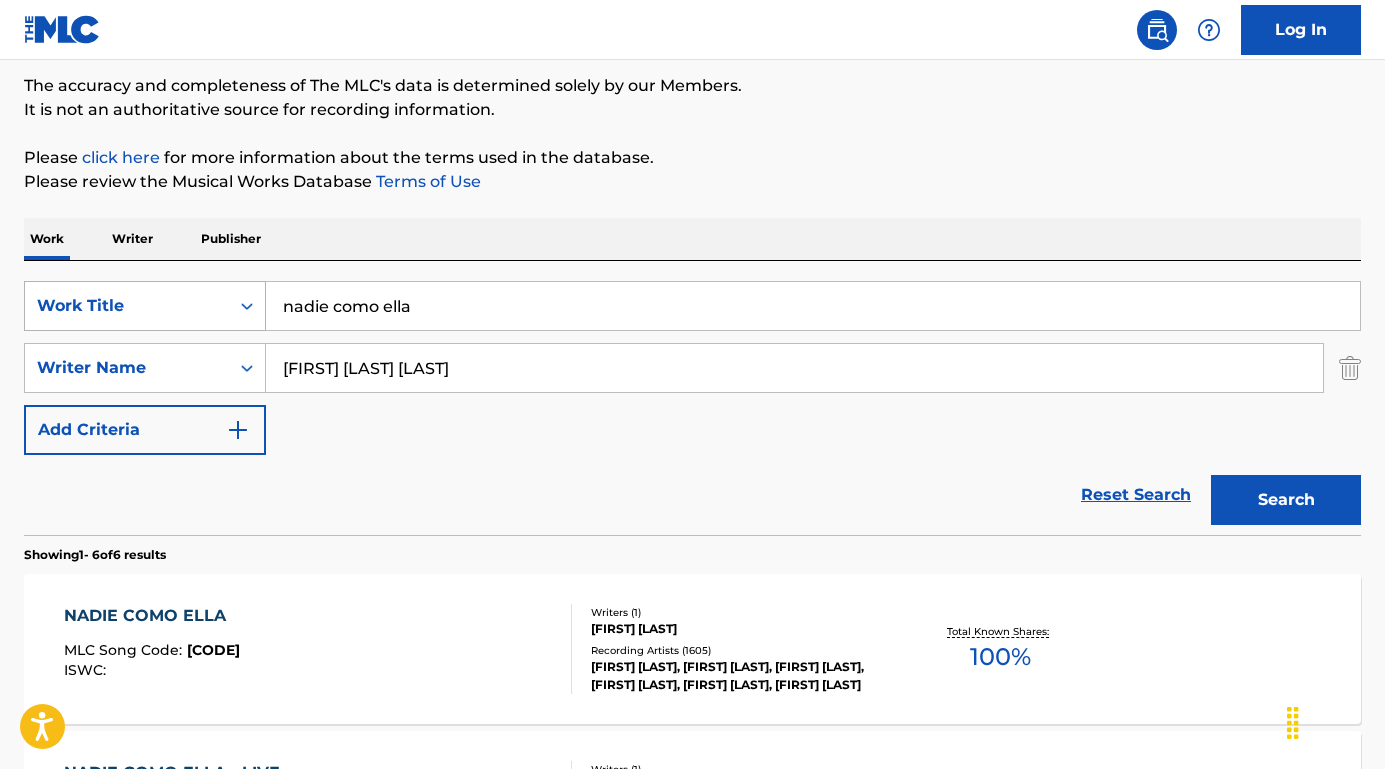 drag, startPoint x: 442, startPoint y: 315, endPoint x: 220, endPoint y: 310, distance: 222.0563 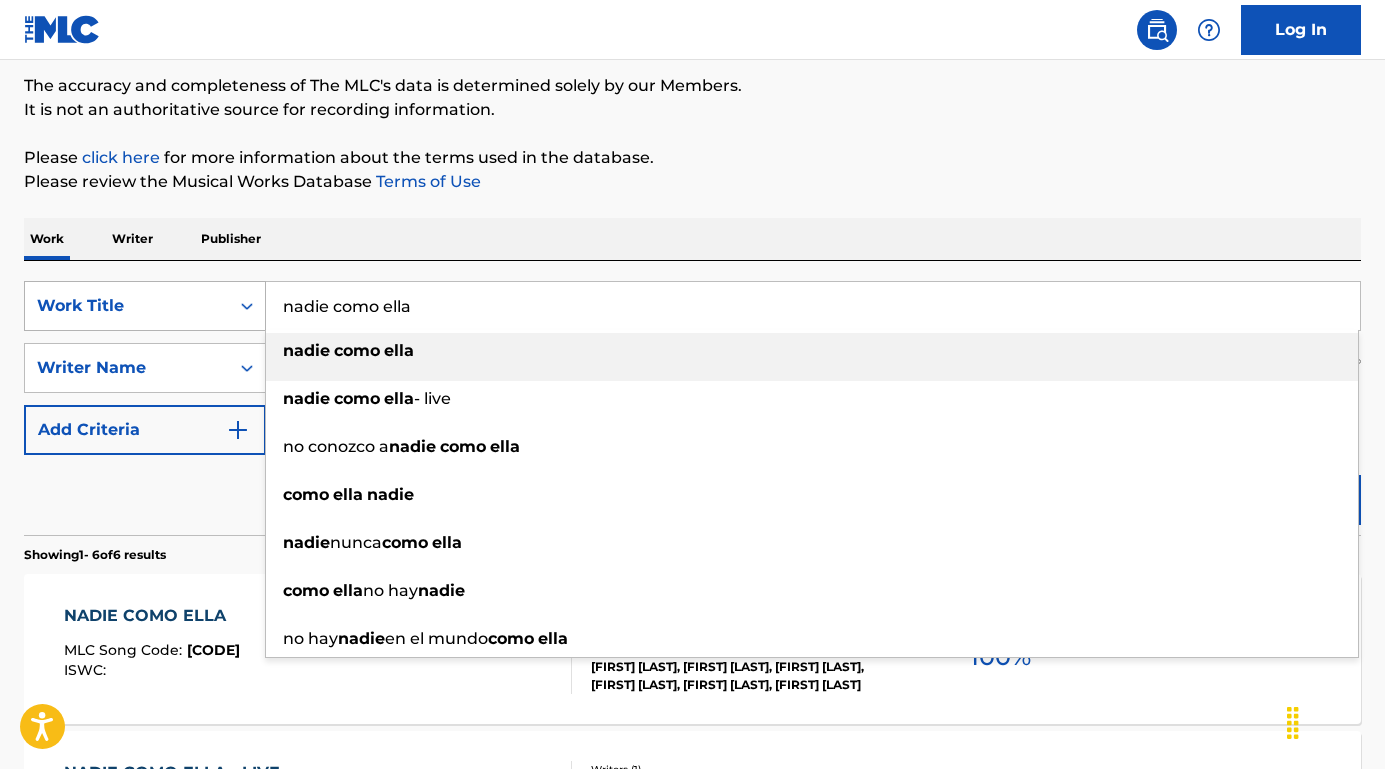 type on "B" 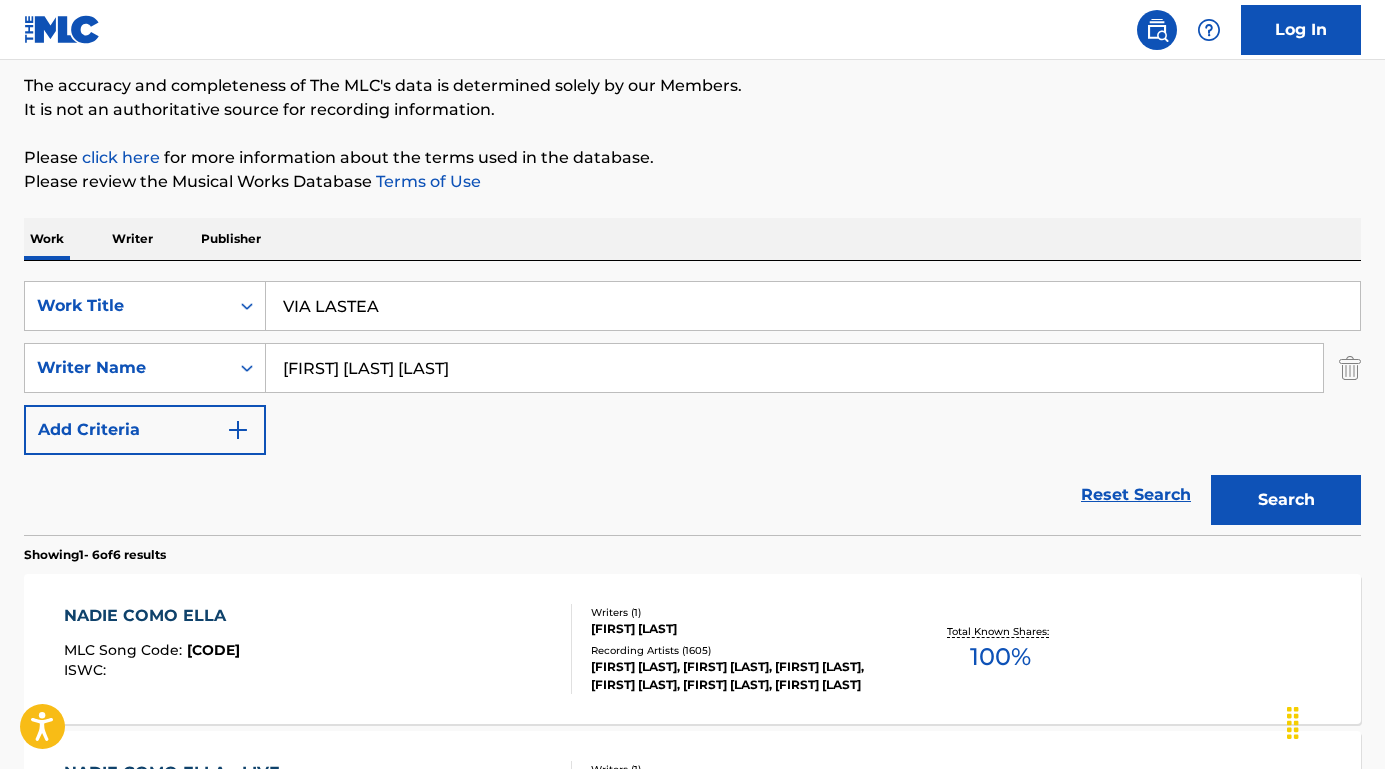 type on "VIA LASTEA" 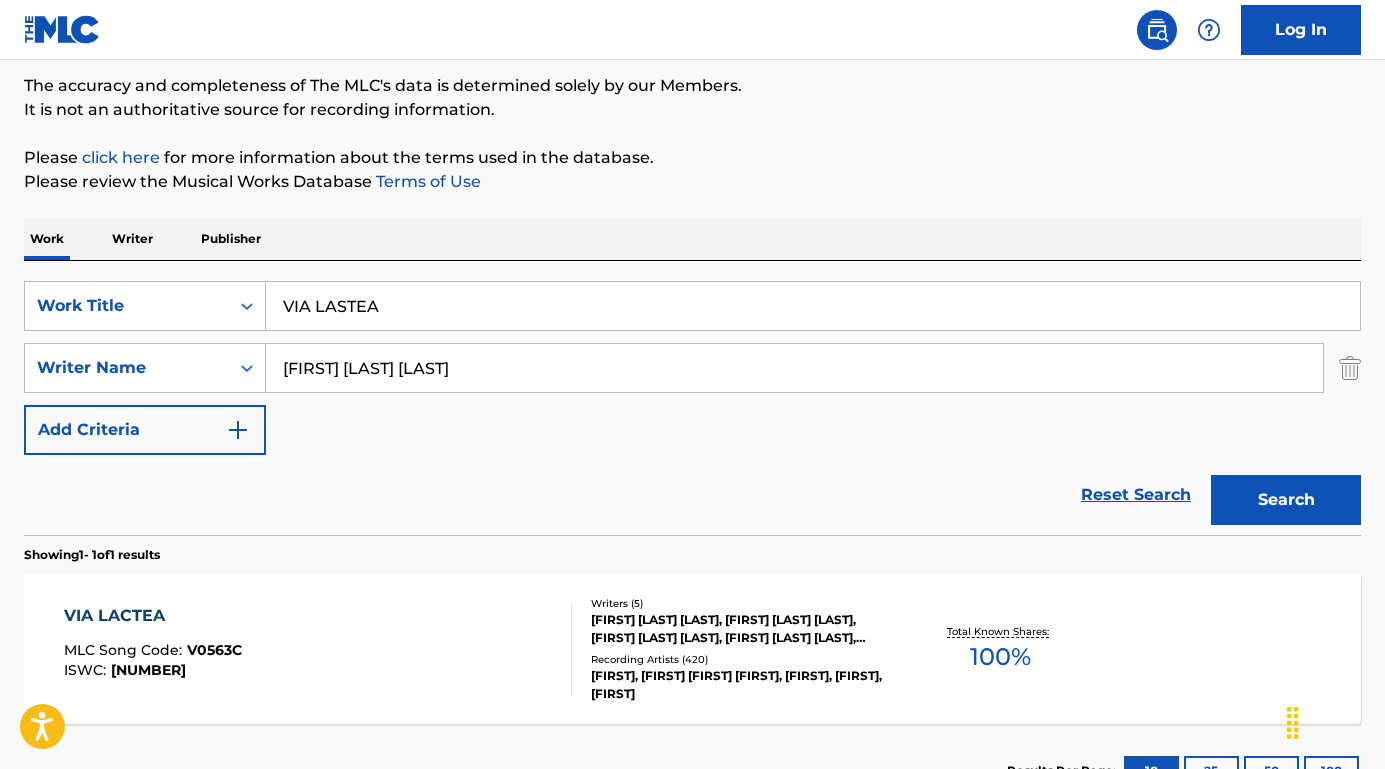 click on "VIA LACTEA MLC Song Code : V0563C ISWC : T0421965163 Writers ( 5 ) [FIRST] [LAST], [FIRST] [LAST] [LAST], [FIRST] [LAST] [LAST], [FIRST] [LAST] [LAST], [FIRST] [LAST] [LAST] Recording Artists ( 420 ) [FIRST], [FIRST] [FIRST] [FIRST], [FIRST], [FIRST], [FIRST] Total Known Shares: 100 %" at bounding box center (692, 649) 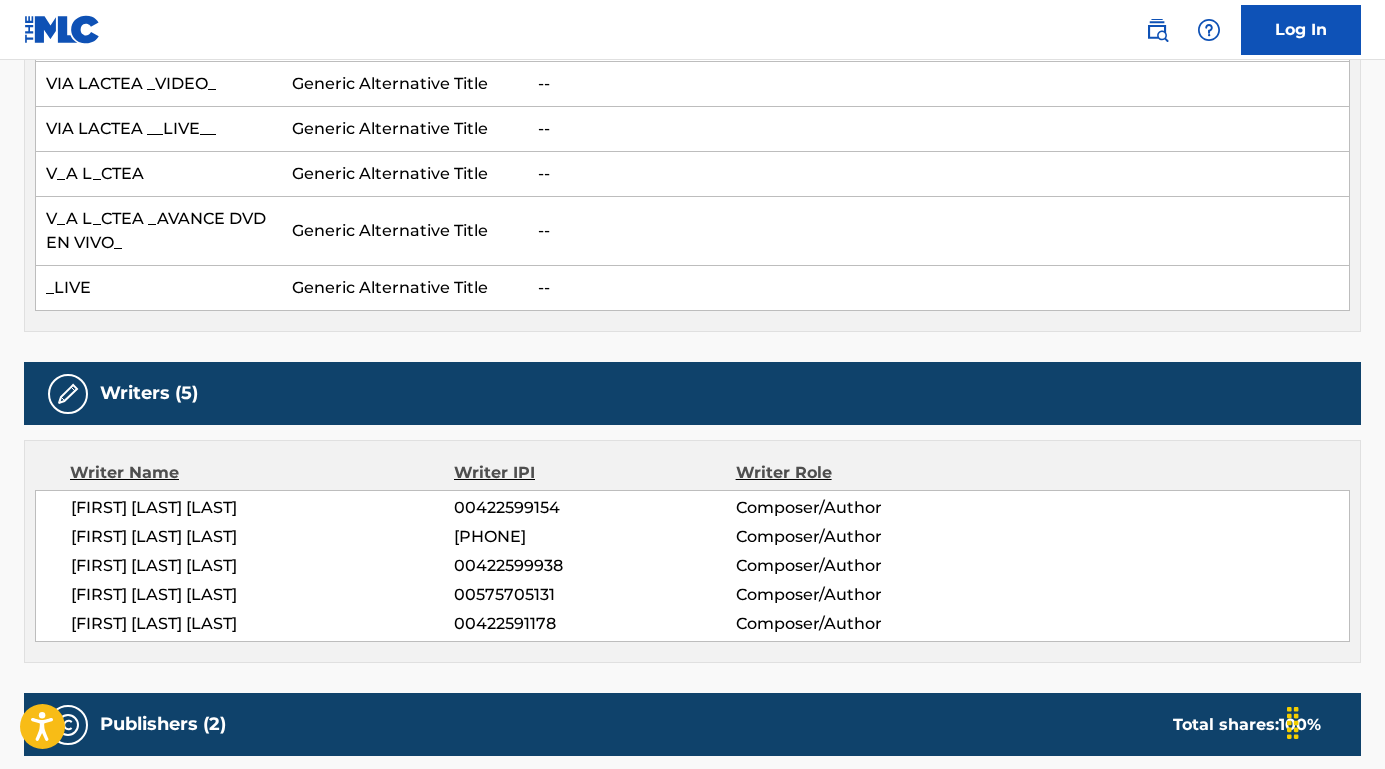 scroll, scrollTop: 2440, scrollLeft: 0, axis: vertical 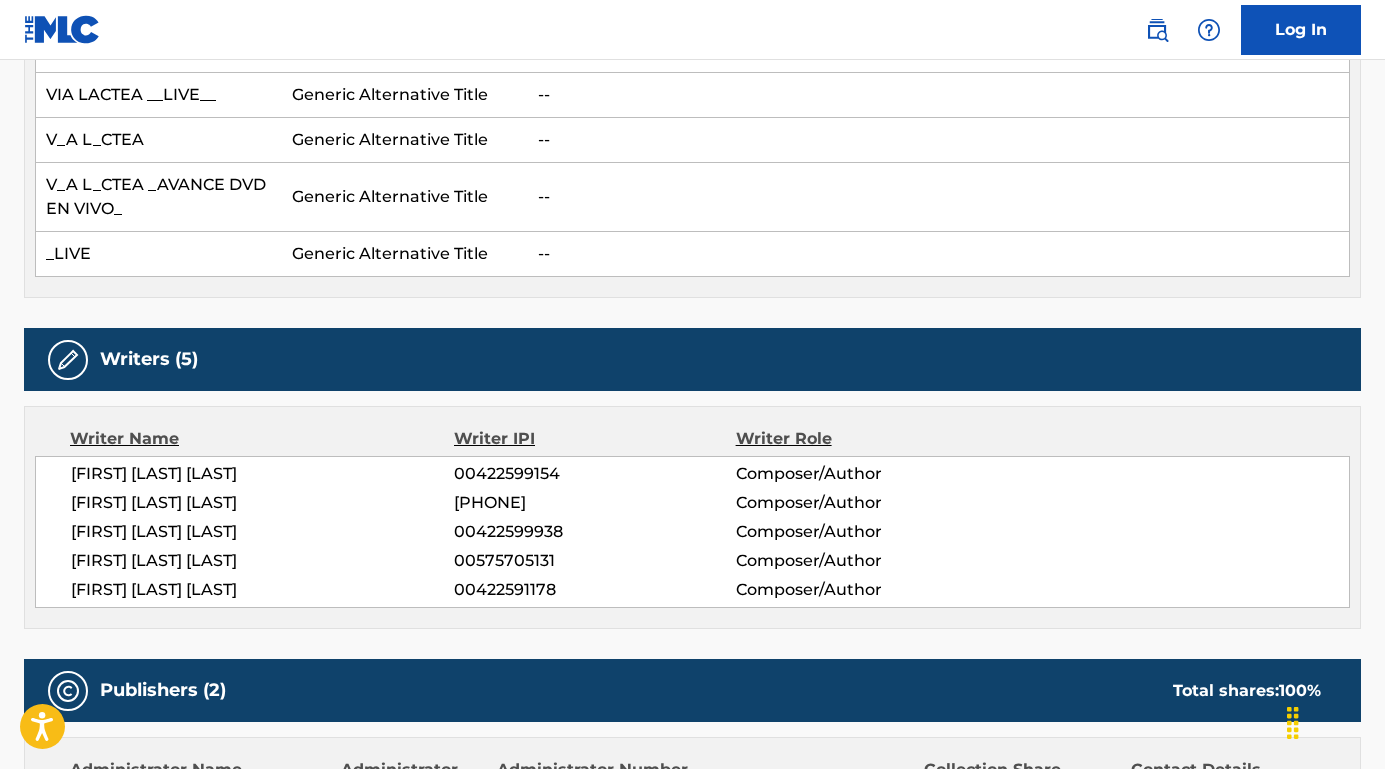 drag, startPoint x: 375, startPoint y: 497, endPoint x: 20, endPoint y: 496, distance: 355.0014 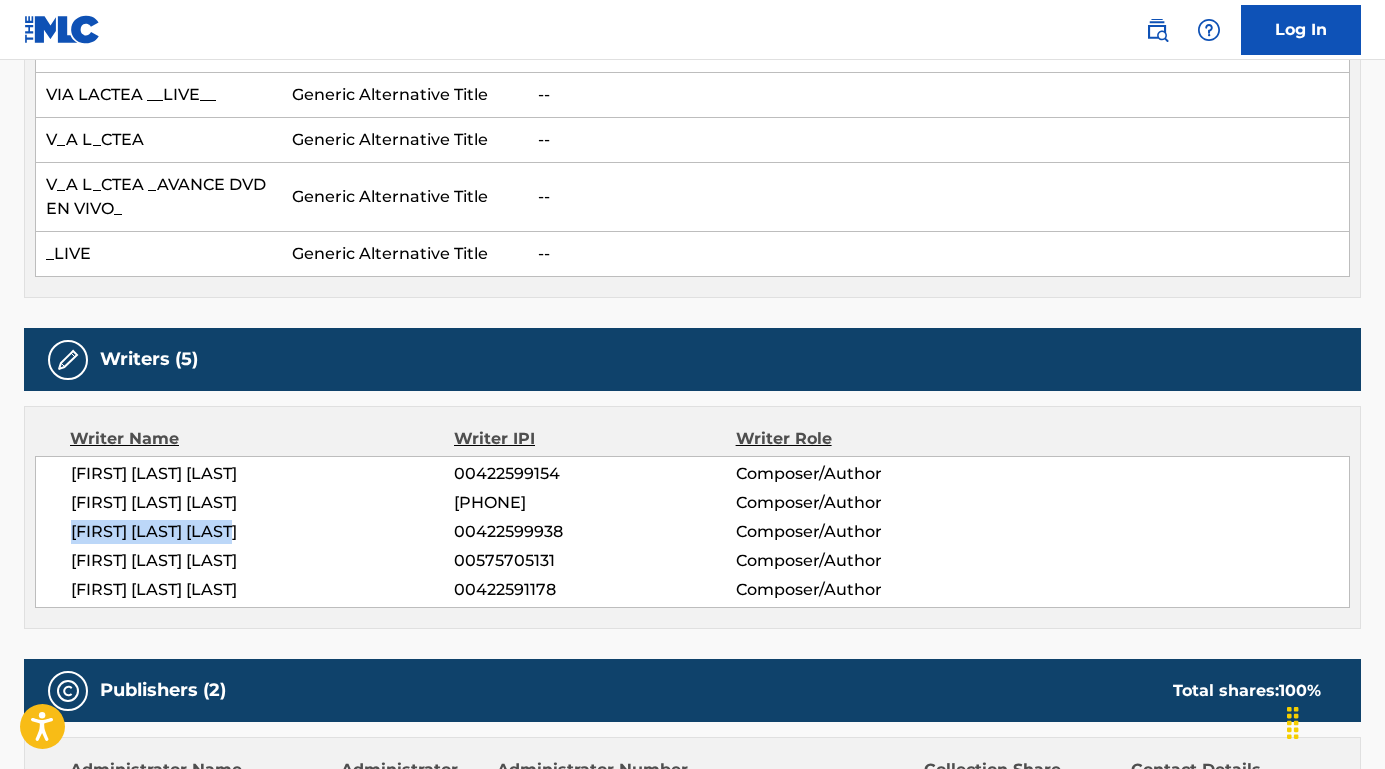 drag, startPoint x: 297, startPoint y: 562, endPoint x: 42, endPoint y: 554, distance: 255.12546 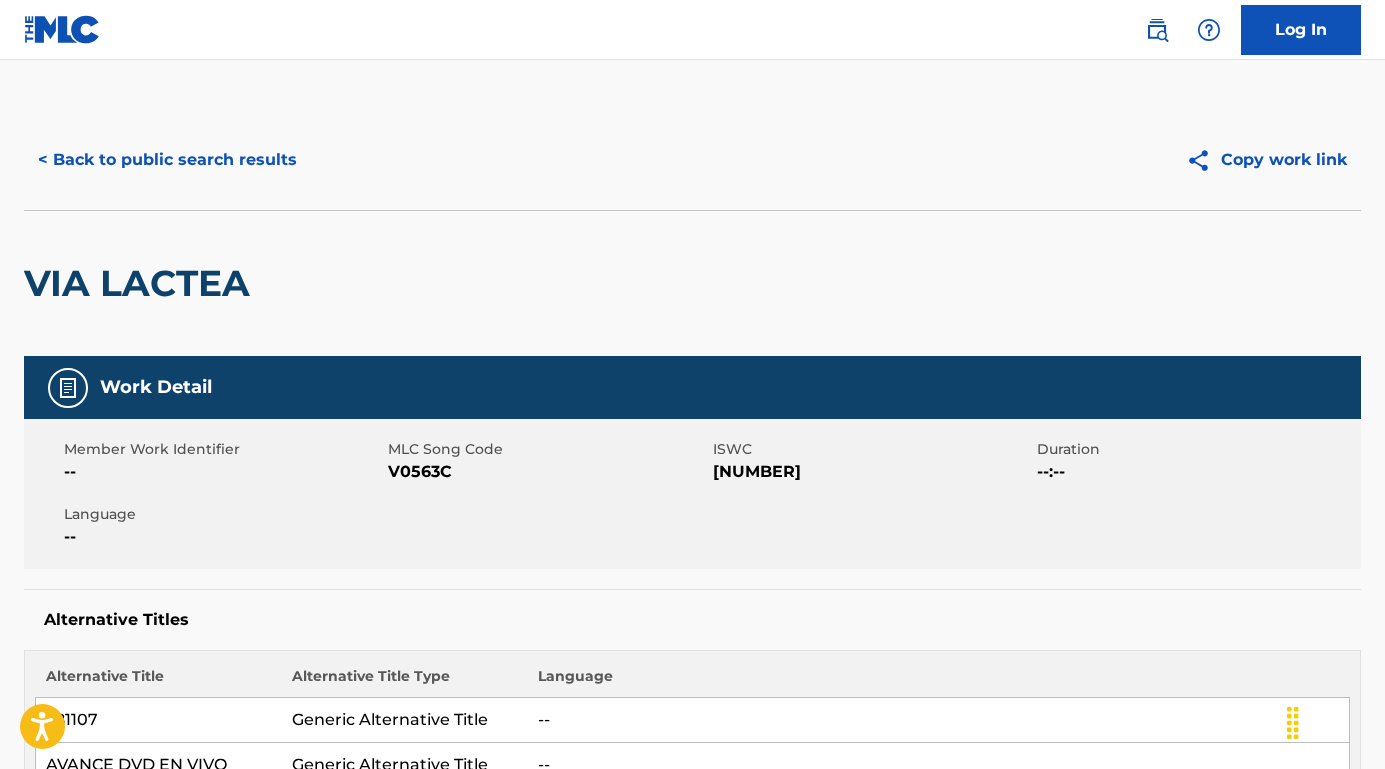 scroll, scrollTop: 0, scrollLeft: 0, axis: both 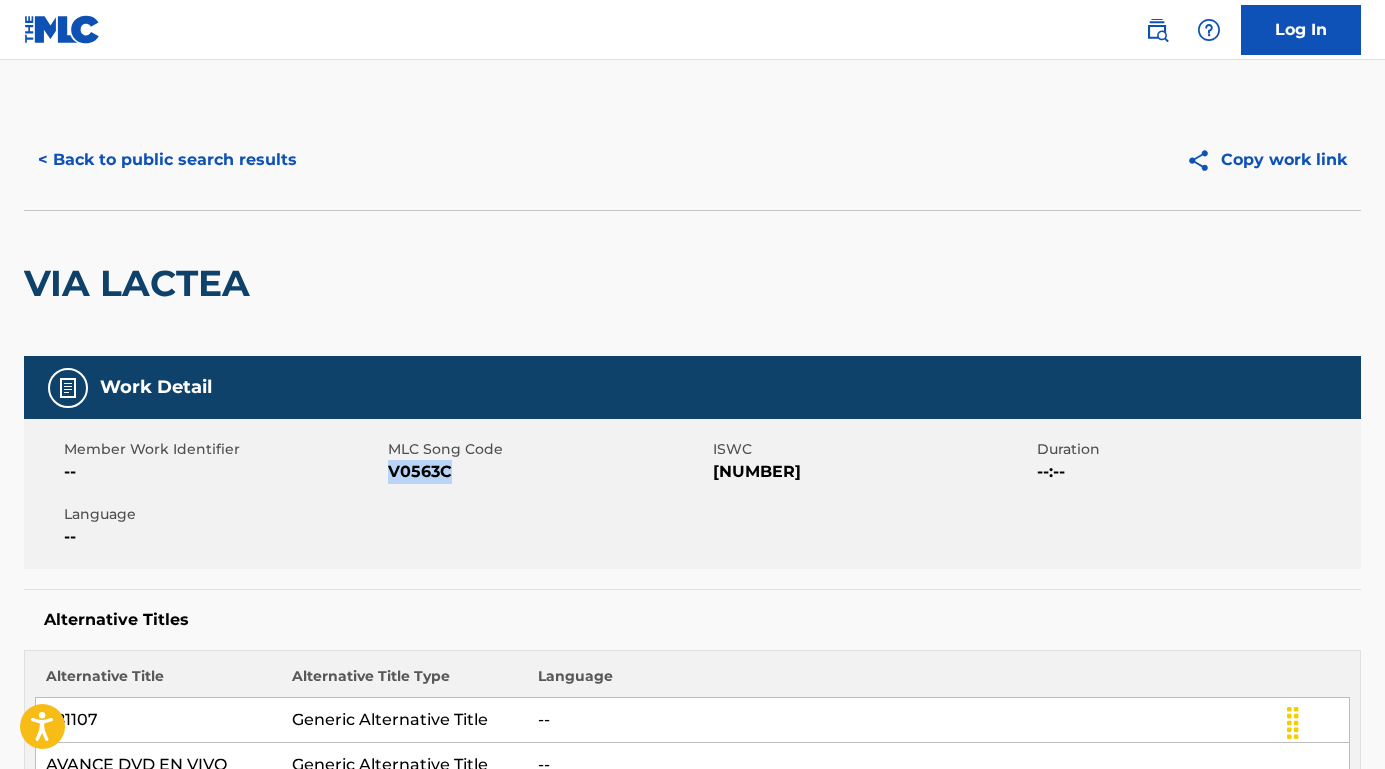drag, startPoint x: 462, startPoint y: 474, endPoint x: 389, endPoint y: 473, distance: 73.00685 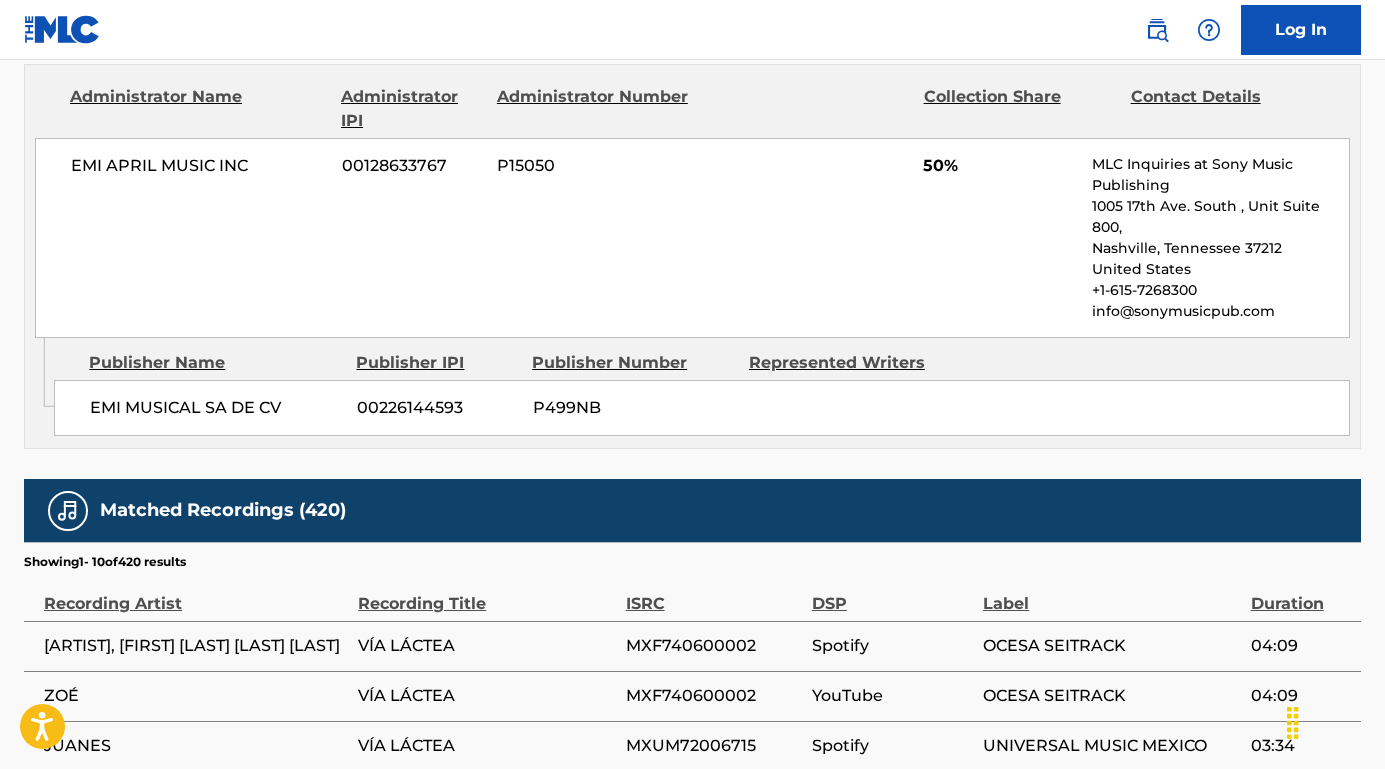 scroll, scrollTop: 3530, scrollLeft: 0, axis: vertical 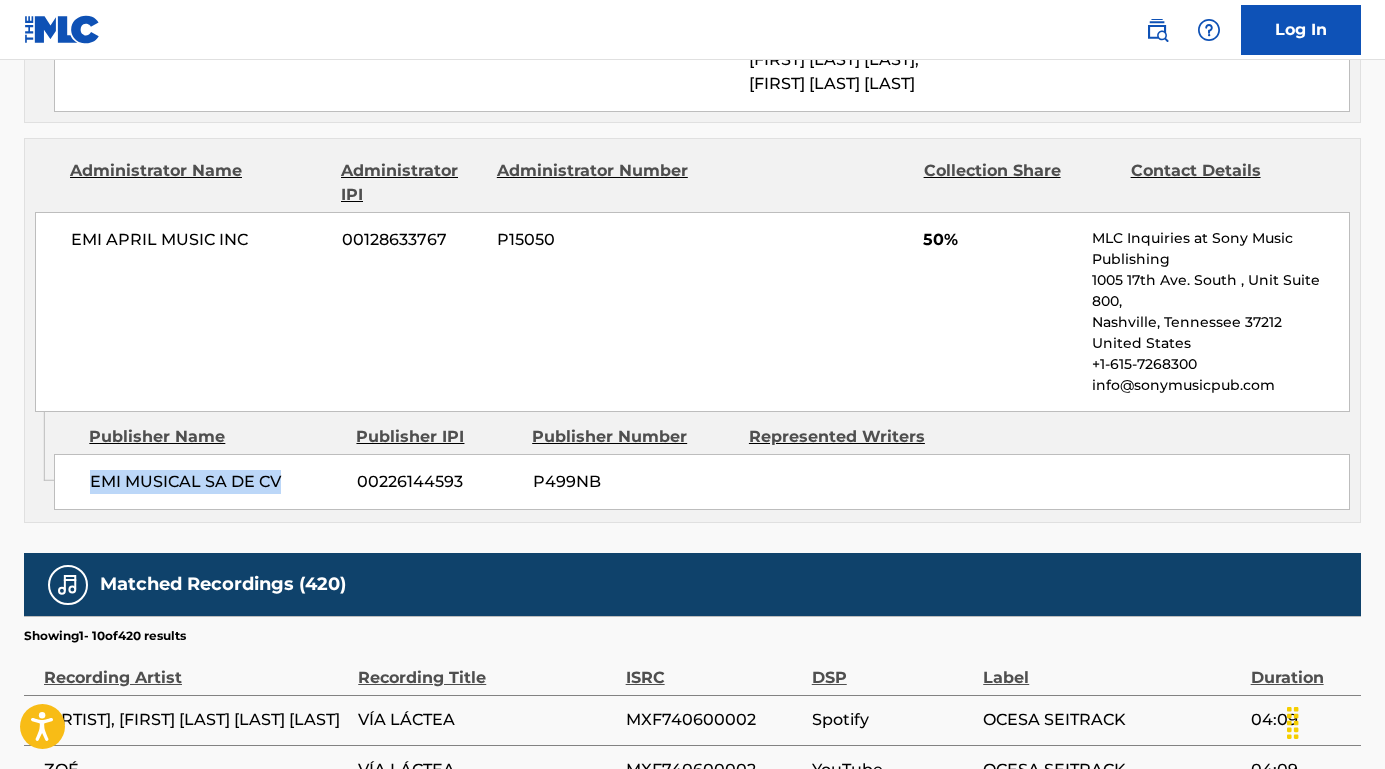 drag, startPoint x: 282, startPoint y: 605, endPoint x: 67, endPoint y: 603, distance: 215.00931 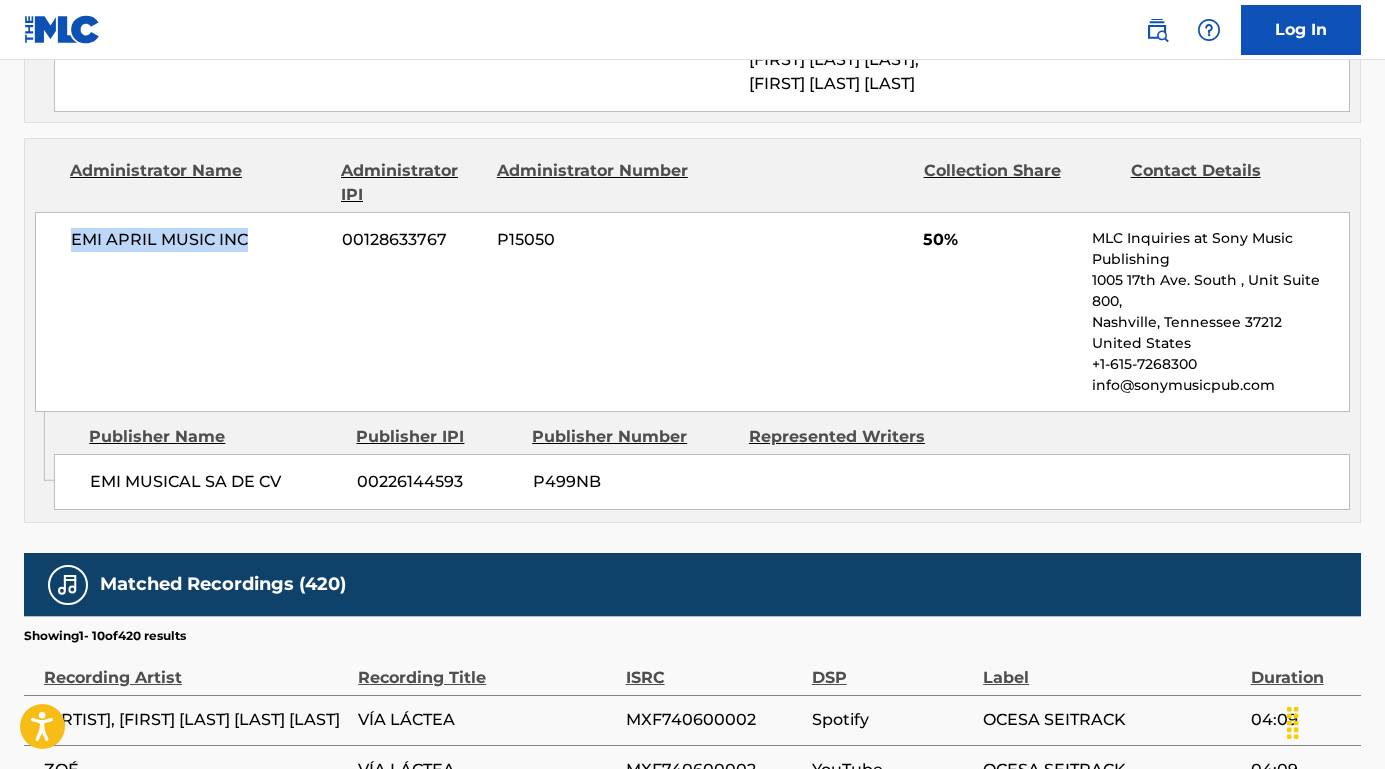 drag, startPoint x: 277, startPoint y: 353, endPoint x: 3, endPoint y: 351, distance: 274.0073 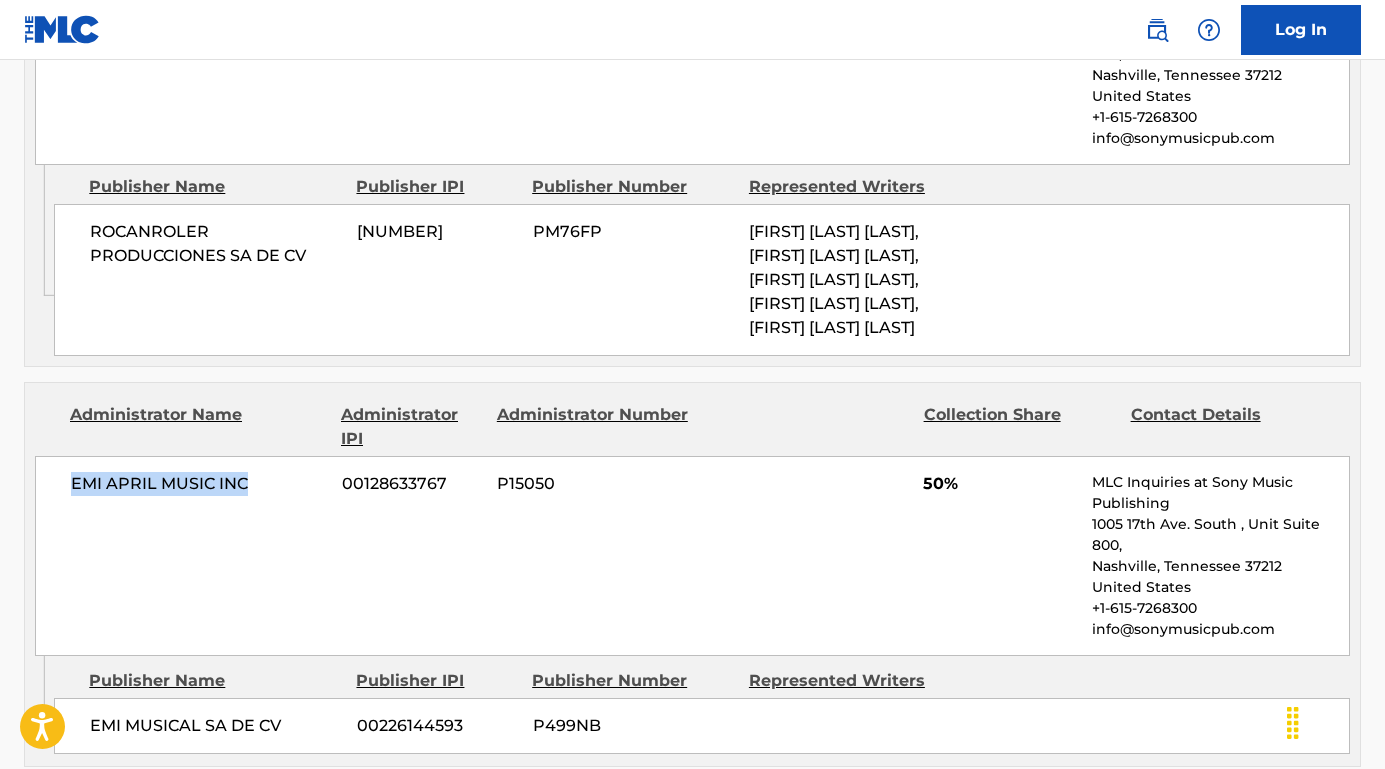scroll, scrollTop: 3266, scrollLeft: 0, axis: vertical 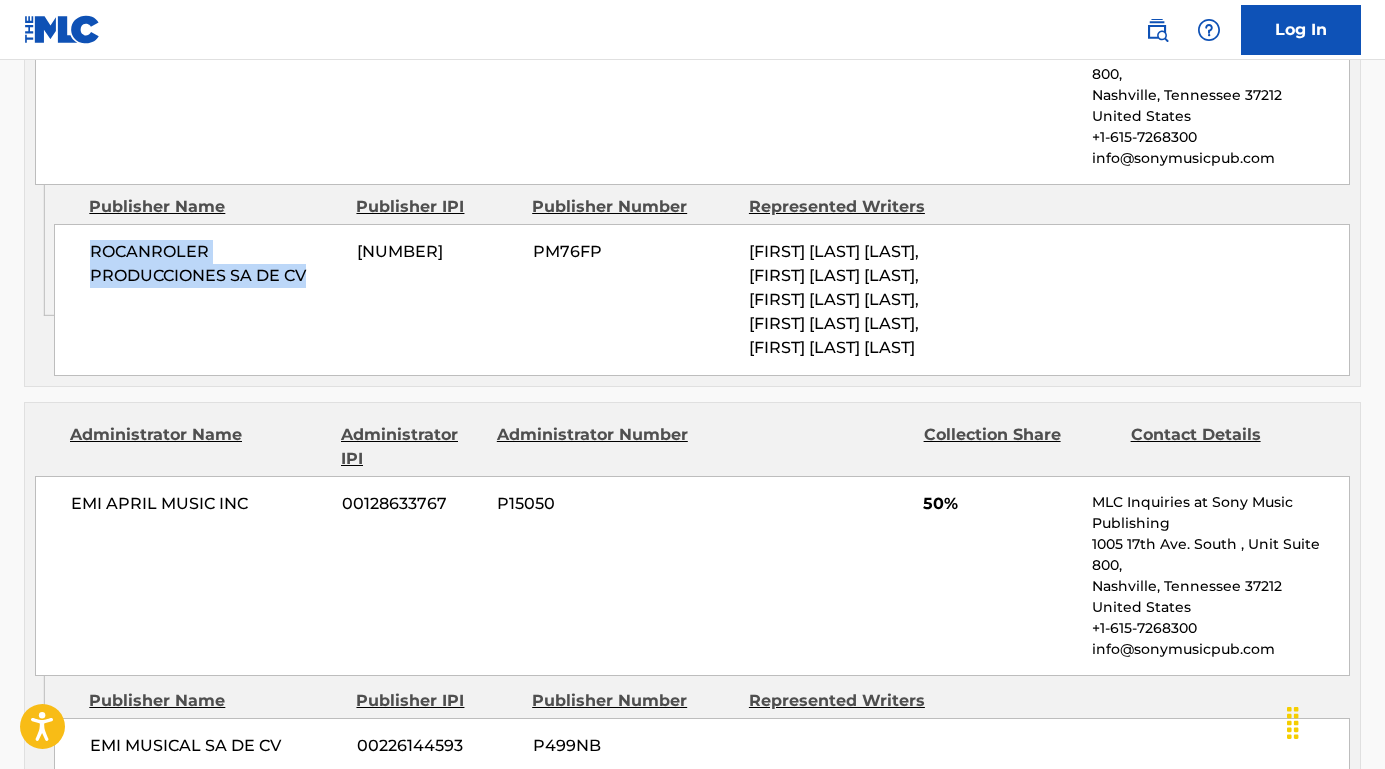 drag, startPoint x: 349, startPoint y: 299, endPoint x: 85, endPoint y: 274, distance: 265.18106 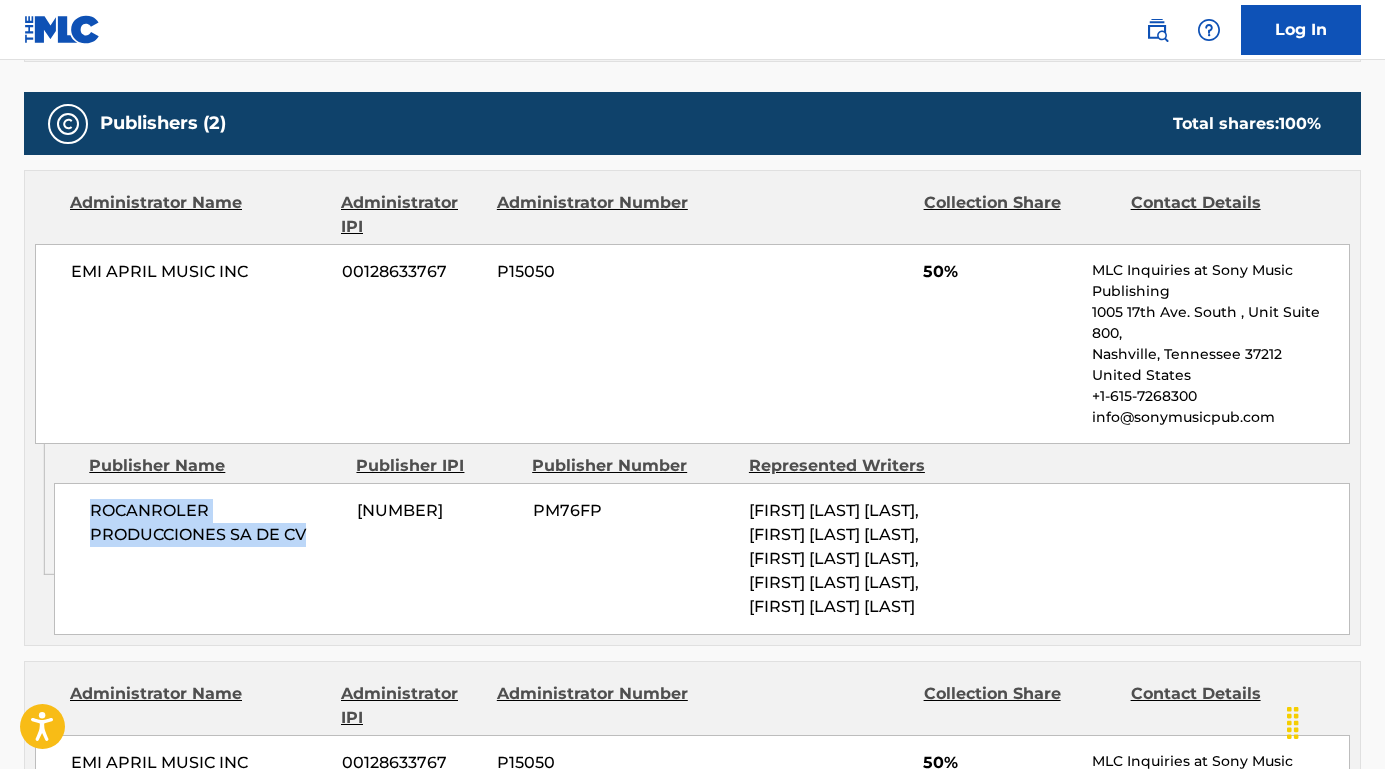 scroll, scrollTop: 2943, scrollLeft: 0, axis: vertical 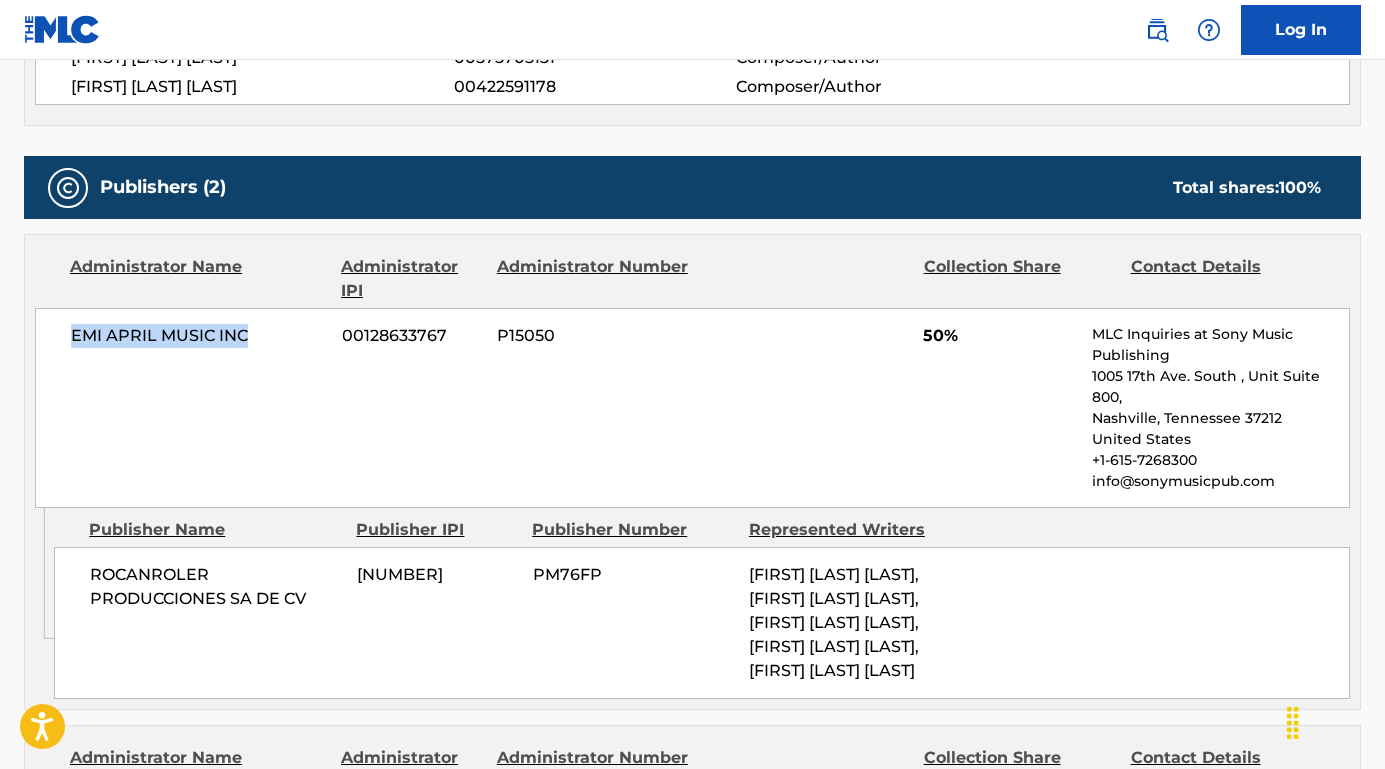 drag, startPoint x: 266, startPoint y: 358, endPoint x: 24, endPoint y: 356, distance: 242.00827 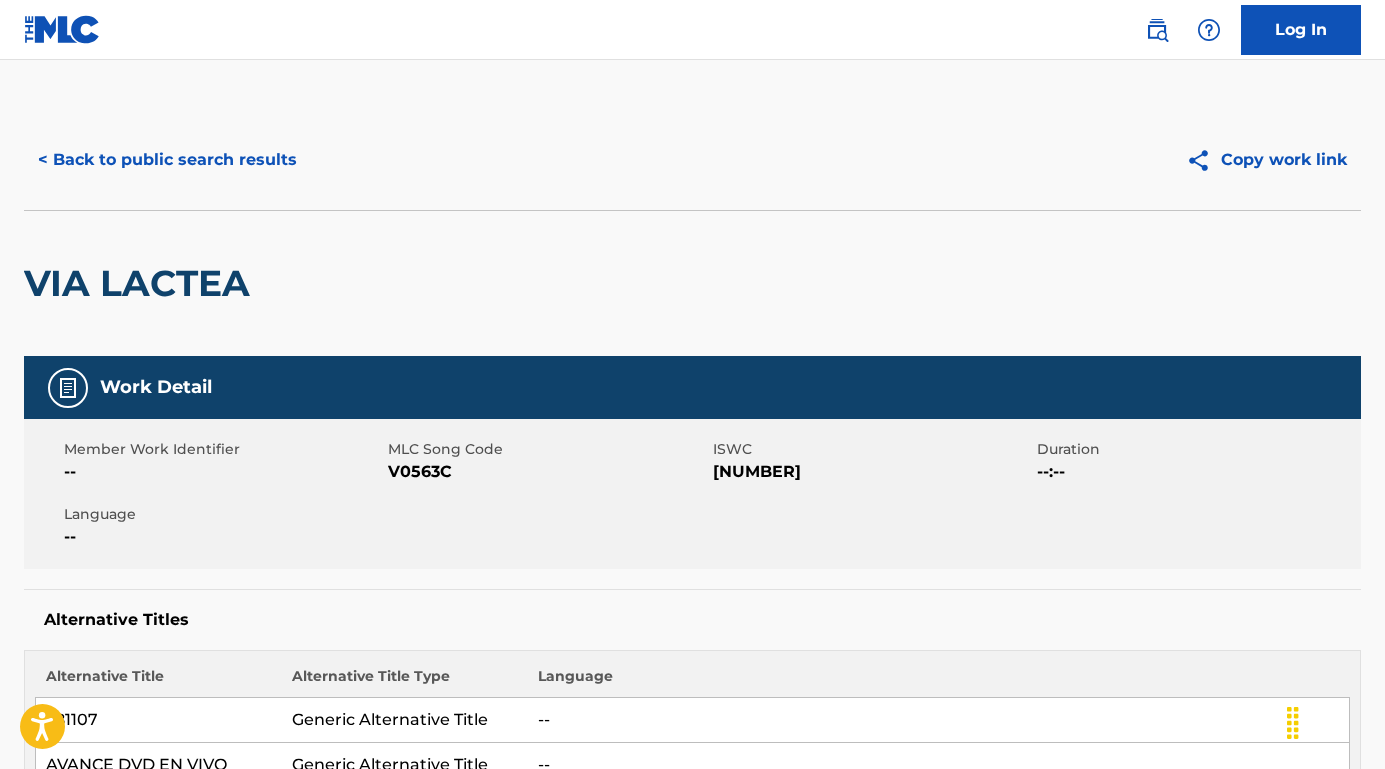 scroll, scrollTop: 0, scrollLeft: 0, axis: both 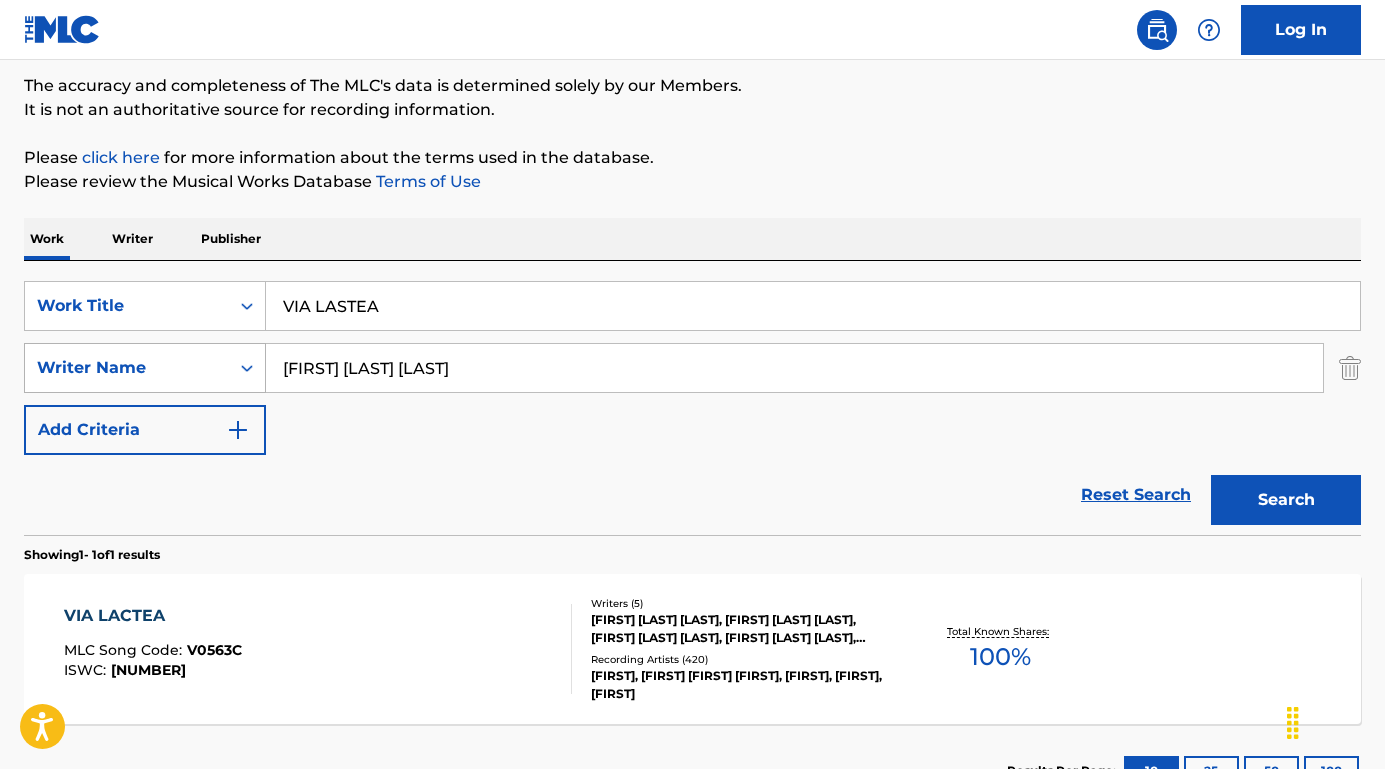 drag, startPoint x: 537, startPoint y: 377, endPoint x: 146, endPoint y: 368, distance: 391.10358 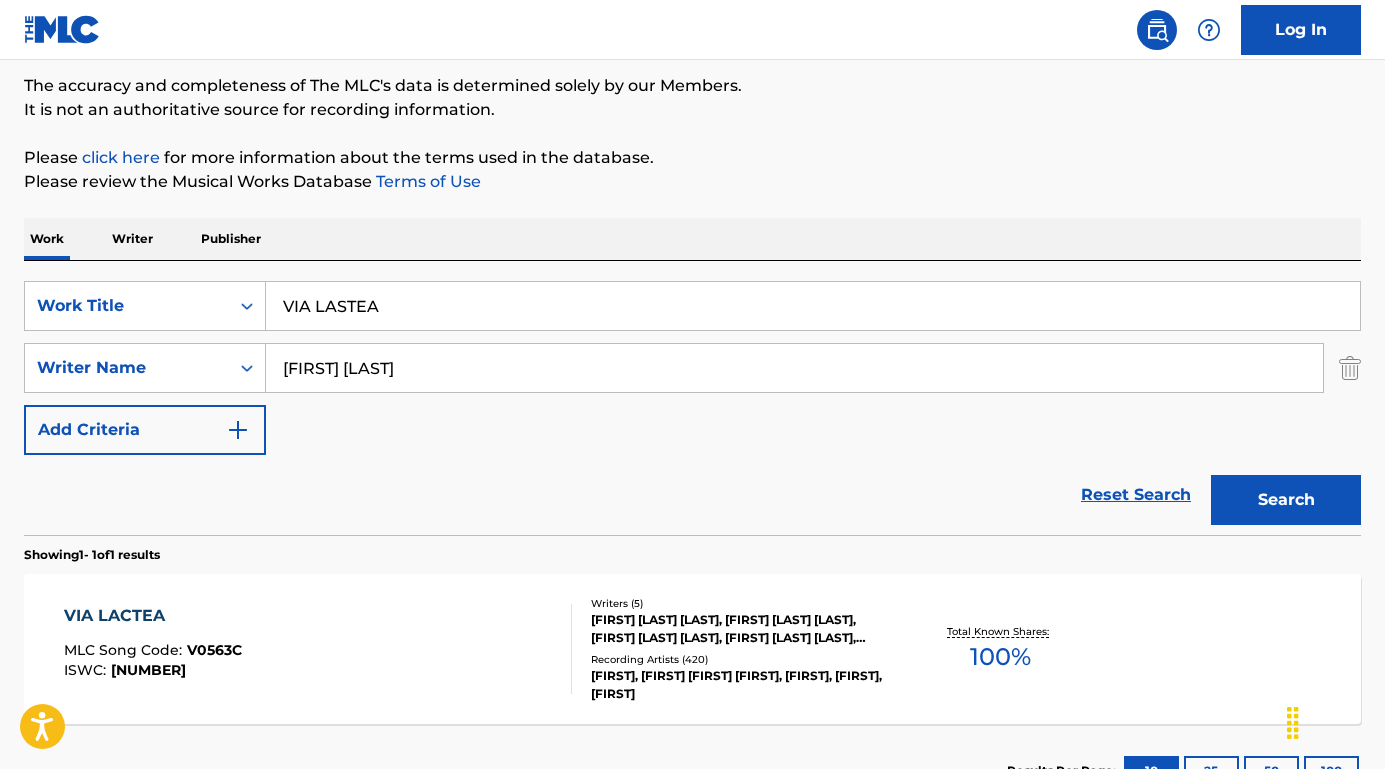type on "[FIRST] [LAST]" 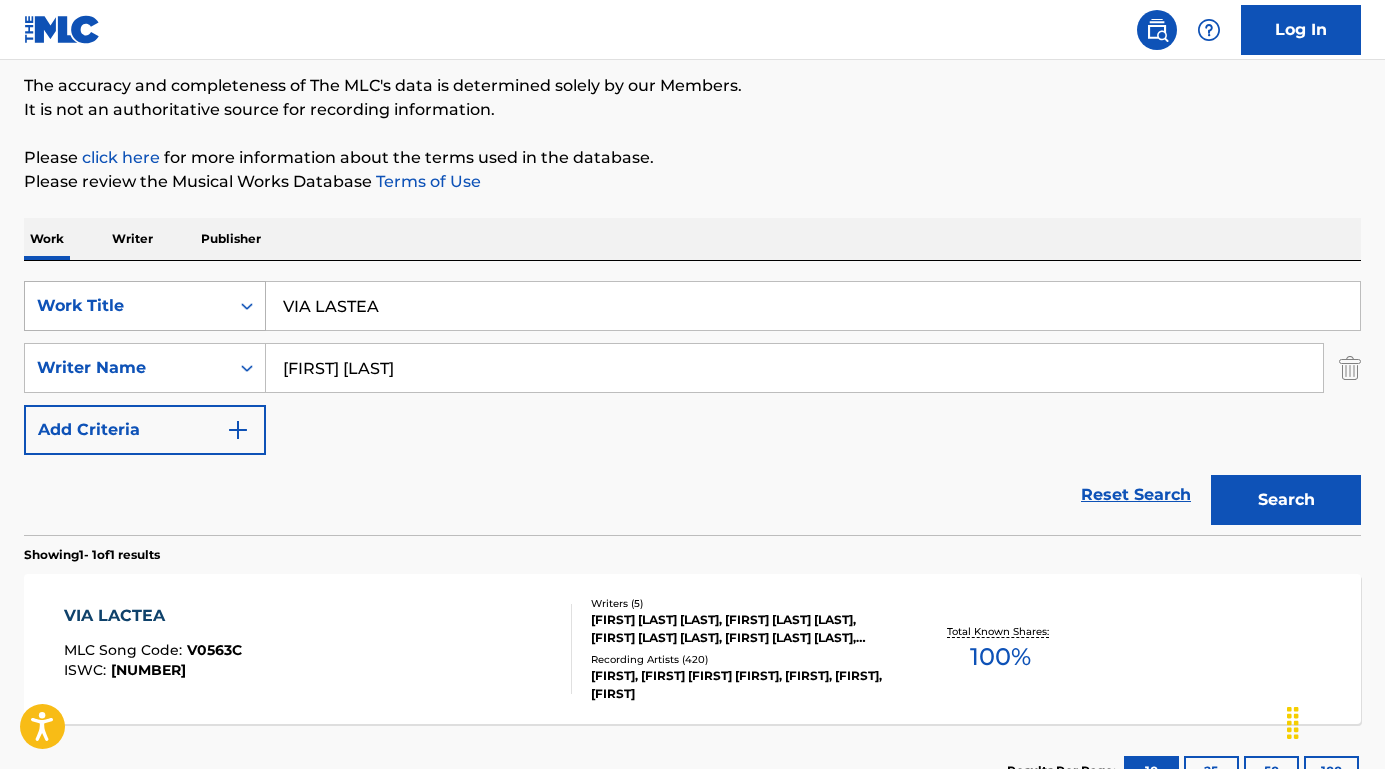 drag, startPoint x: 429, startPoint y: 311, endPoint x: 194, endPoint y: 306, distance: 235.05319 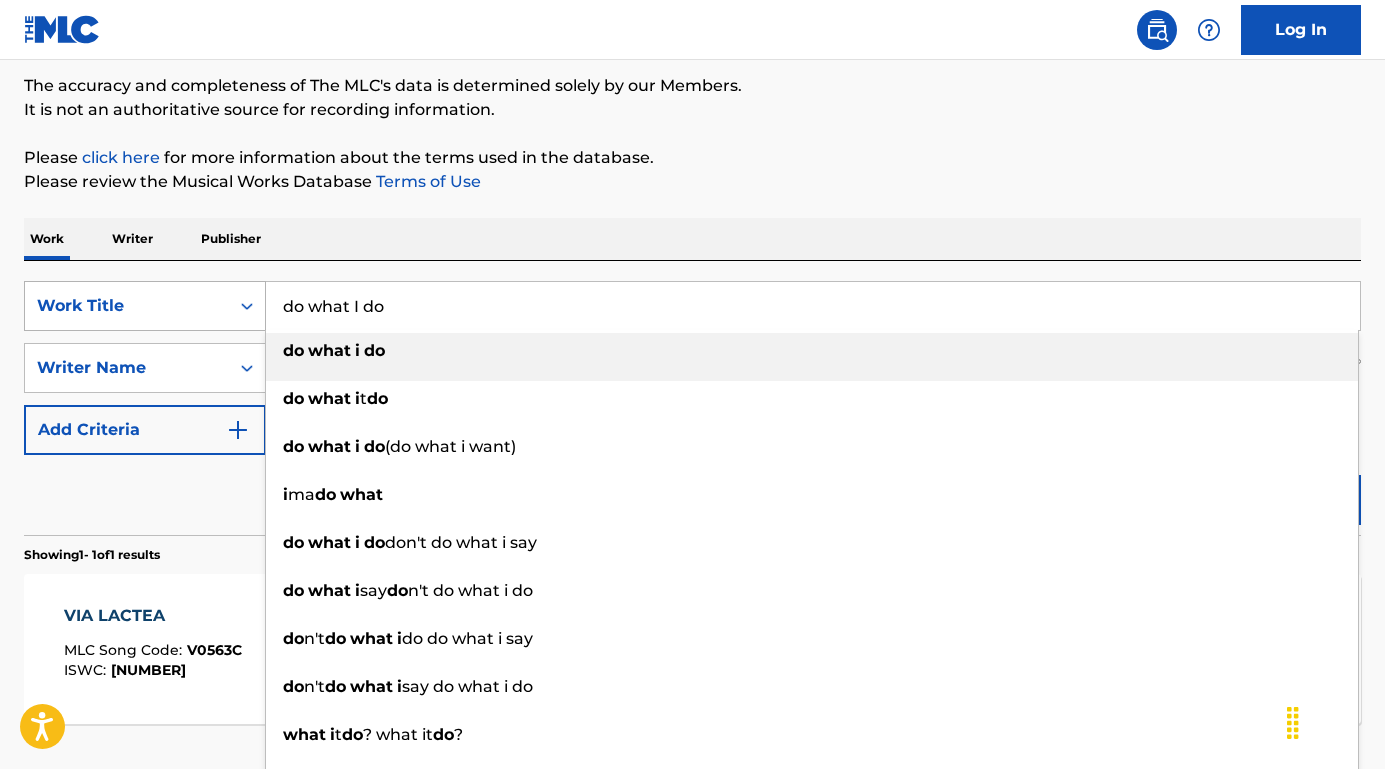 type on "do what i do" 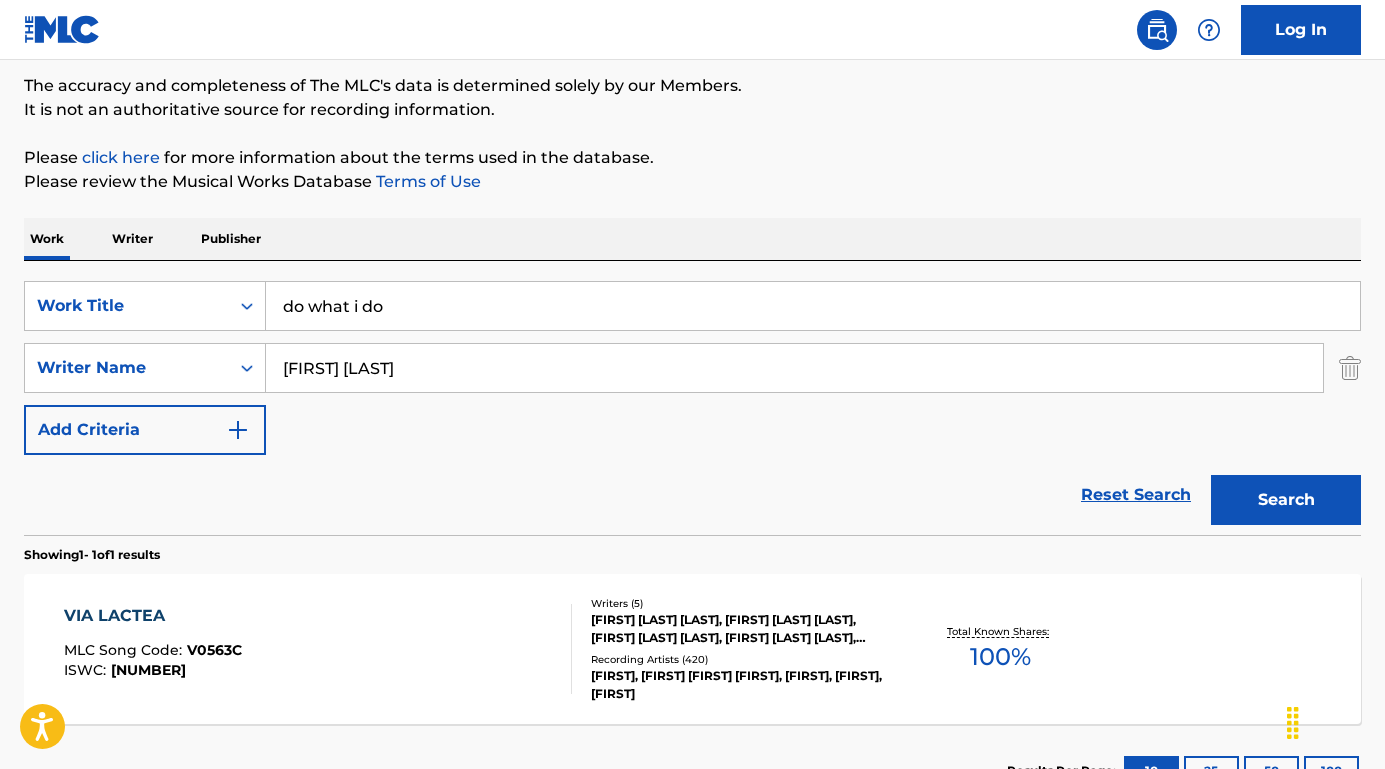 click on "Search" at bounding box center (1281, 495) 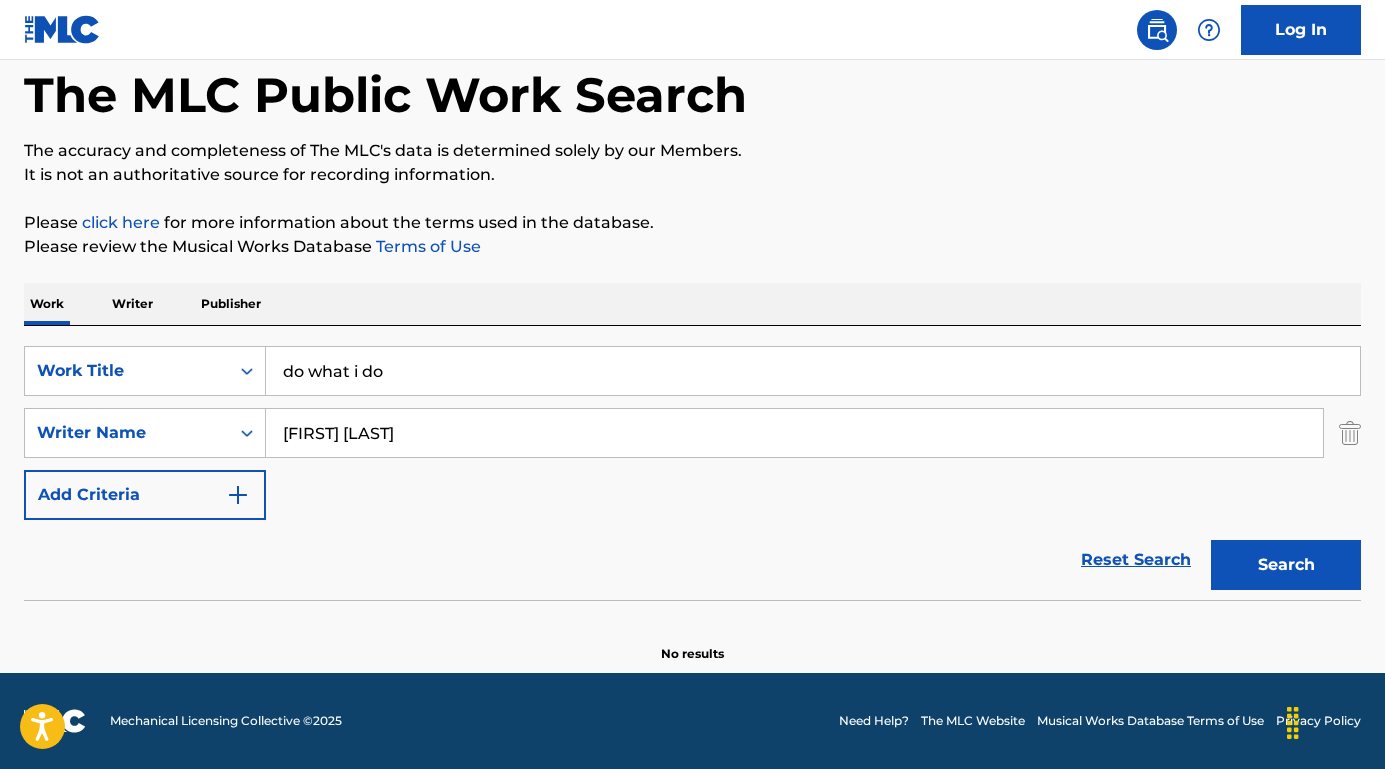 scroll, scrollTop: 99, scrollLeft: 0, axis: vertical 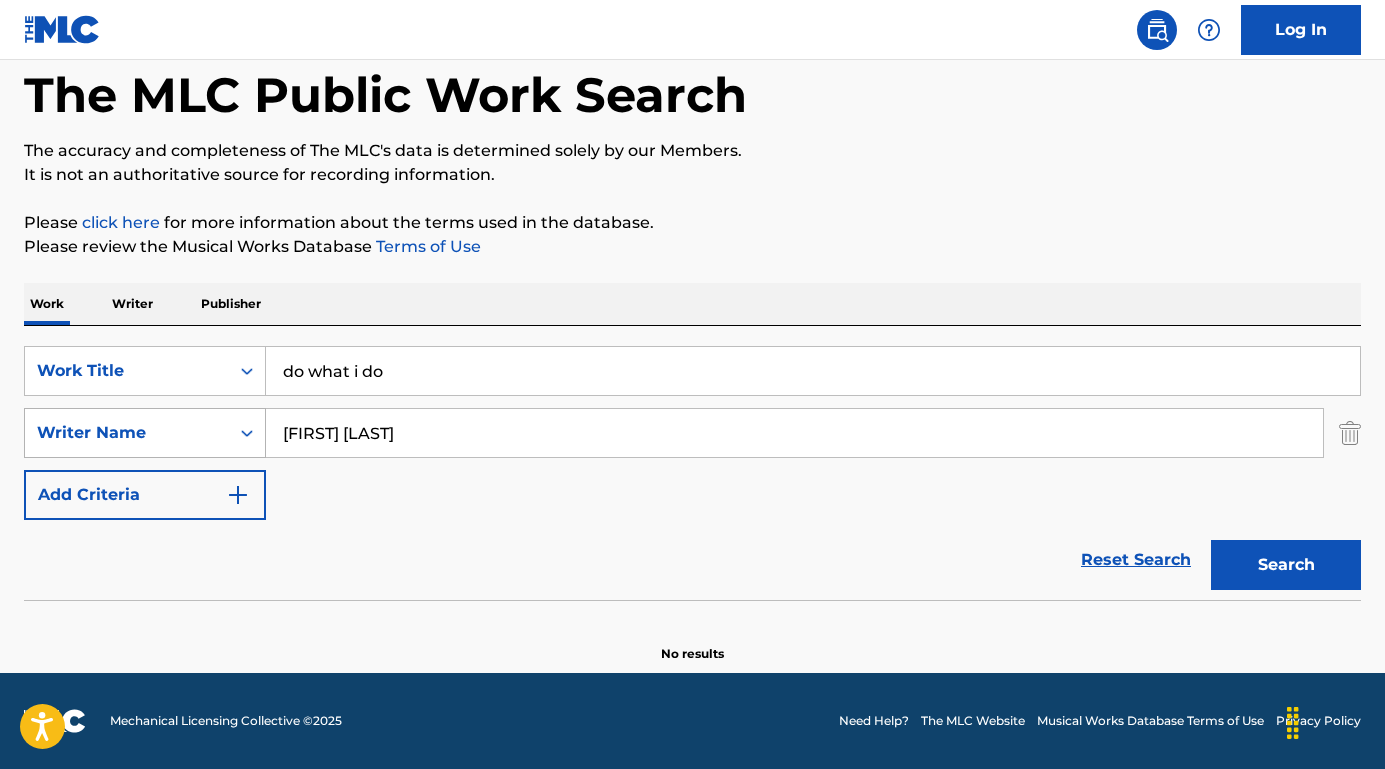 drag, startPoint x: 319, startPoint y: 435, endPoint x: 215, endPoint y: 429, distance: 104.172935 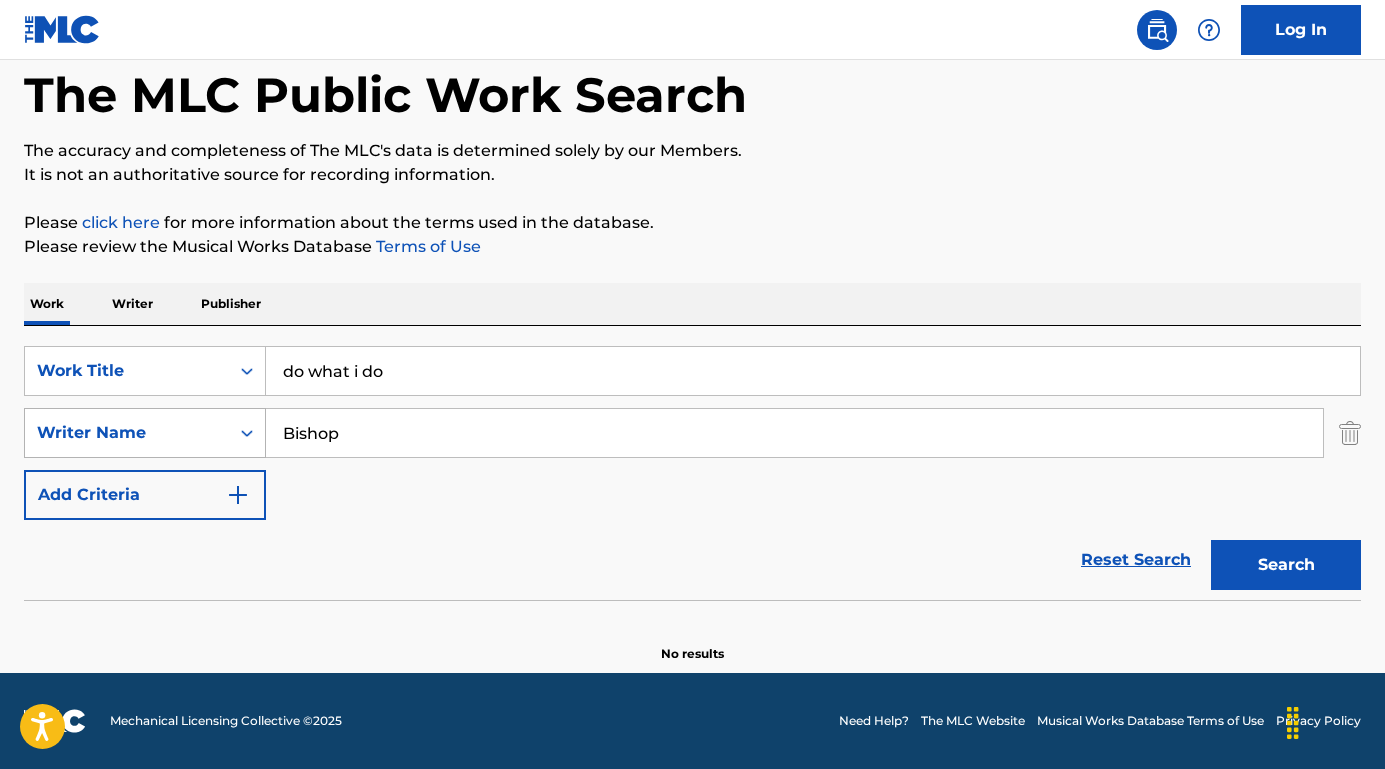 click on "Search" at bounding box center [1286, 565] 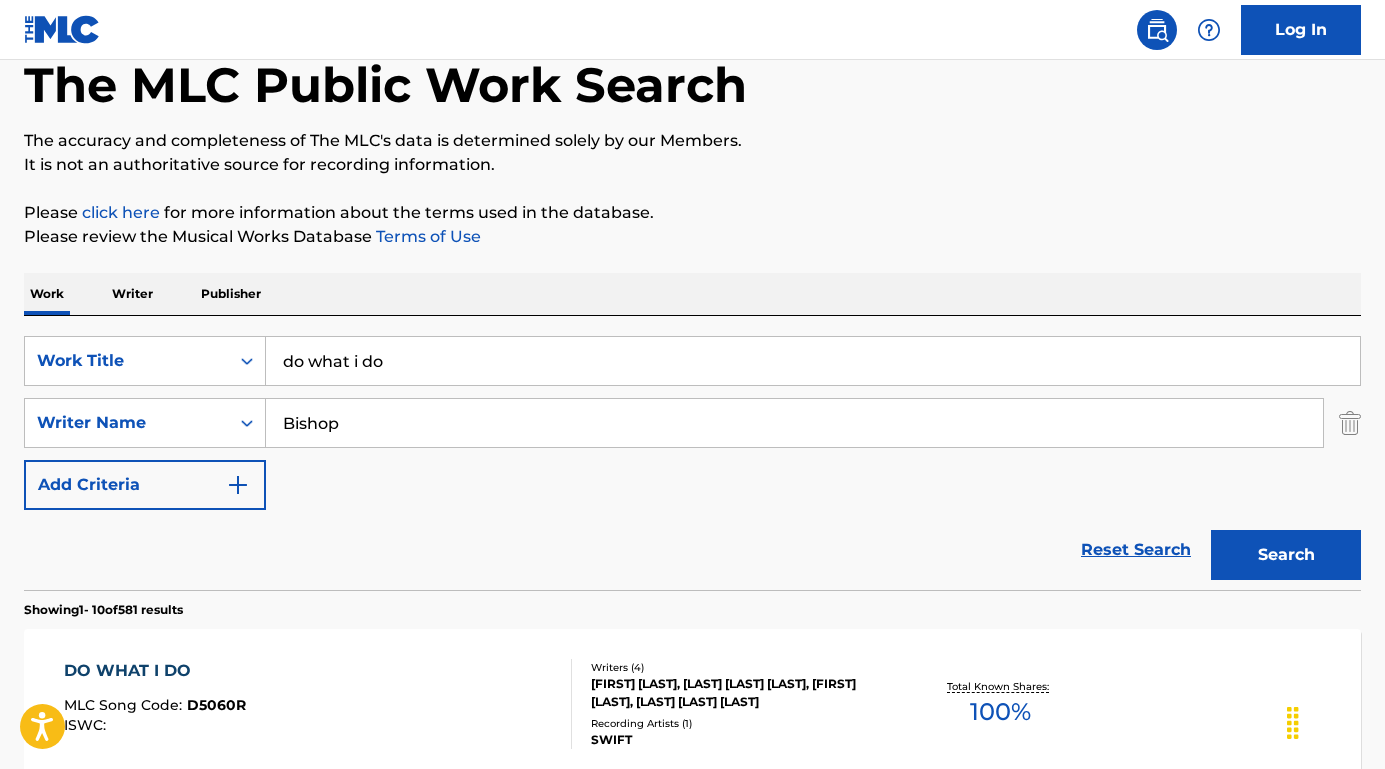 scroll, scrollTop: 41, scrollLeft: 0, axis: vertical 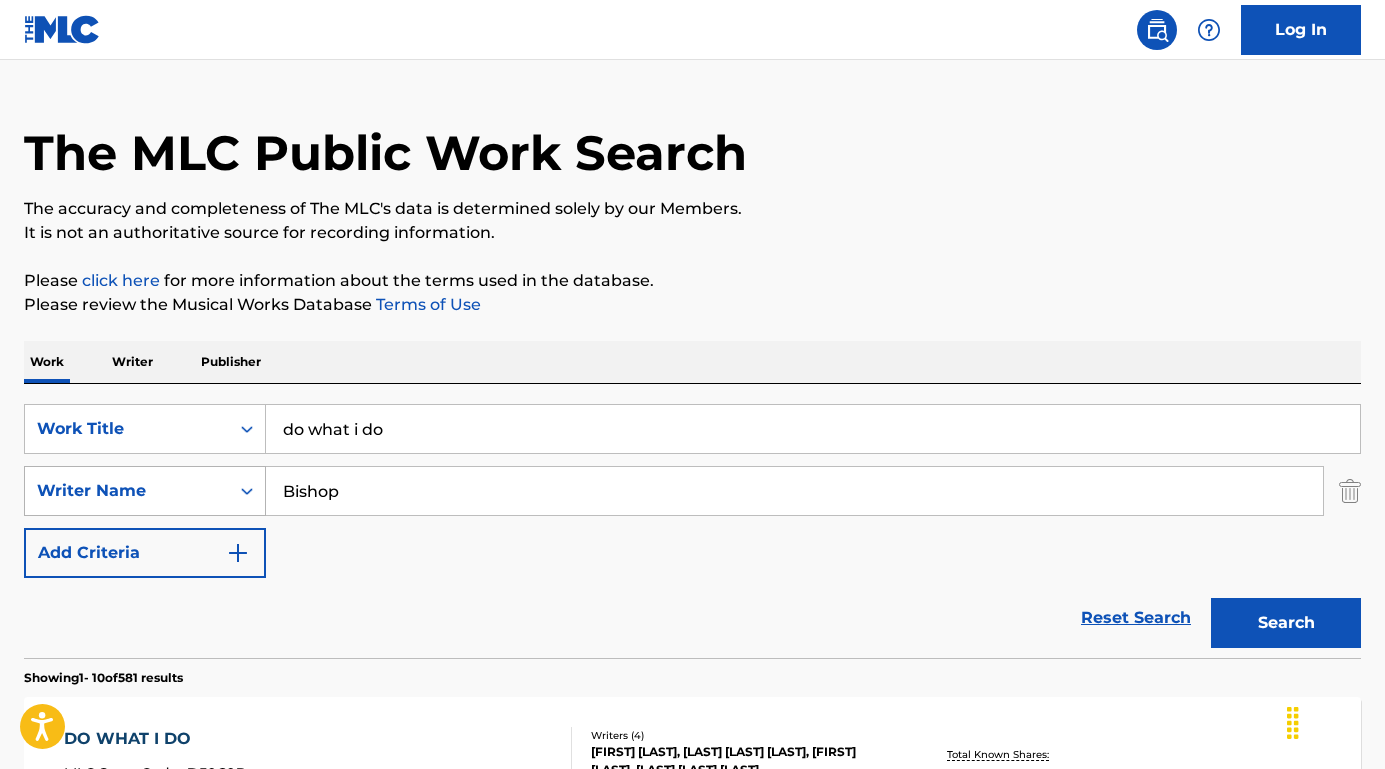 drag, startPoint x: 368, startPoint y: 491, endPoint x: 232, endPoint y: 490, distance: 136.00368 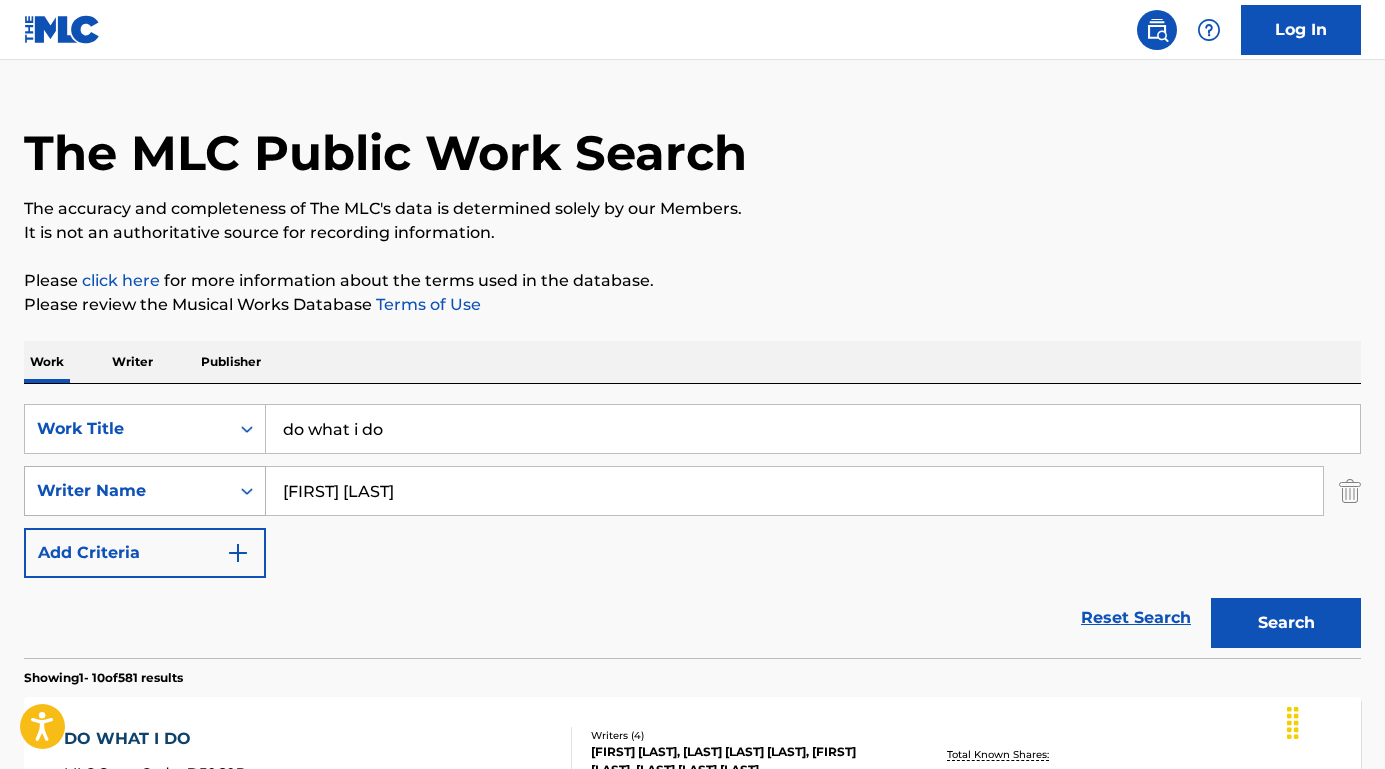 type on "[FIRST] [LAST]" 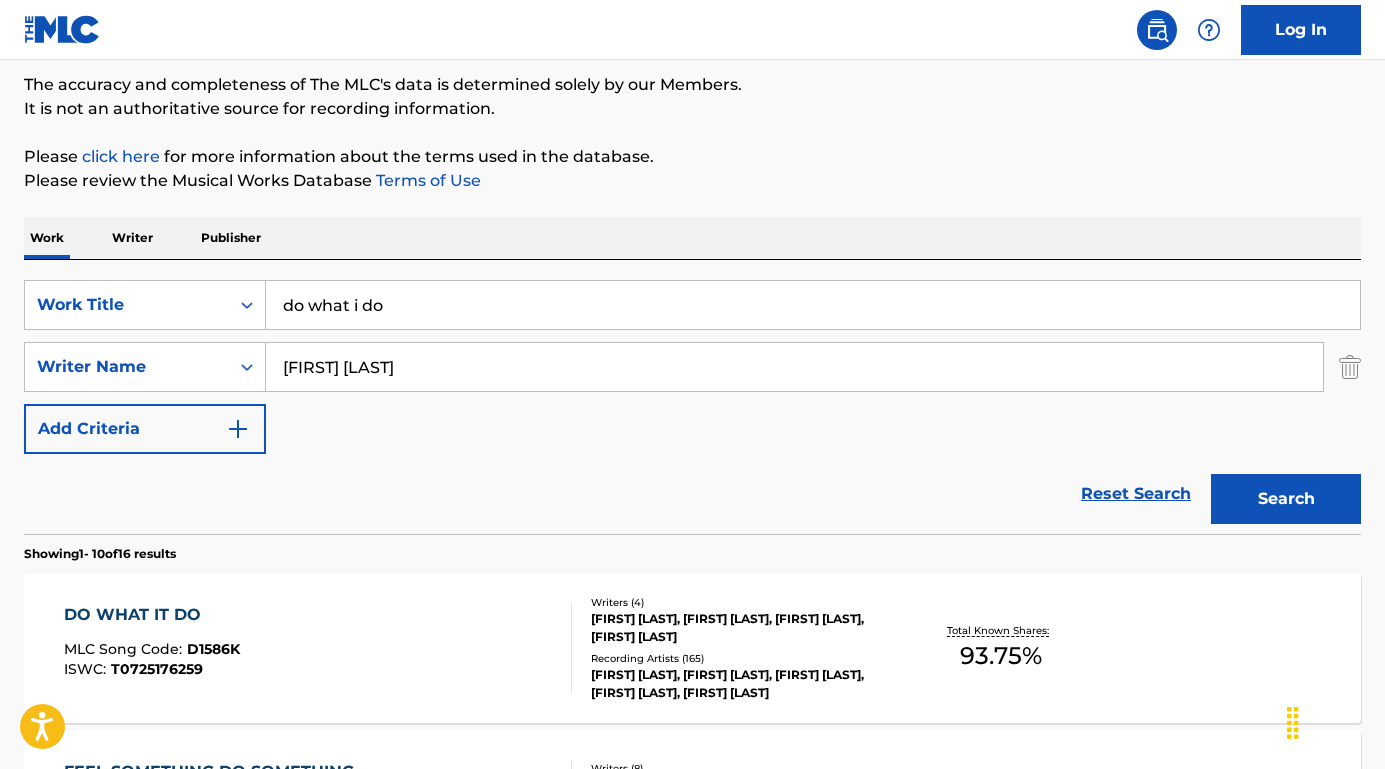 scroll, scrollTop: 164, scrollLeft: 0, axis: vertical 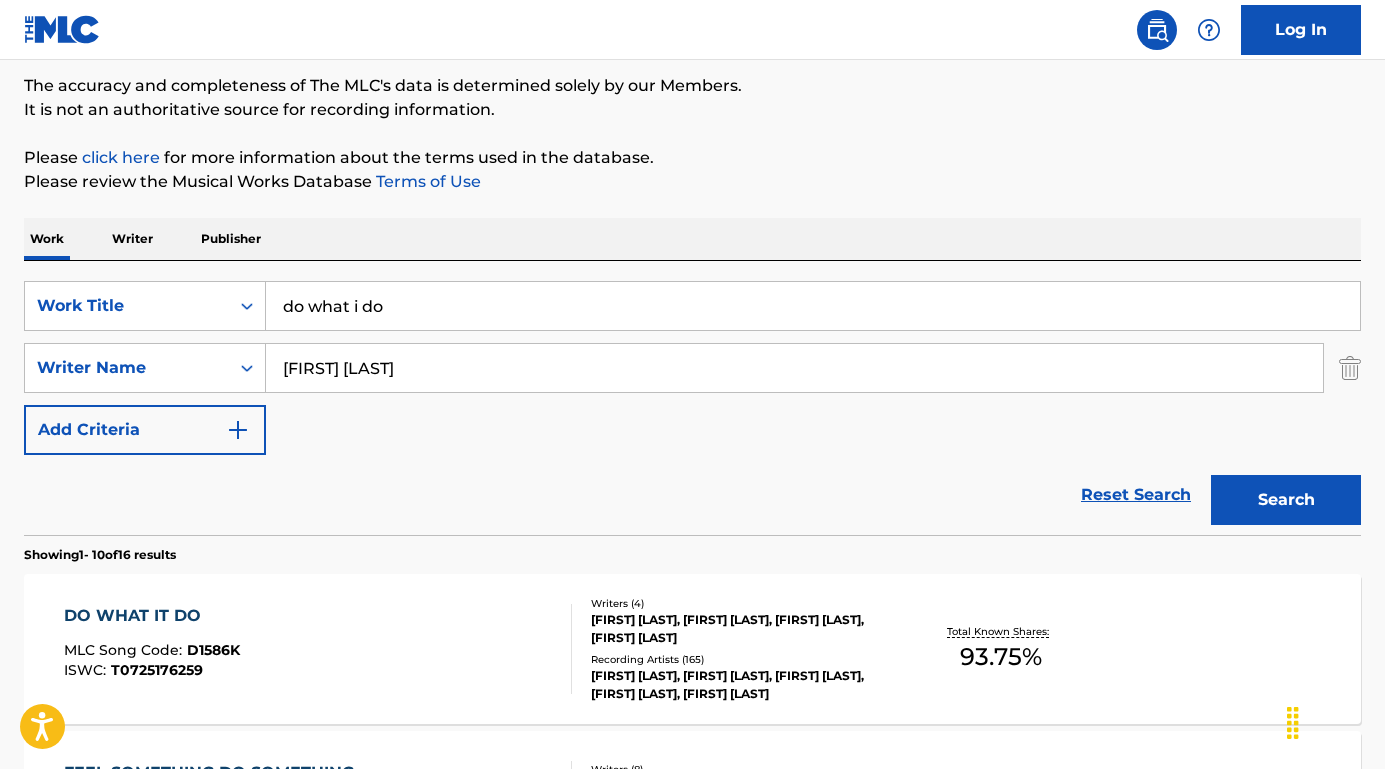 click on "DO WHAT IT DO" at bounding box center (152, 616) 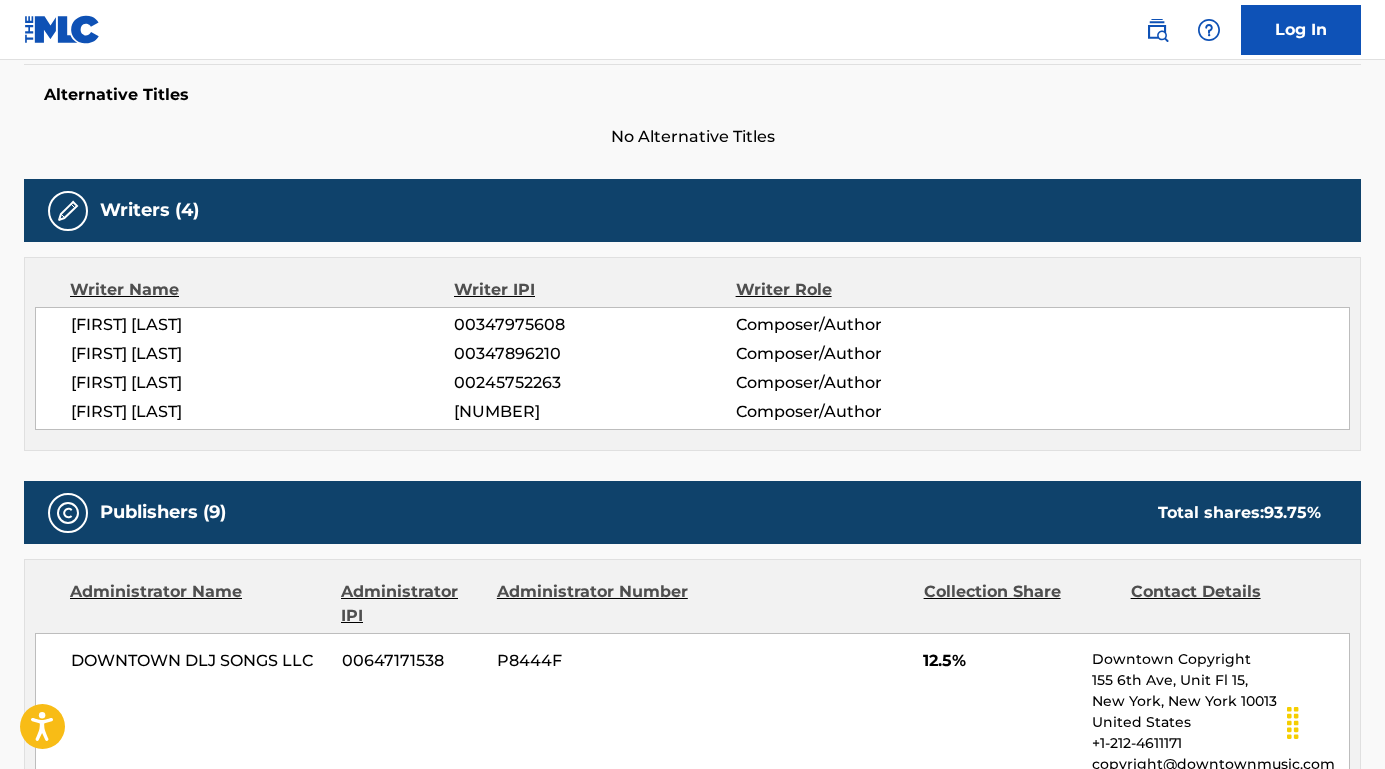 scroll, scrollTop: 575, scrollLeft: 0, axis: vertical 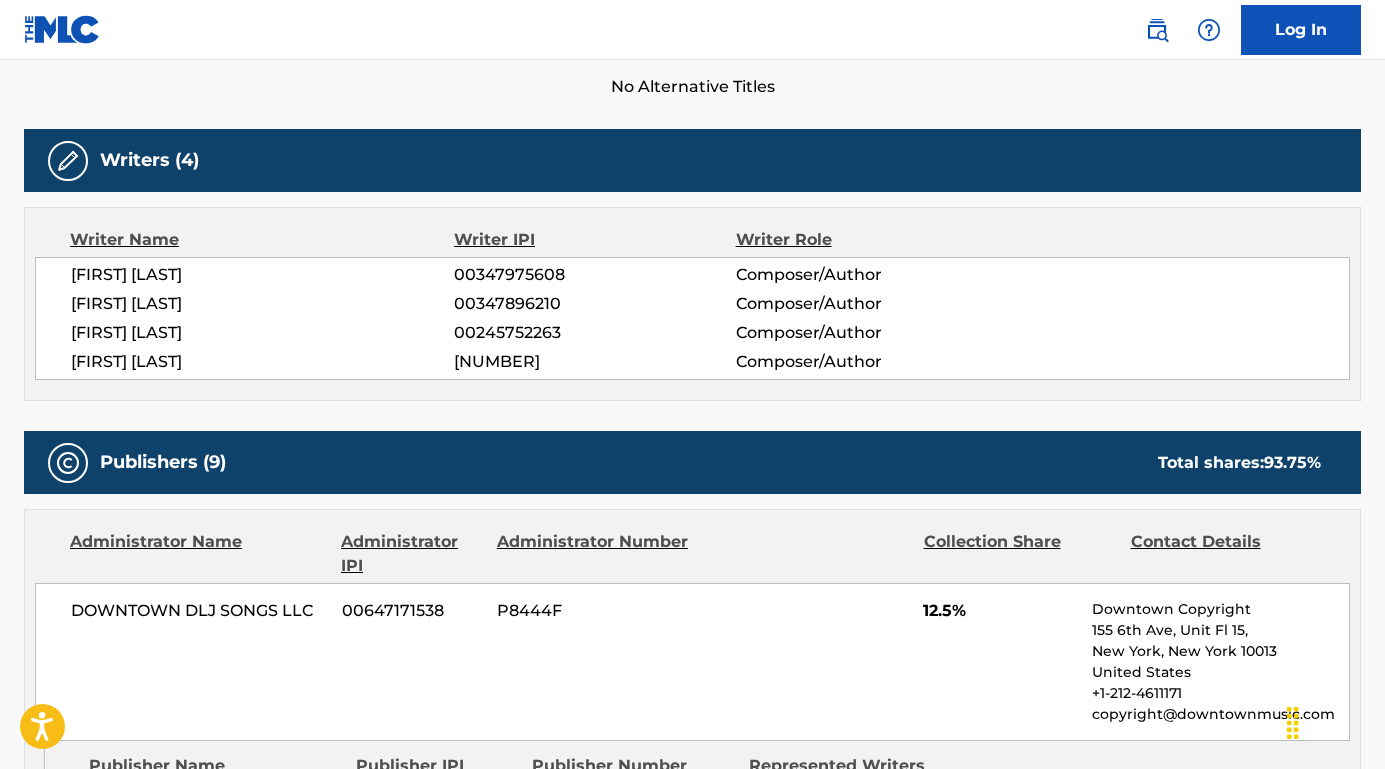 drag, startPoint x: 235, startPoint y: 288, endPoint x: 92, endPoint y: 292, distance: 143.05594 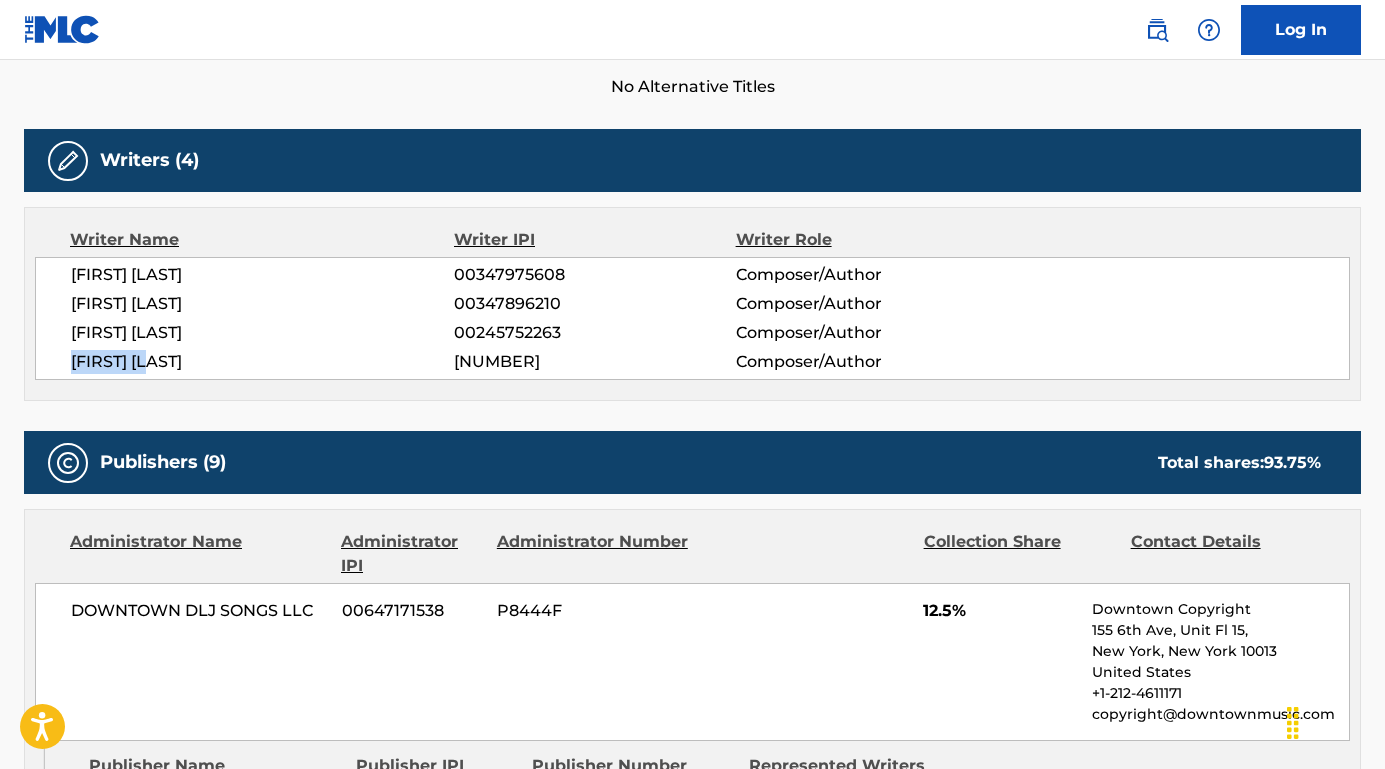 drag, startPoint x: 205, startPoint y: 360, endPoint x: 63, endPoint y: 363, distance: 142.0317 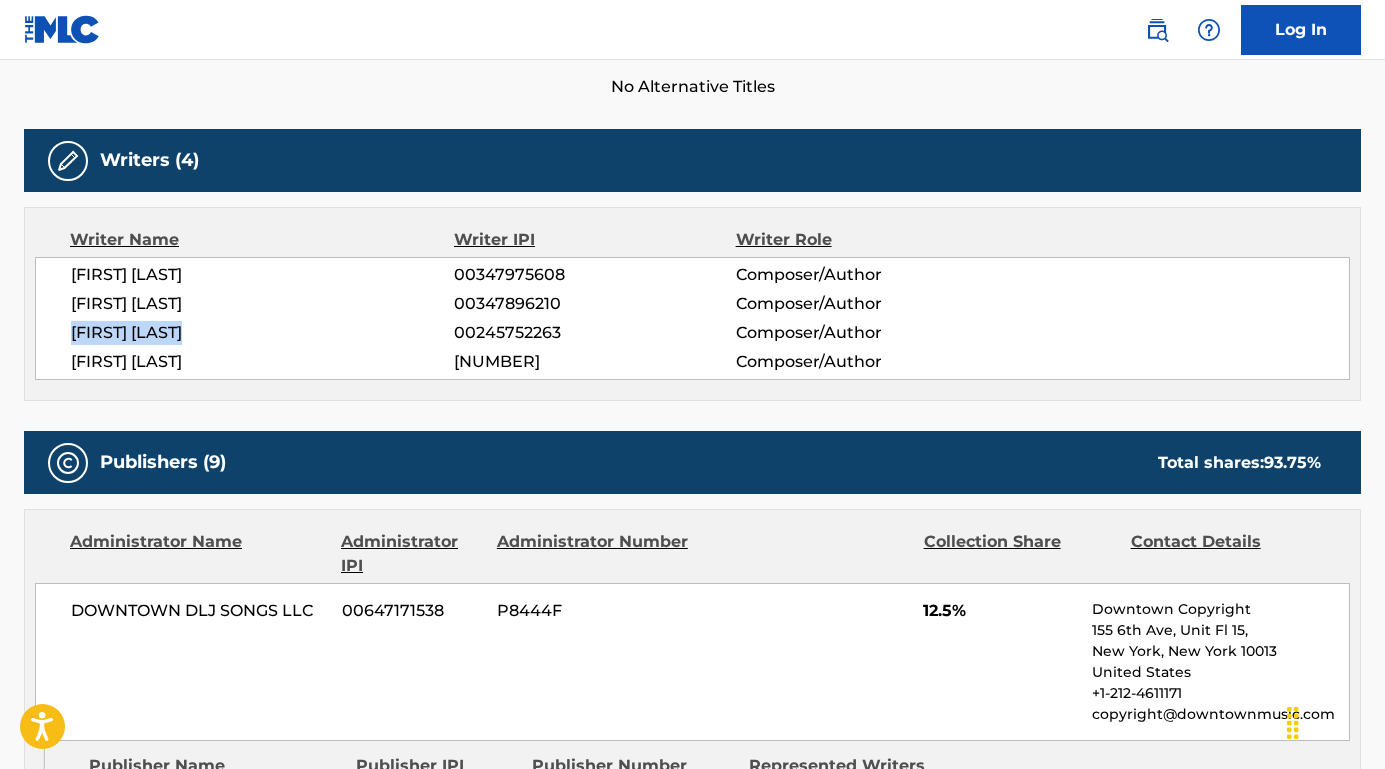 drag, startPoint x: 256, startPoint y: 336, endPoint x: 72, endPoint y: 334, distance: 184.01086 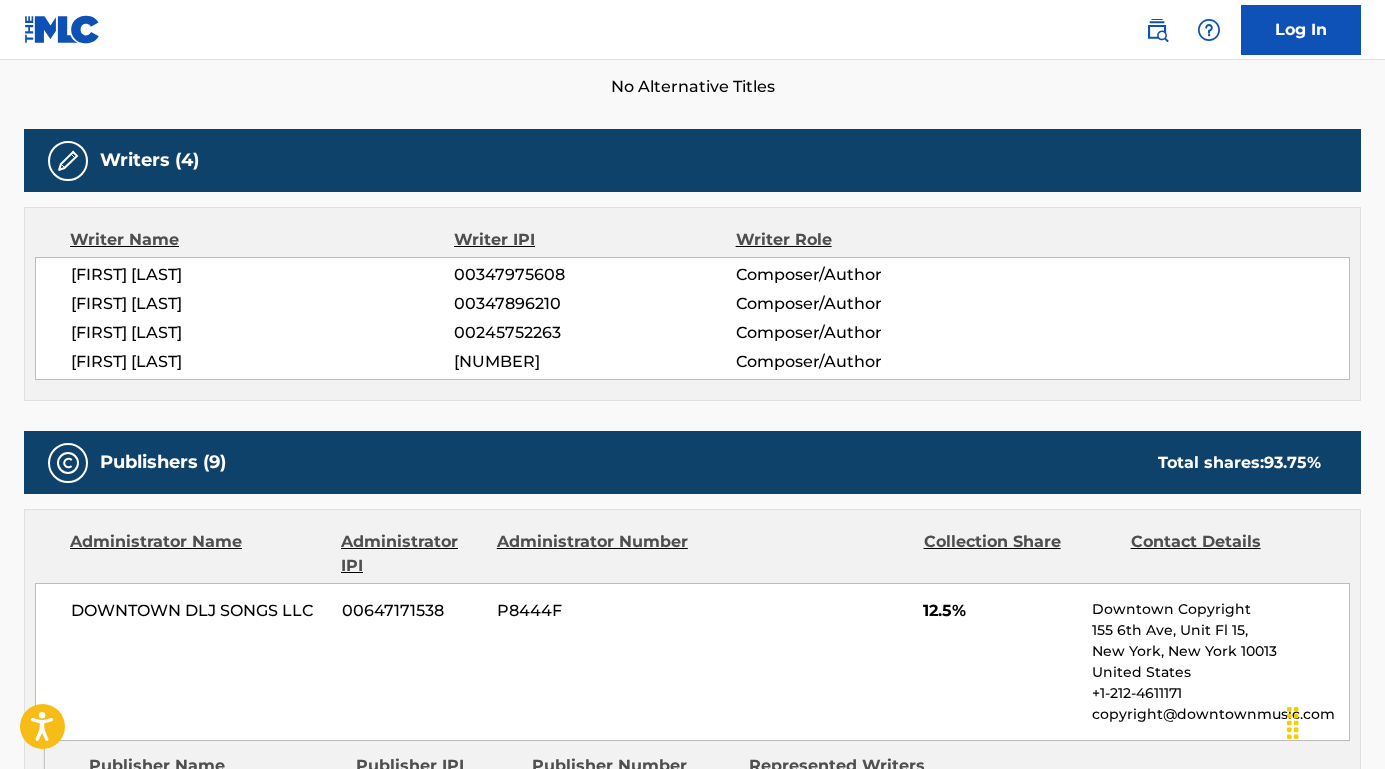 click on "[LAST] 00347975608 Composer/Author [LAST] 00347896210 Composer/Author [LAST] 00245752263 Composer/Author [LAST] 00238534558 Composer/Author" at bounding box center [692, 318] 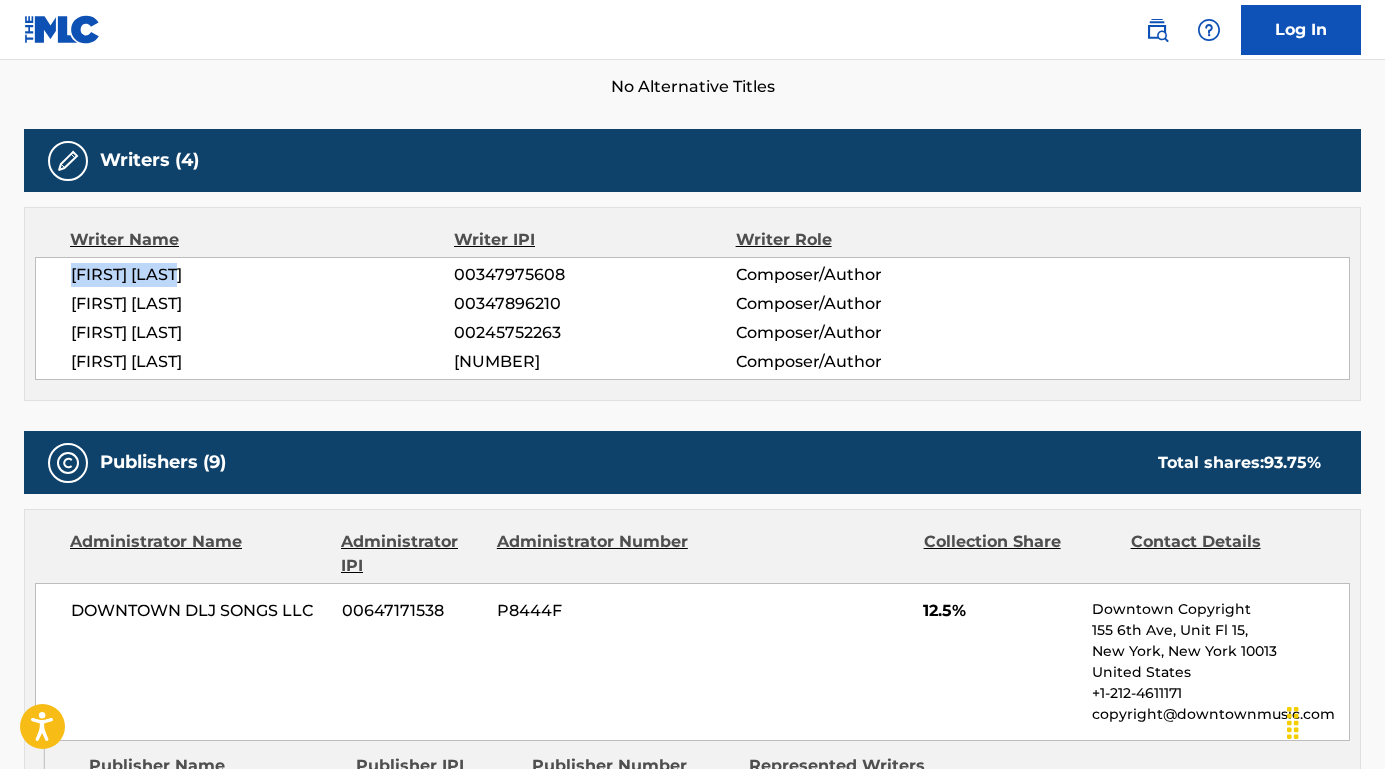 drag, startPoint x: 219, startPoint y: 274, endPoint x: 47, endPoint y: 276, distance: 172.01163 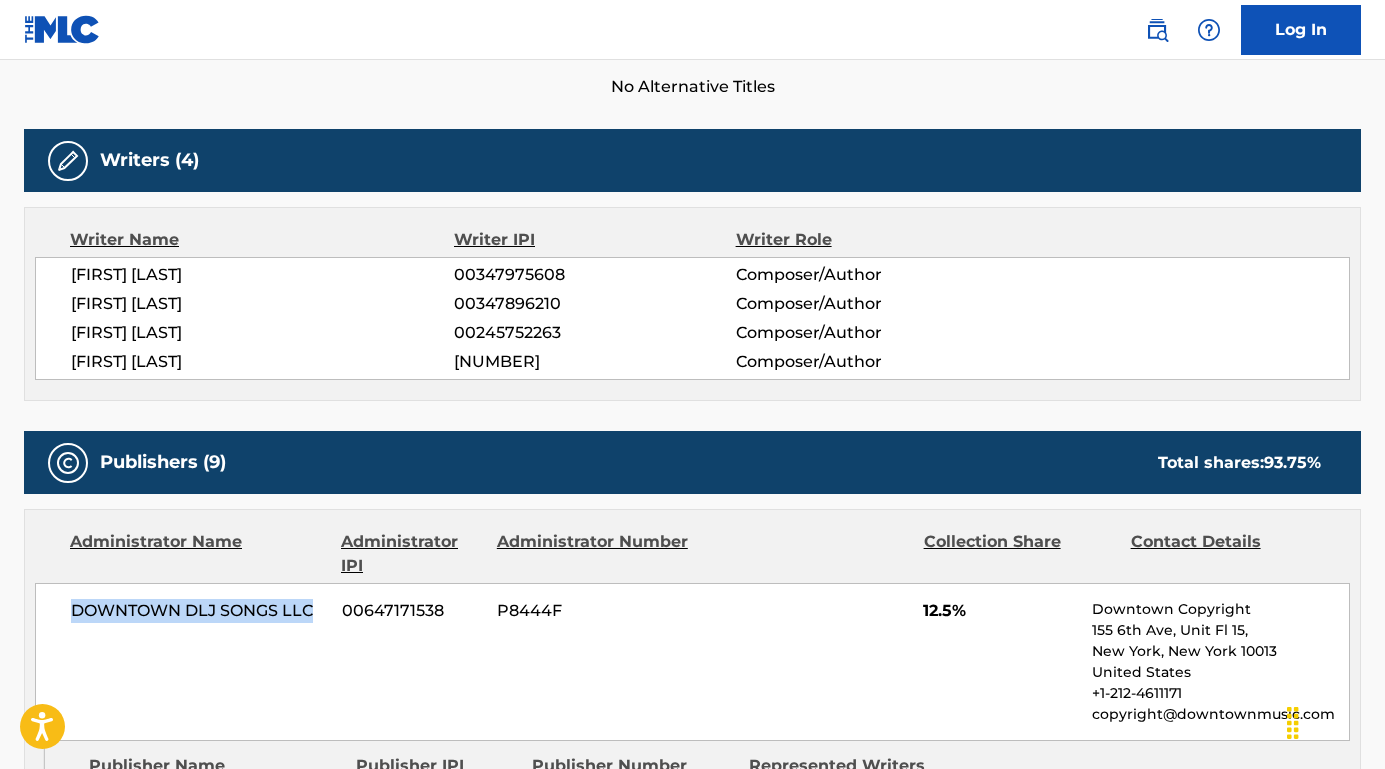 drag, startPoint x: 318, startPoint y: 609, endPoint x: -12, endPoint y: 606, distance: 330.01364 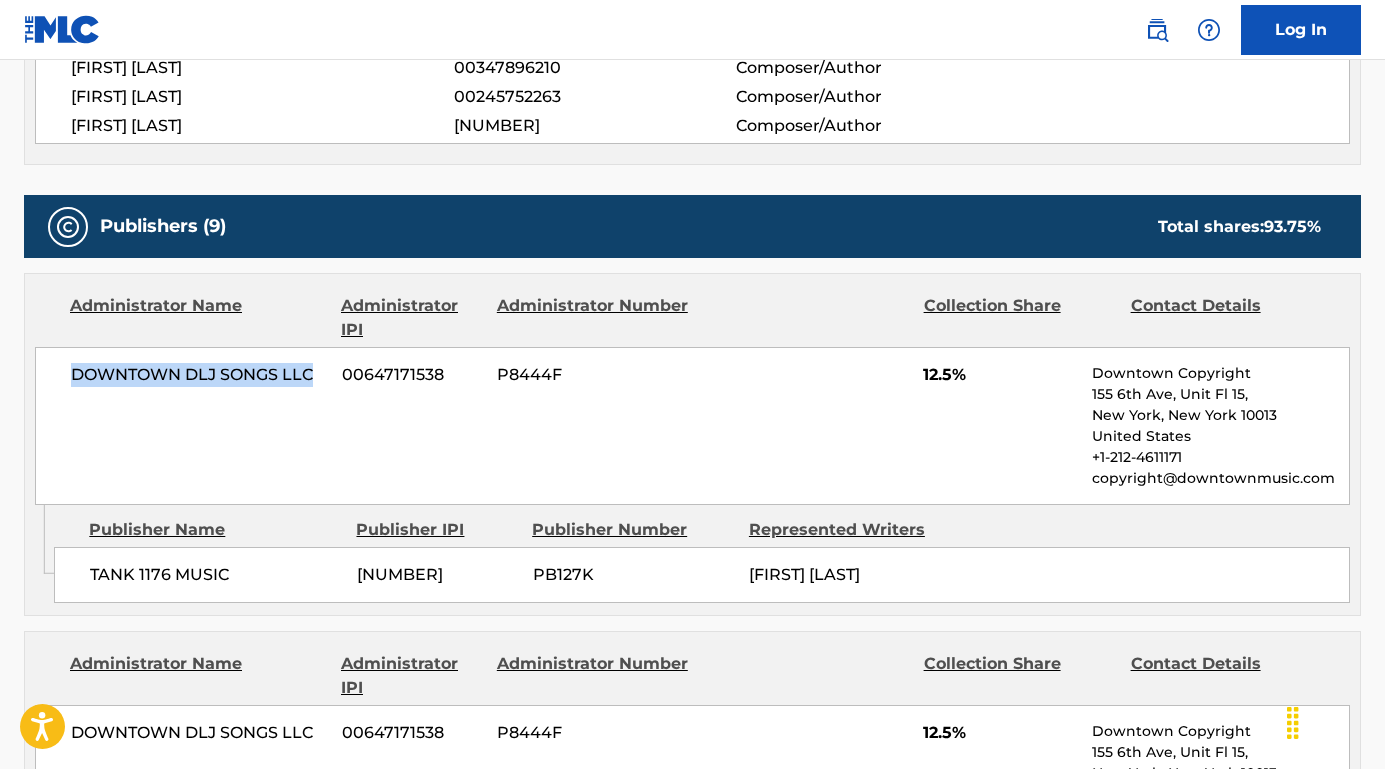 scroll, scrollTop: 877, scrollLeft: 0, axis: vertical 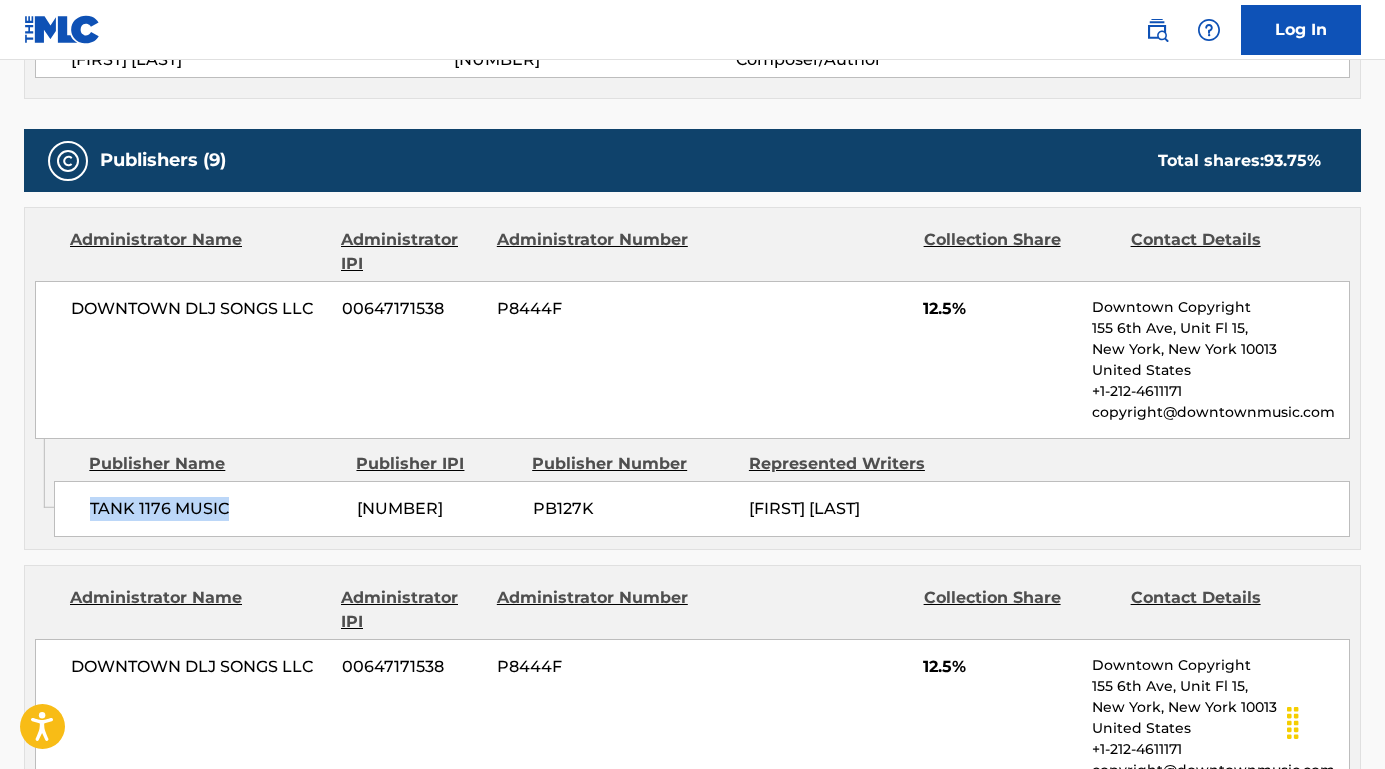 drag, startPoint x: 266, startPoint y: 506, endPoint x: 82, endPoint y: 505, distance: 184.00272 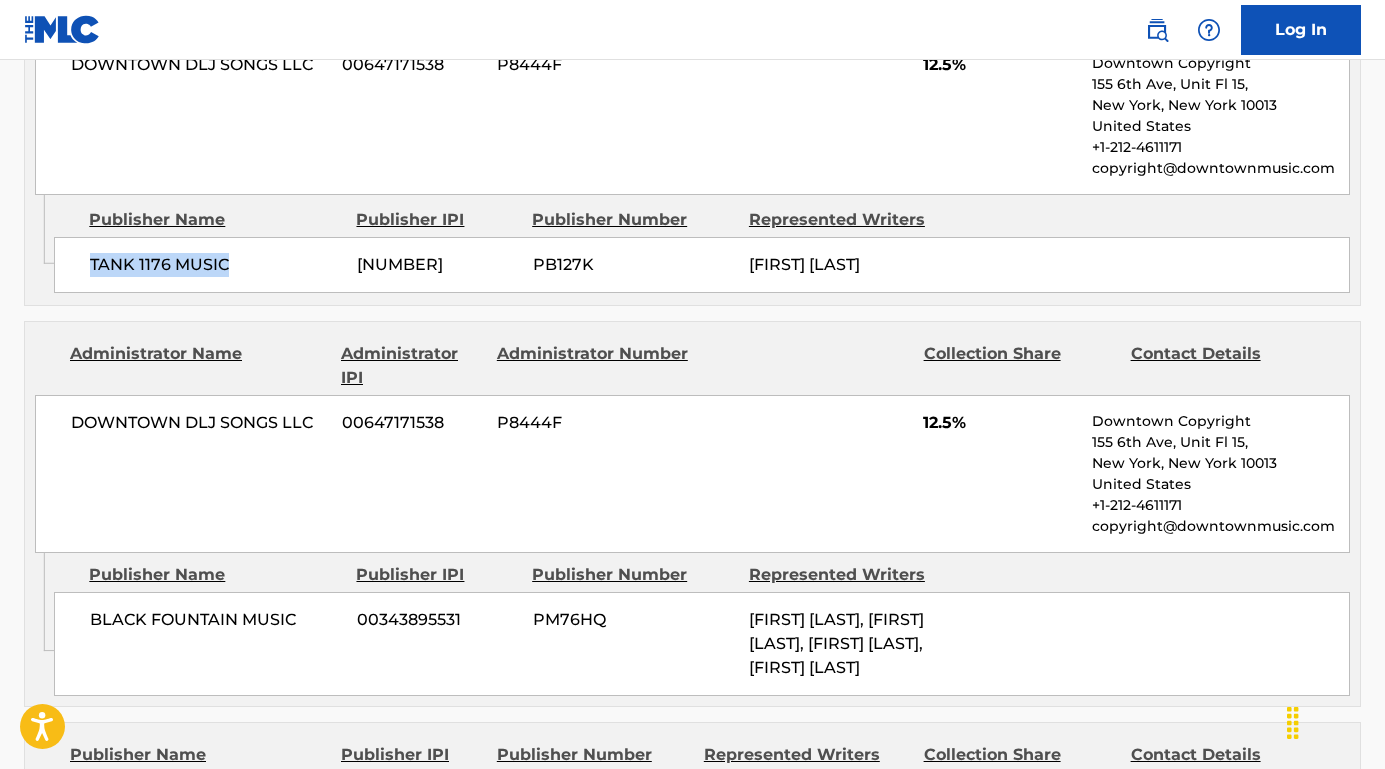 scroll, scrollTop: 1216, scrollLeft: 0, axis: vertical 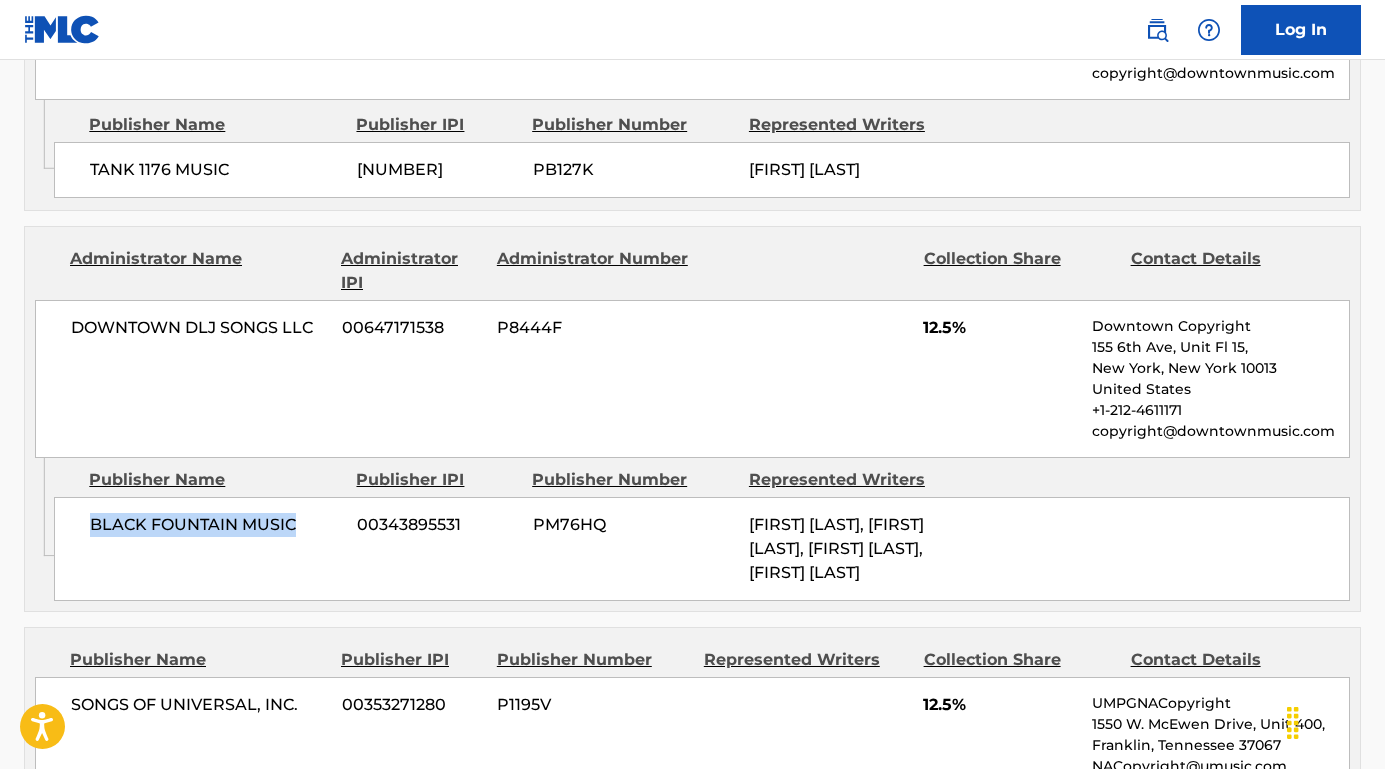 drag, startPoint x: 302, startPoint y: 526, endPoint x: 74, endPoint y: 524, distance: 228.00877 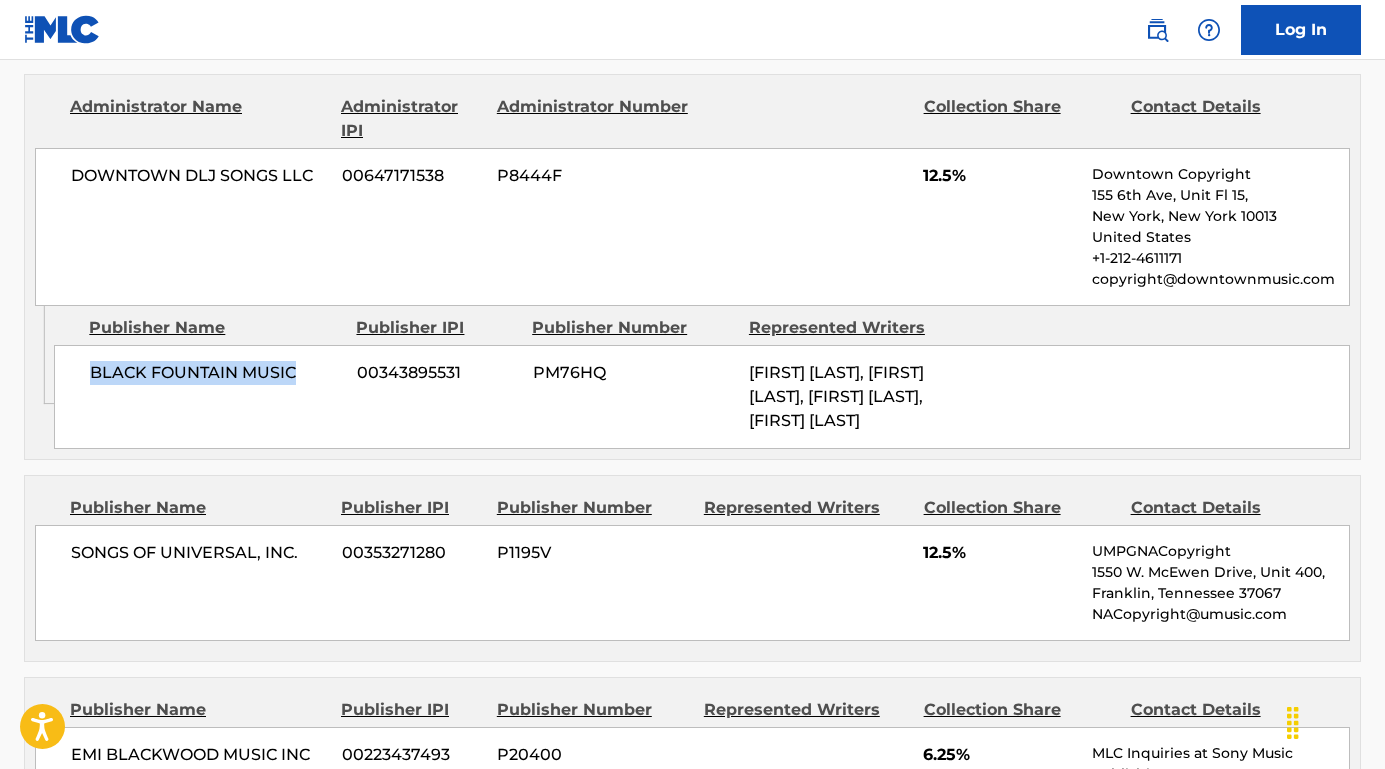 scroll, scrollTop: 1419, scrollLeft: 0, axis: vertical 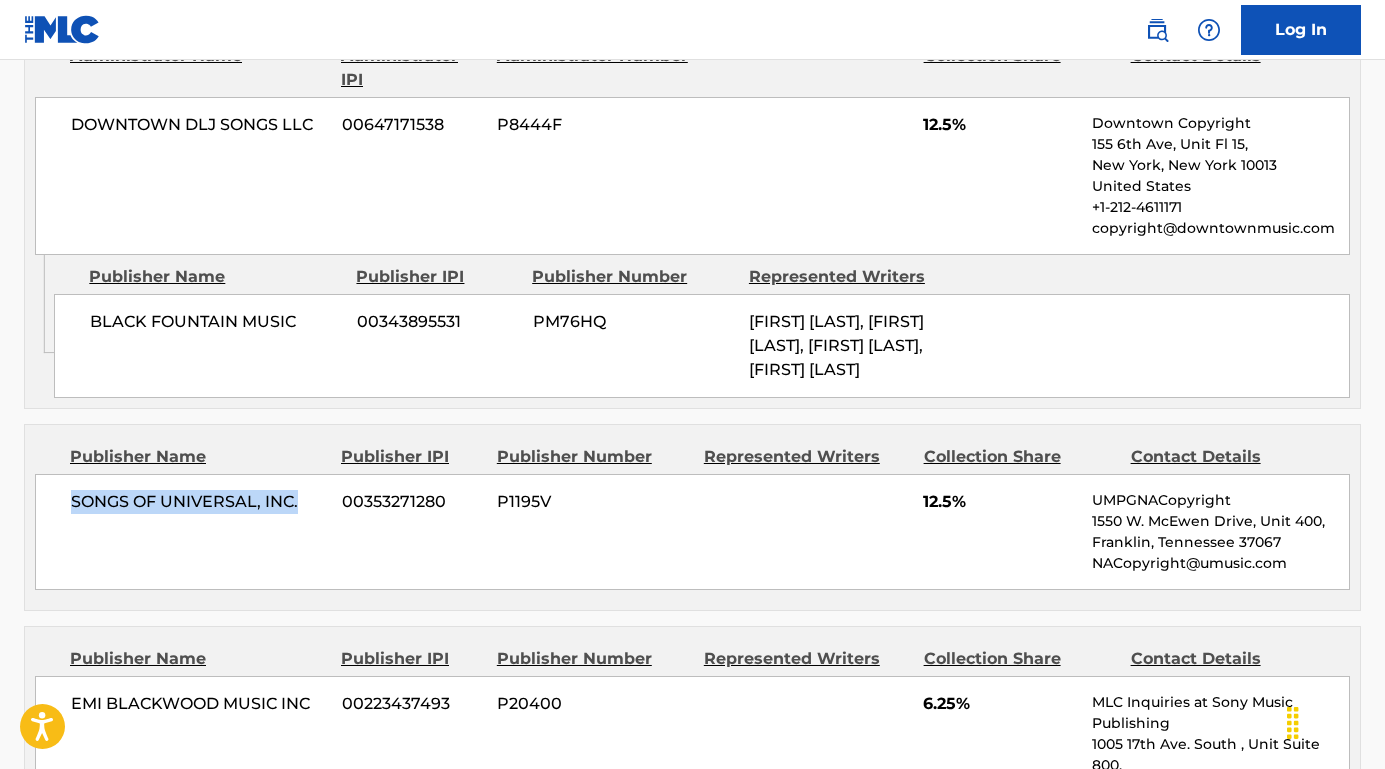 drag, startPoint x: 302, startPoint y: 524, endPoint x: 30, endPoint y: 522, distance: 272.00735 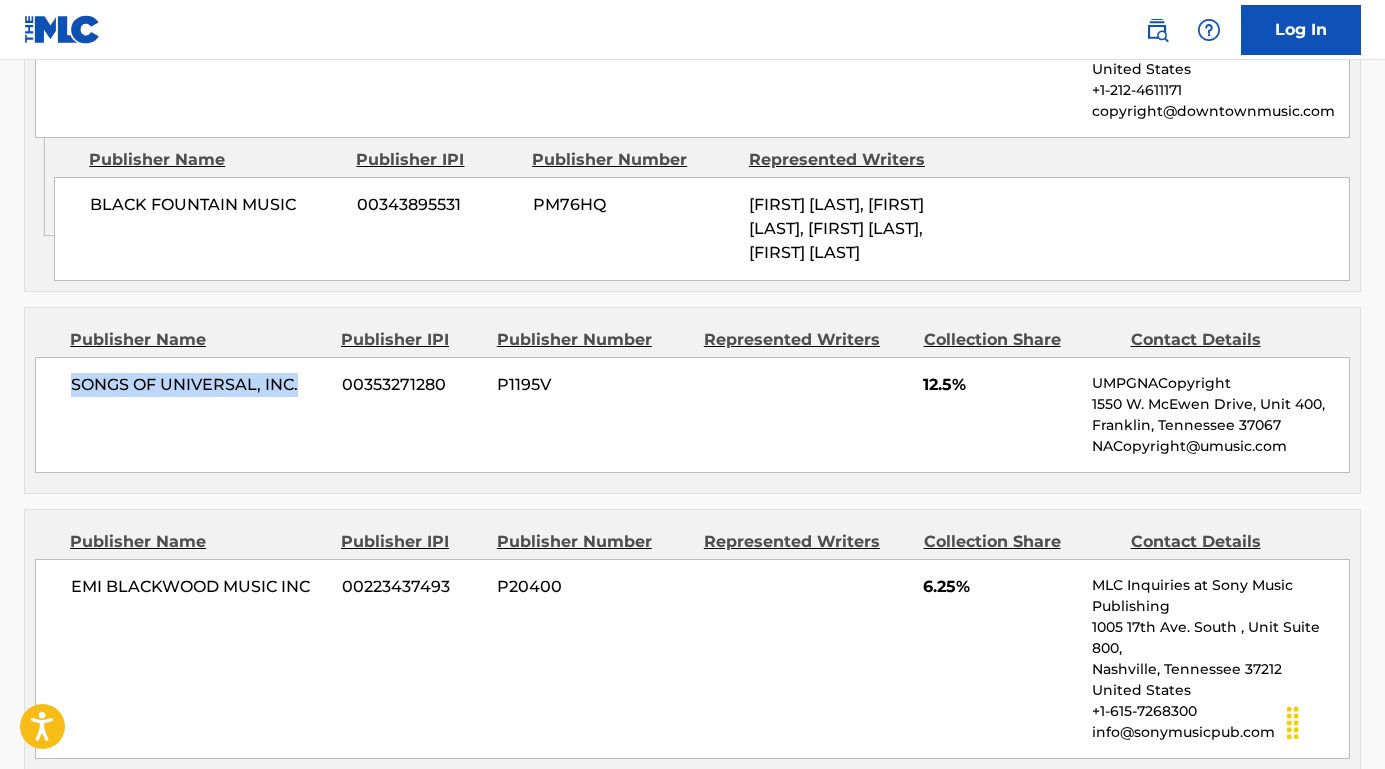 scroll, scrollTop: 1573, scrollLeft: 0, axis: vertical 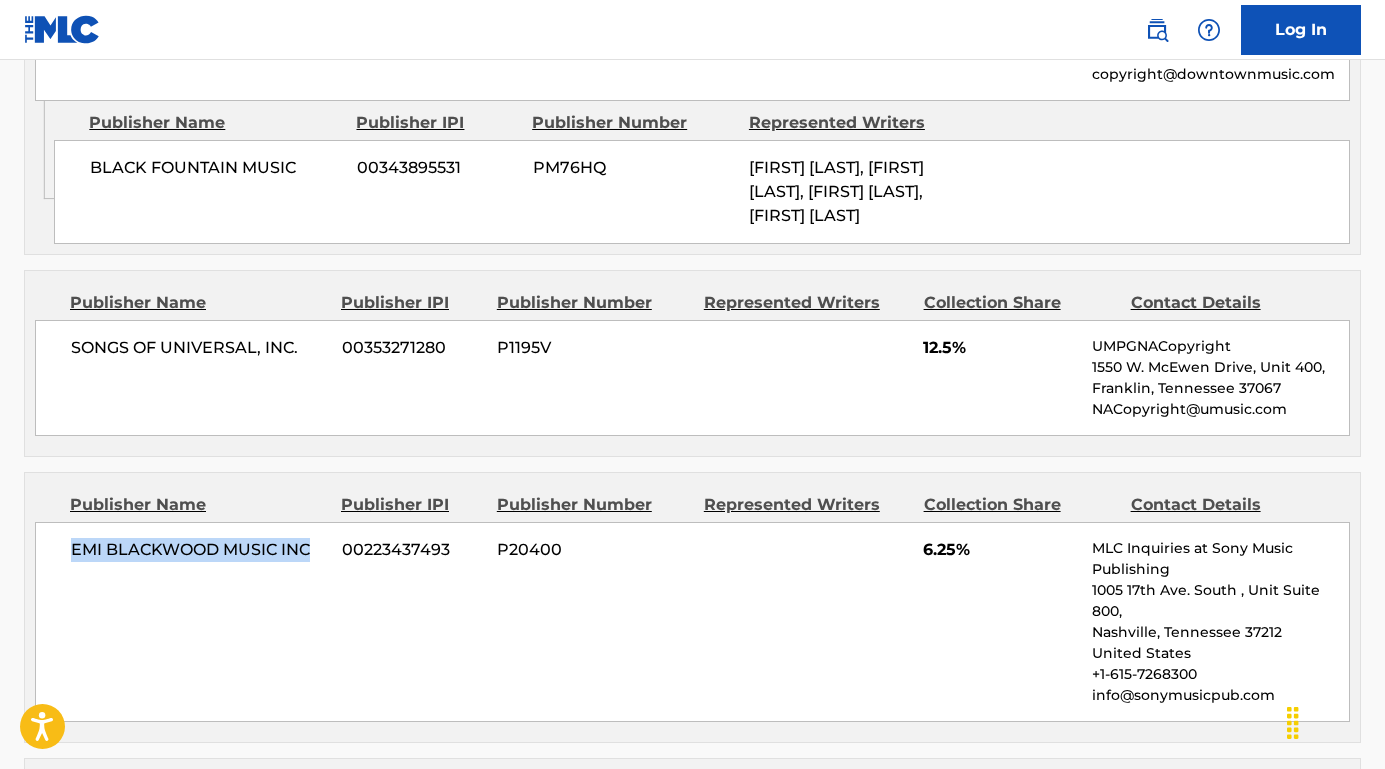 drag, startPoint x: 317, startPoint y: 568, endPoint x: 52, endPoint y: 562, distance: 265.0679 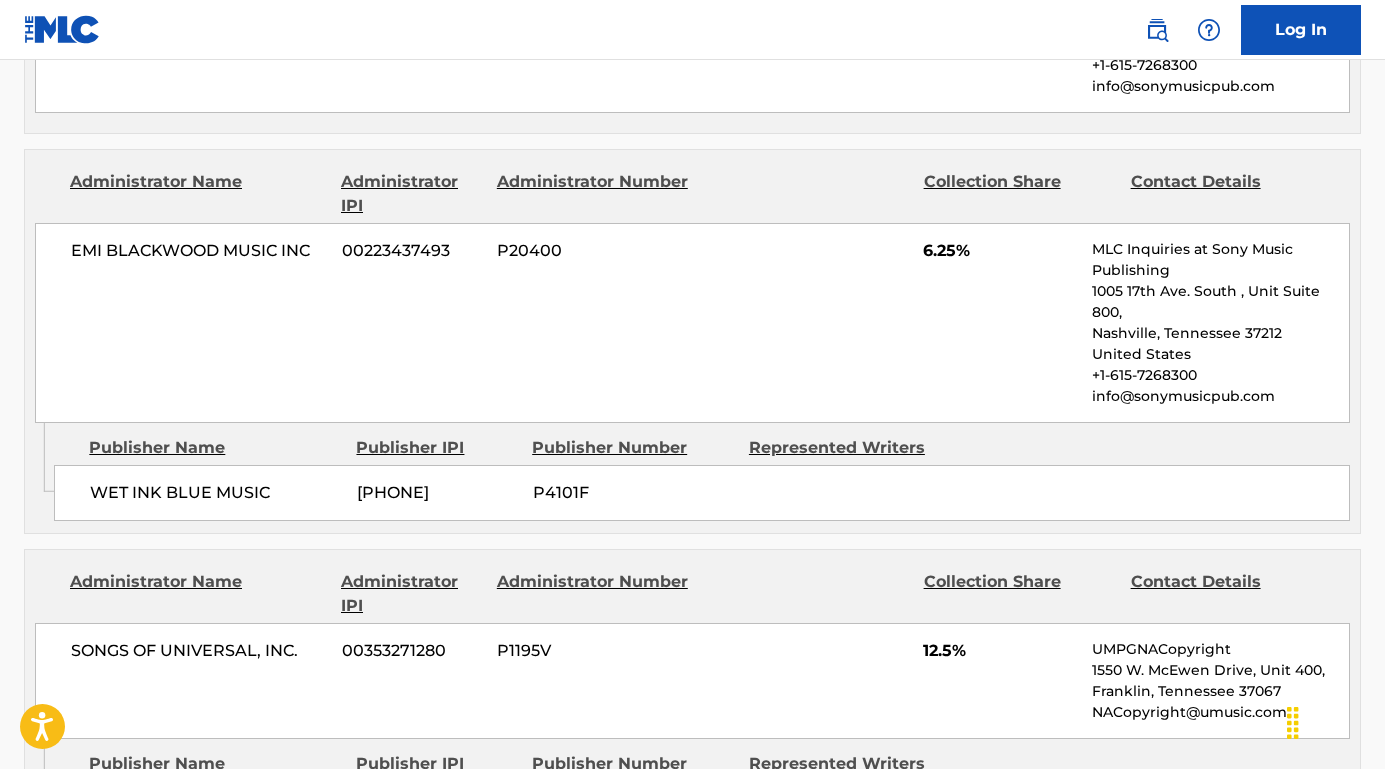 scroll, scrollTop: 2245, scrollLeft: 0, axis: vertical 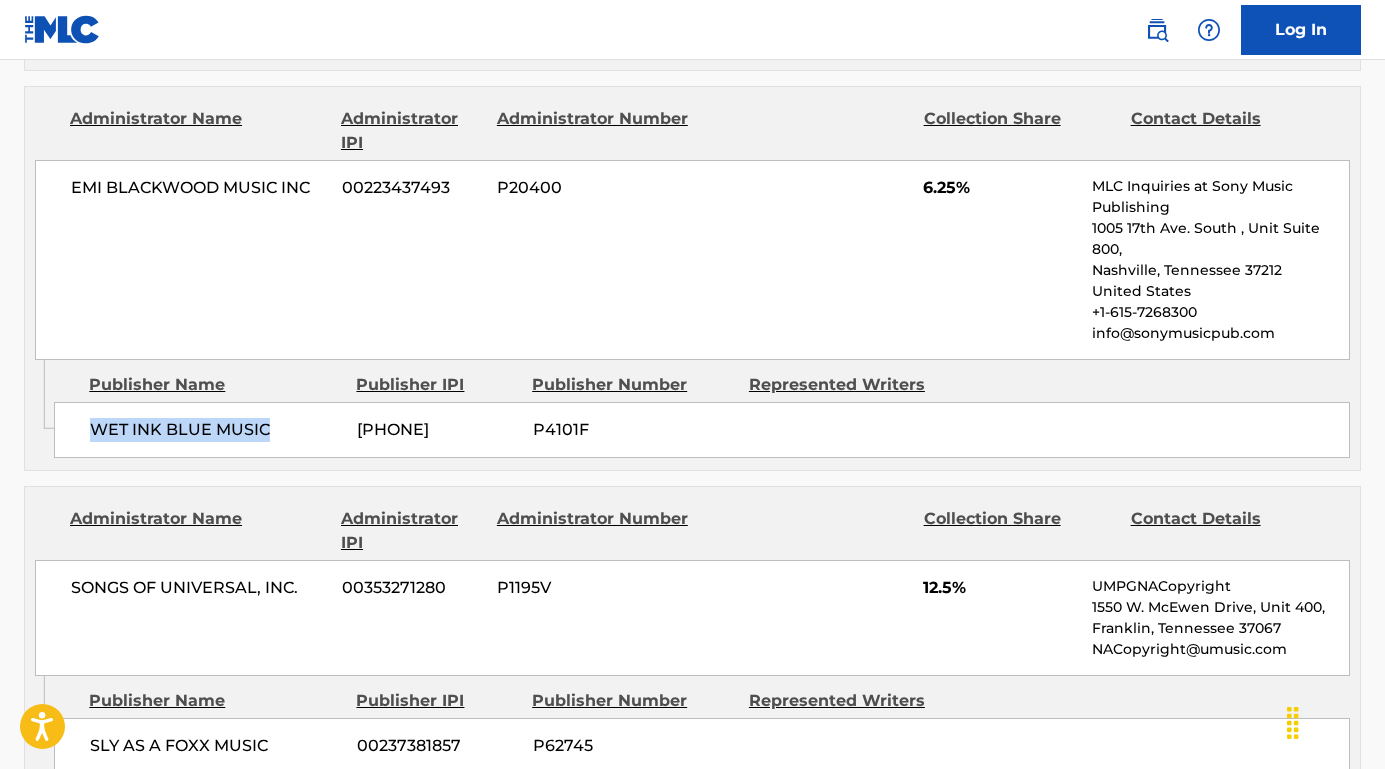 drag, startPoint x: 284, startPoint y: 464, endPoint x: 57, endPoint y: 460, distance: 227.03523 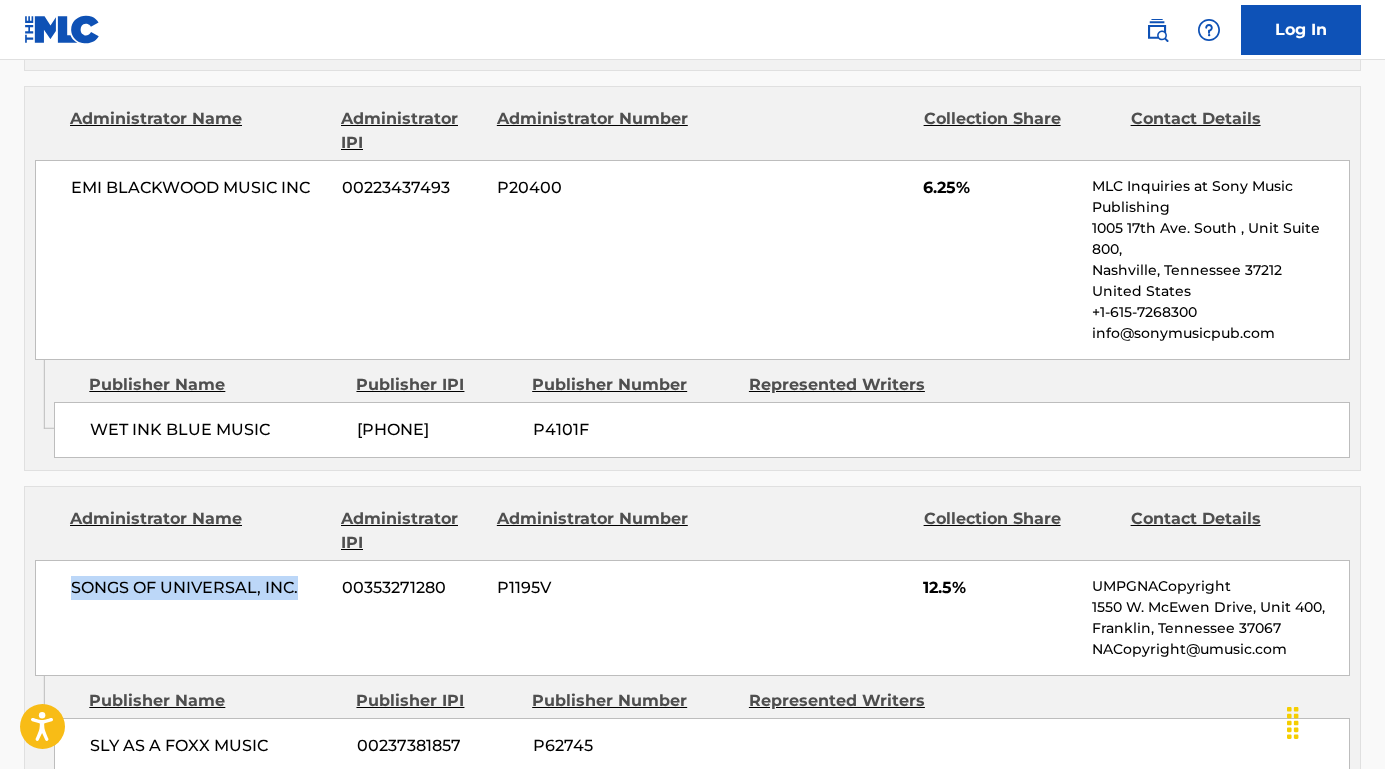 drag, startPoint x: 310, startPoint y: 604, endPoint x: 31, endPoint y: 604, distance: 279 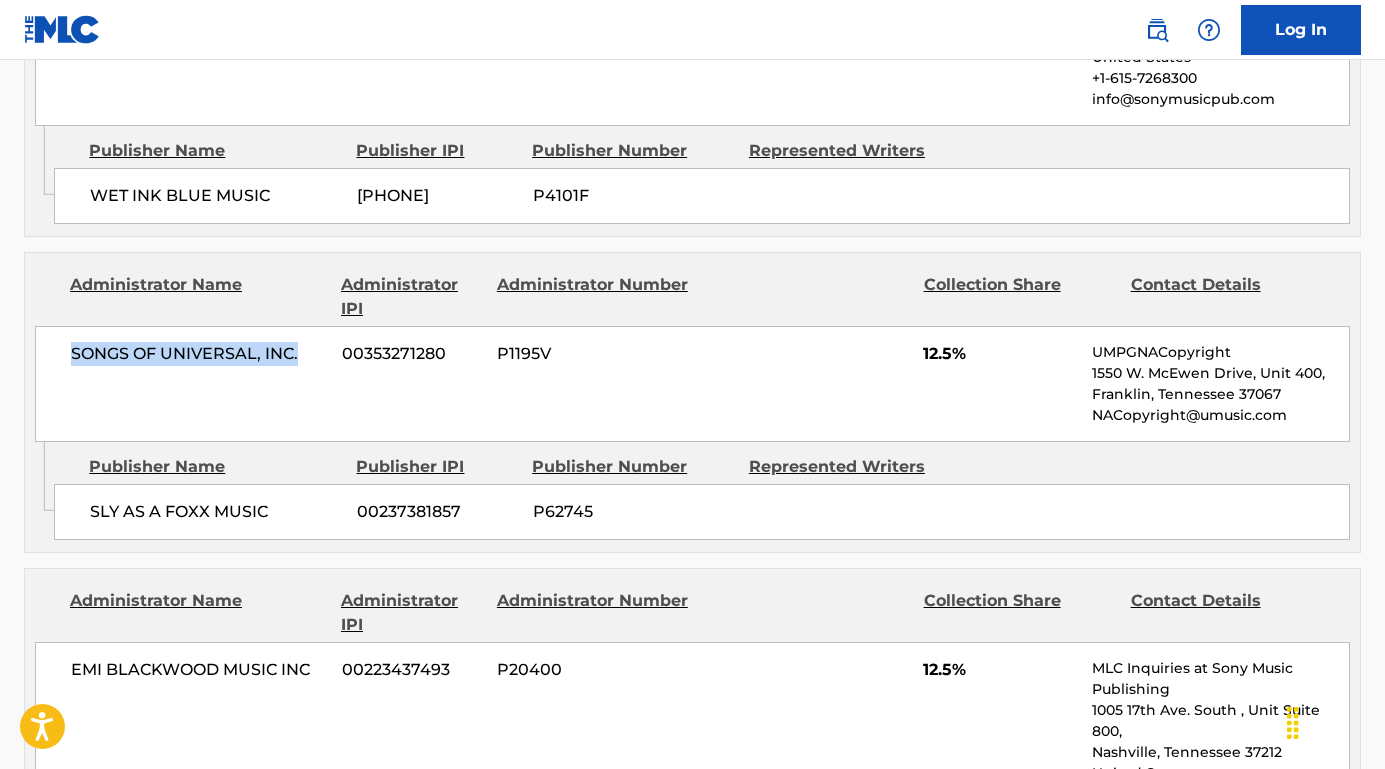 scroll, scrollTop: 2493, scrollLeft: 0, axis: vertical 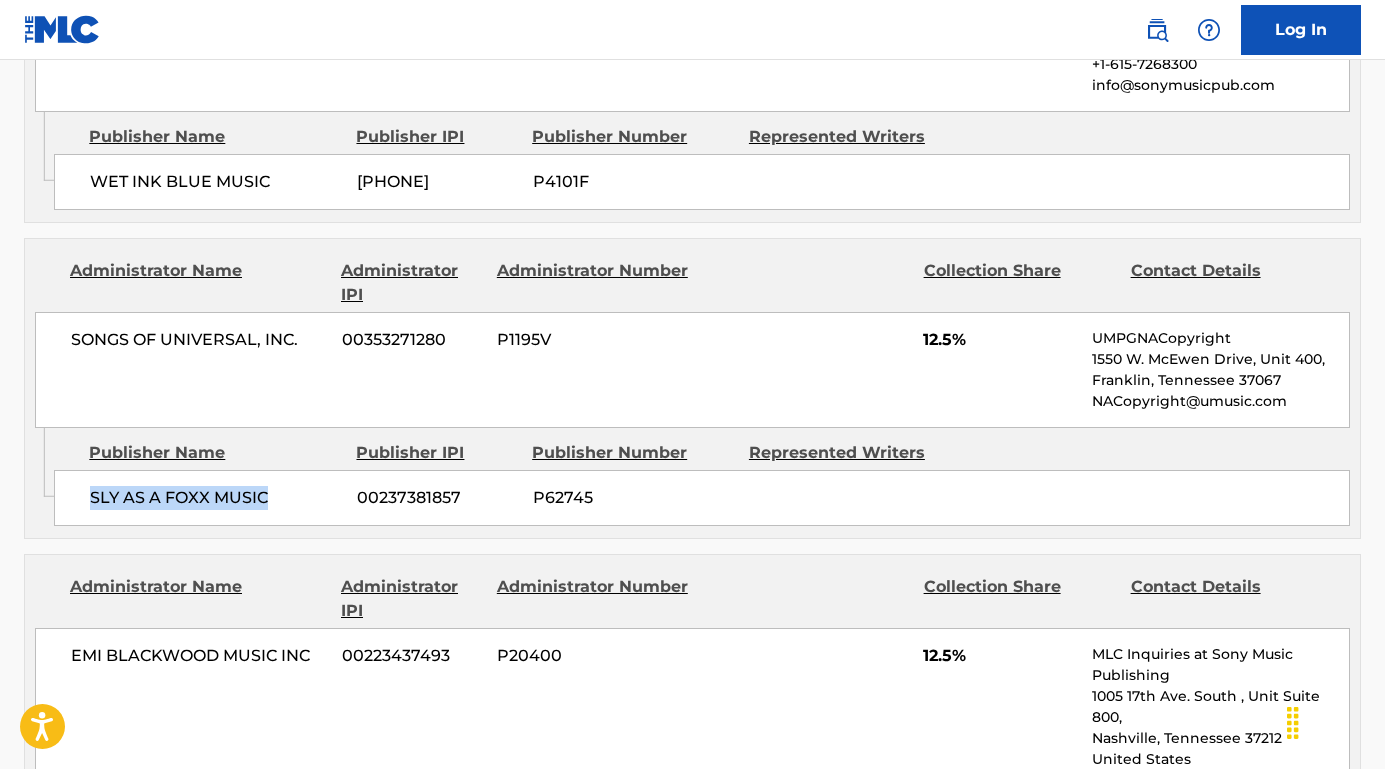 drag, startPoint x: 281, startPoint y: 519, endPoint x: 58, endPoint y: 519, distance: 223 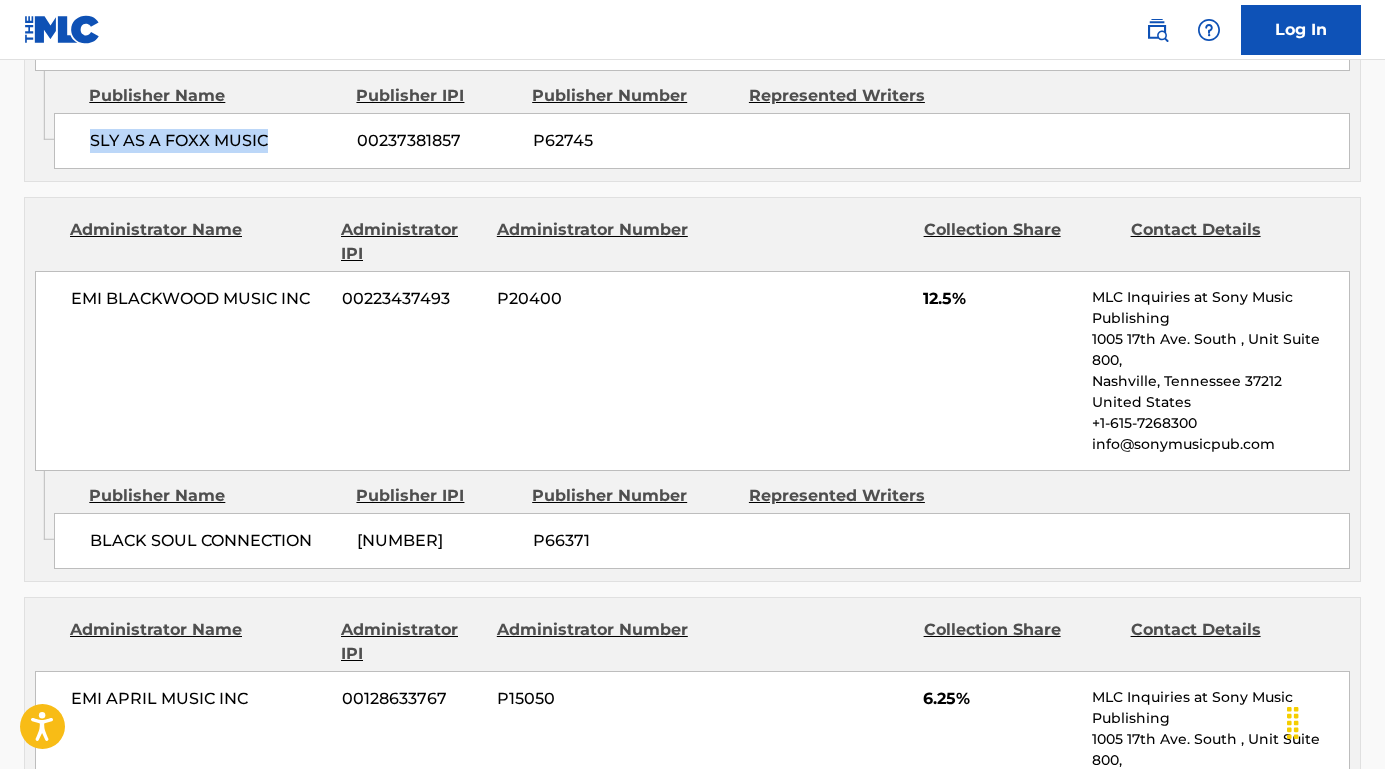 scroll, scrollTop: 2958, scrollLeft: 0, axis: vertical 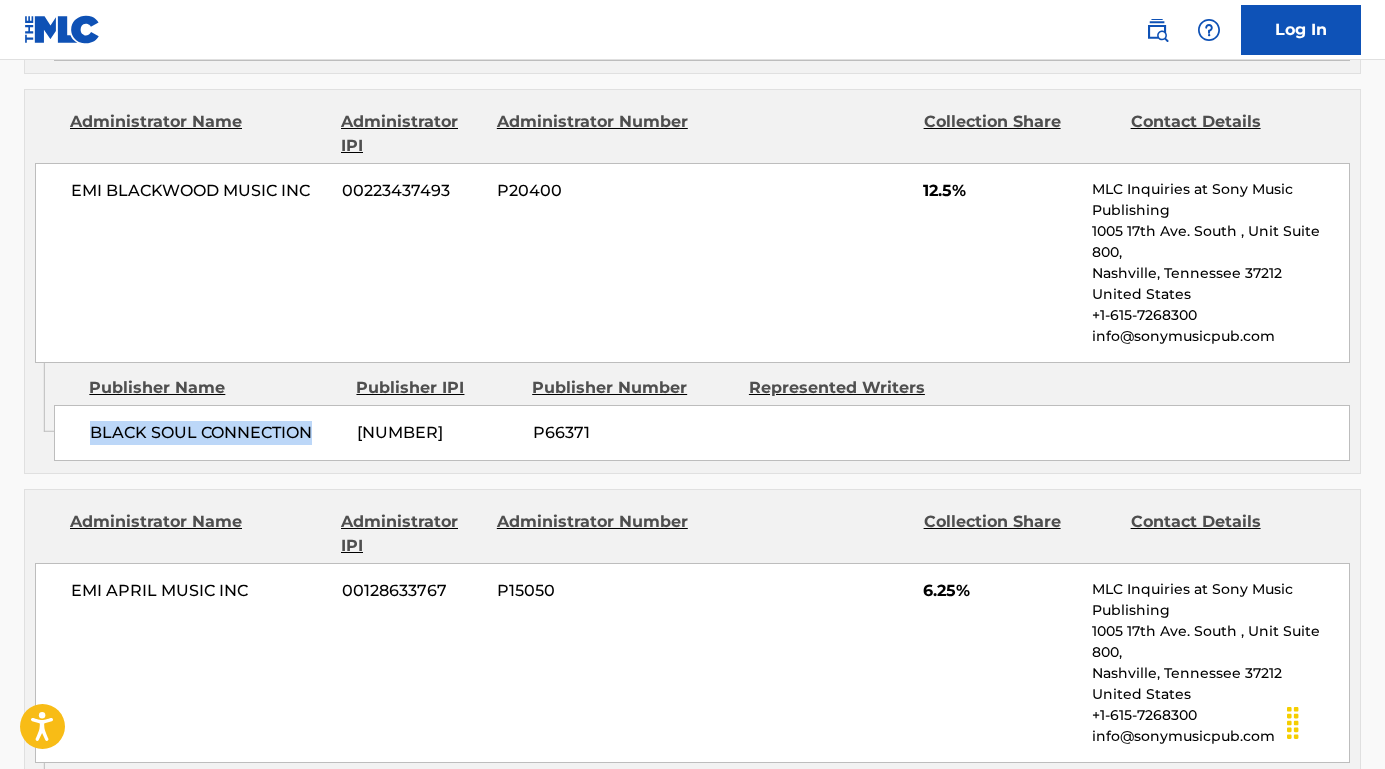 drag, startPoint x: 331, startPoint y: 453, endPoint x: 81, endPoint y: 438, distance: 250.4496 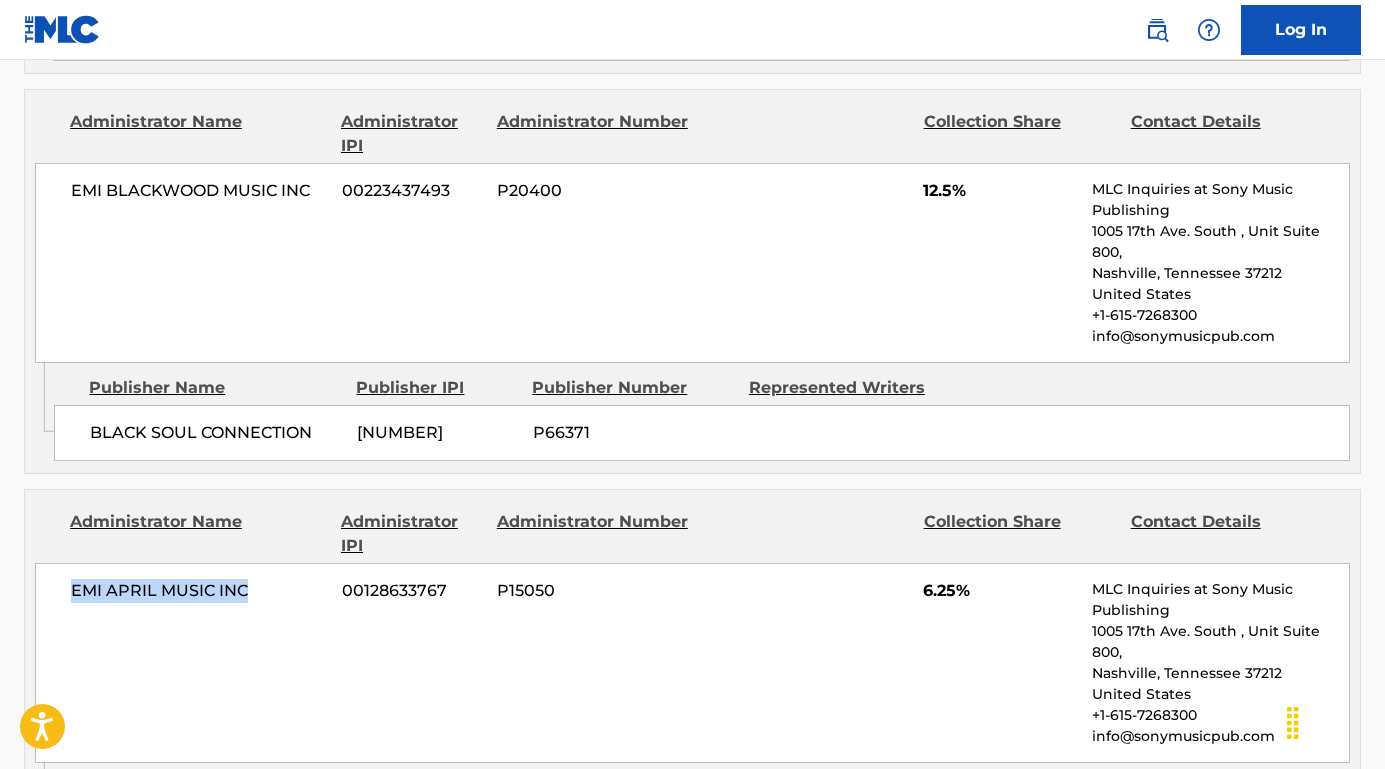 drag, startPoint x: 264, startPoint y: 605, endPoint x: 20, endPoint y: 605, distance: 244 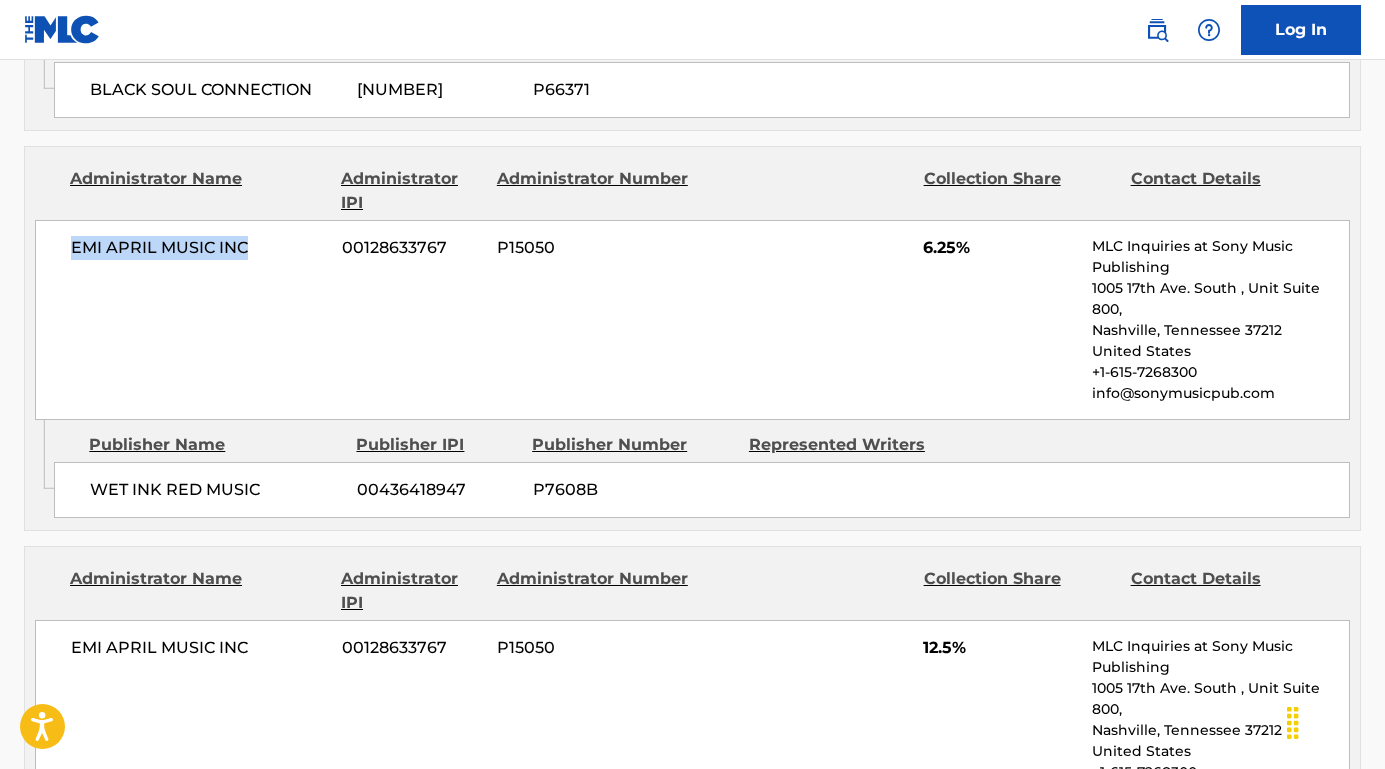 scroll, scrollTop: 3303, scrollLeft: 0, axis: vertical 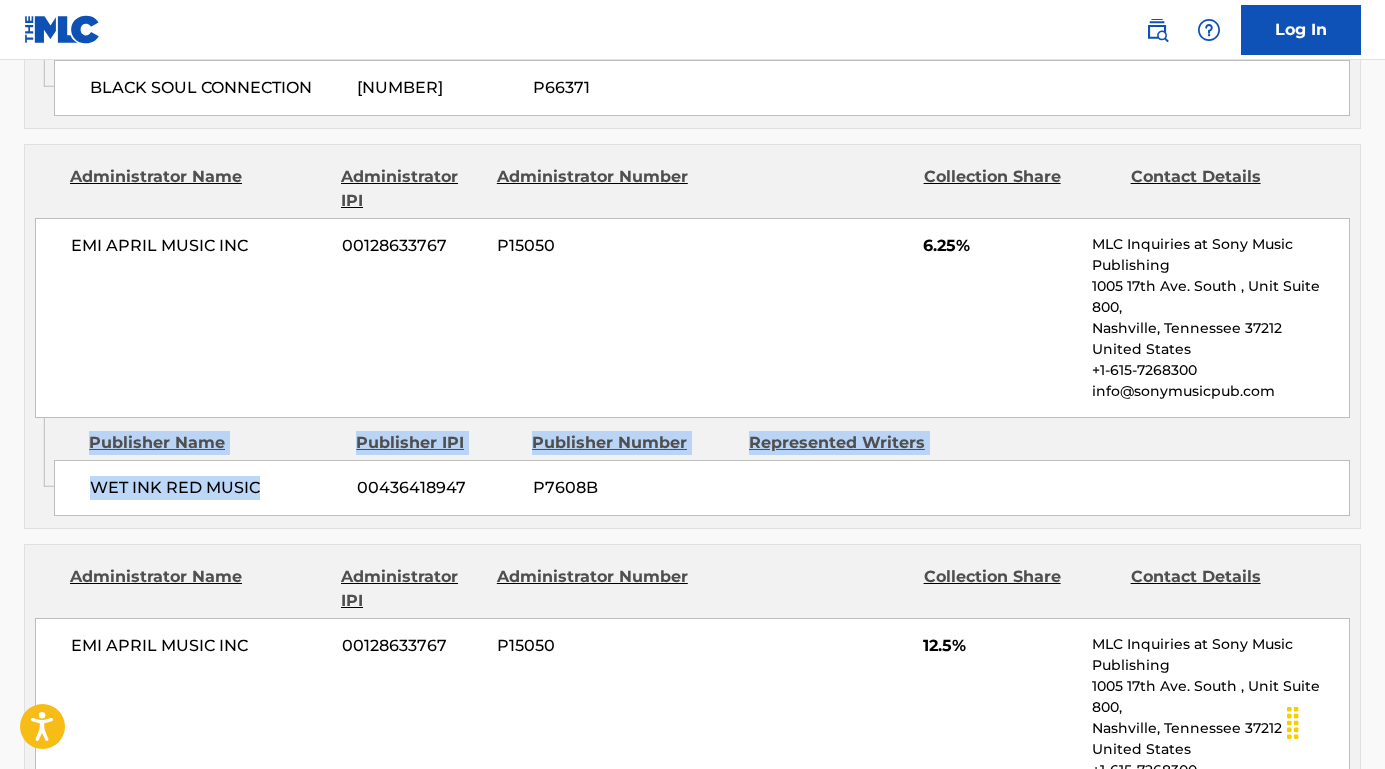 drag, startPoint x: 282, startPoint y: 499, endPoint x: 13, endPoint y: 493, distance: 269.0669 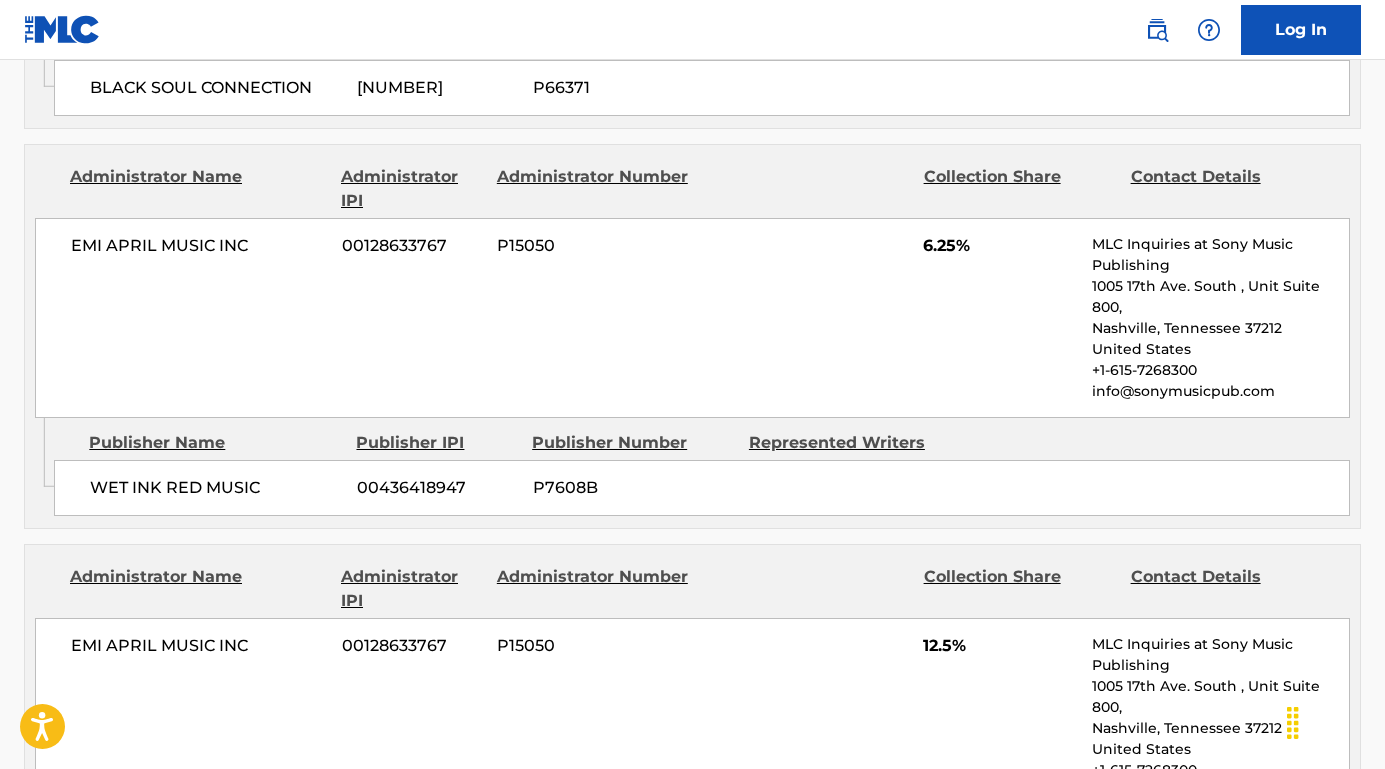 click on "WET INK RED MUSIC" at bounding box center (216, 488) 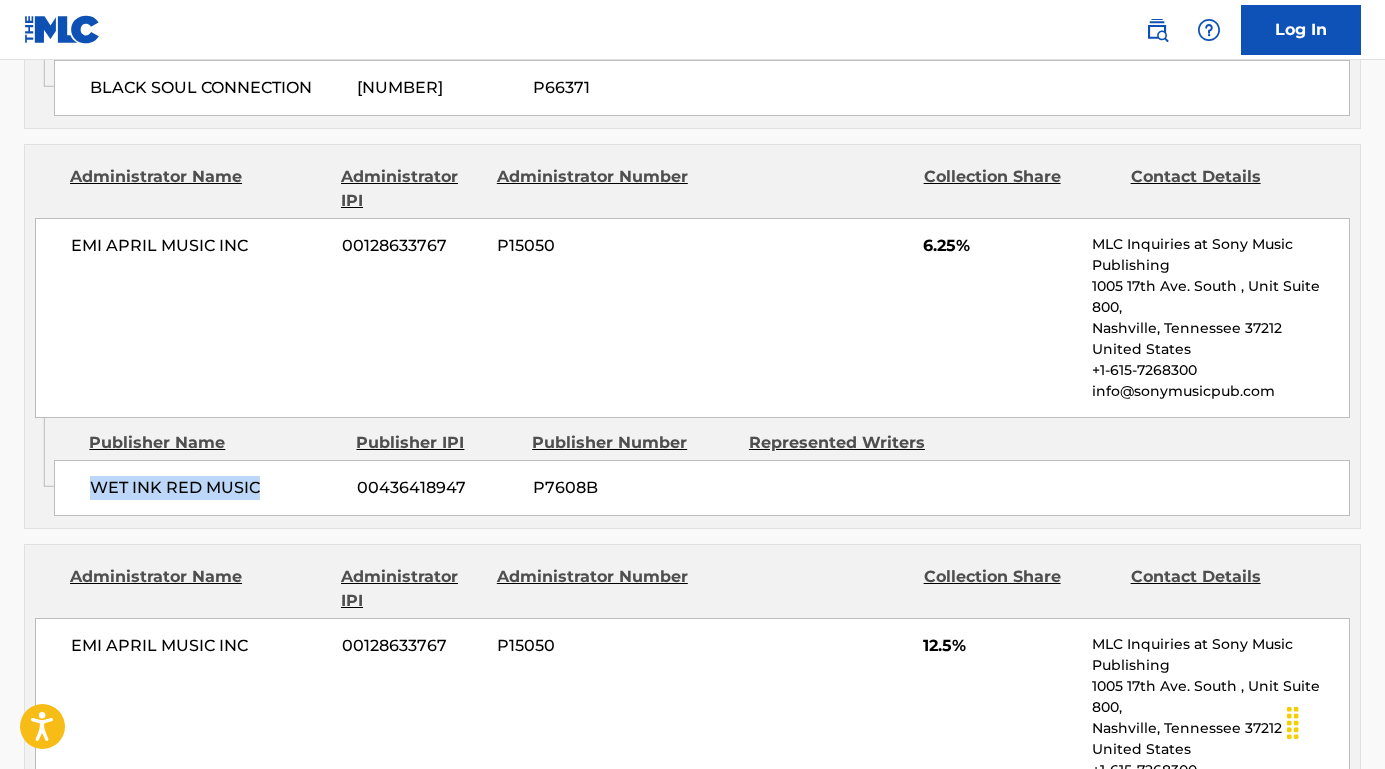 drag, startPoint x: 268, startPoint y: 507, endPoint x: 89, endPoint y: 503, distance: 179.0447 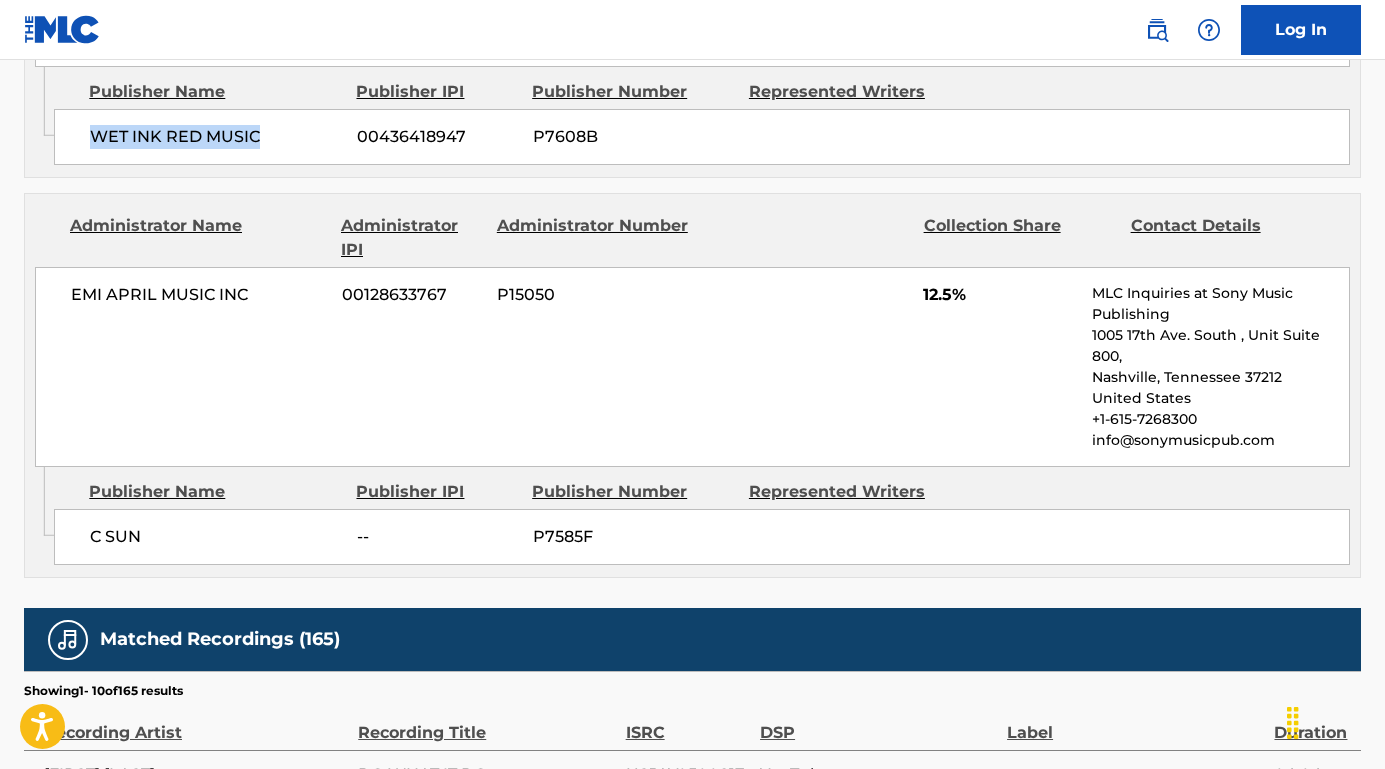 scroll, scrollTop: 3667, scrollLeft: 0, axis: vertical 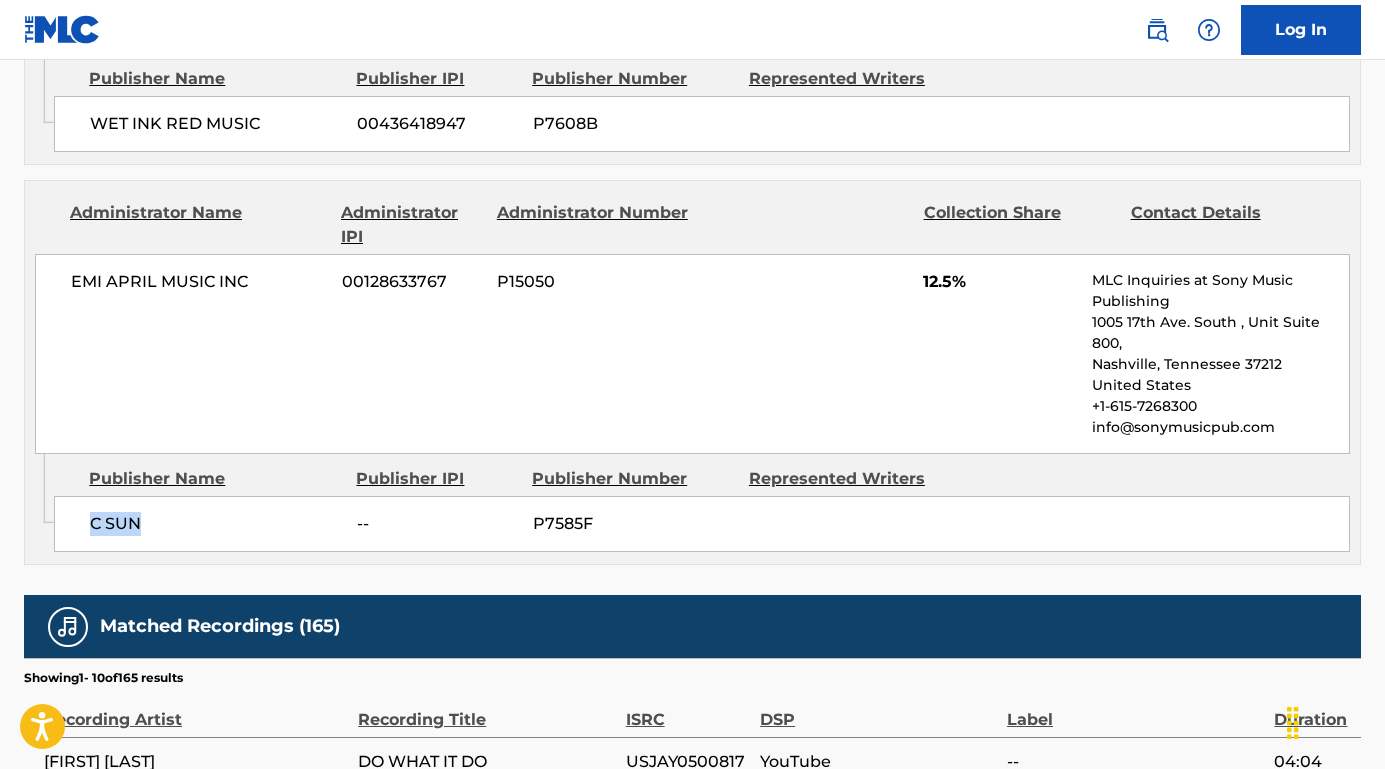 drag, startPoint x: 158, startPoint y: 541, endPoint x: 70, endPoint y: 541, distance: 88 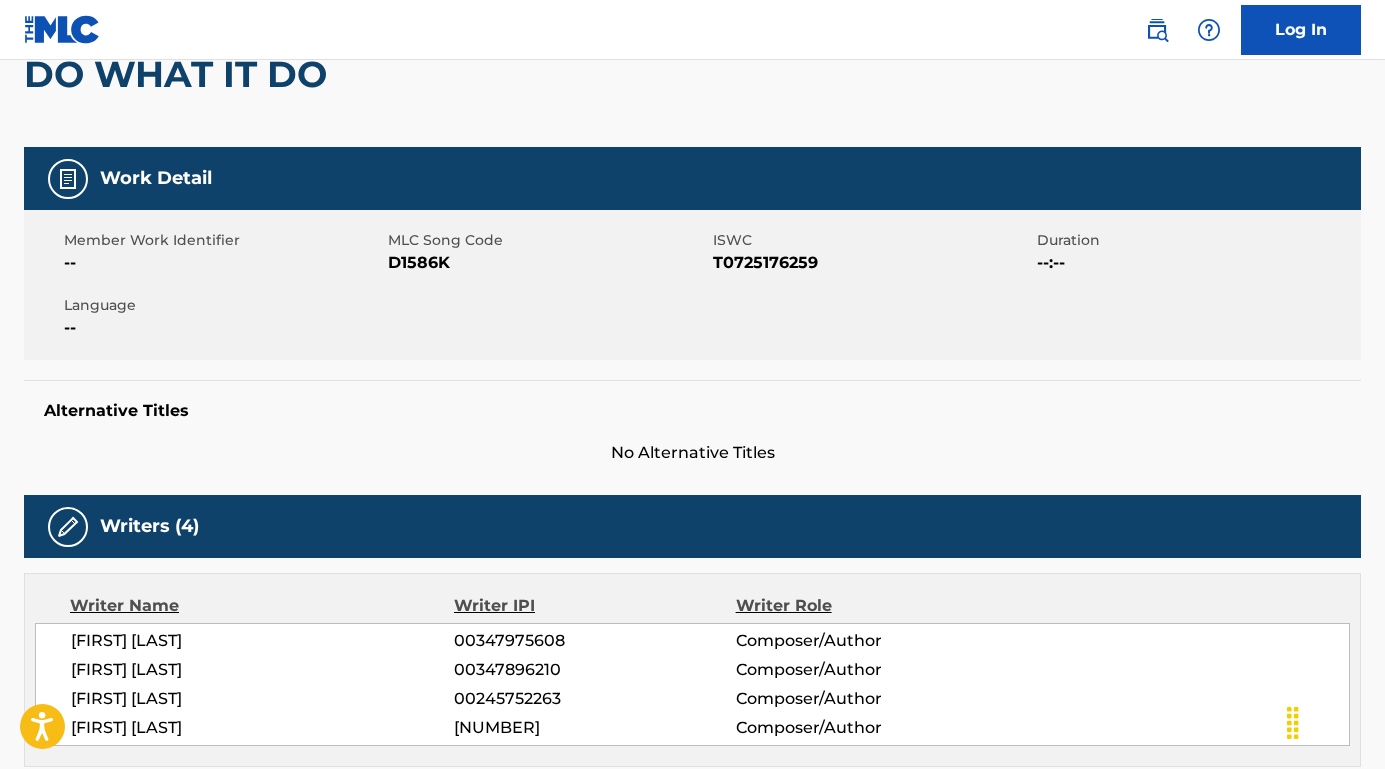 scroll, scrollTop: 151, scrollLeft: 0, axis: vertical 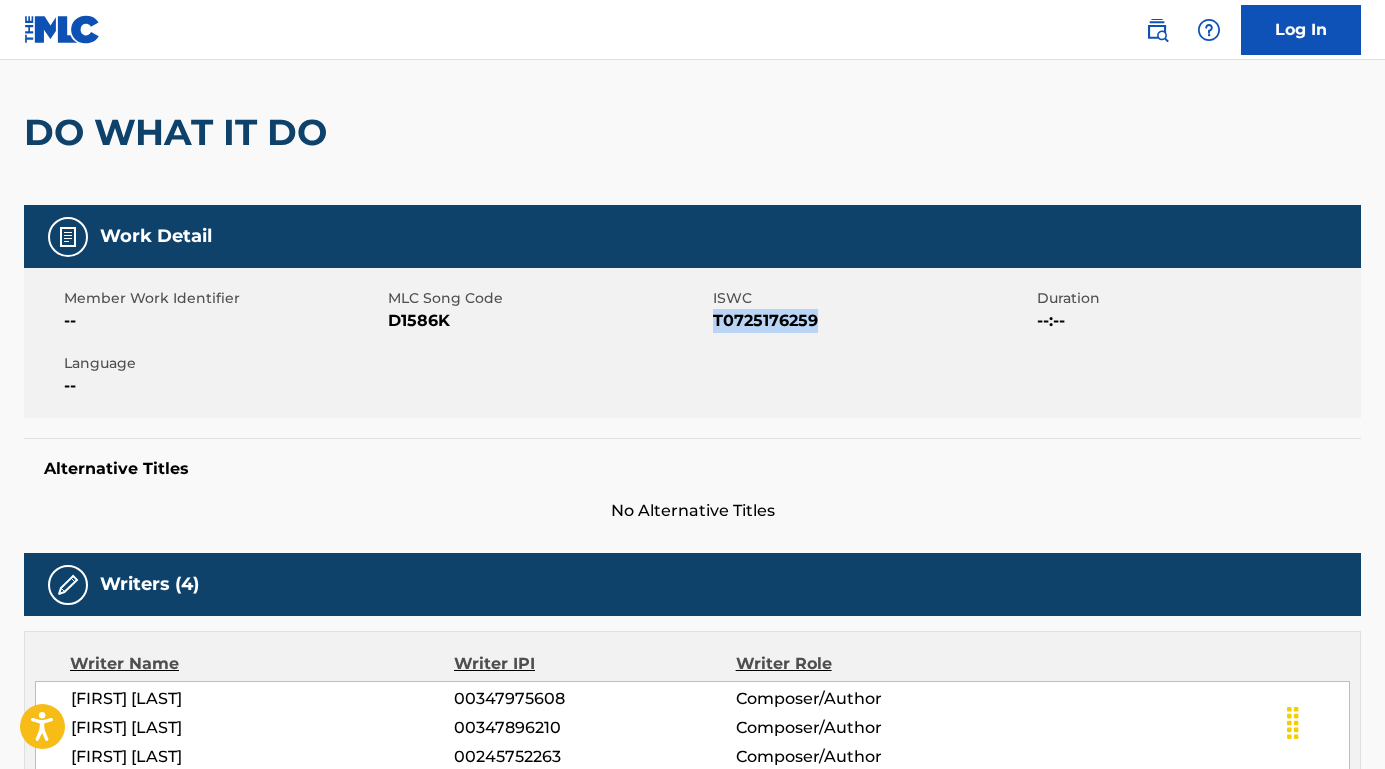drag, startPoint x: 841, startPoint y: 327, endPoint x: 714, endPoint y: 323, distance: 127.06297 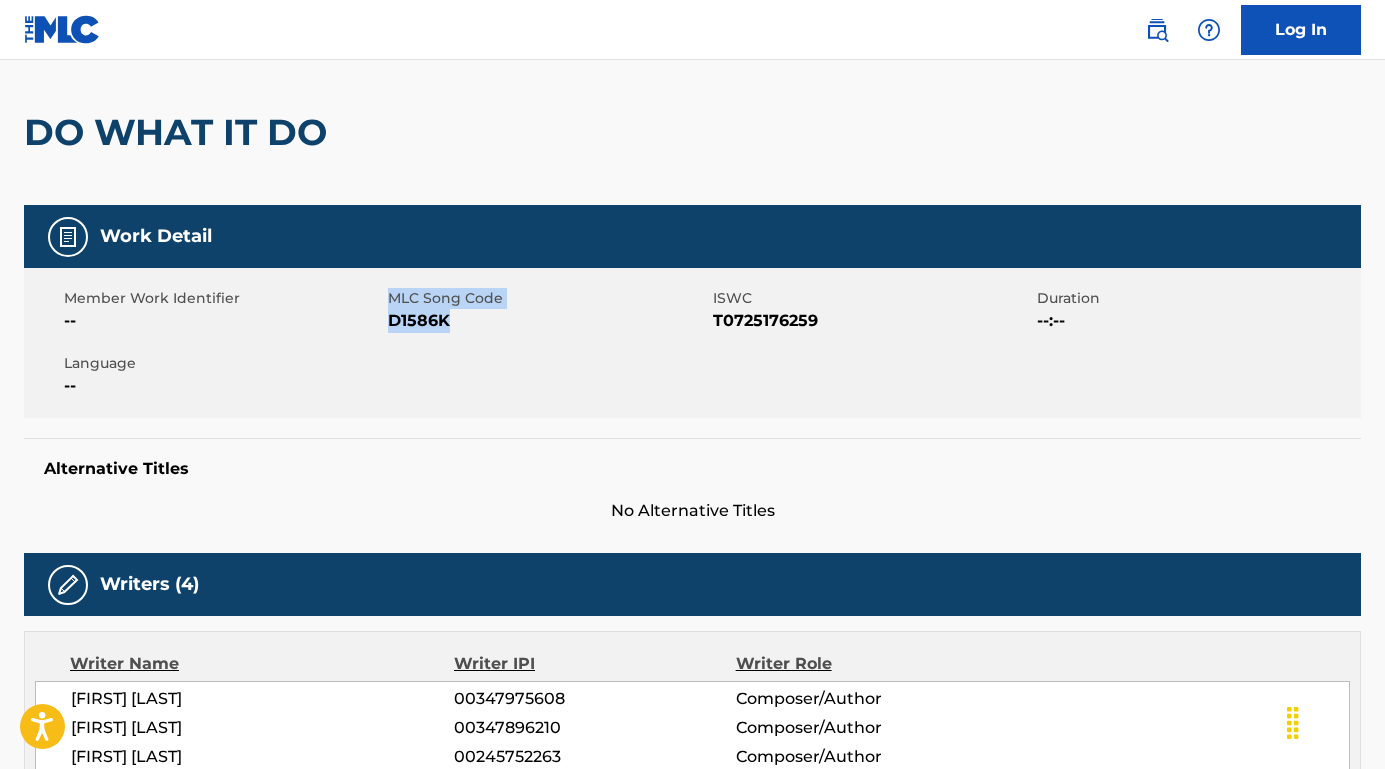 drag, startPoint x: 478, startPoint y: 314, endPoint x: 385, endPoint y: 317, distance: 93.04838 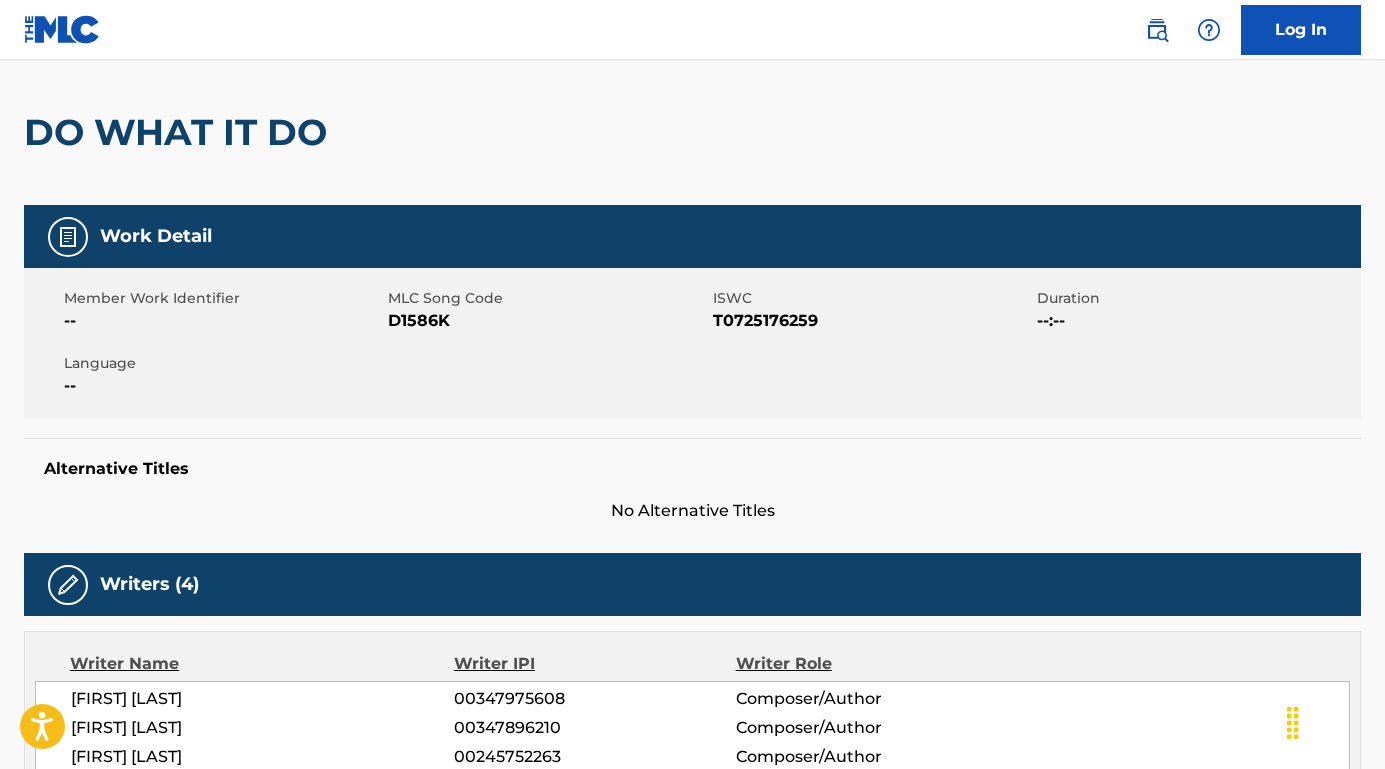 click on "Member Work Identifier -- MLC Song Code D1586K ISWC T0725176259 Duration --:-- Language --" at bounding box center (692, 343) 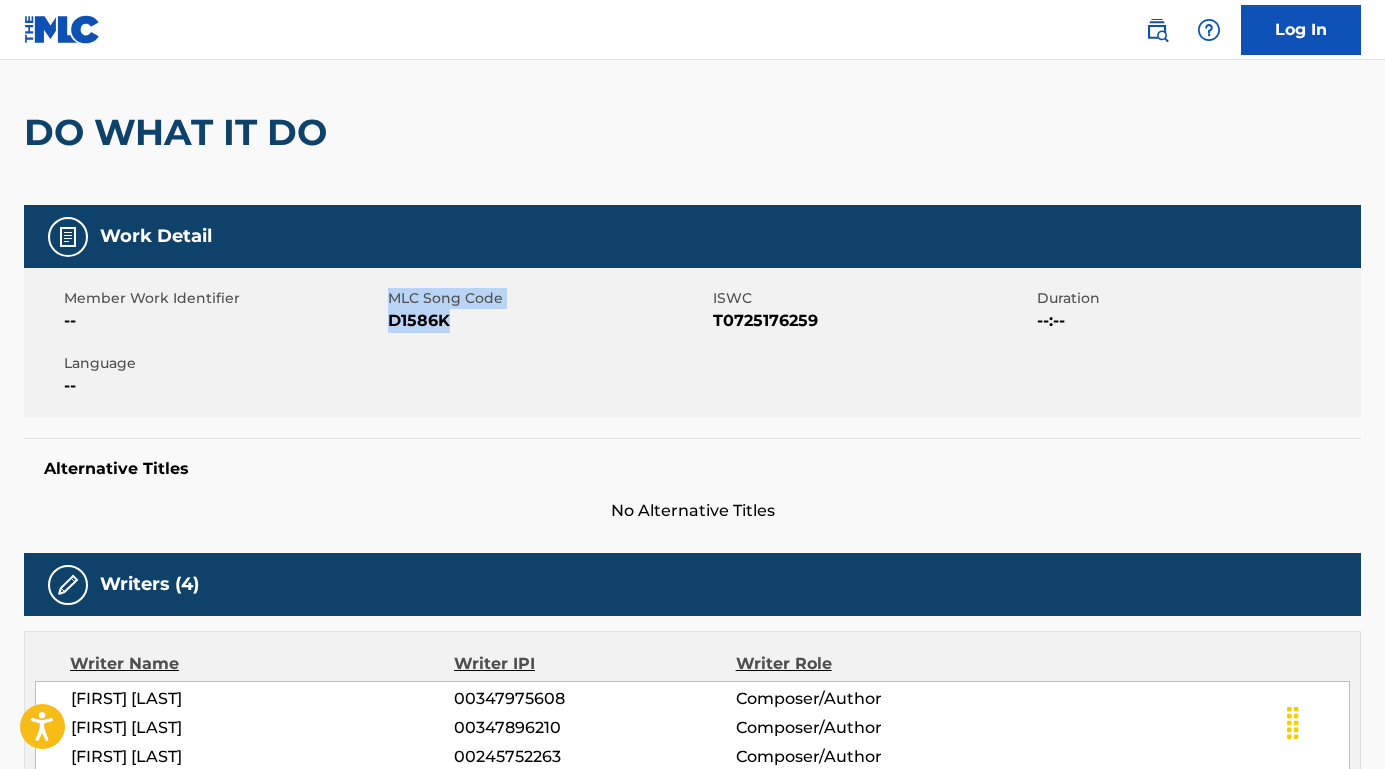 drag, startPoint x: 458, startPoint y: 321, endPoint x: 387, endPoint y: 322, distance: 71.00704 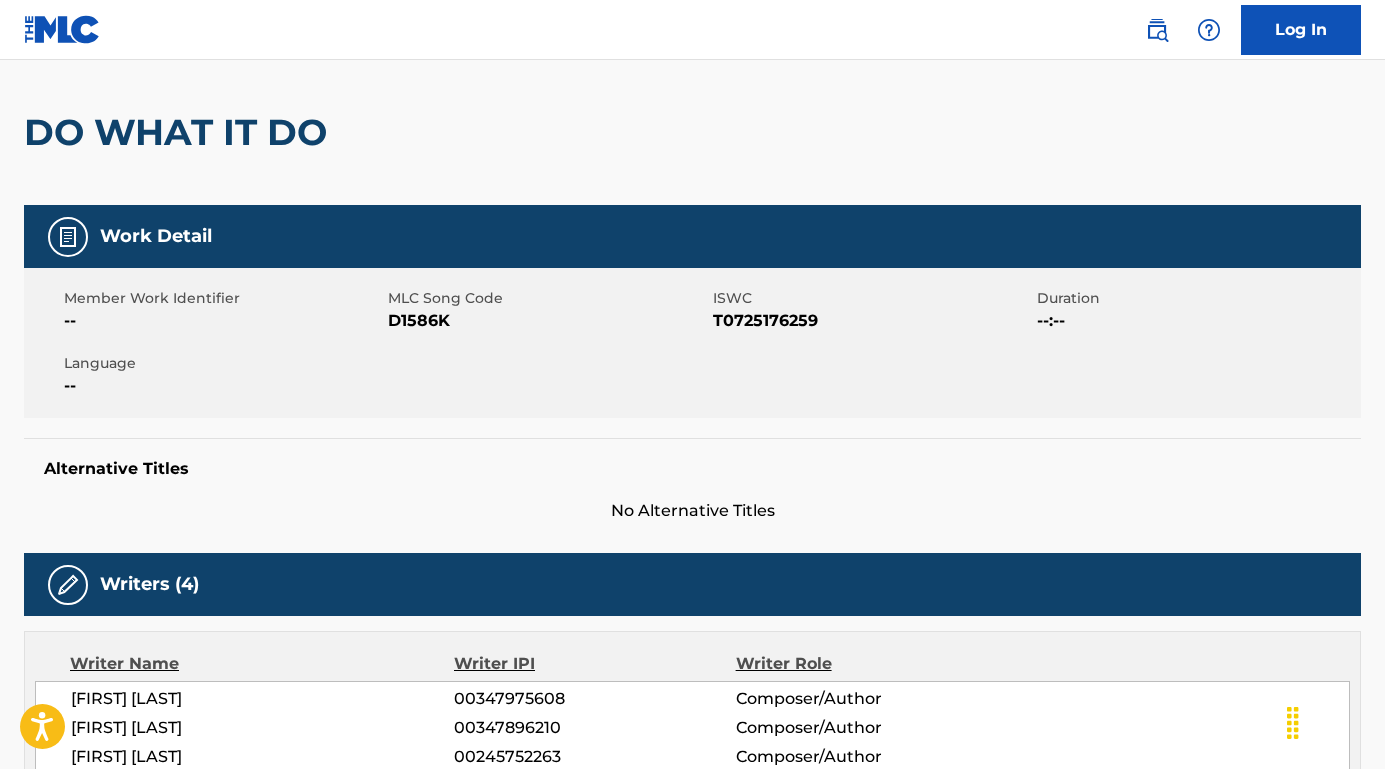 click on "D1586K" at bounding box center (547, 321) 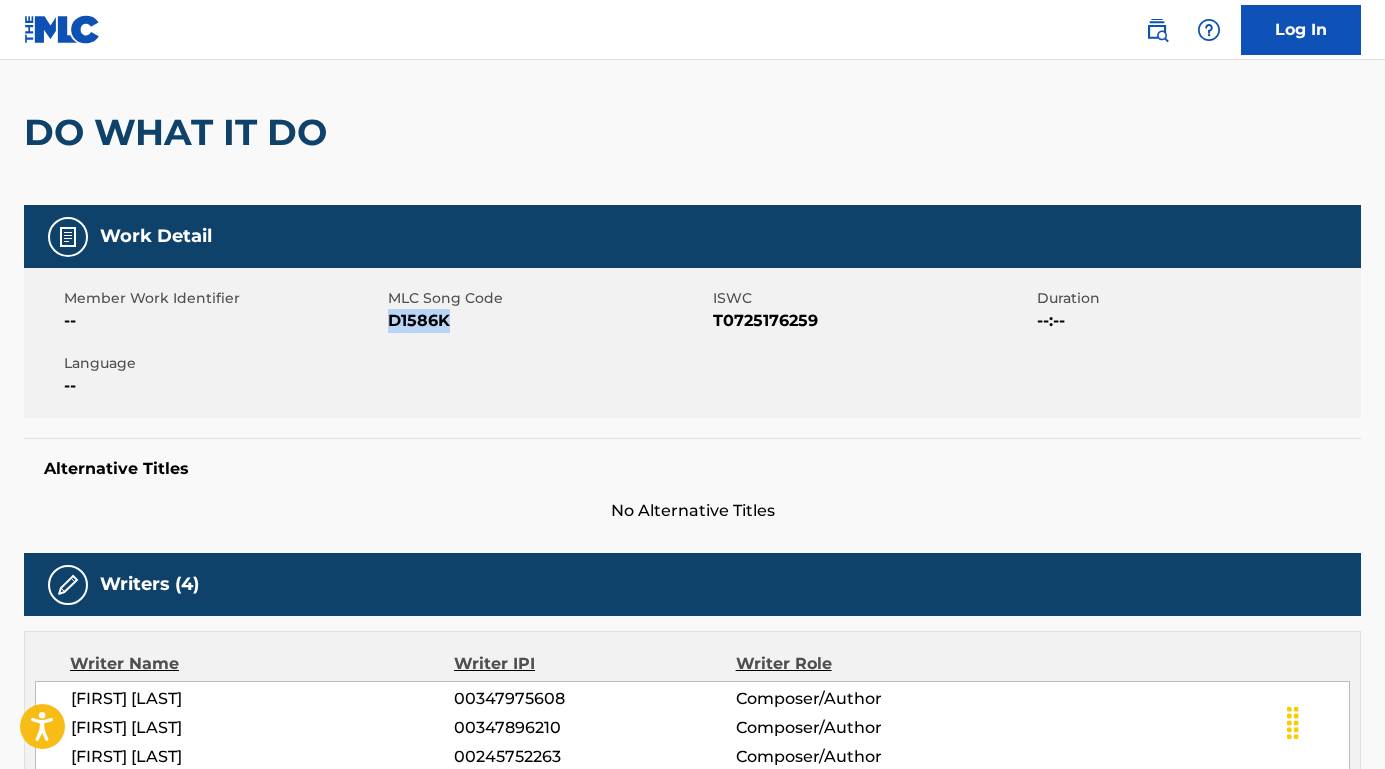 drag, startPoint x: 463, startPoint y: 328, endPoint x: 391, endPoint y: 326, distance: 72.02777 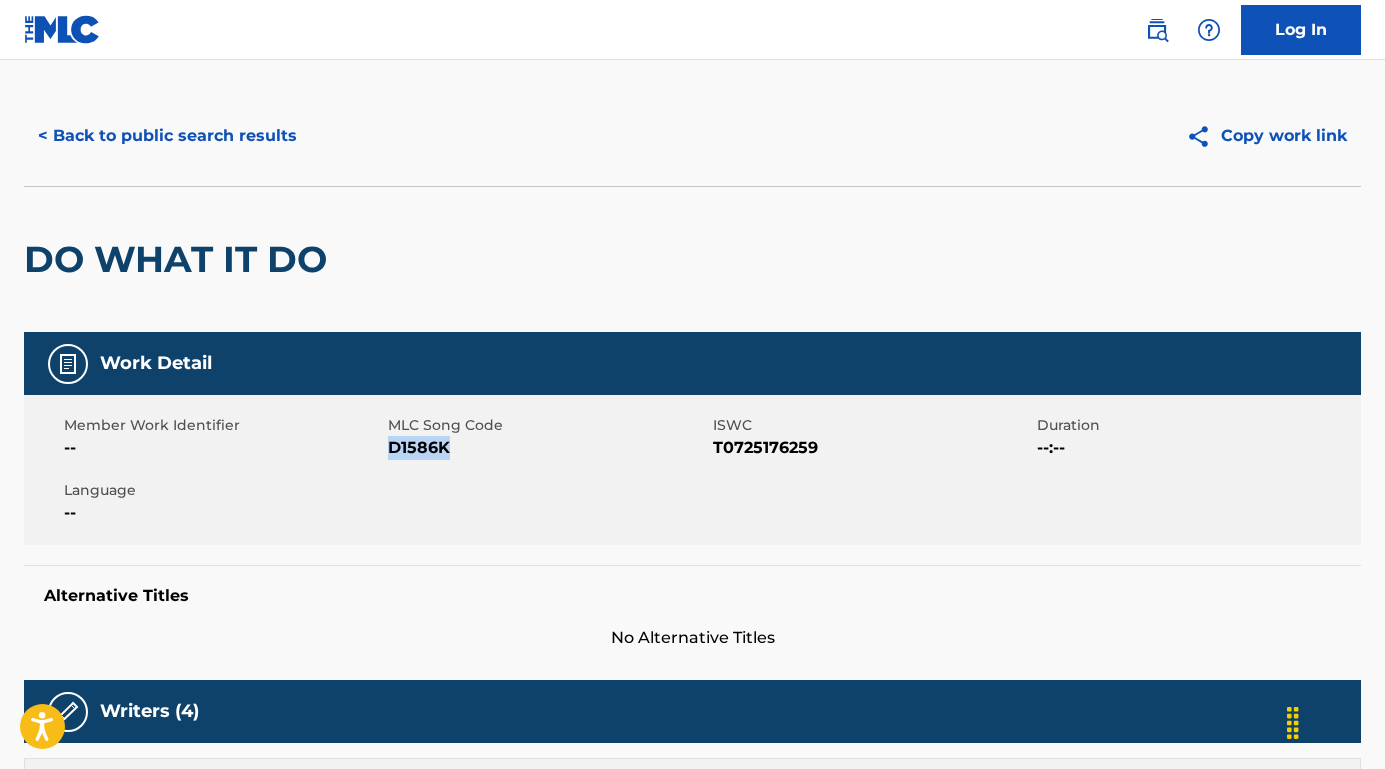 click on "< Back to public search results" at bounding box center [167, 136] 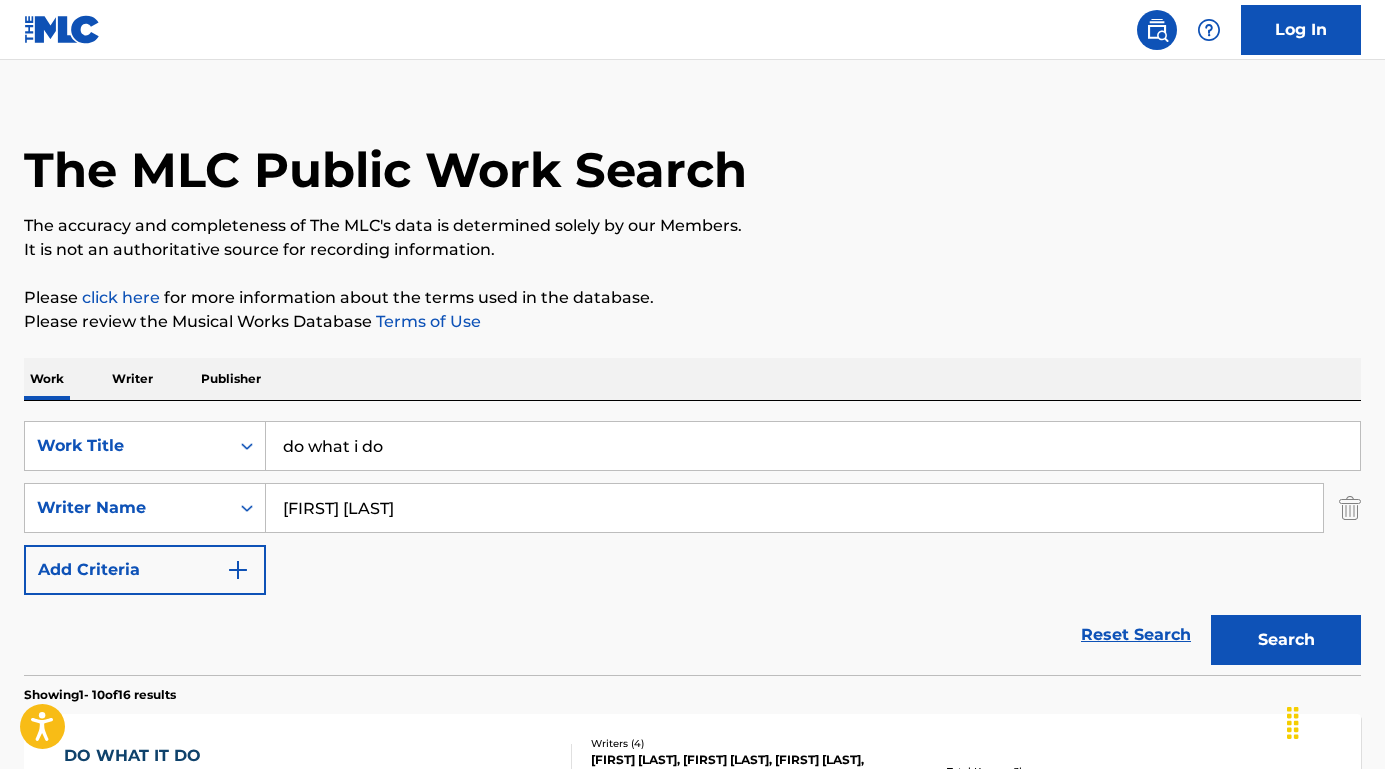 scroll, scrollTop: 164, scrollLeft: 0, axis: vertical 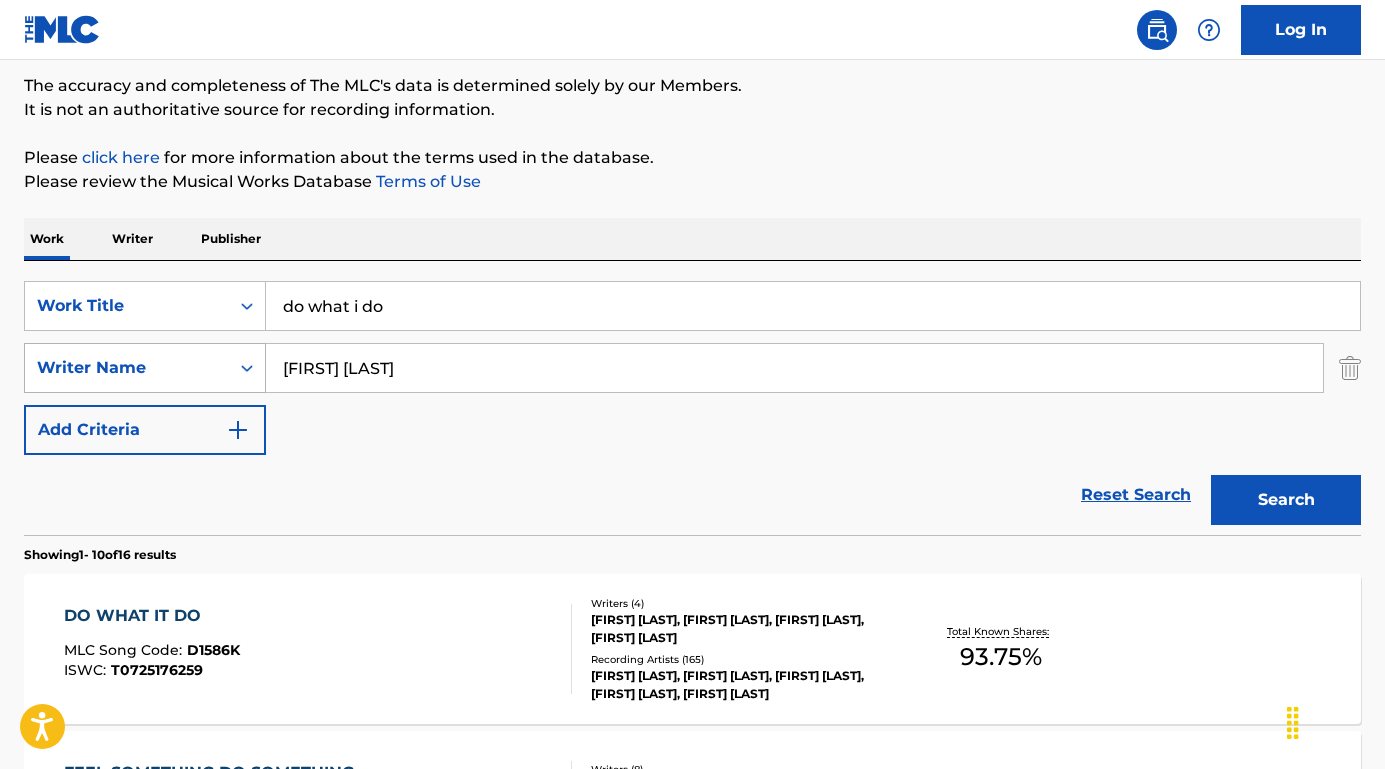 drag, startPoint x: 412, startPoint y: 361, endPoint x: 207, endPoint y: 354, distance: 205.11948 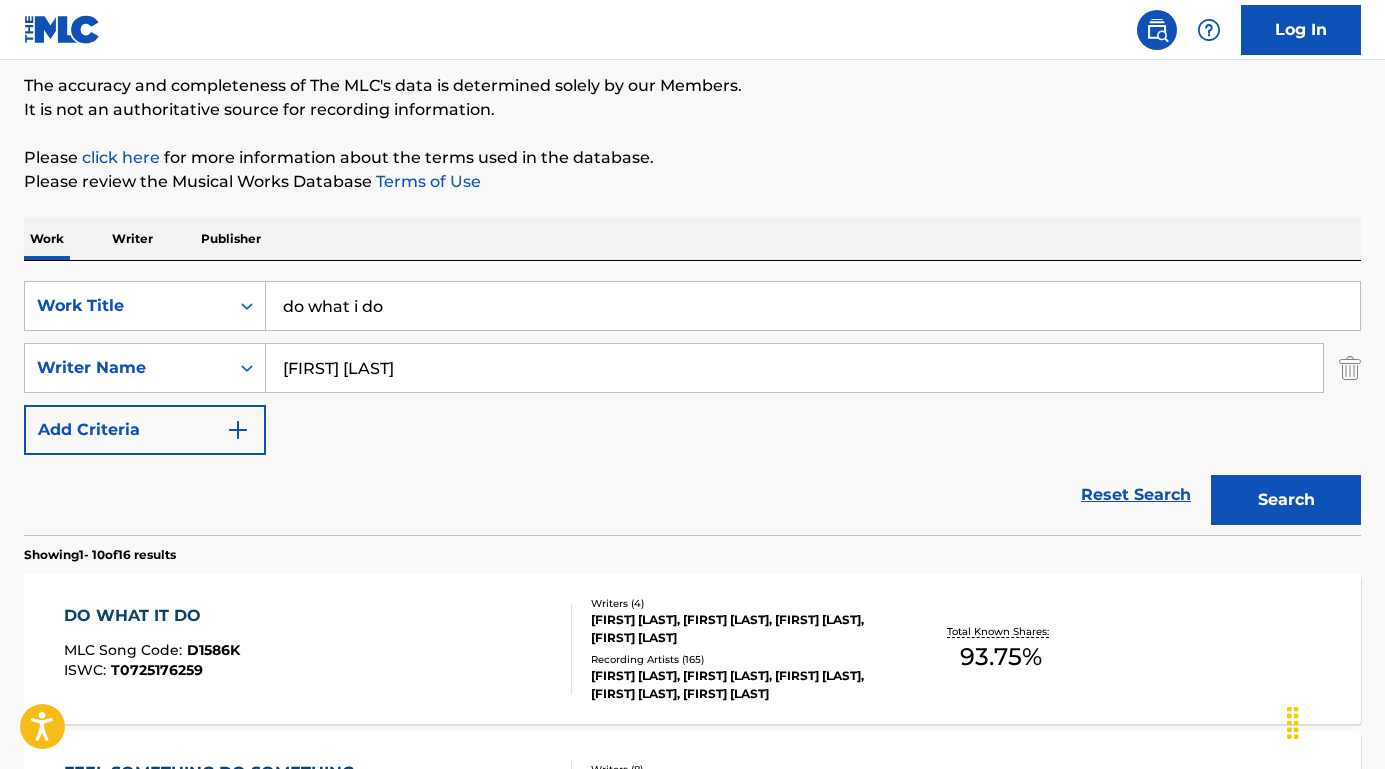 type on "[FIRST] [LAST]" 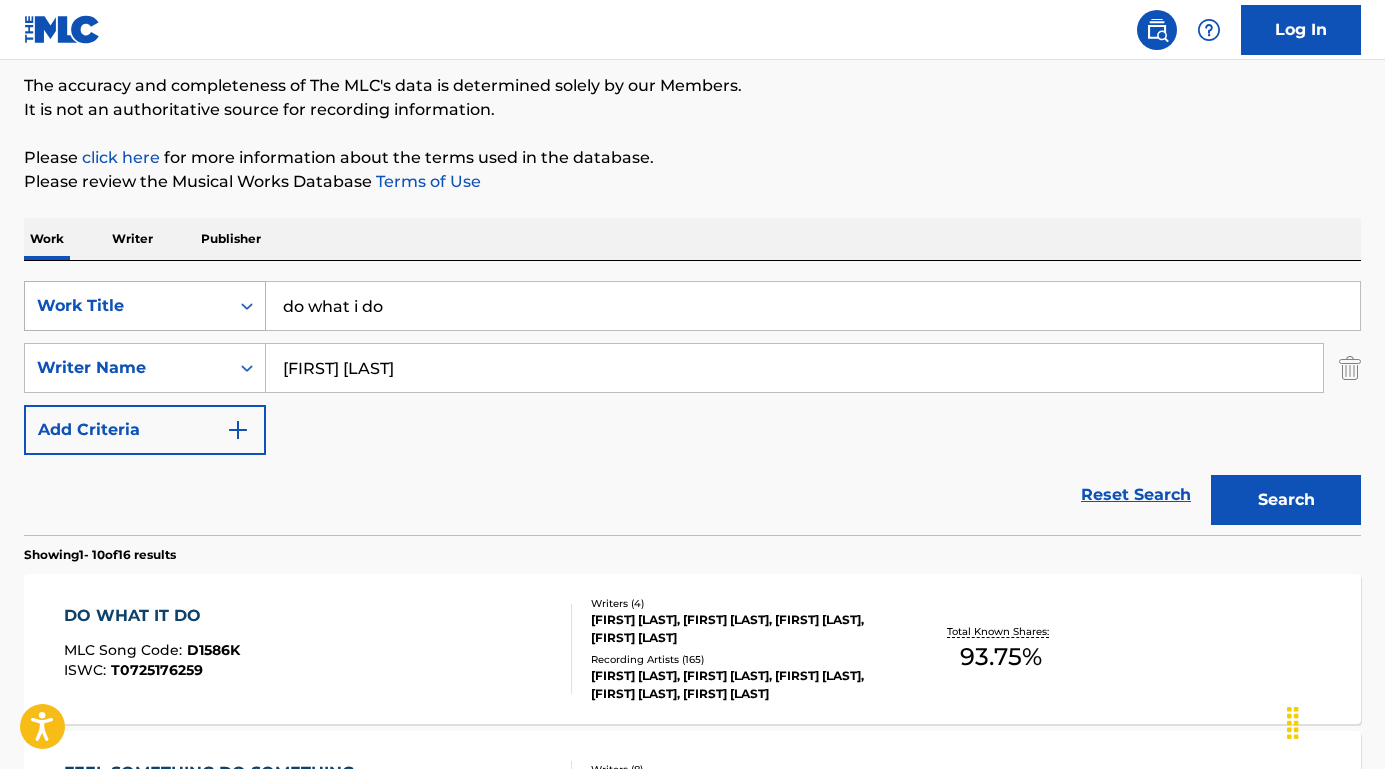 drag, startPoint x: 418, startPoint y: 304, endPoint x: 232, endPoint y: 289, distance: 186.60385 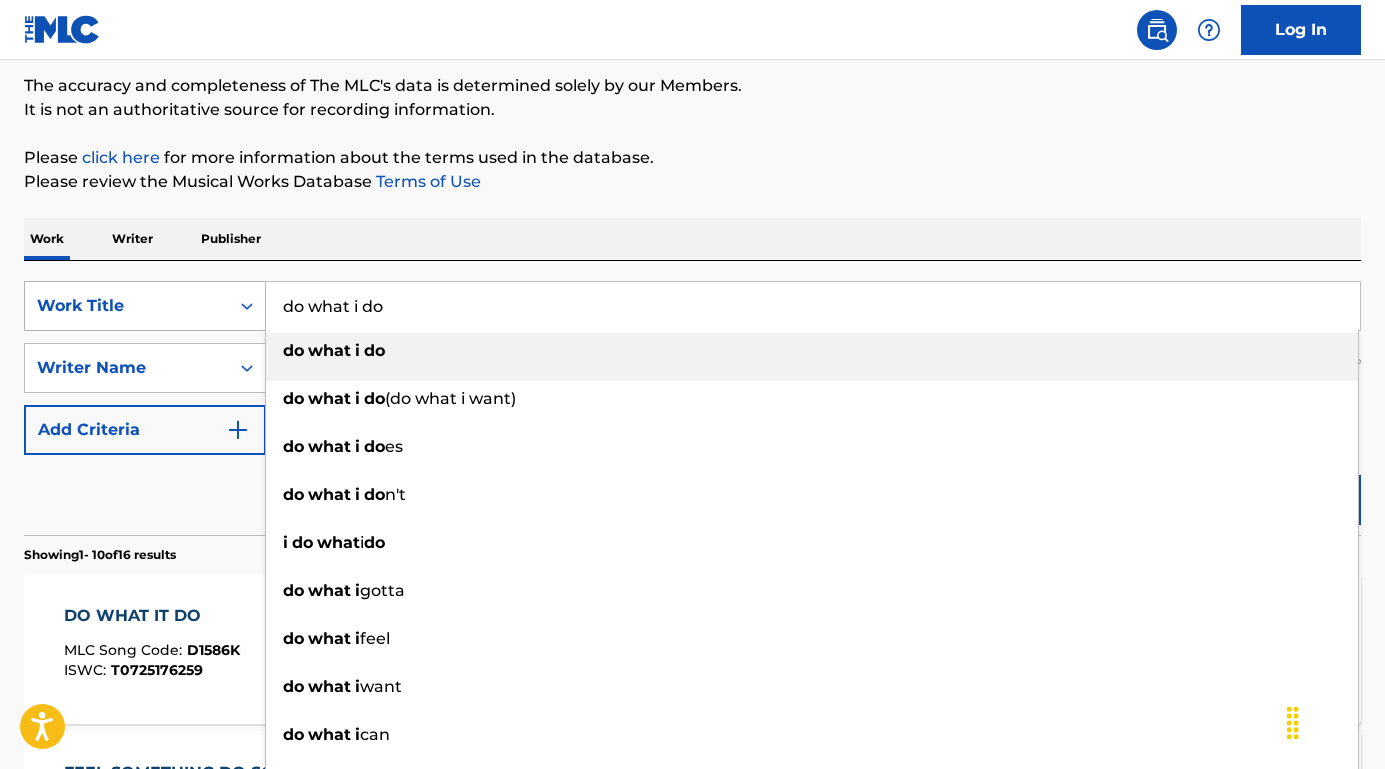 type on "P" 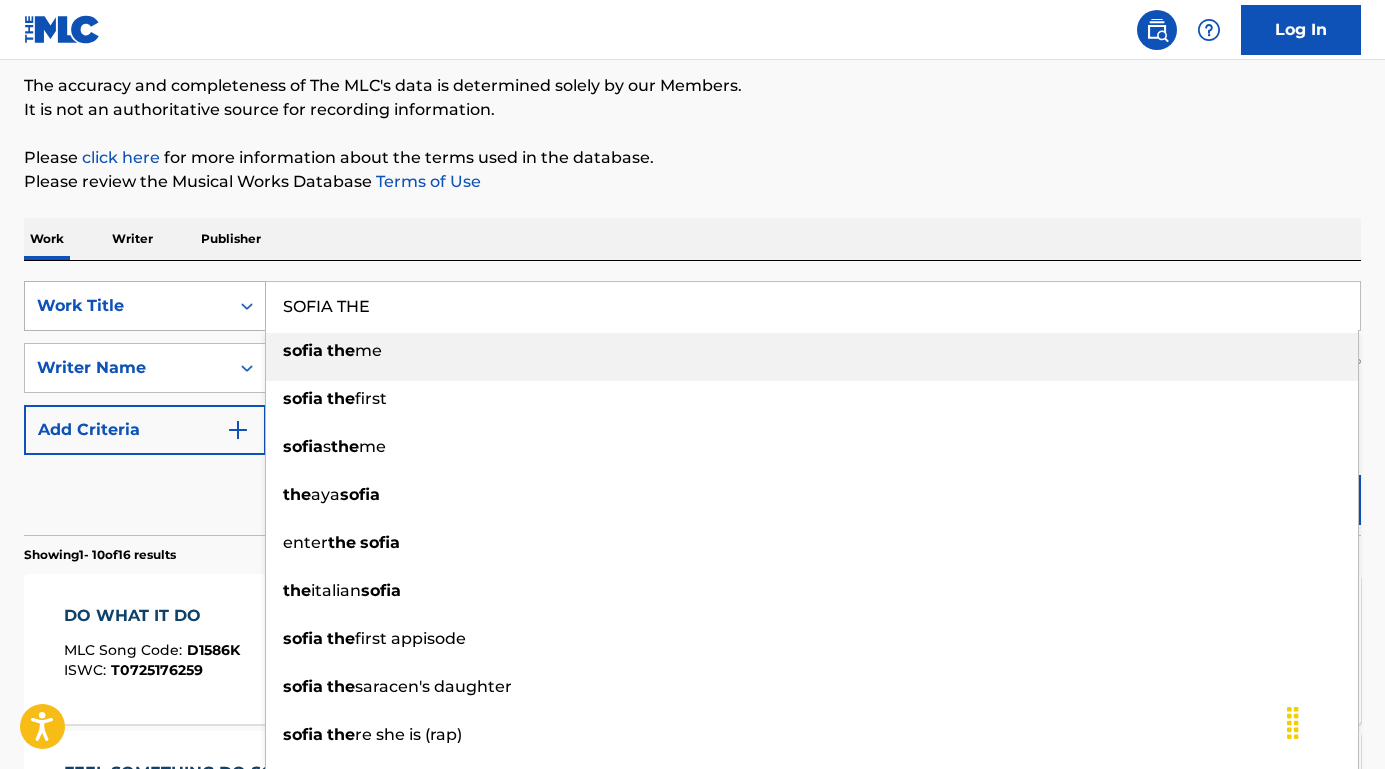 drag, startPoint x: 365, startPoint y: 306, endPoint x: 162, endPoint y: 300, distance: 203.08865 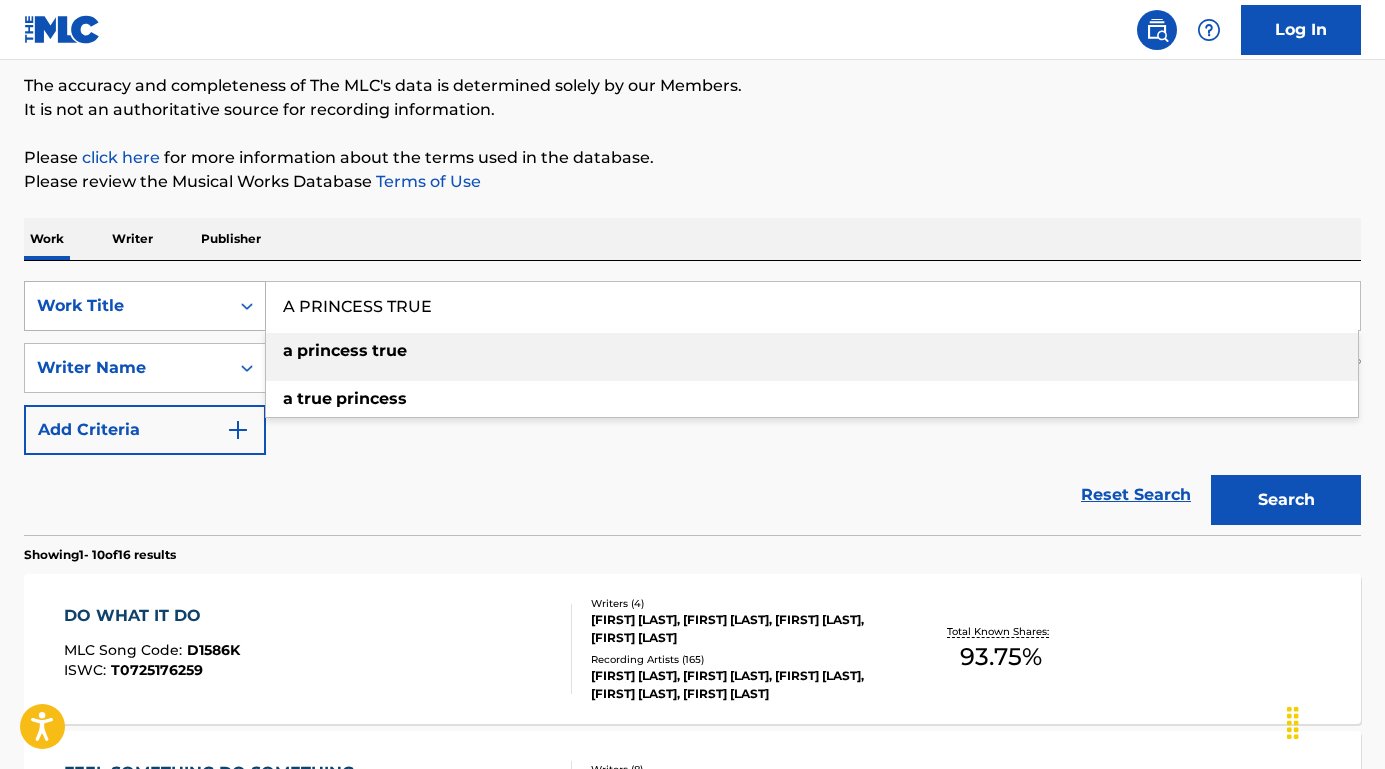 type on "a princess true" 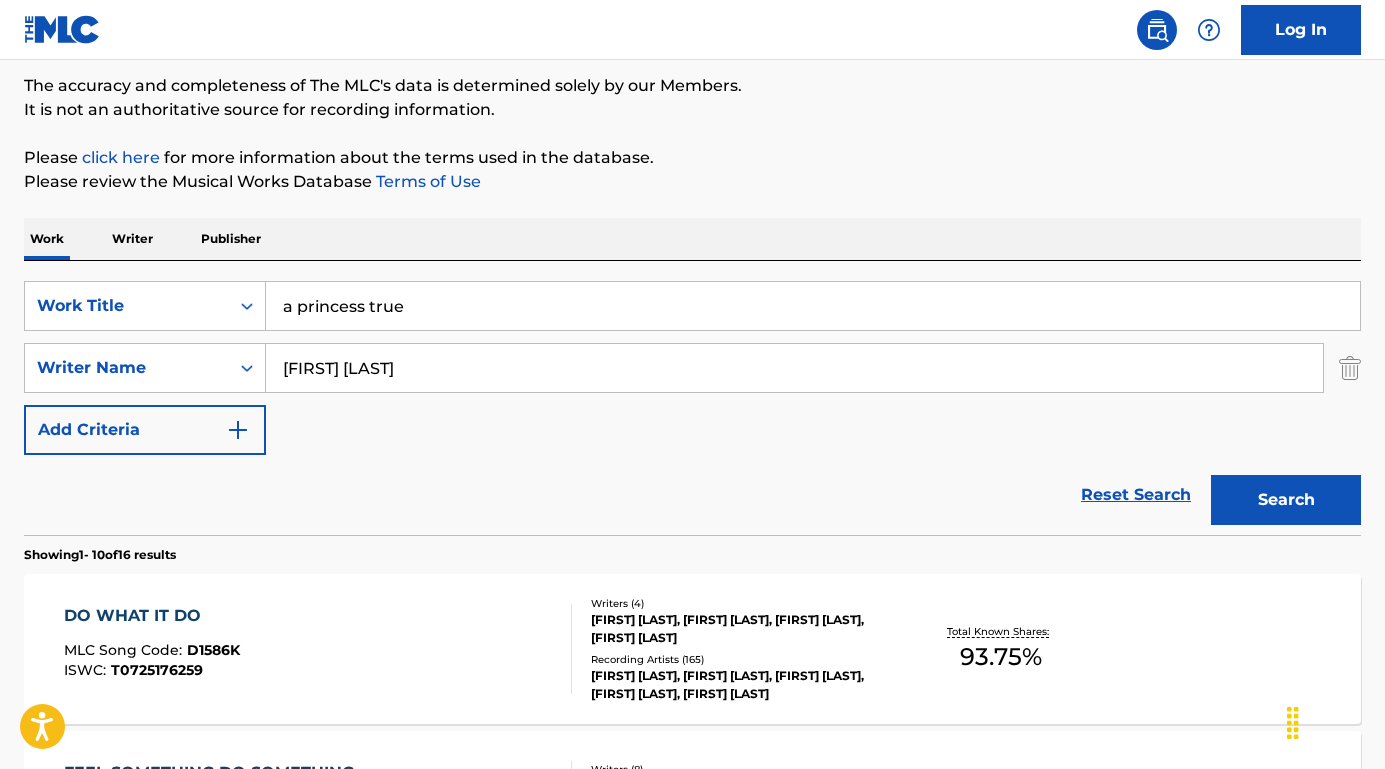 click on "Search" at bounding box center (1286, 500) 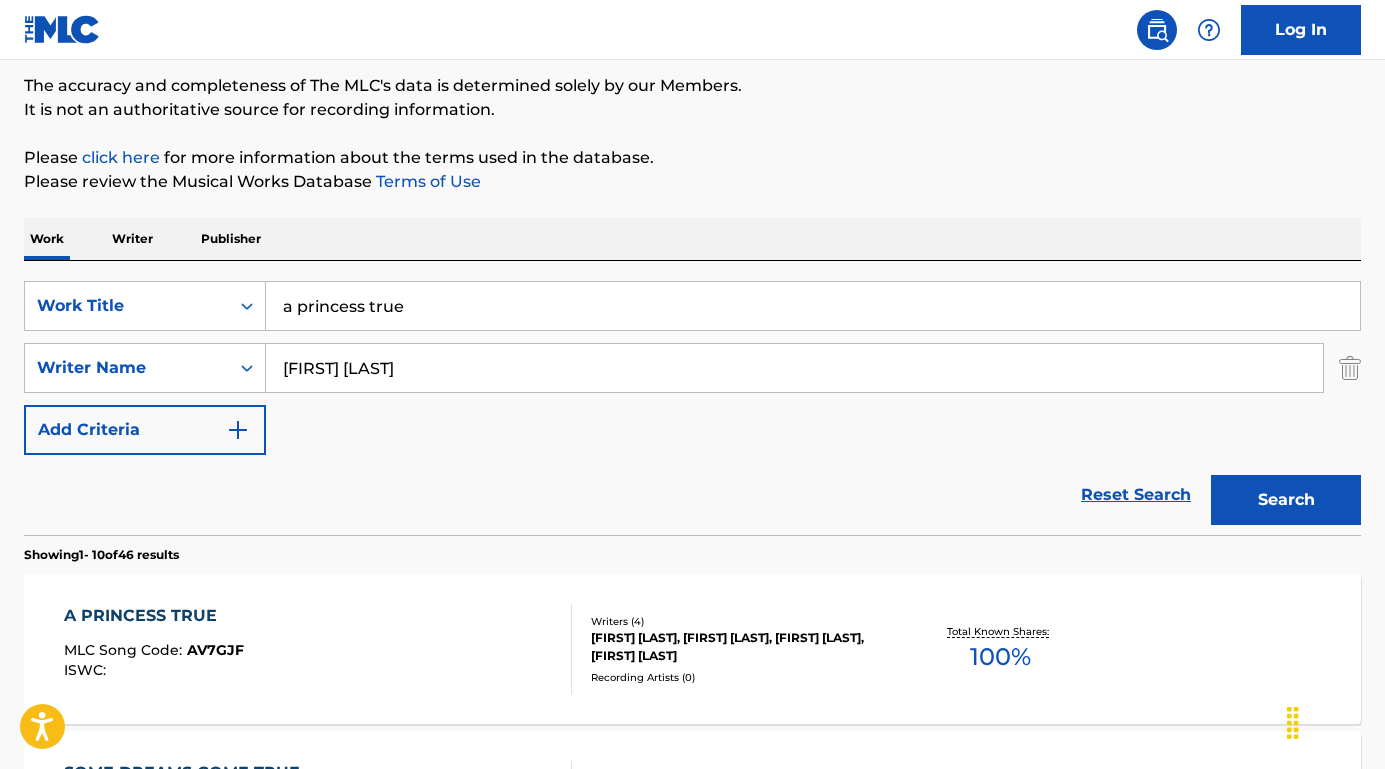 click on "A PRINCESS TRUE" at bounding box center [154, 616] 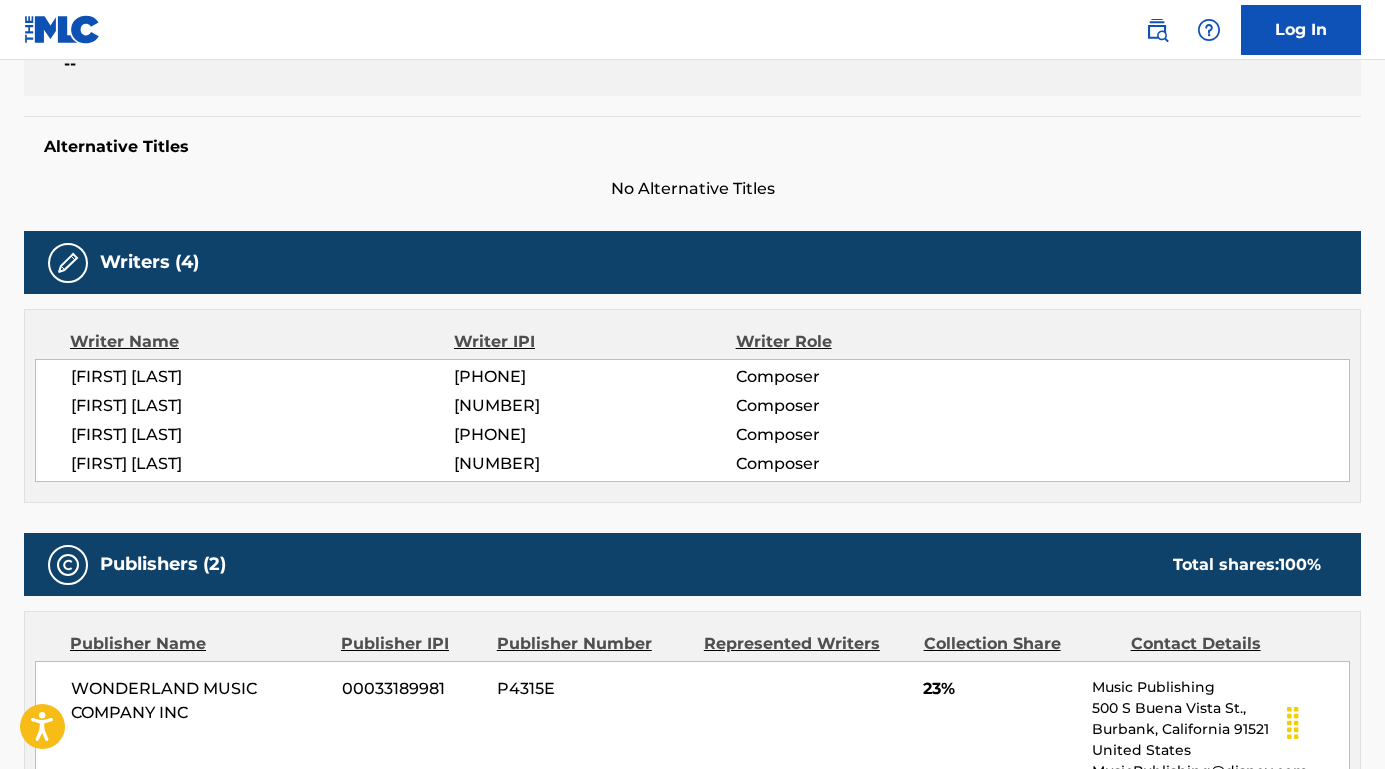 scroll, scrollTop: 683, scrollLeft: 0, axis: vertical 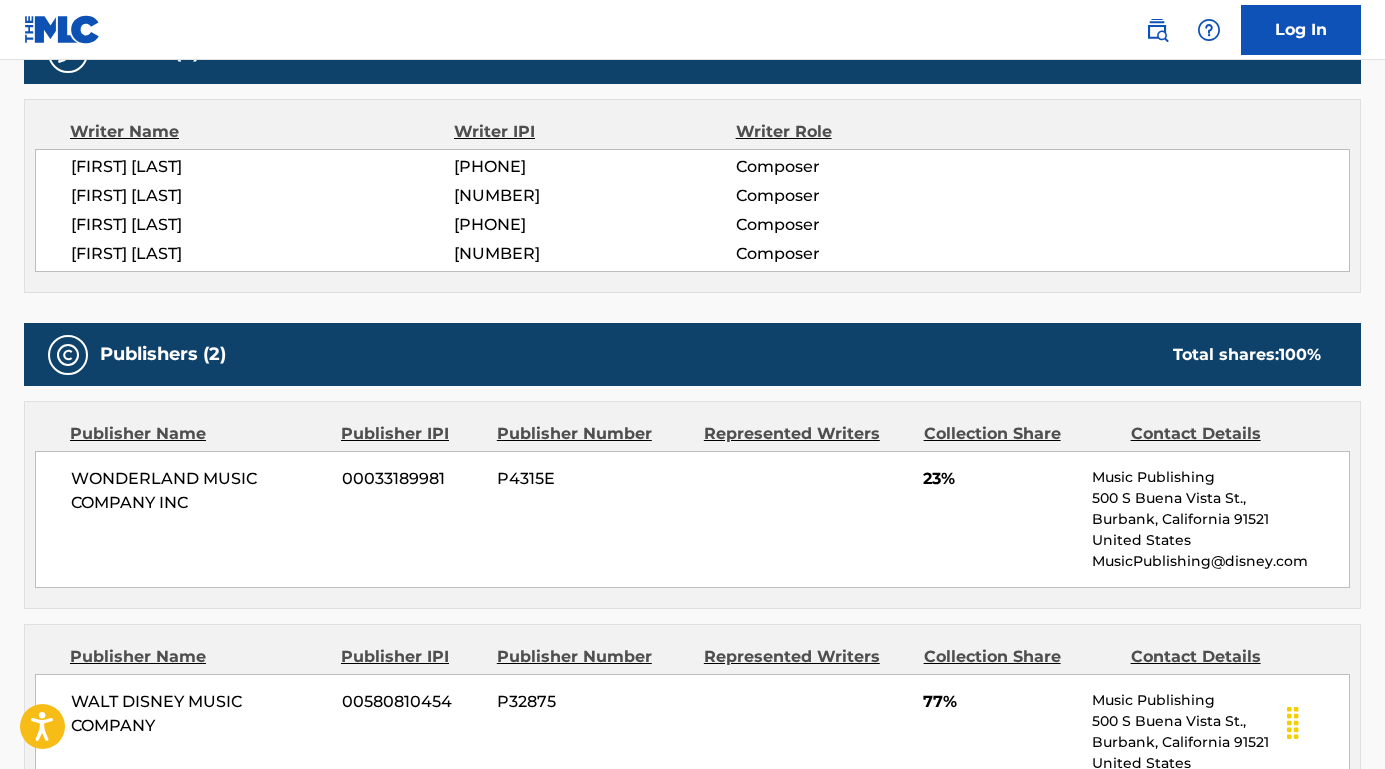 drag, startPoint x: 327, startPoint y: 162, endPoint x: 38, endPoint y: 163, distance: 289.00174 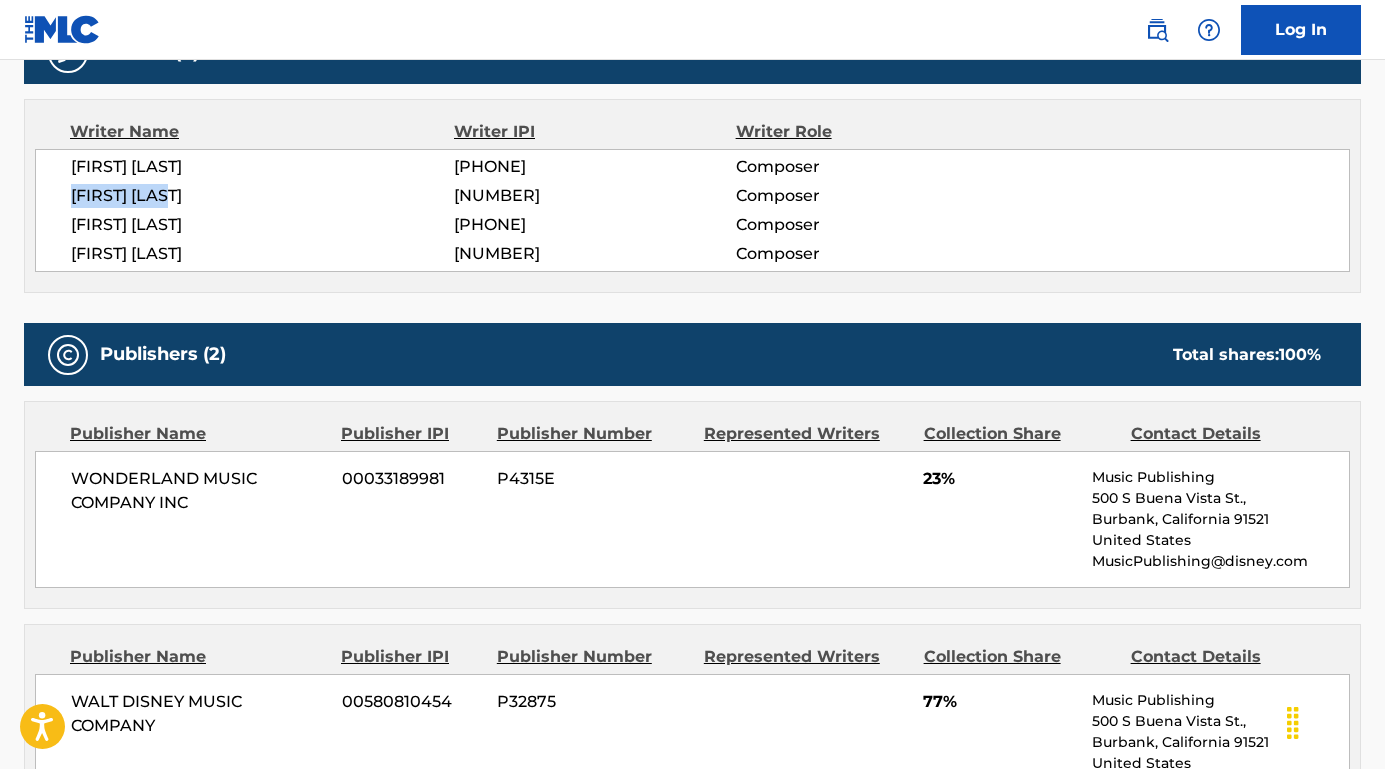 drag, startPoint x: 204, startPoint y: 202, endPoint x: 51, endPoint y: 201, distance: 153.00327 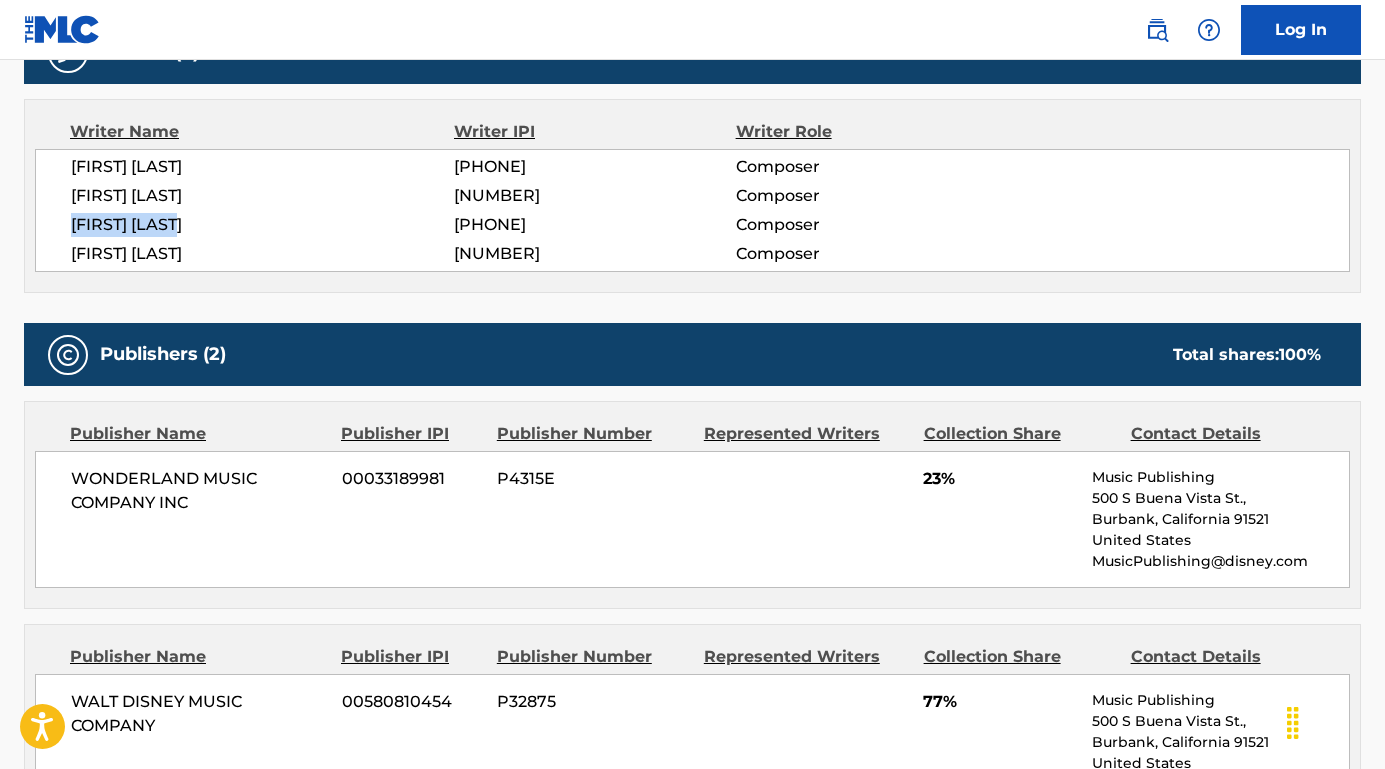 drag, startPoint x: 232, startPoint y: 224, endPoint x: 69, endPoint y: 223, distance: 163.00307 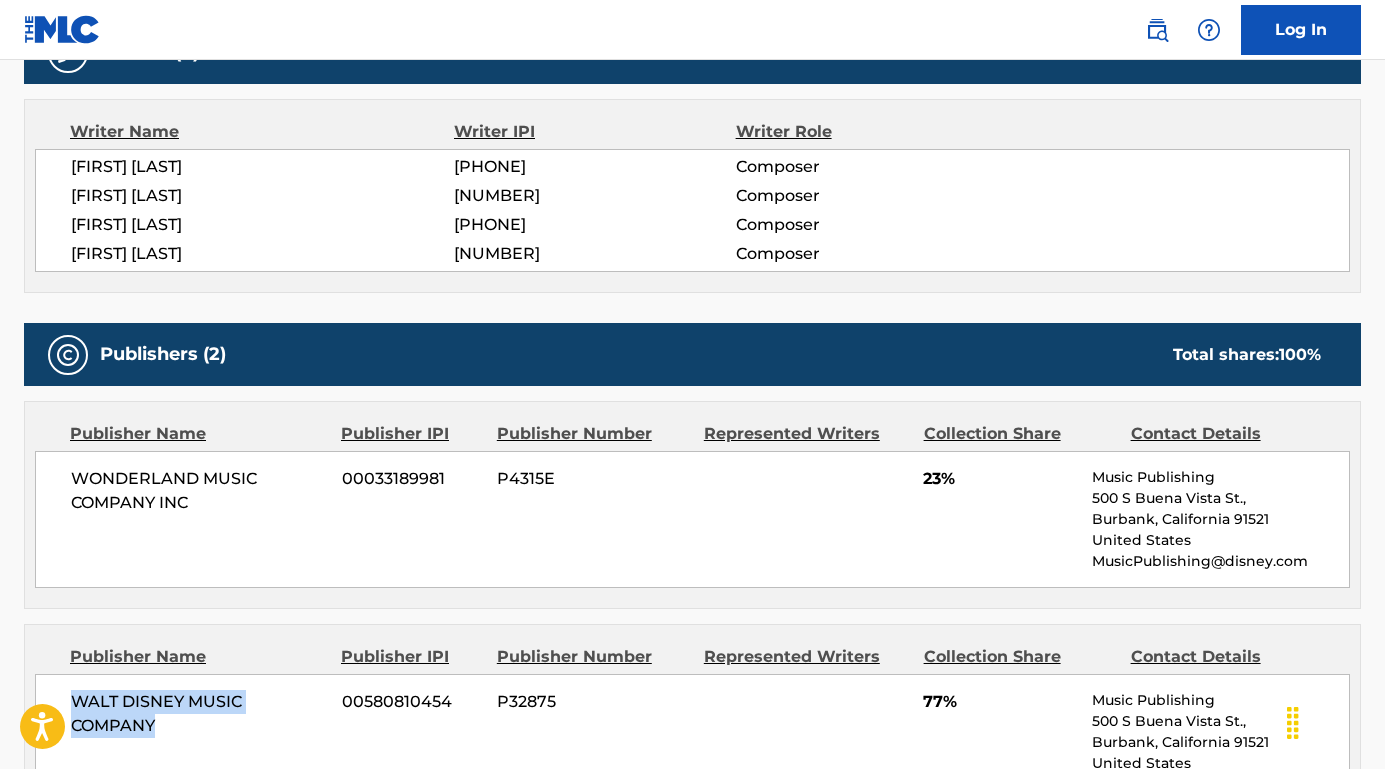 drag, startPoint x: 156, startPoint y: 719, endPoint x: 67, endPoint y: 702, distance: 90.60905 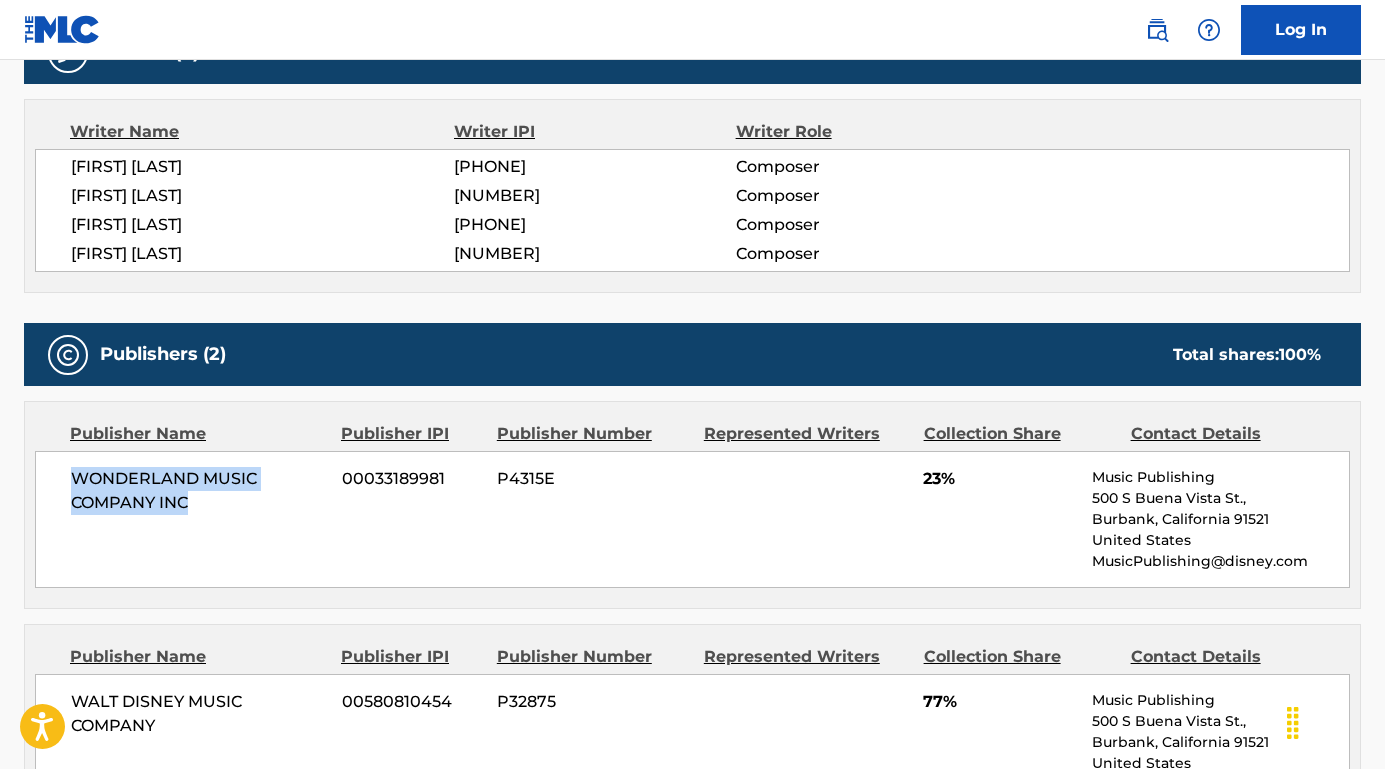 drag, startPoint x: 214, startPoint y: 497, endPoint x: 50, endPoint y: 471, distance: 166.04819 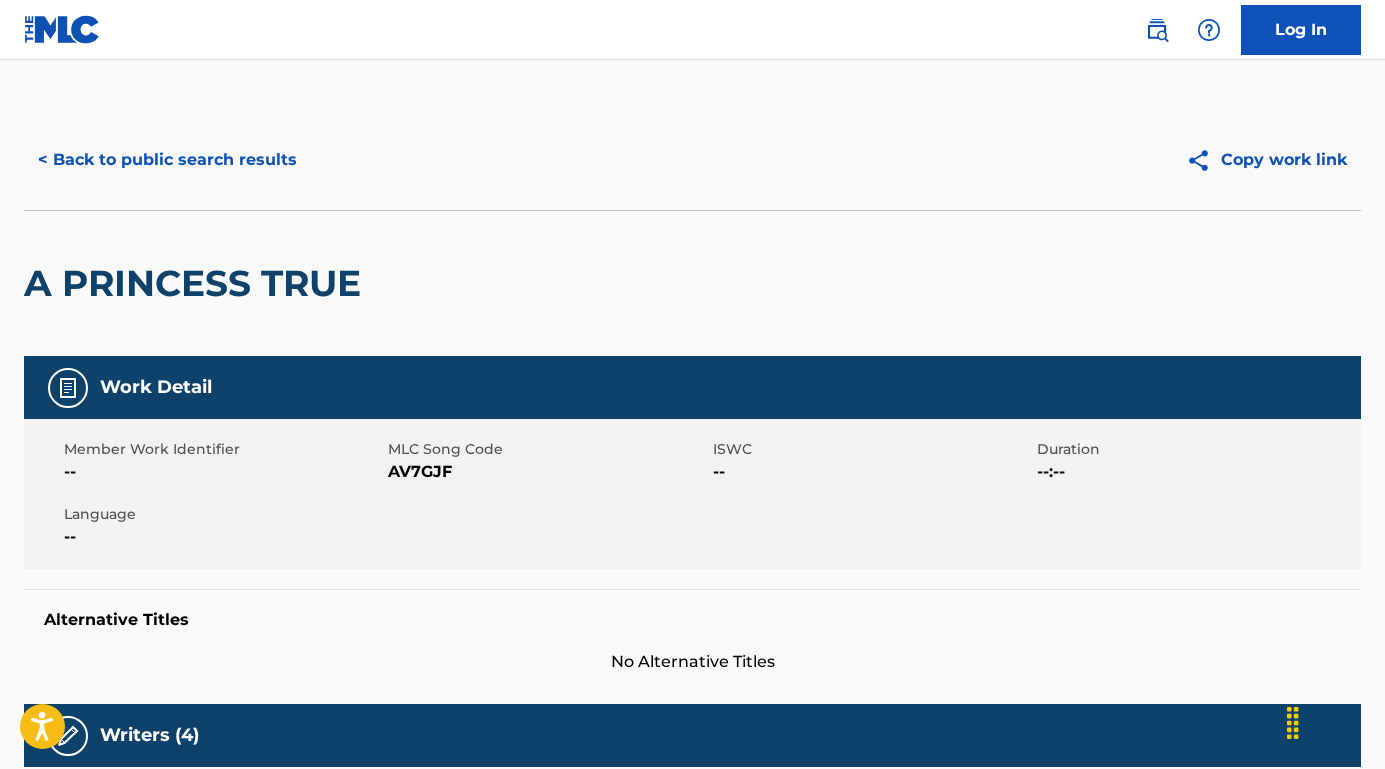 scroll, scrollTop: 0, scrollLeft: 0, axis: both 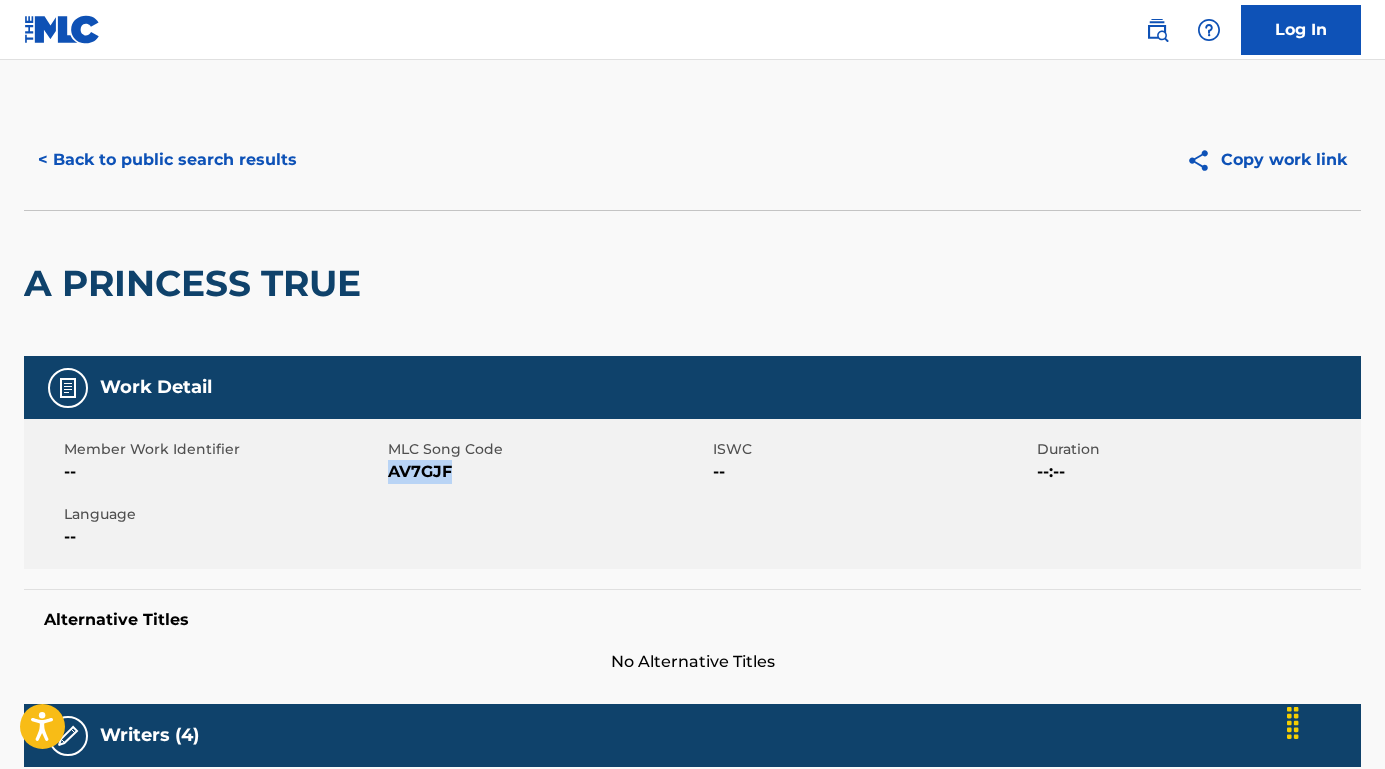 drag, startPoint x: 495, startPoint y: 479, endPoint x: 392, endPoint y: 477, distance: 103.01942 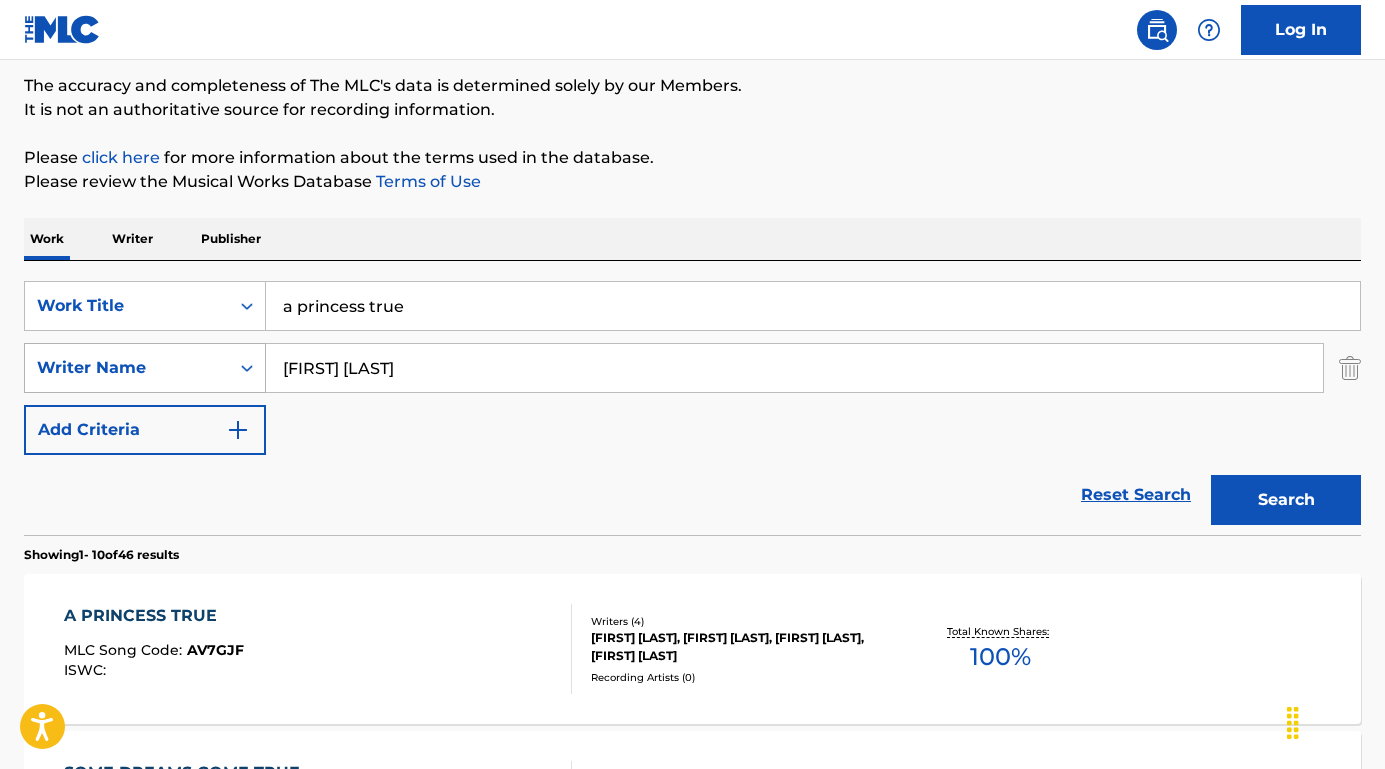 drag, startPoint x: 454, startPoint y: 363, endPoint x: 215, endPoint y: 358, distance: 239.05229 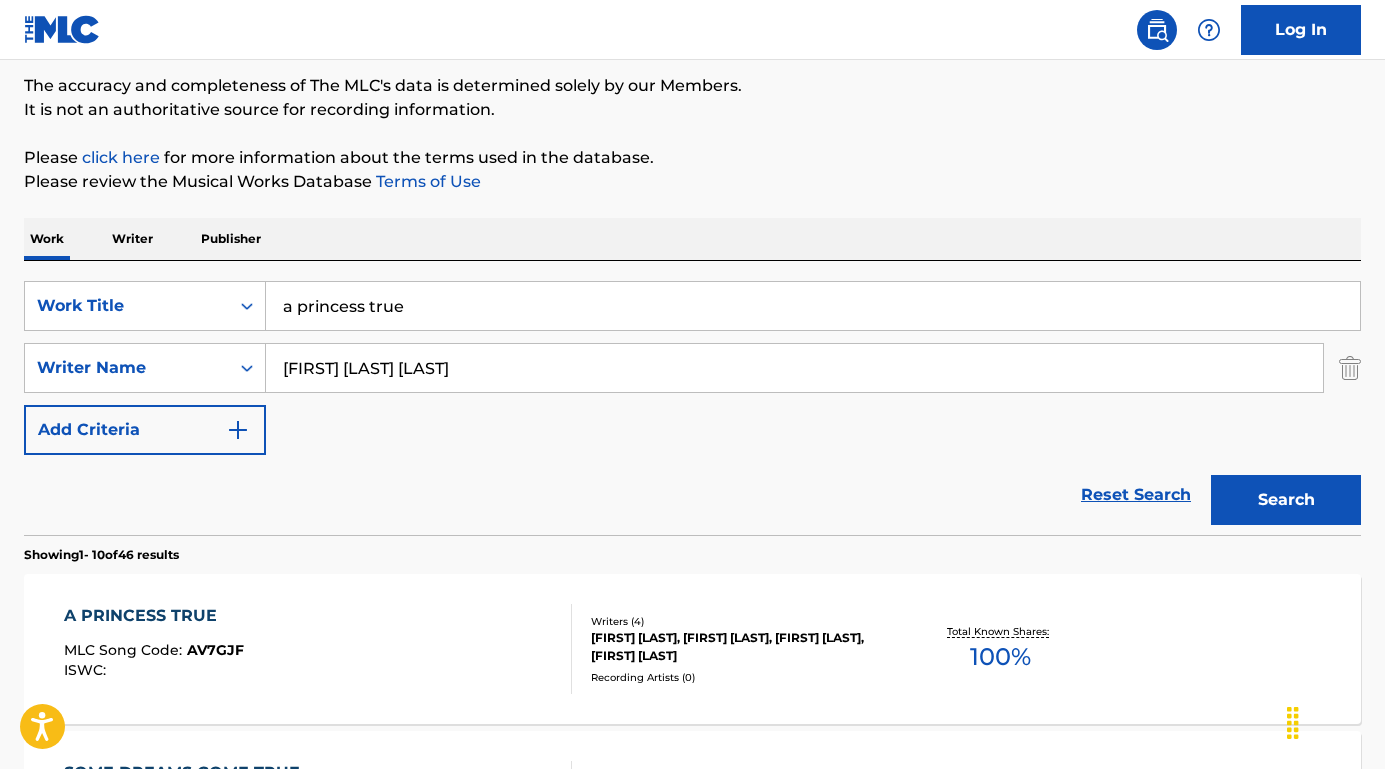 type on "[FIRST] [LAST] [LAST]" 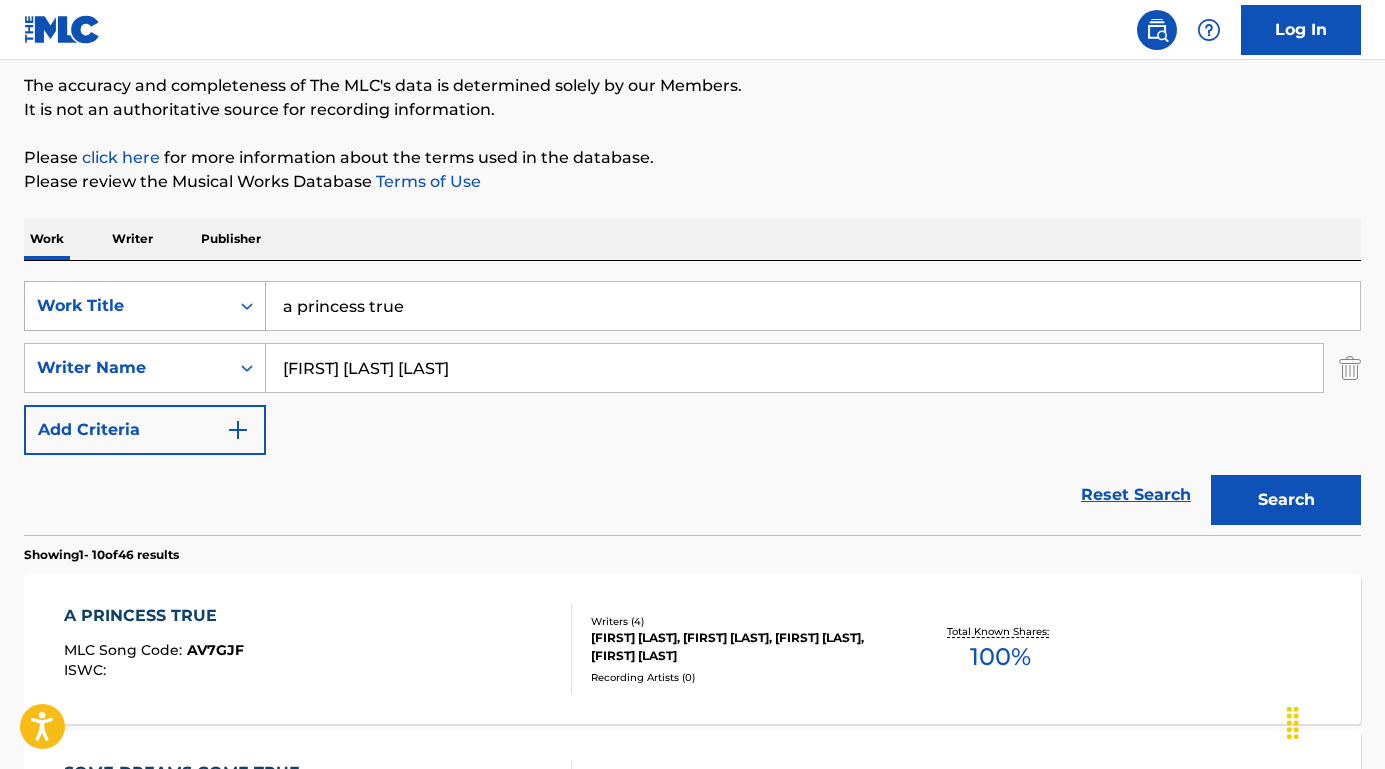 drag, startPoint x: 432, startPoint y: 314, endPoint x: 229, endPoint y: 311, distance: 203.02217 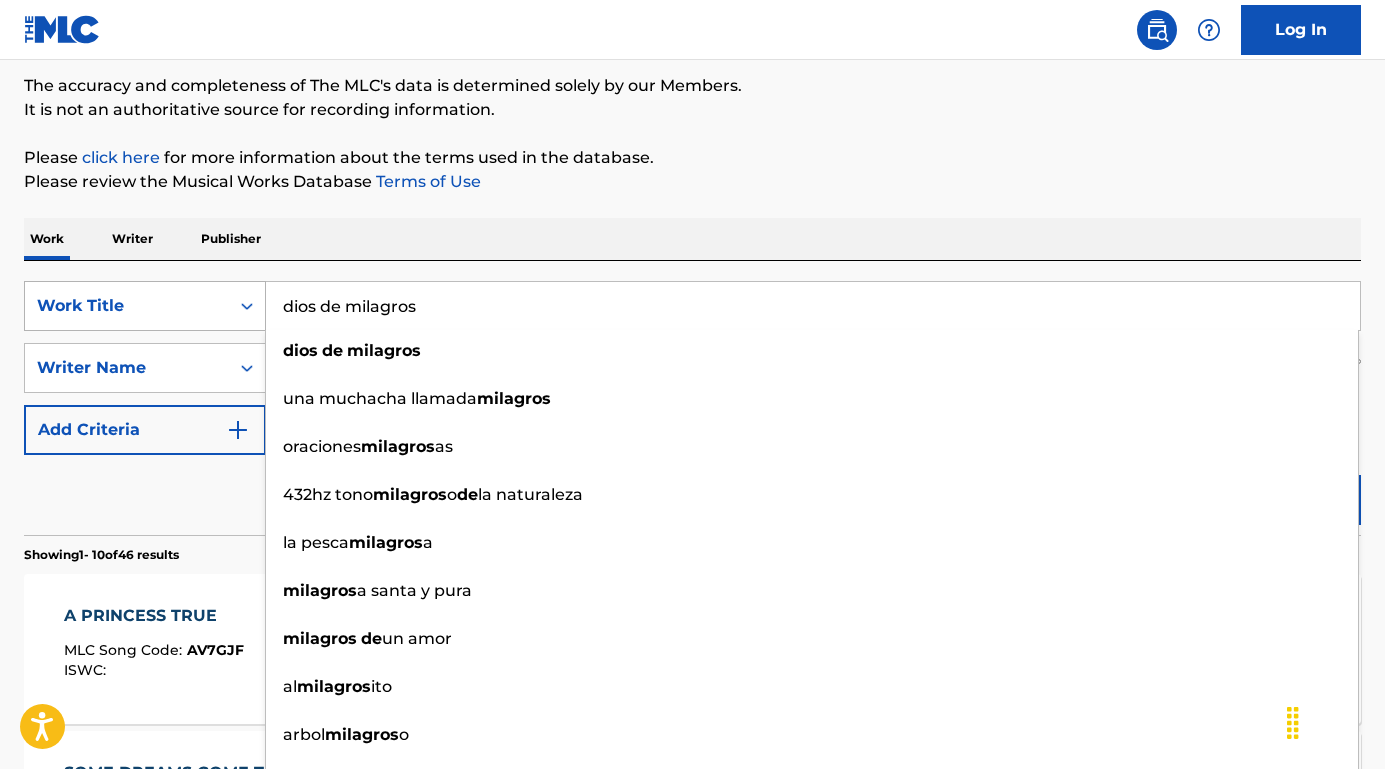 drag, startPoint x: 351, startPoint y: 307, endPoint x: 259, endPoint y: 305, distance: 92.021736 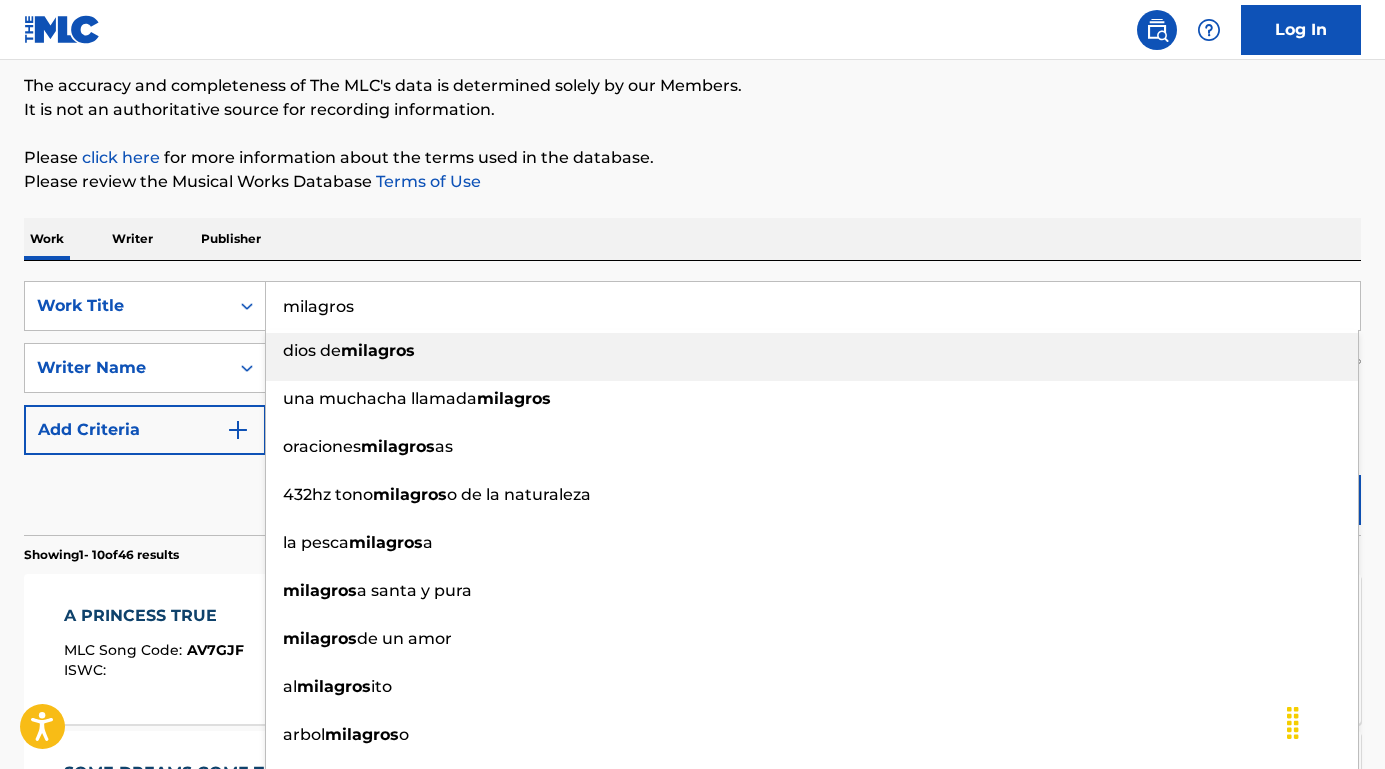 type on "milagros" 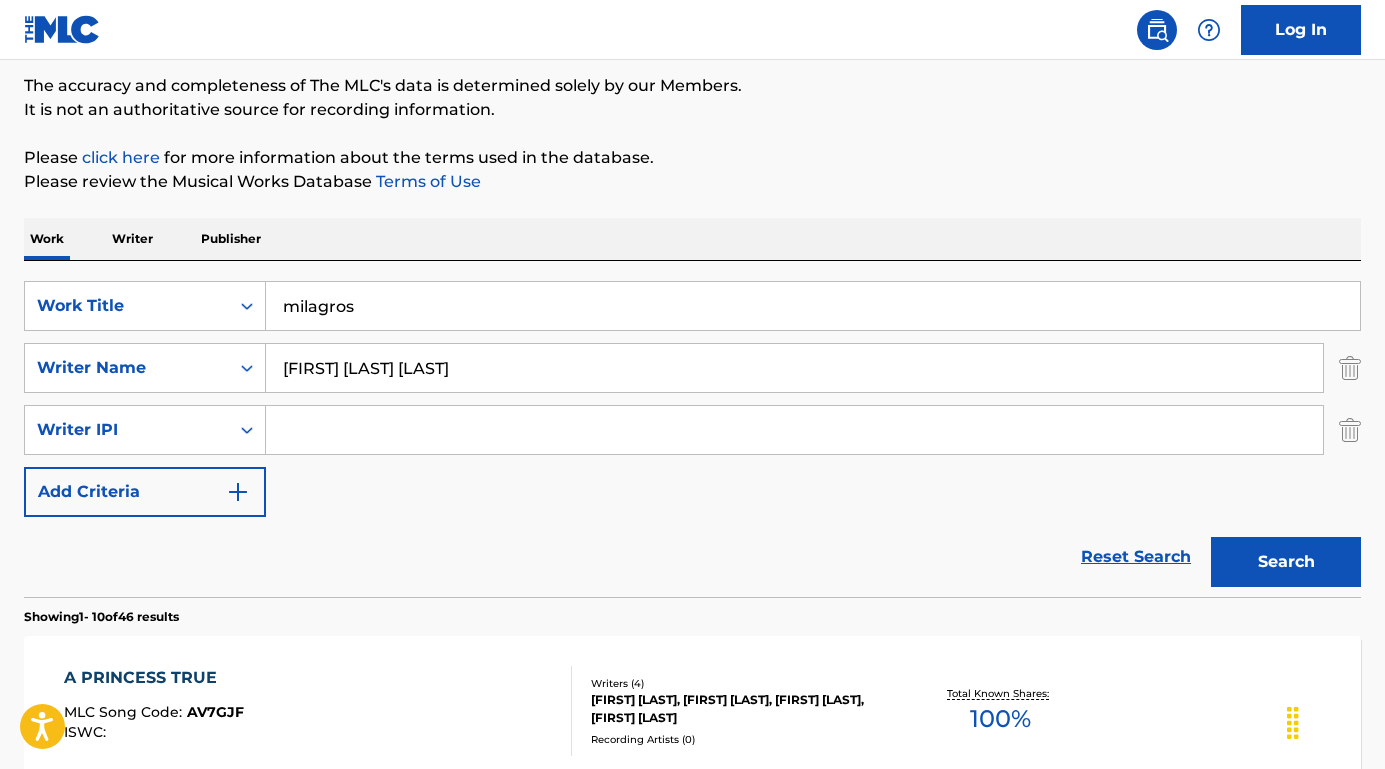 click on "Search" at bounding box center (1286, 562) 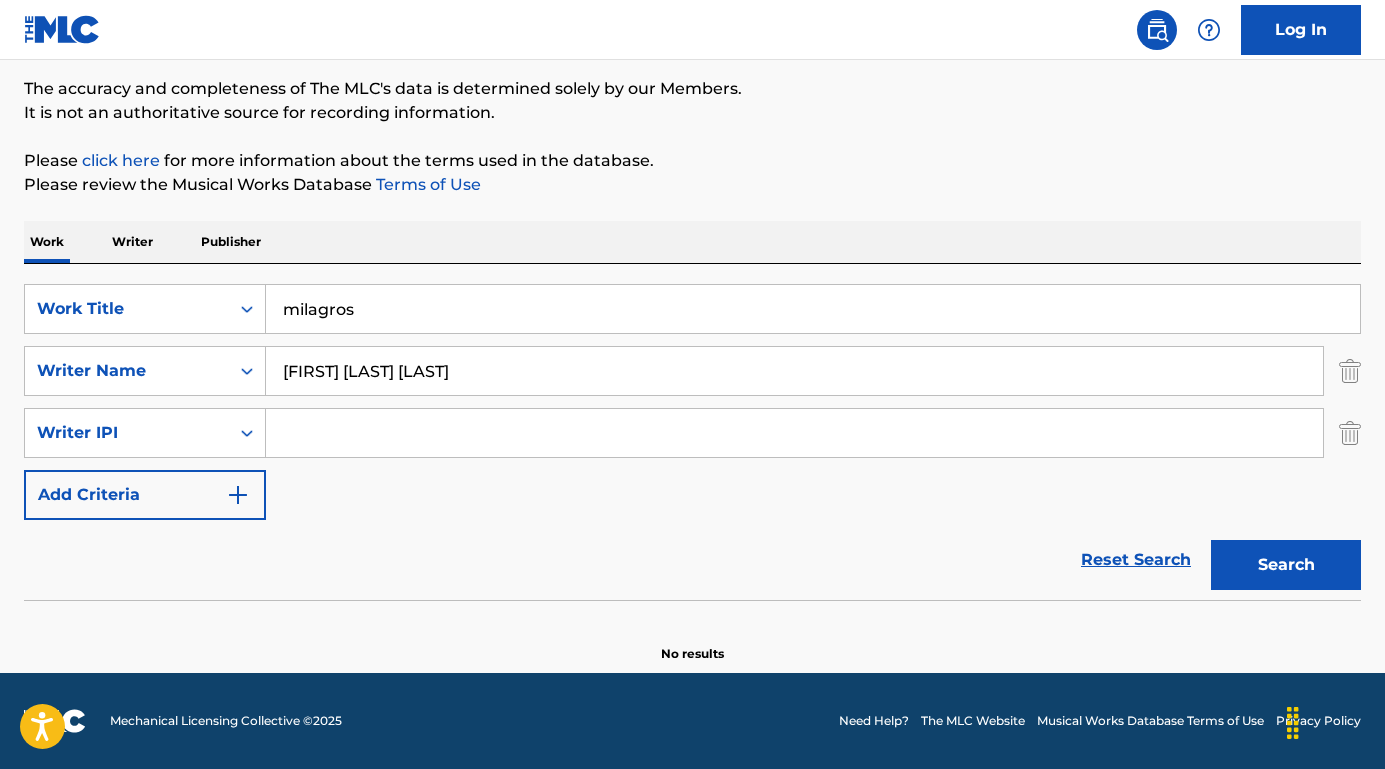 scroll, scrollTop: 161, scrollLeft: 0, axis: vertical 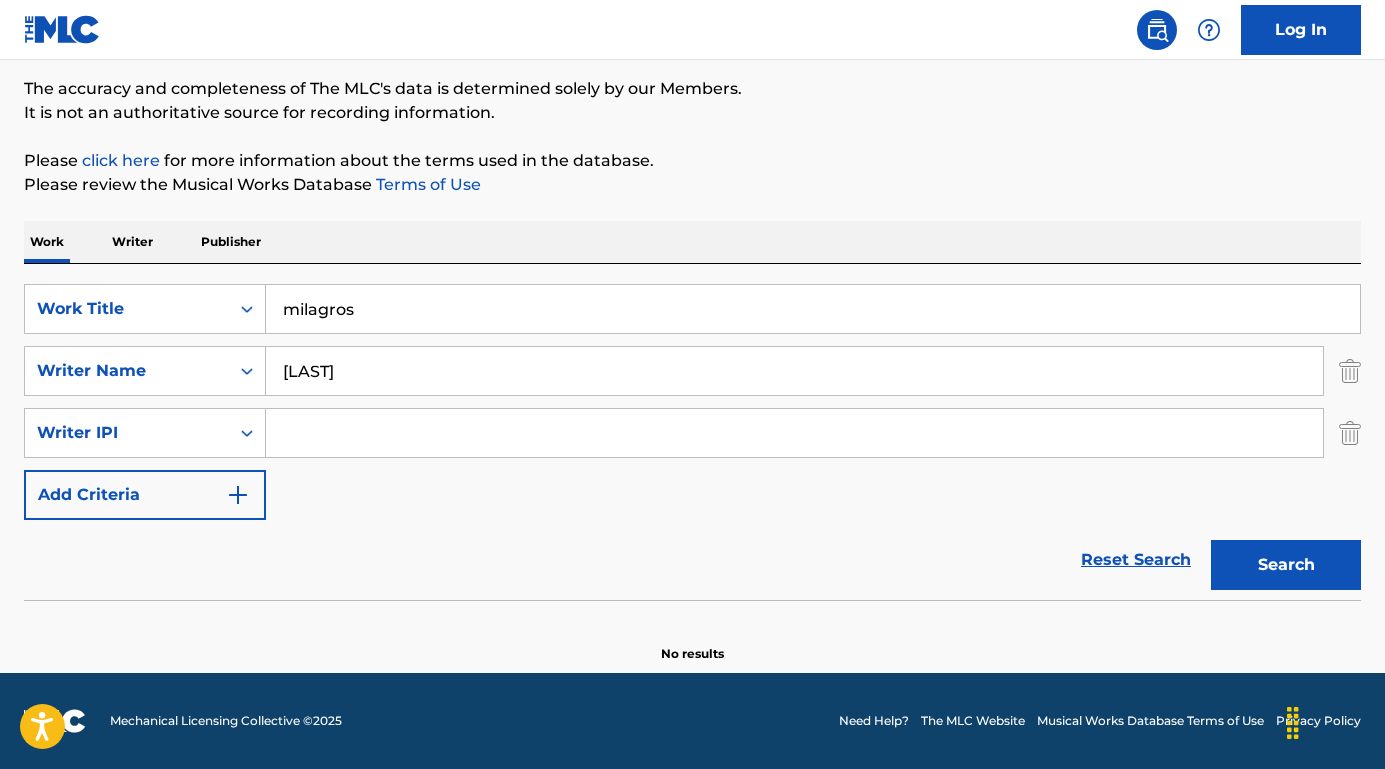 type on "[LAST]" 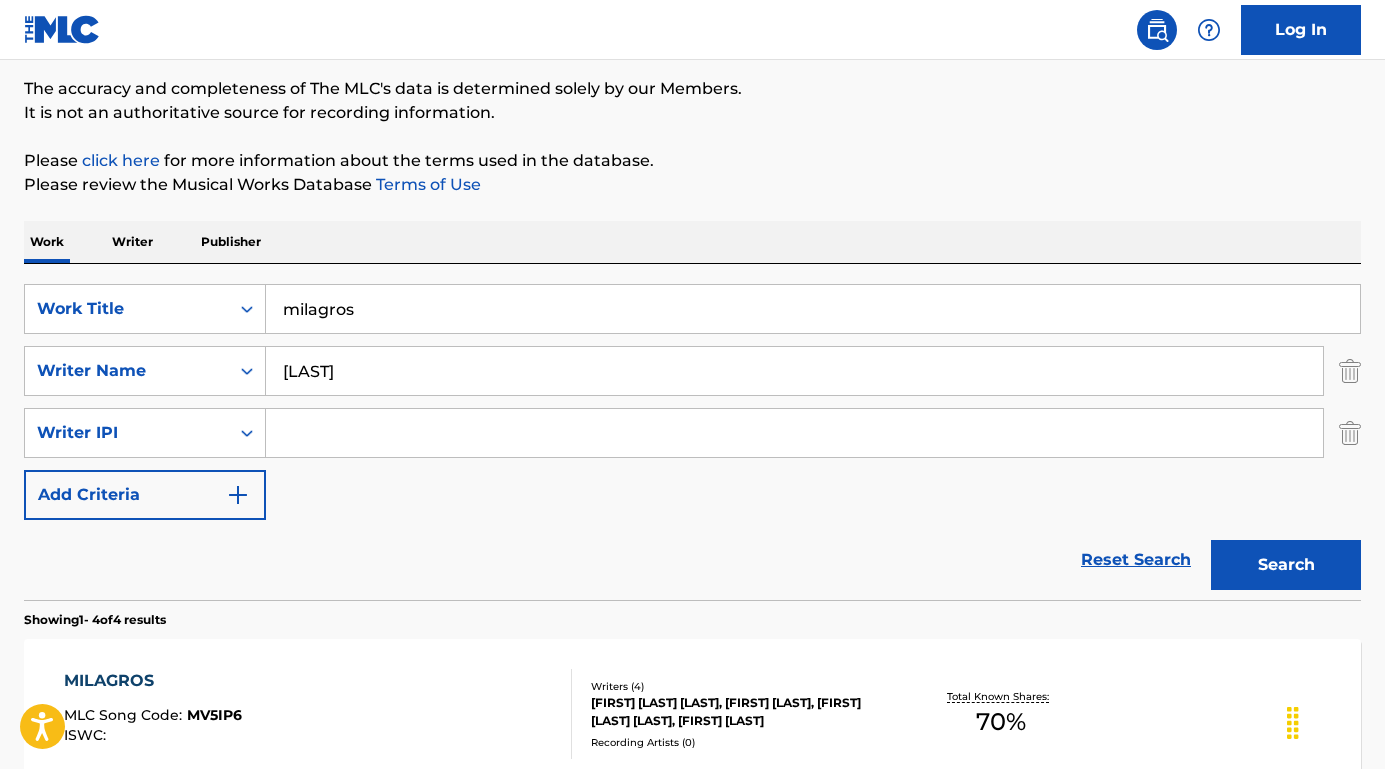 click on "MILAGROS" at bounding box center (153, 681) 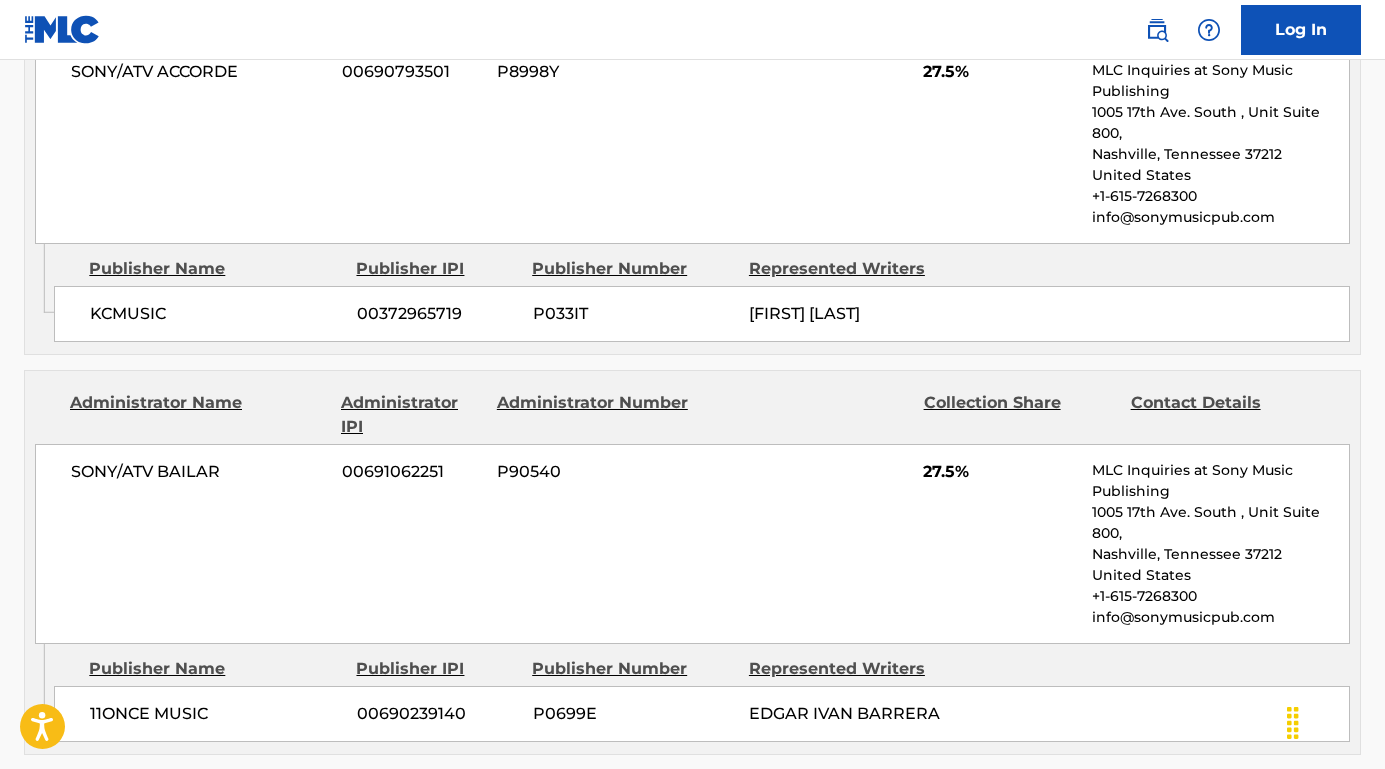 scroll, scrollTop: 663, scrollLeft: 0, axis: vertical 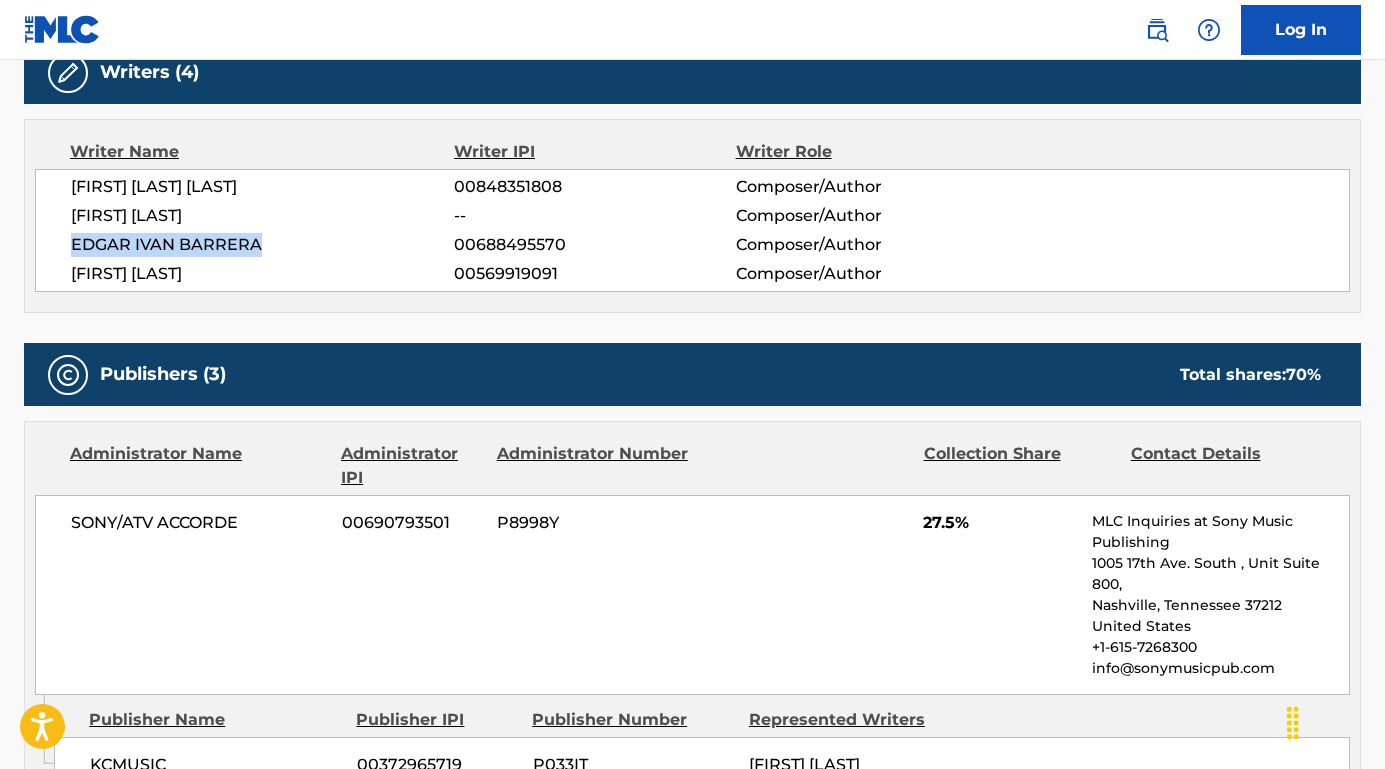 drag, startPoint x: 263, startPoint y: 243, endPoint x: 38, endPoint y: 244, distance: 225.00223 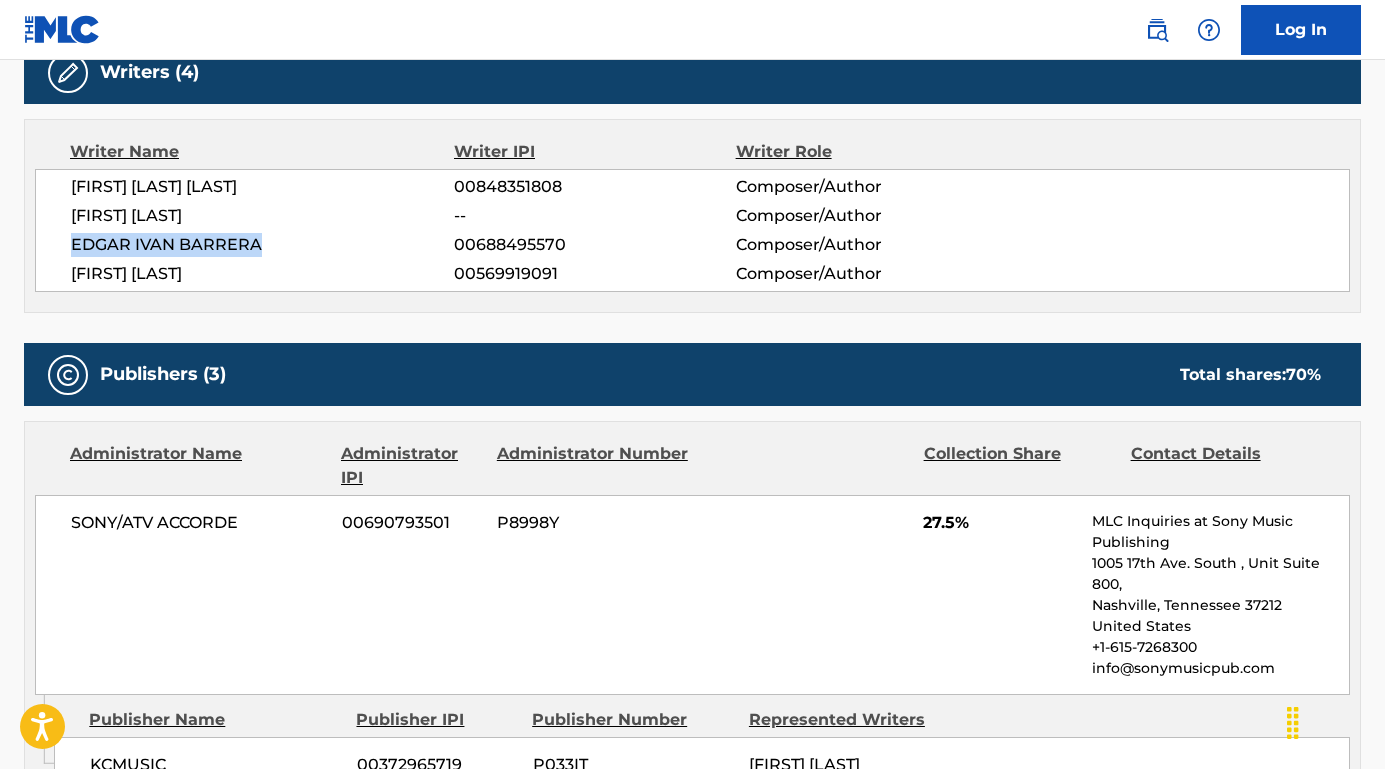 drag, startPoint x: 252, startPoint y: 278, endPoint x: 46, endPoint y: 272, distance: 206.08736 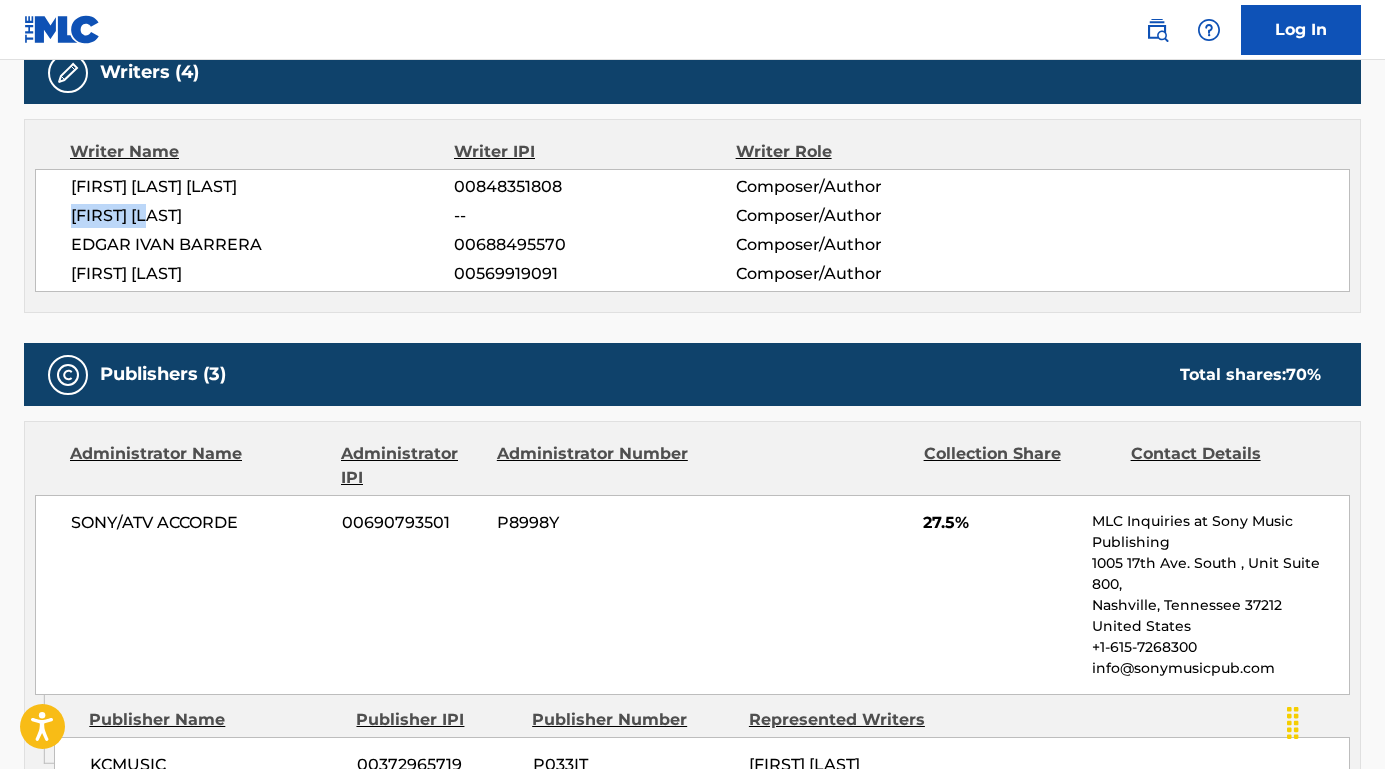 drag, startPoint x: 213, startPoint y: 211, endPoint x: 66, endPoint y: 215, distance: 147.05441 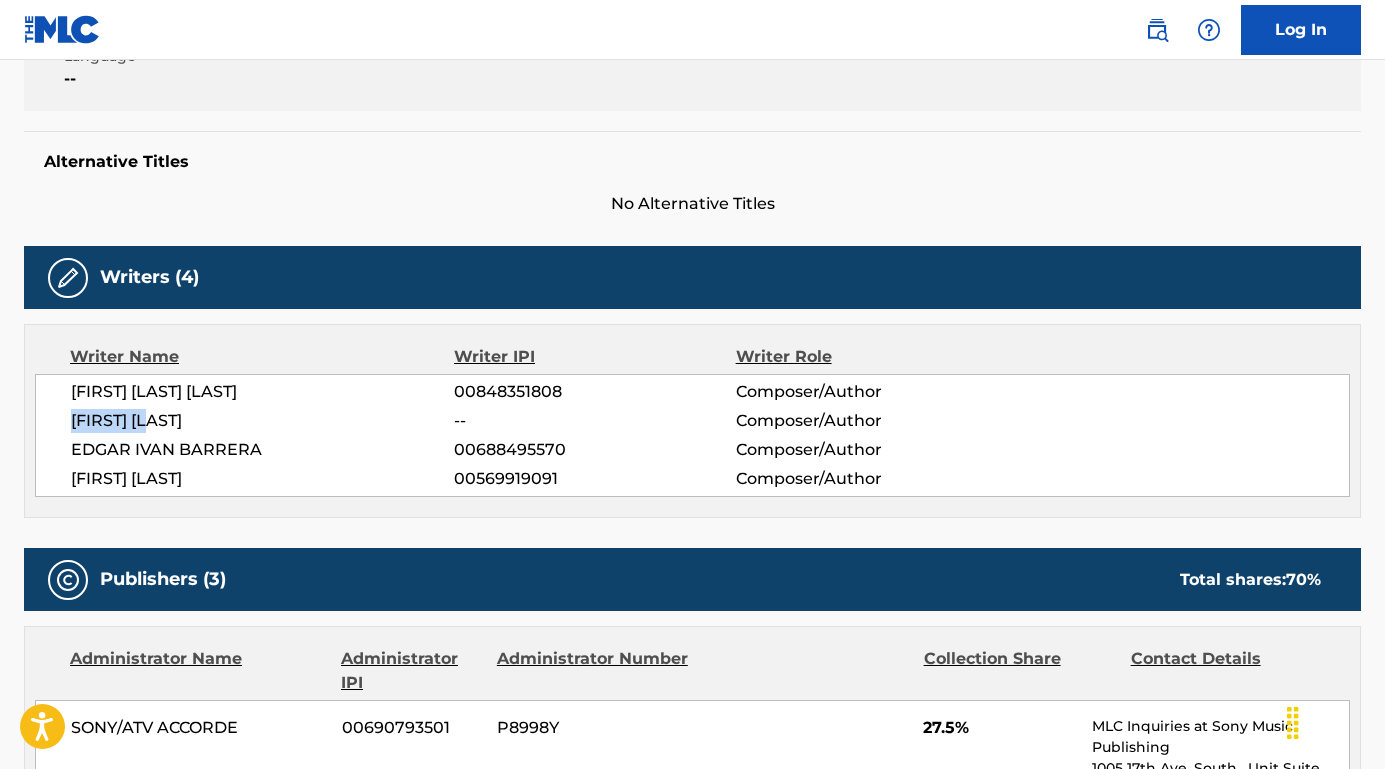 scroll, scrollTop: 180, scrollLeft: 0, axis: vertical 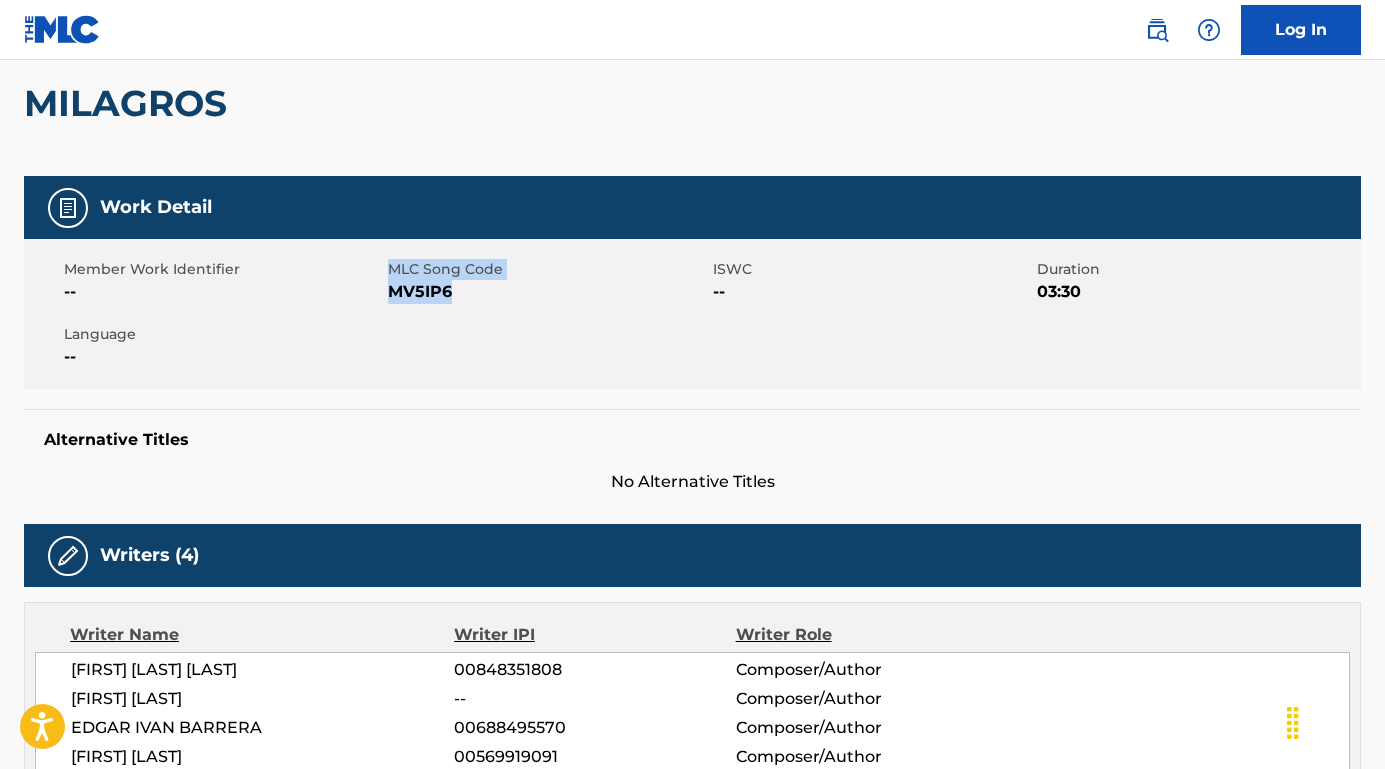 drag, startPoint x: 472, startPoint y: 292, endPoint x: 381, endPoint y: 289, distance: 91.04944 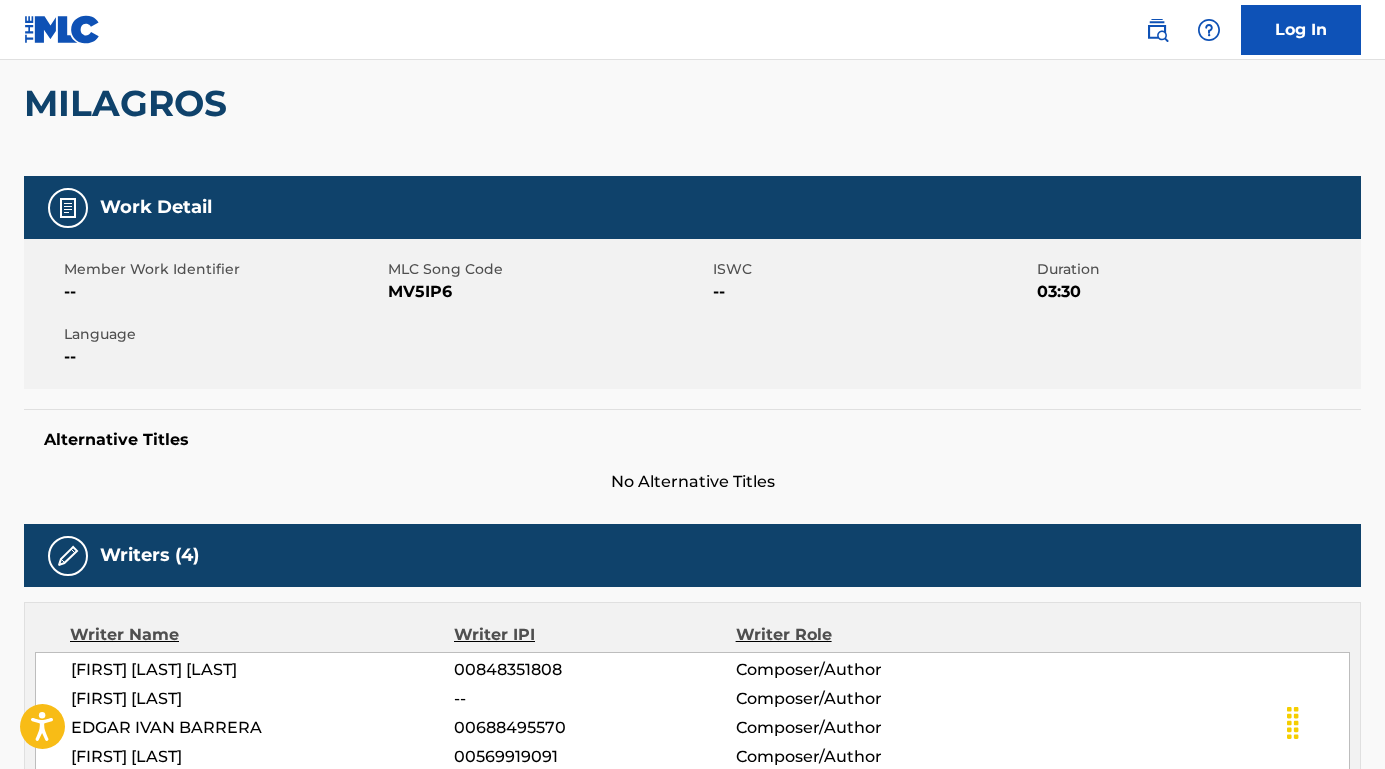 click on "Member Work Identifier -- MLC Song Code MV5IP6 ISWC -- Duration 03:30 Language --" at bounding box center (692, 314) 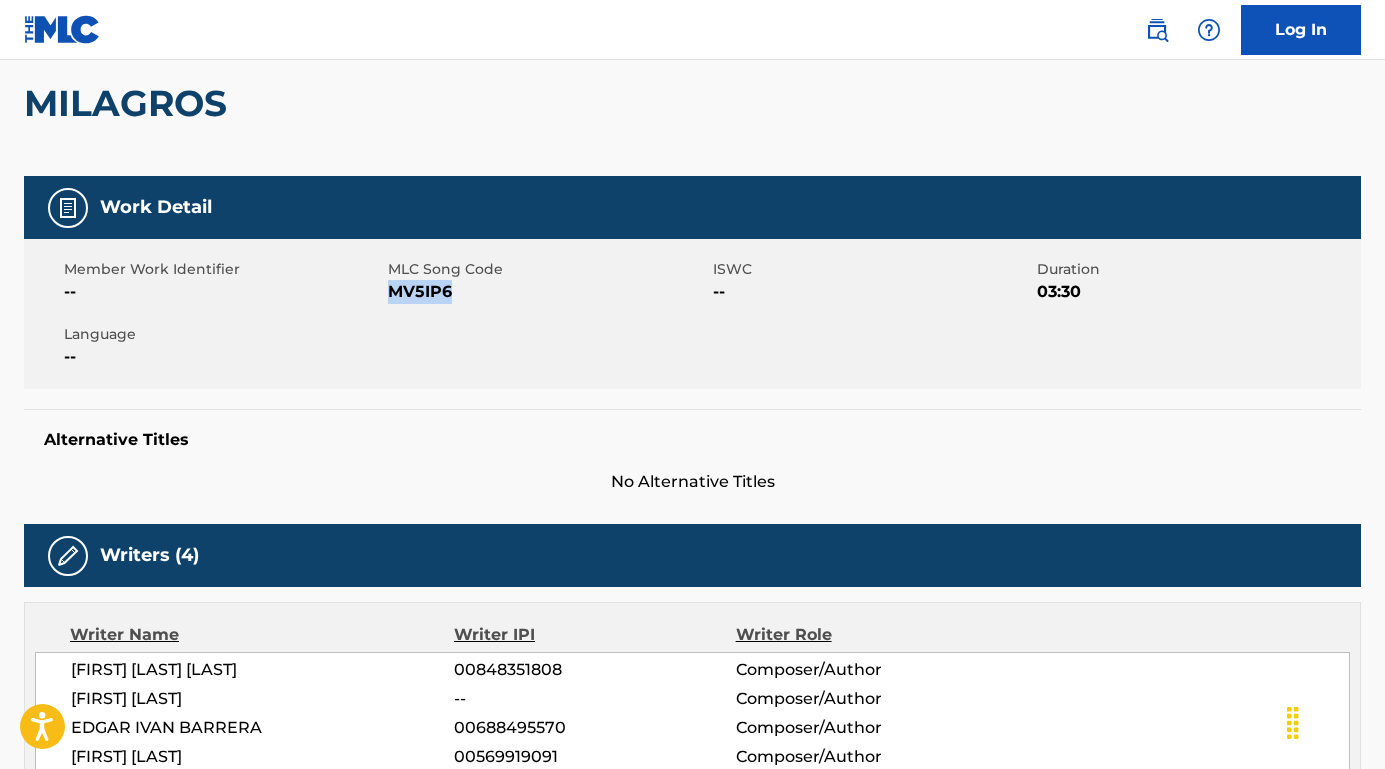 drag, startPoint x: 457, startPoint y: 303, endPoint x: 391, endPoint y: 296, distance: 66.37017 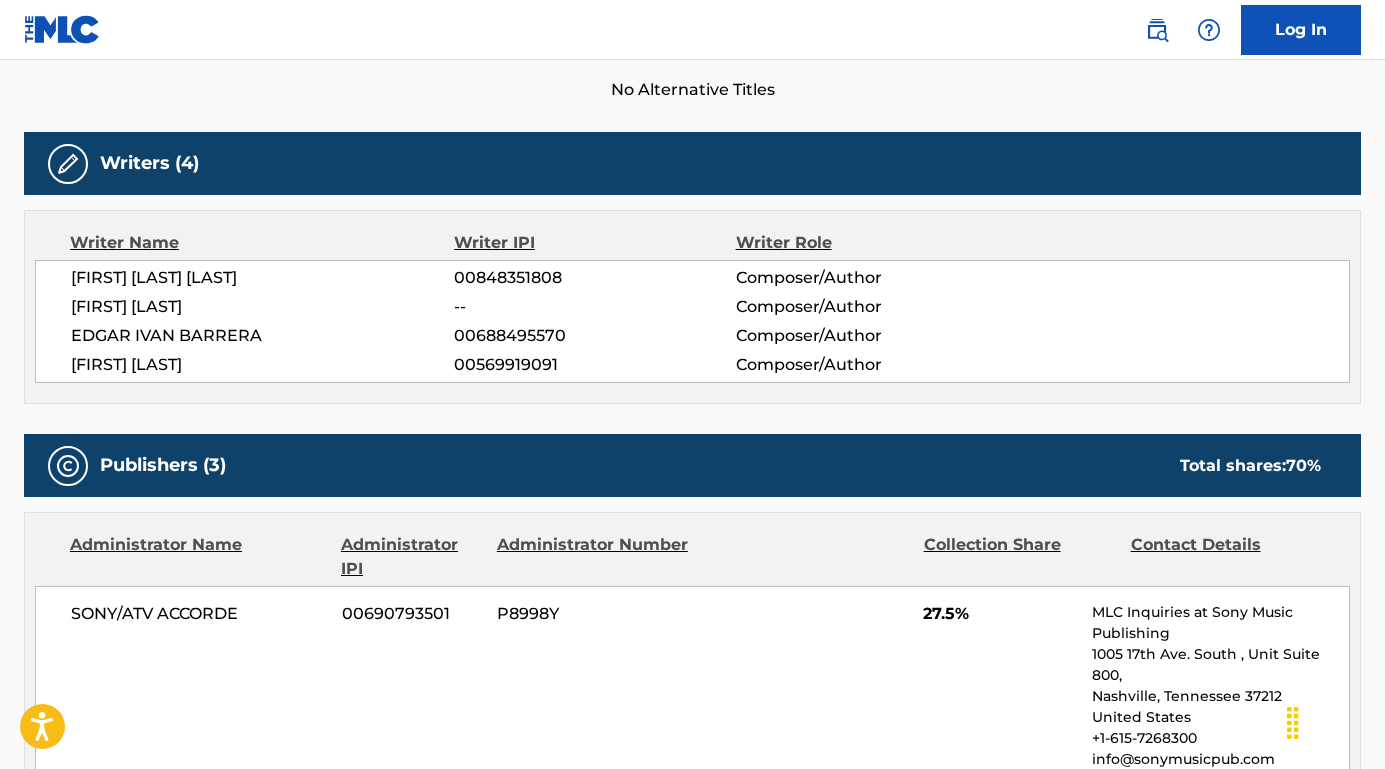 scroll, scrollTop: 796, scrollLeft: 0, axis: vertical 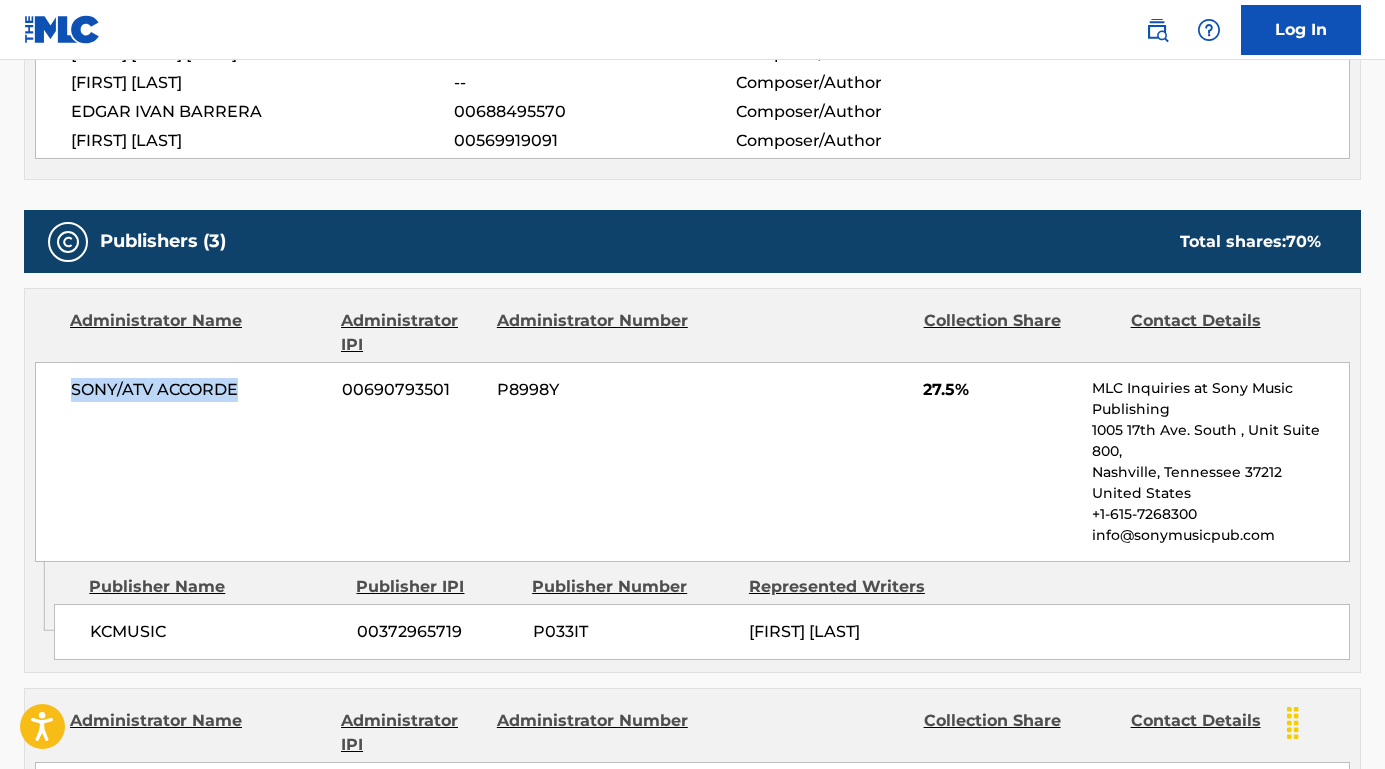 drag, startPoint x: 263, startPoint y: 397, endPoint x: 69, endPoint y: 384, distance: 194.43507 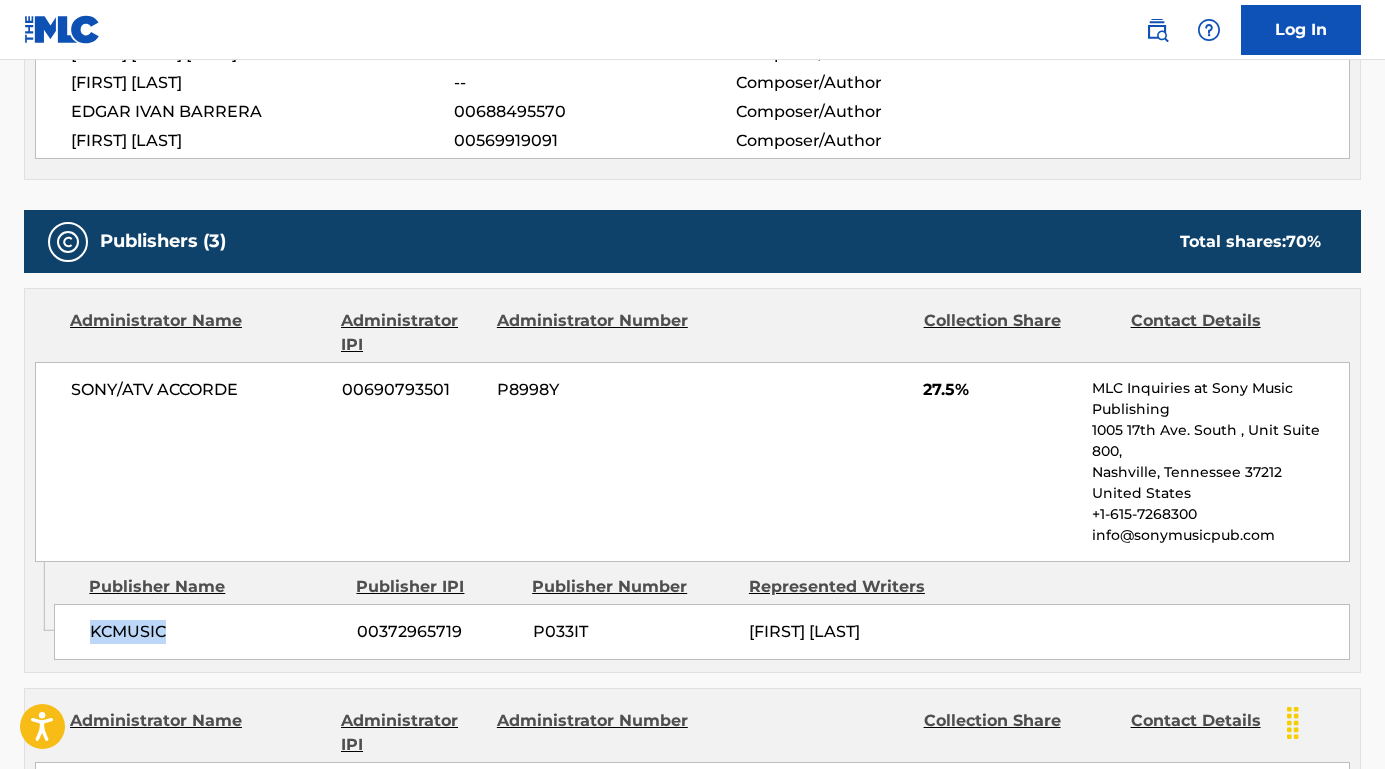 drag, startPoint x: 185, startPoint y: 622, endPoint x: 129, endPoint y: 577, distance: 71.8401 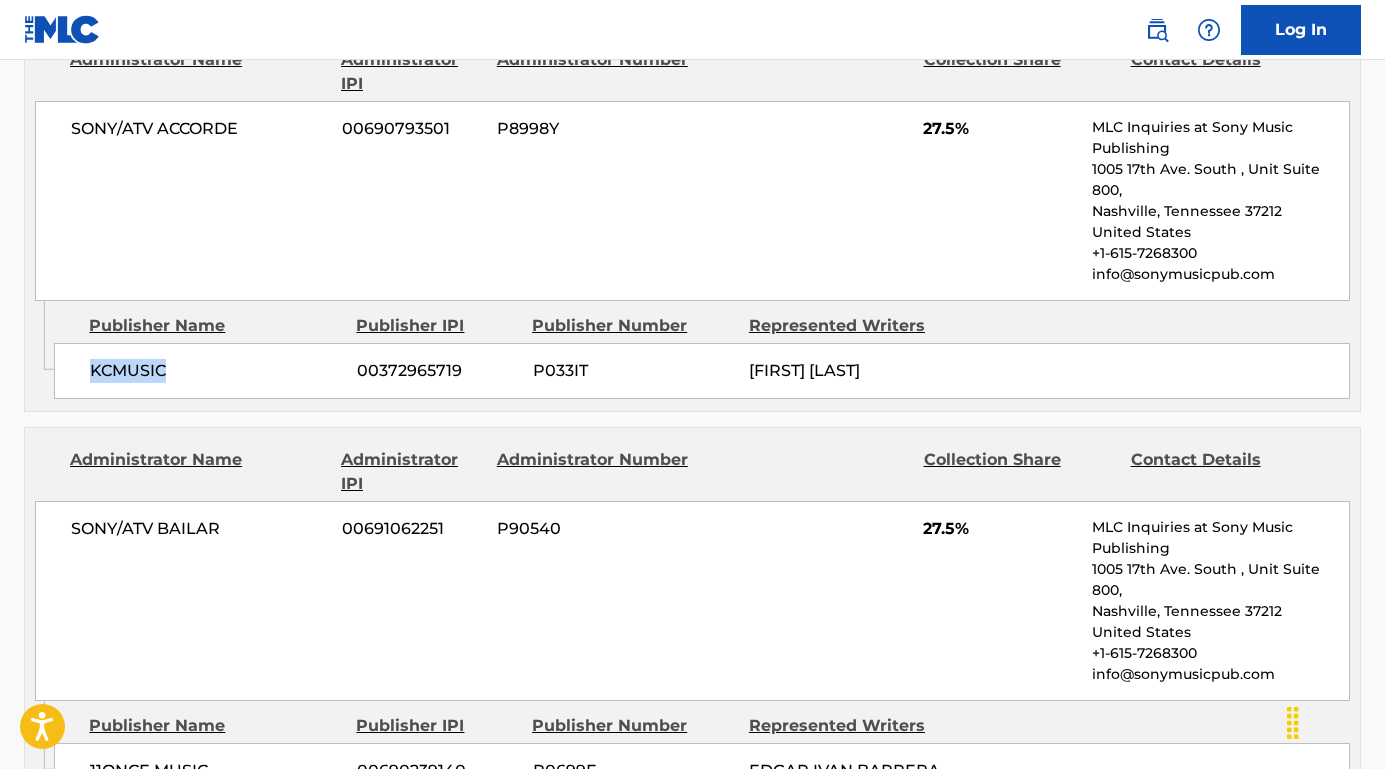 scroll, scrollTop: 1102, scrollLeft: 0, axis: vertical 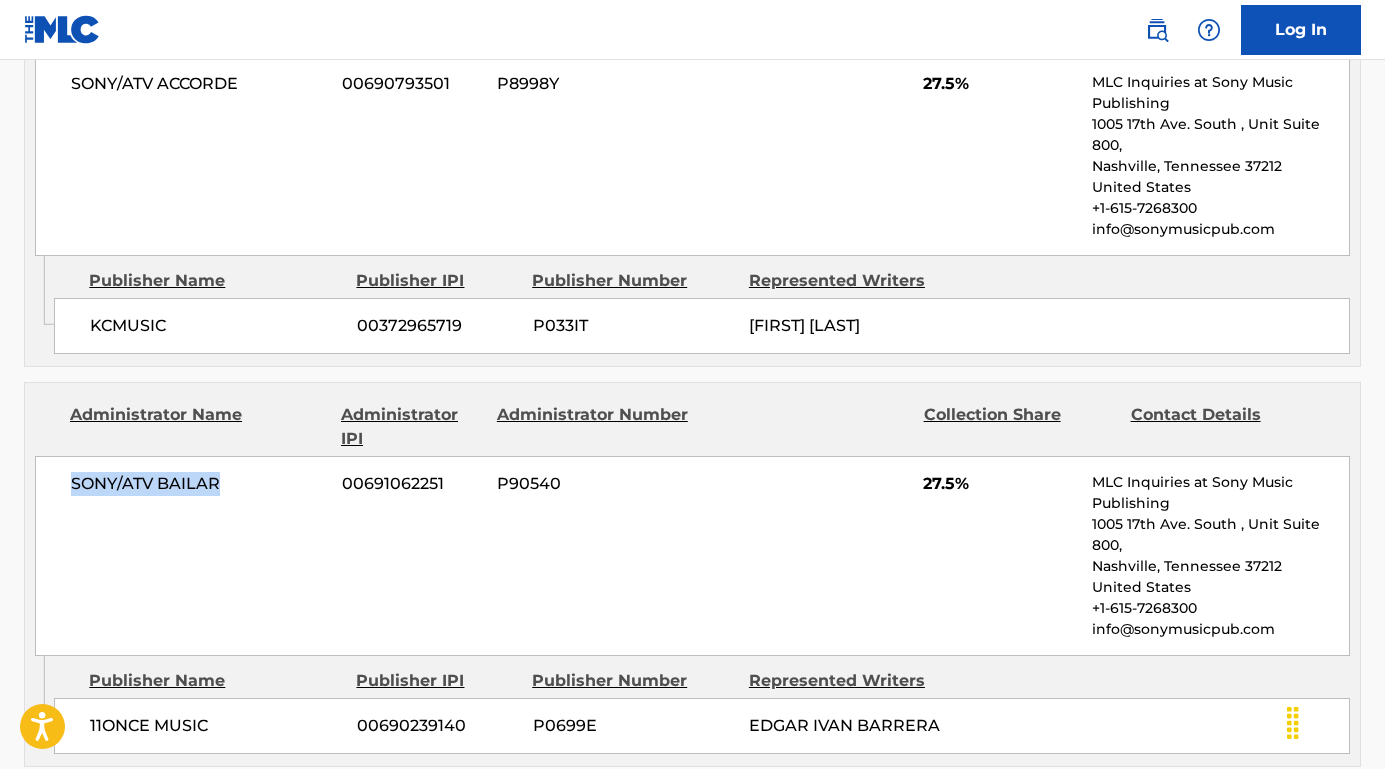drag, startPoint x: 227, startPoint y: 483, endPoint x: 66, endPoint y: 477, distance: 161.11176 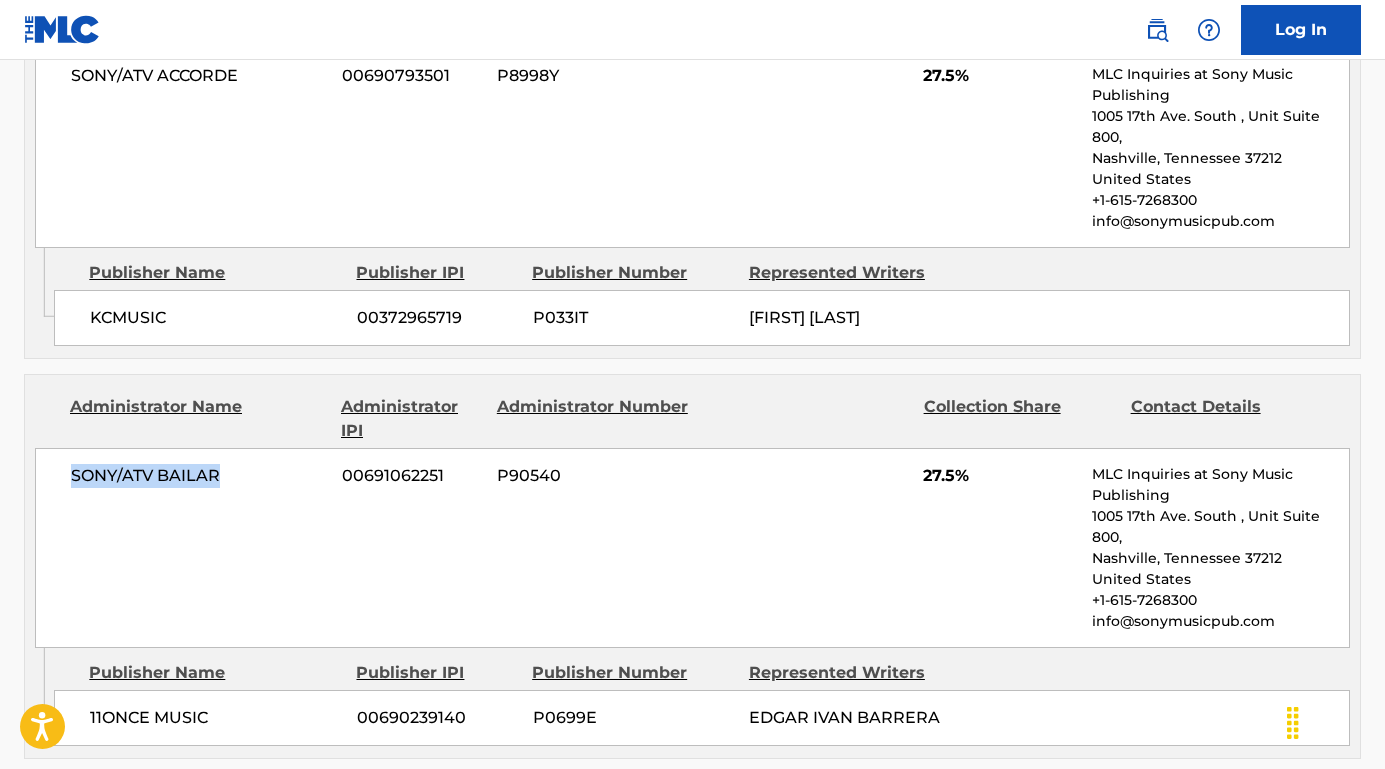 scroll, scrollTop: 1222, scrollLeft: 0, axis: vertical 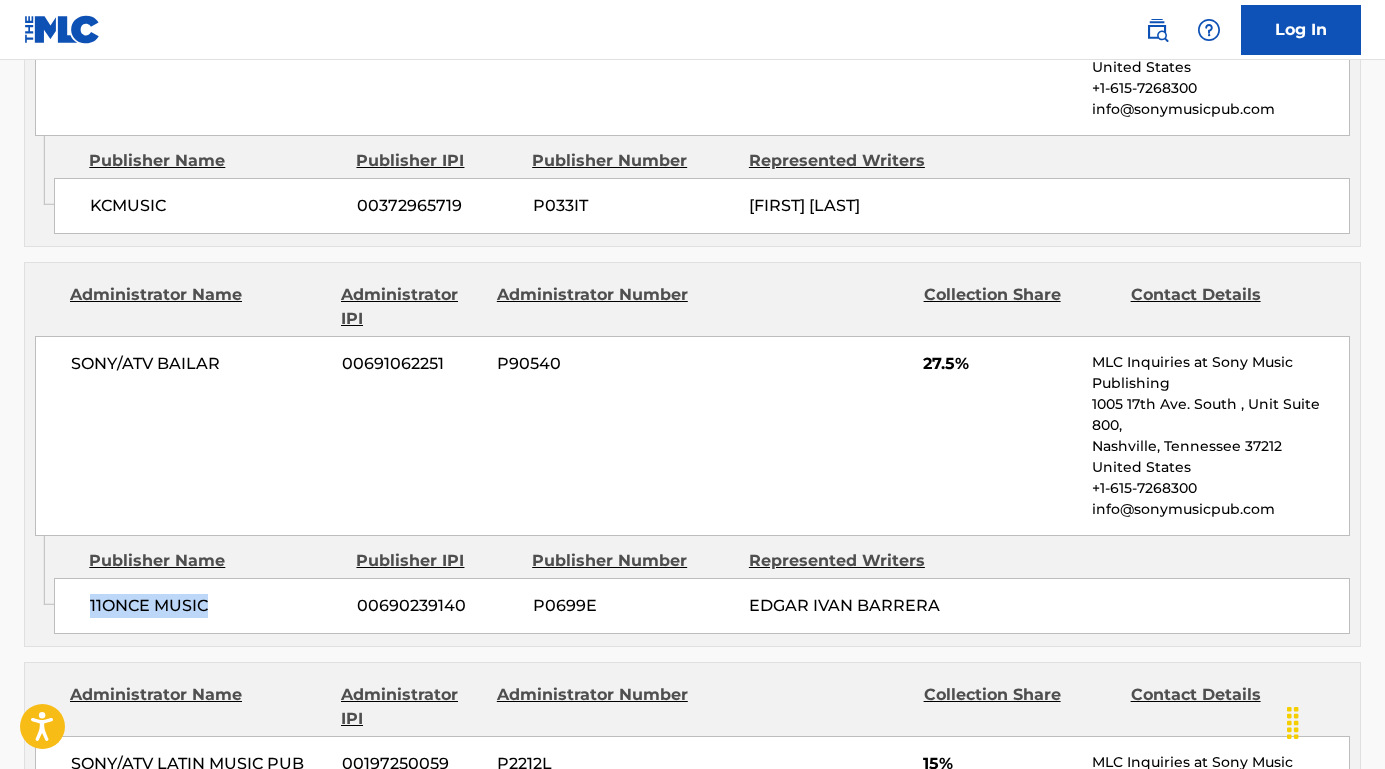 drag, startPoint x: 220, startPoint y: 598, endPoint x: 75, endPoint y: 595, distance: 145.03104 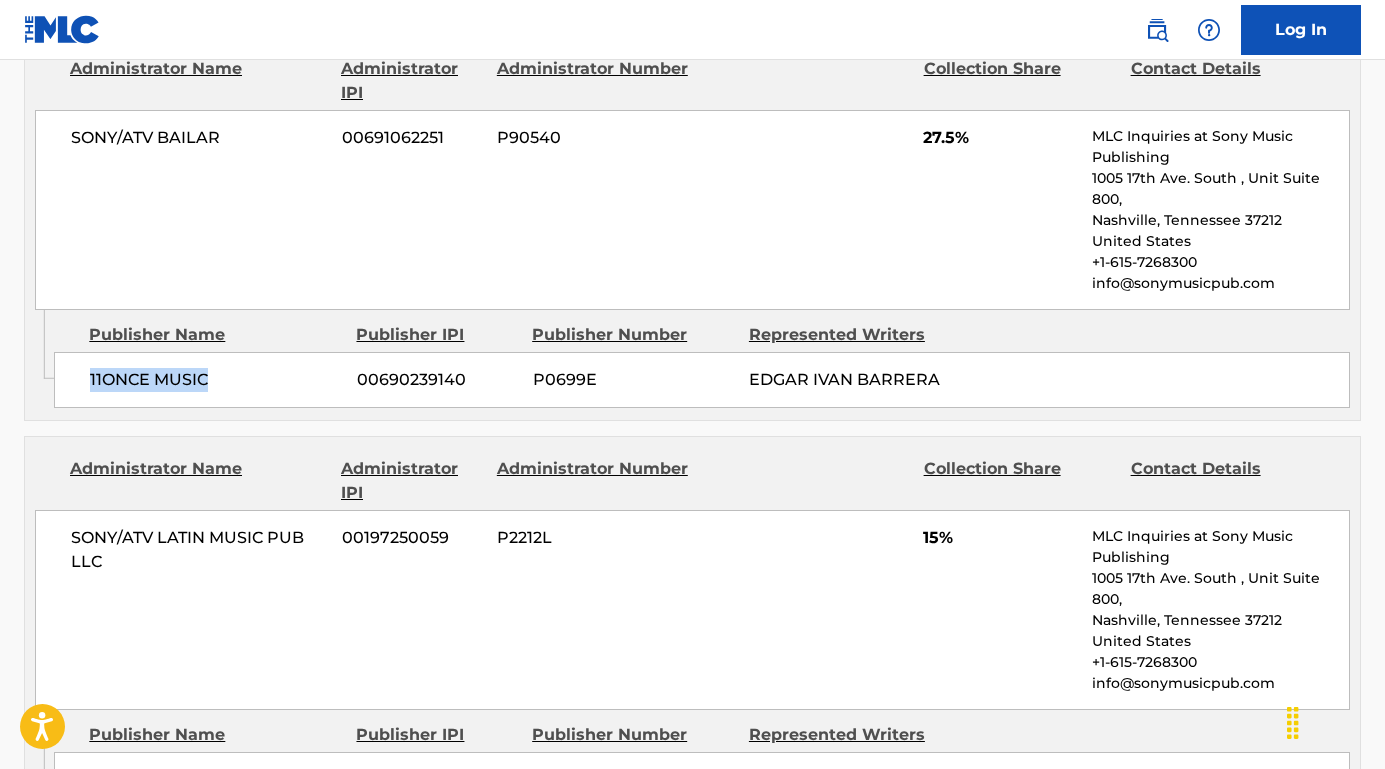 scroll, scrollTop: 1538, scrollLeft: 0, axis: vertical 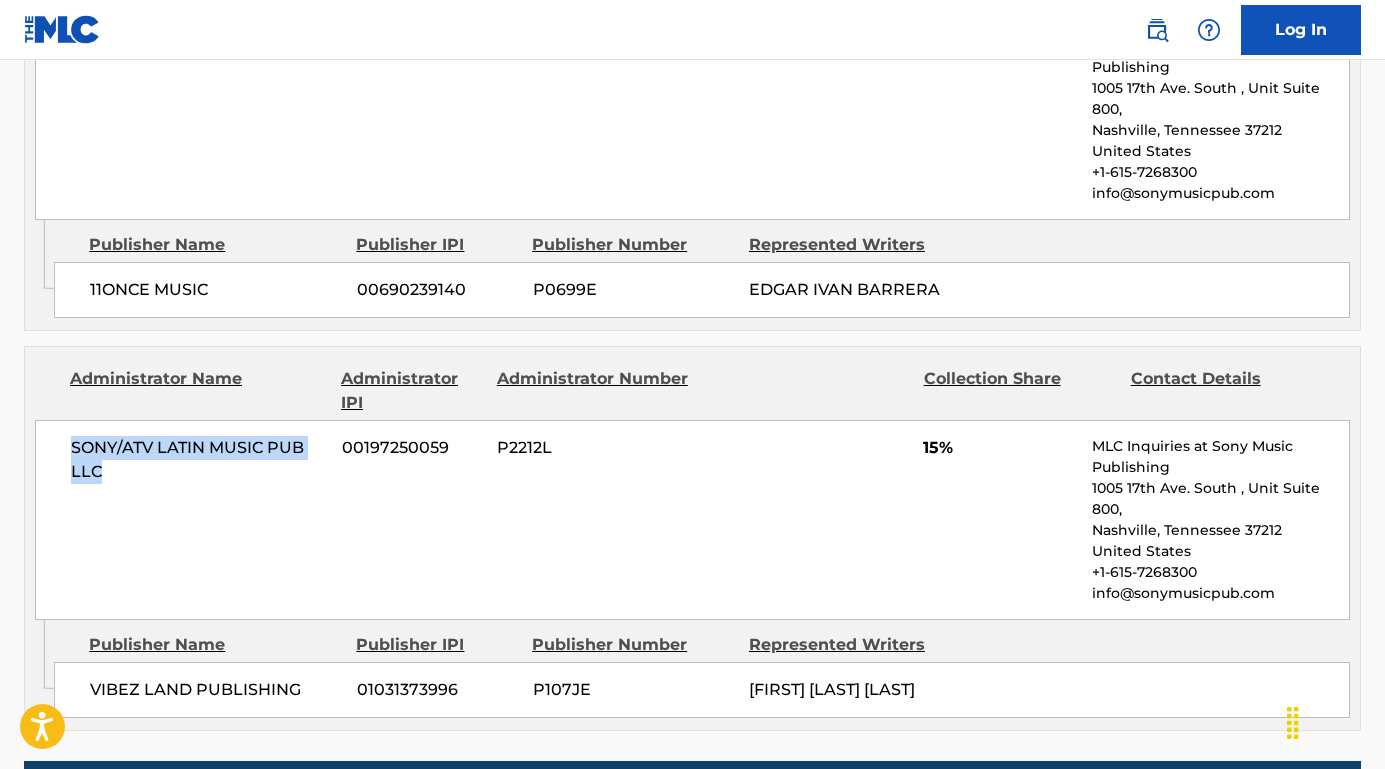 drag, startPoint x: 178, startPoint y: 474, endPoint x: 45, endPoint y: 454, distance: 134.49535 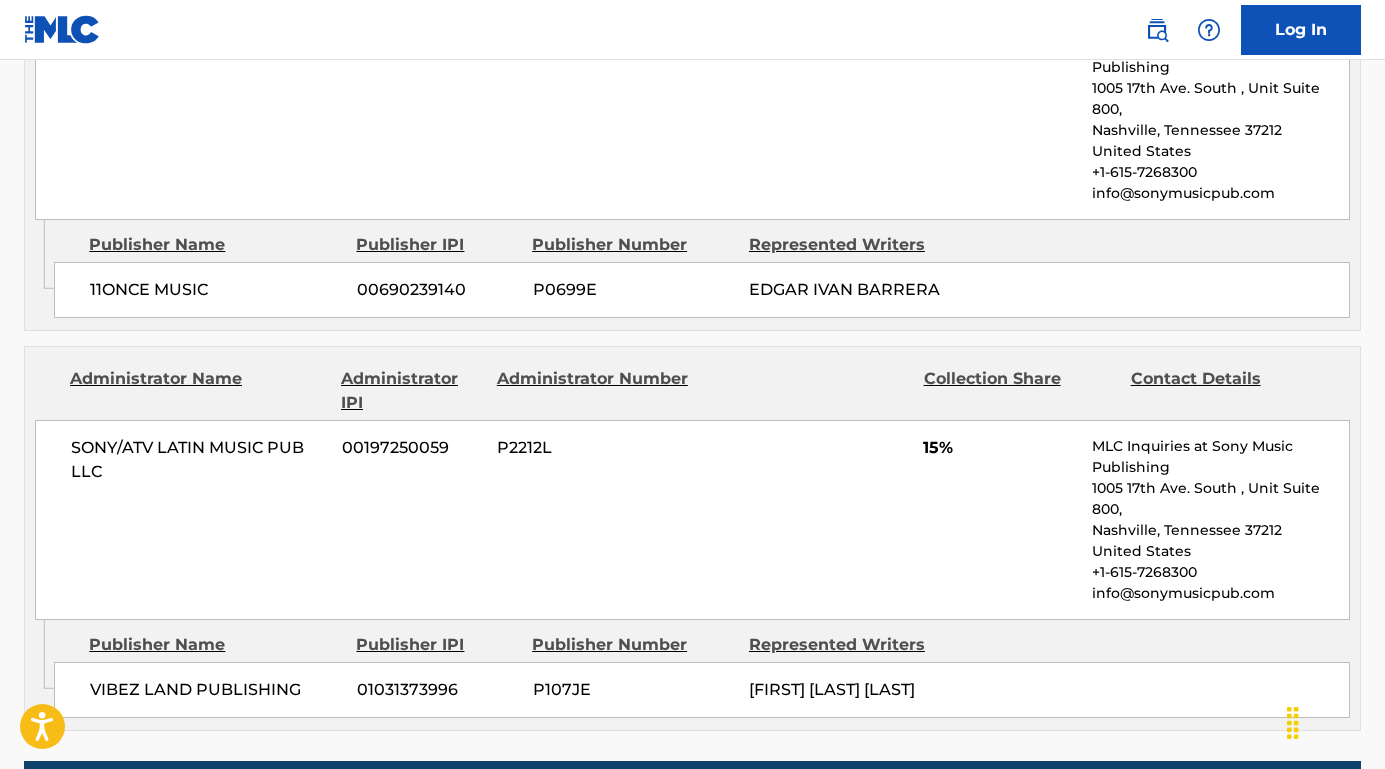 click on "SONY/ATV LATIN MUSIC PUB LLC" at bounding box center [199, 460] 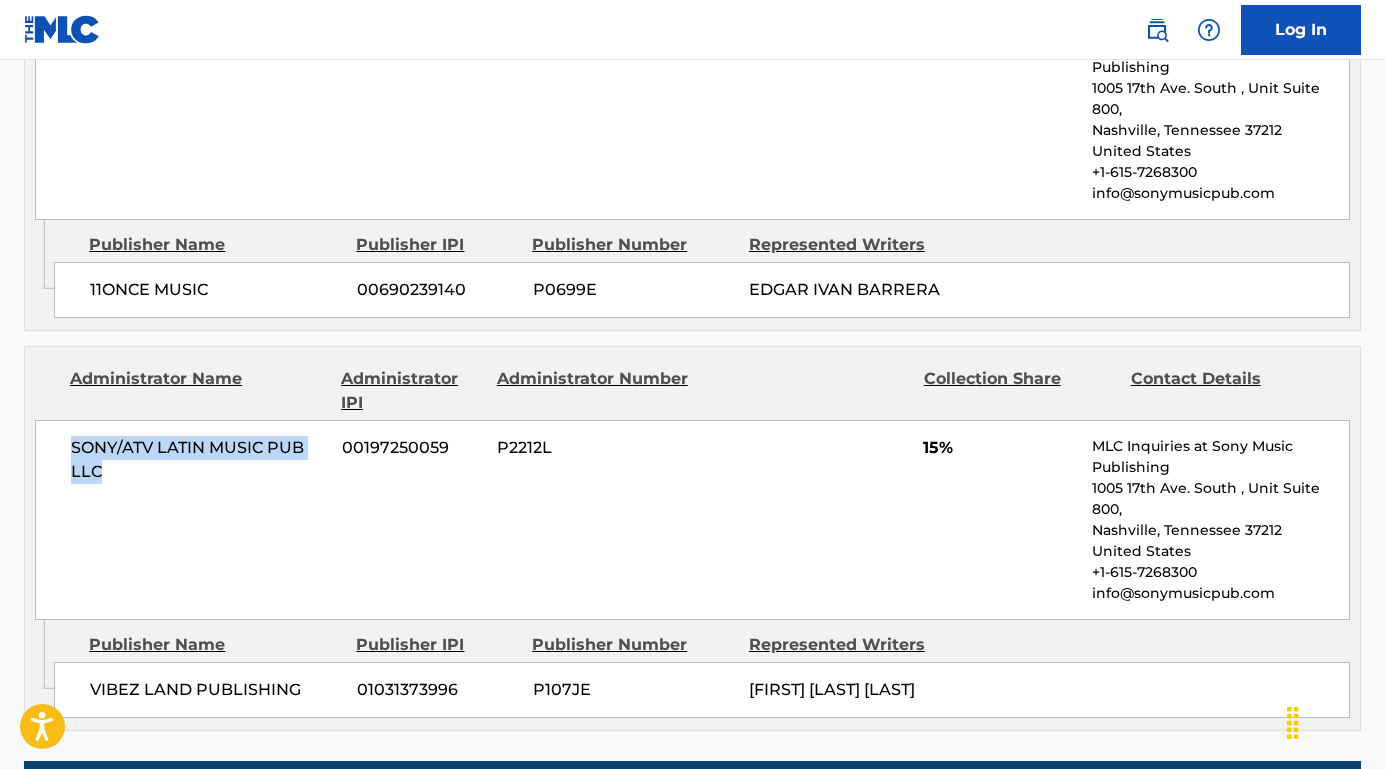 drag, startPoint x: 121, startPoint y: 467, endPoint x: 86, endPoint y: 421, distance: 57.801384 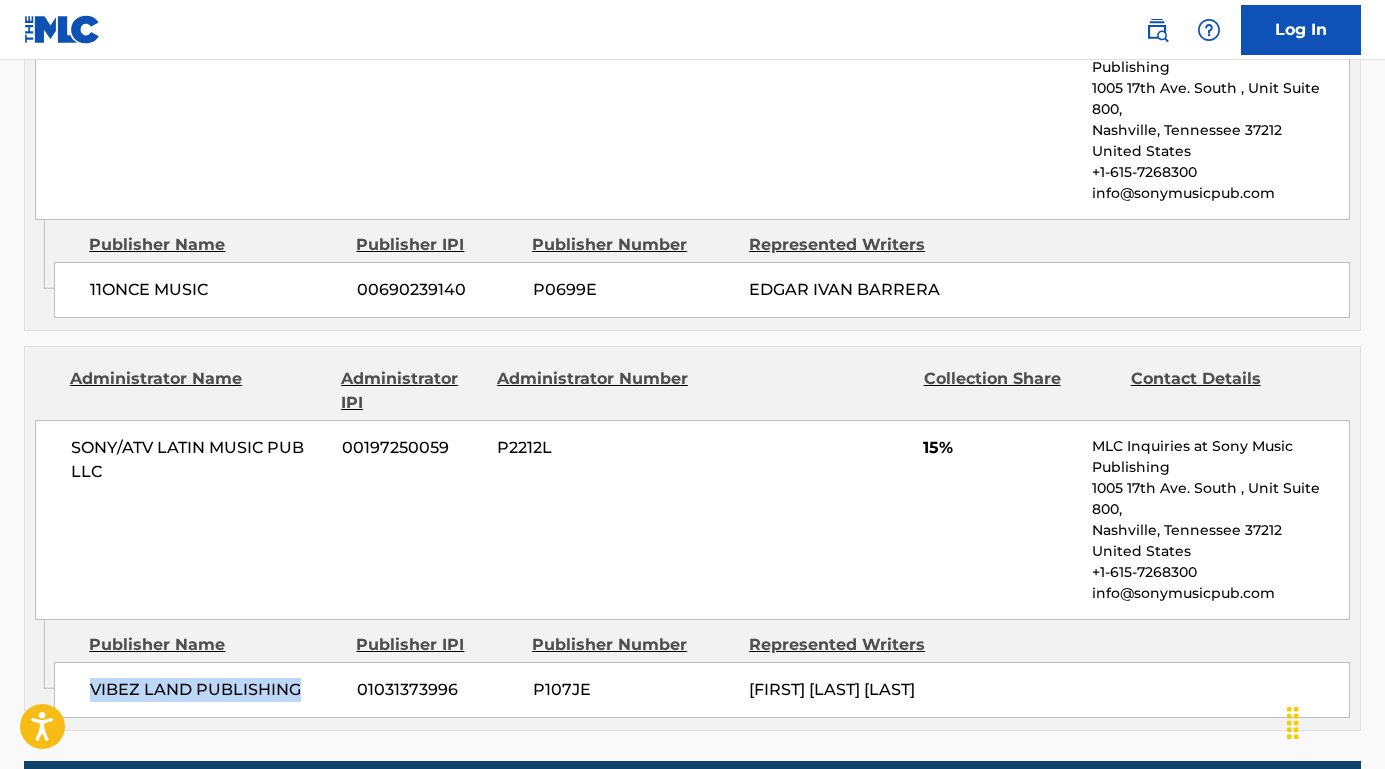 drag, startPoint x: 295, startPoint y: 684, endPoint x: 85, endPoint y: 681, distance: 210.02142 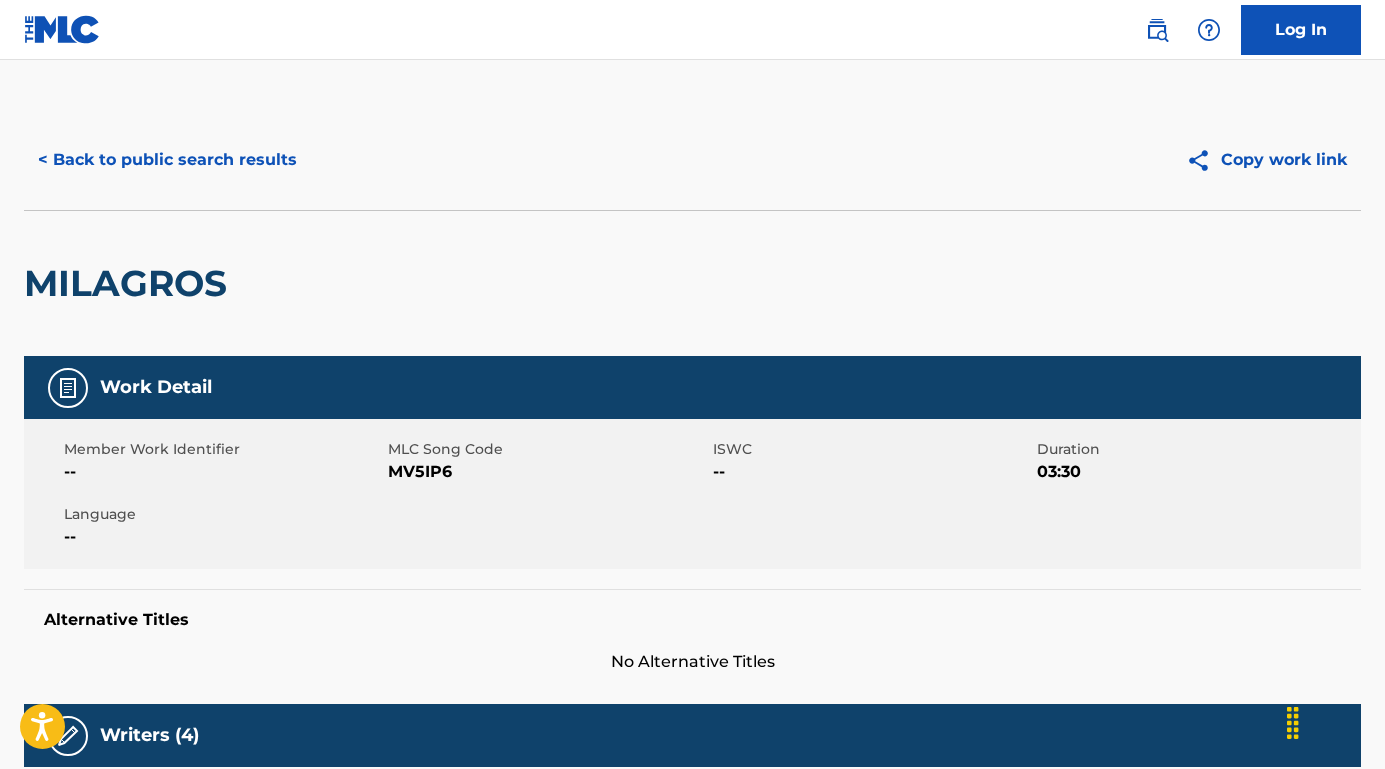 scroll, scrollTop: 0, scrollLeft: 0, axis: both 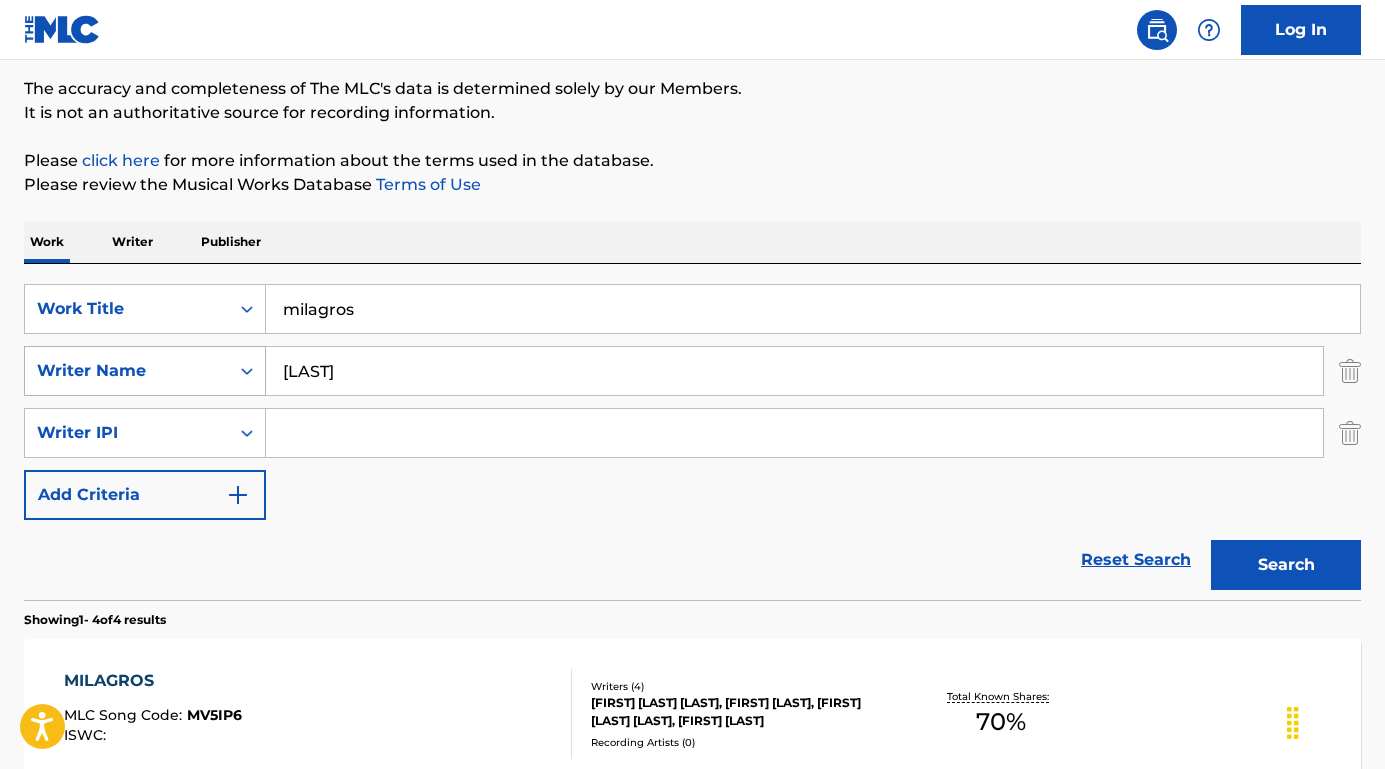 drag, startPoint x: 360, startPoint y: 372, endPoint x: 251, endPoint y: 369, distance: 109.041275 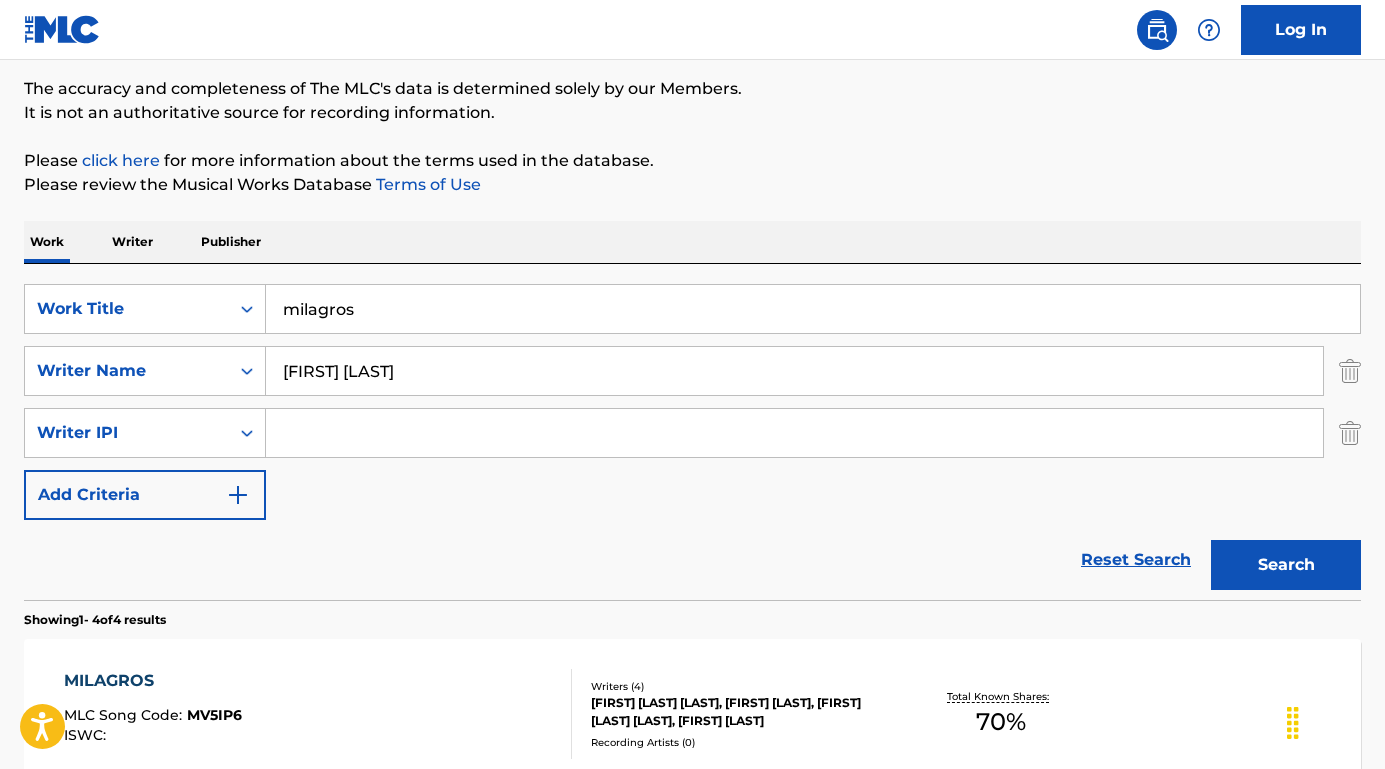 type on "[FIRST] [LAST]" 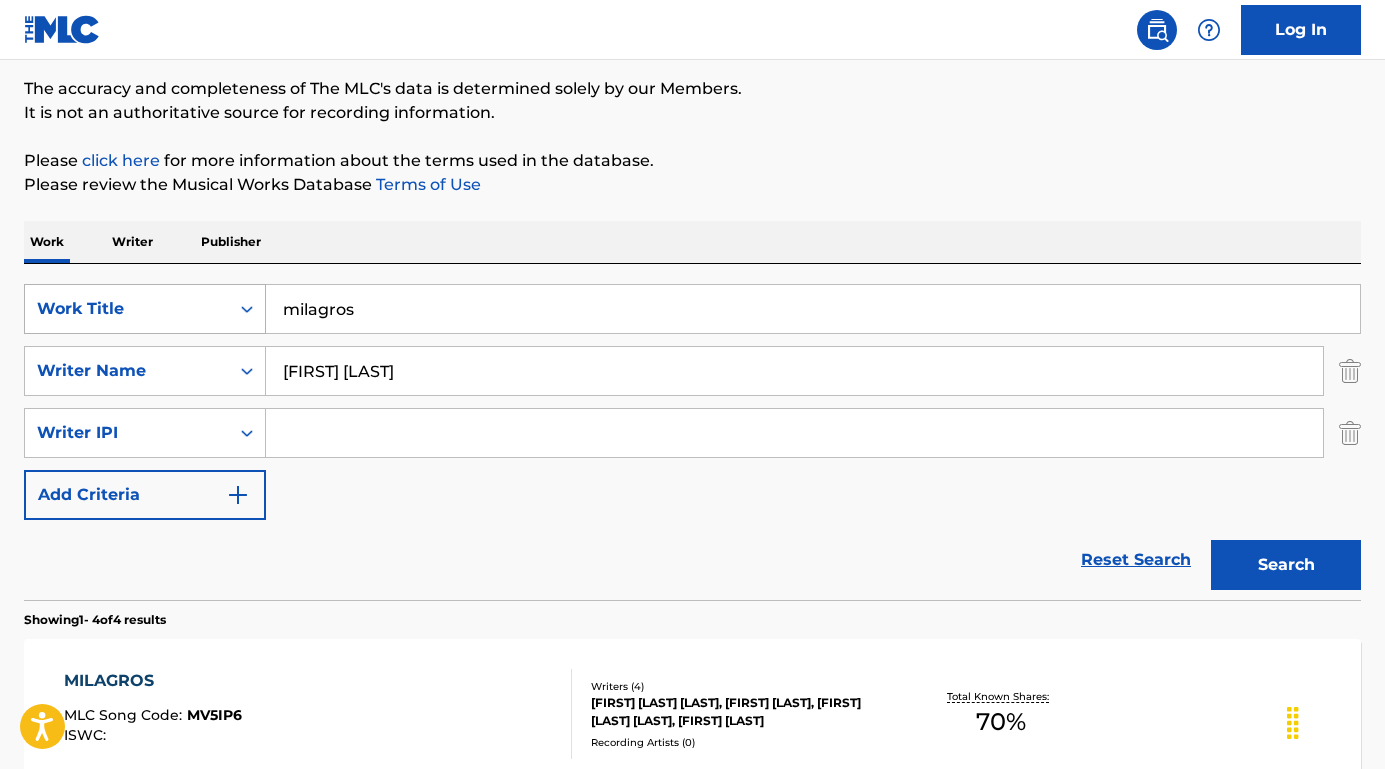 drag, startPoint x: 403, startPoint y: 310, endPoint x: 214, endPoint y: 310, distance: 189 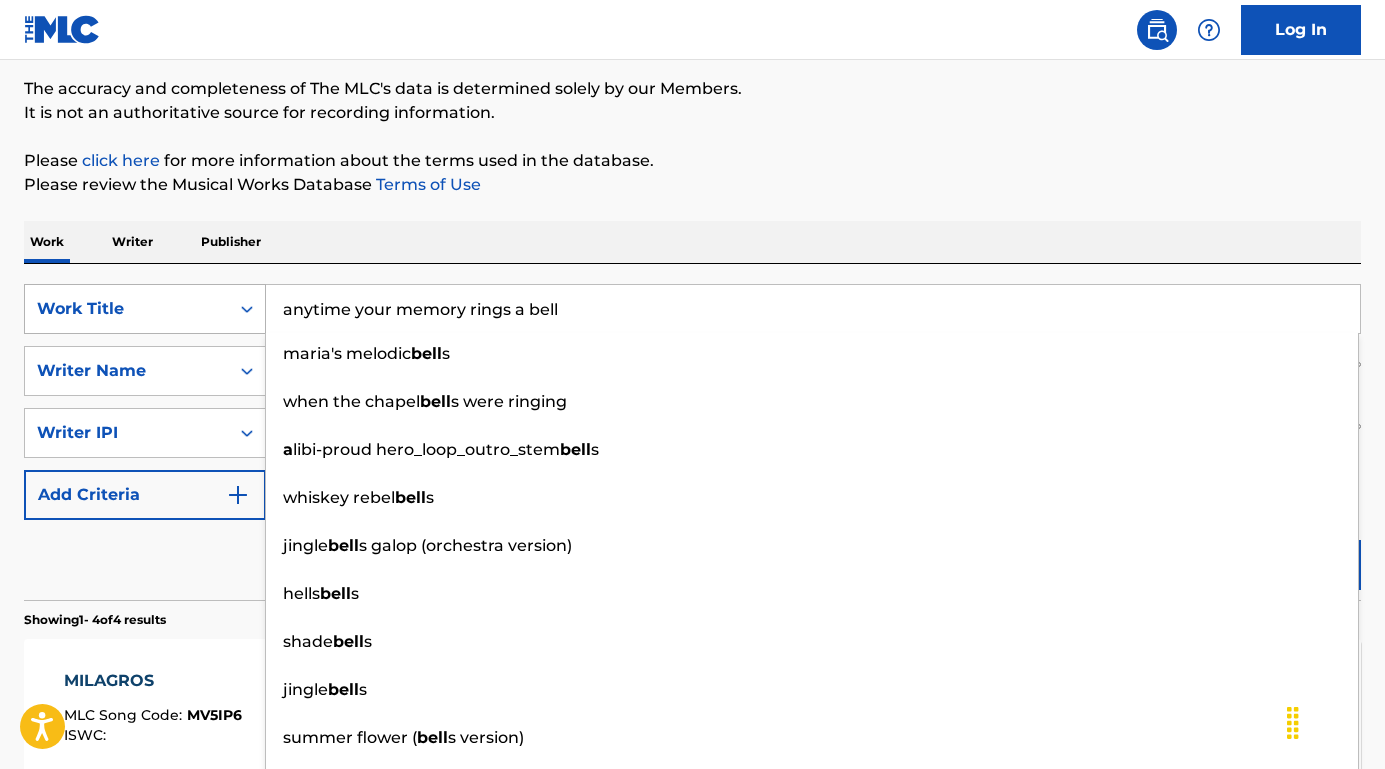 drag, startPoint x: 564, startPoint y: 312, endPoint x: 85, endPoint y: 286, distance: 479.7051 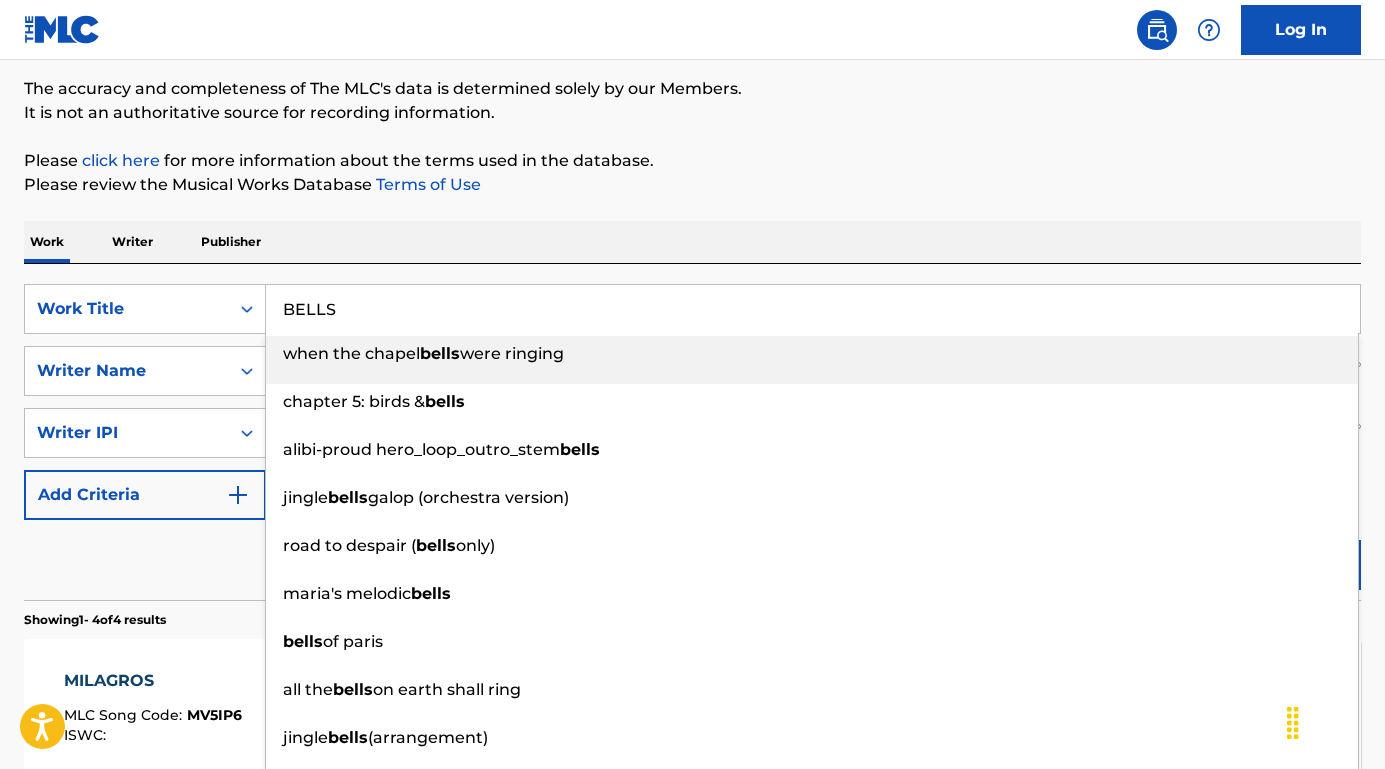 type on "BELLS" 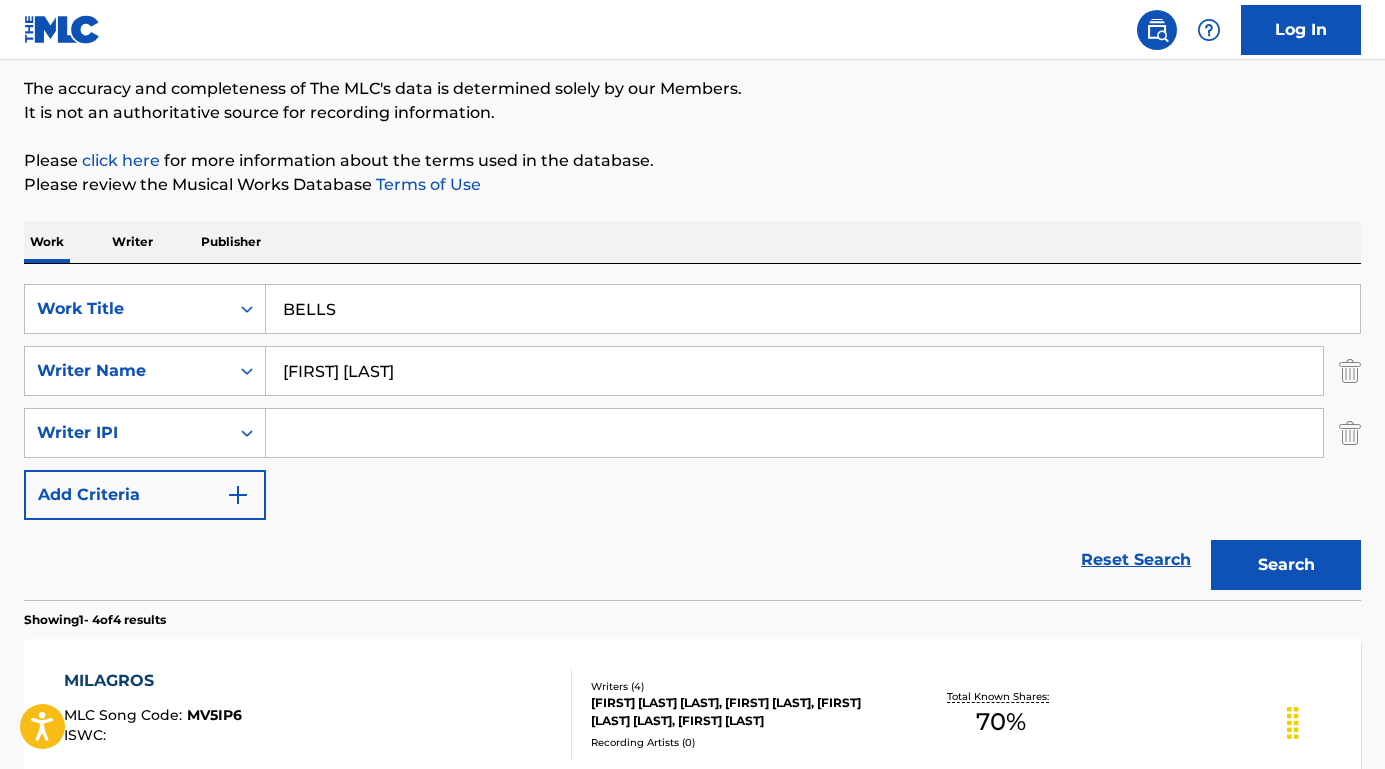click on "Reset Search Search" at bounding box center (692, 560) 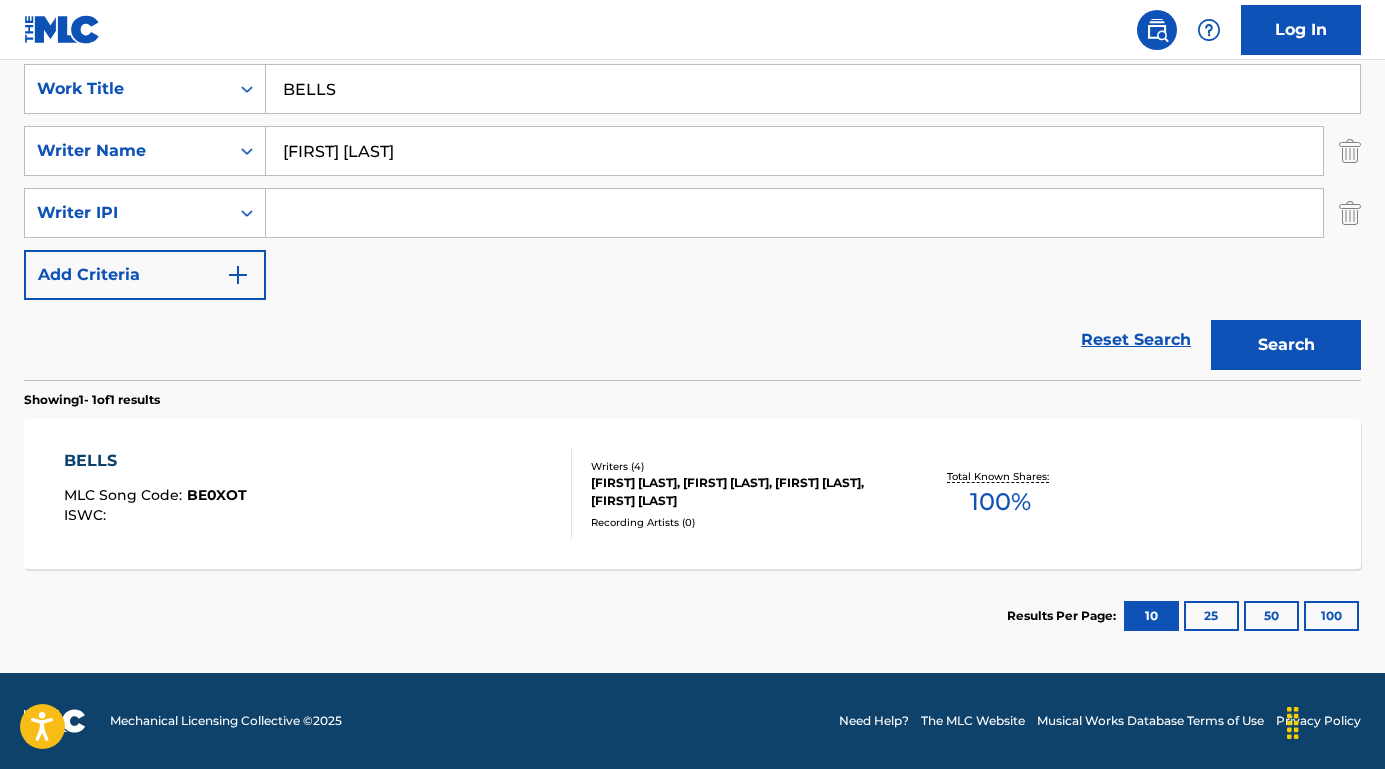 scroll, scrollTop: 381, scrollLeft: 0, axis: vertical 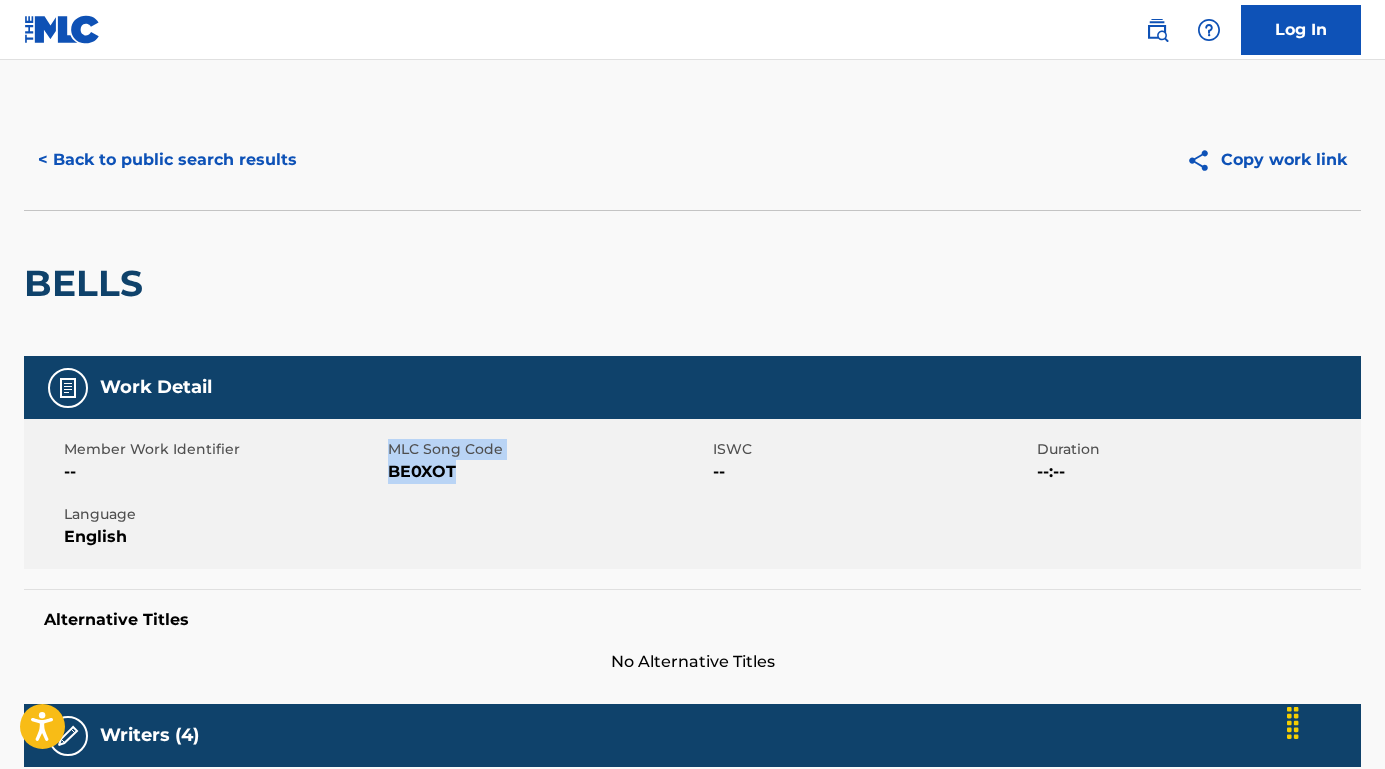 drag, startPoint x: 460, startPoint y: 477, endPoint x: 387, endPoint y: 475, distance: 73.02739 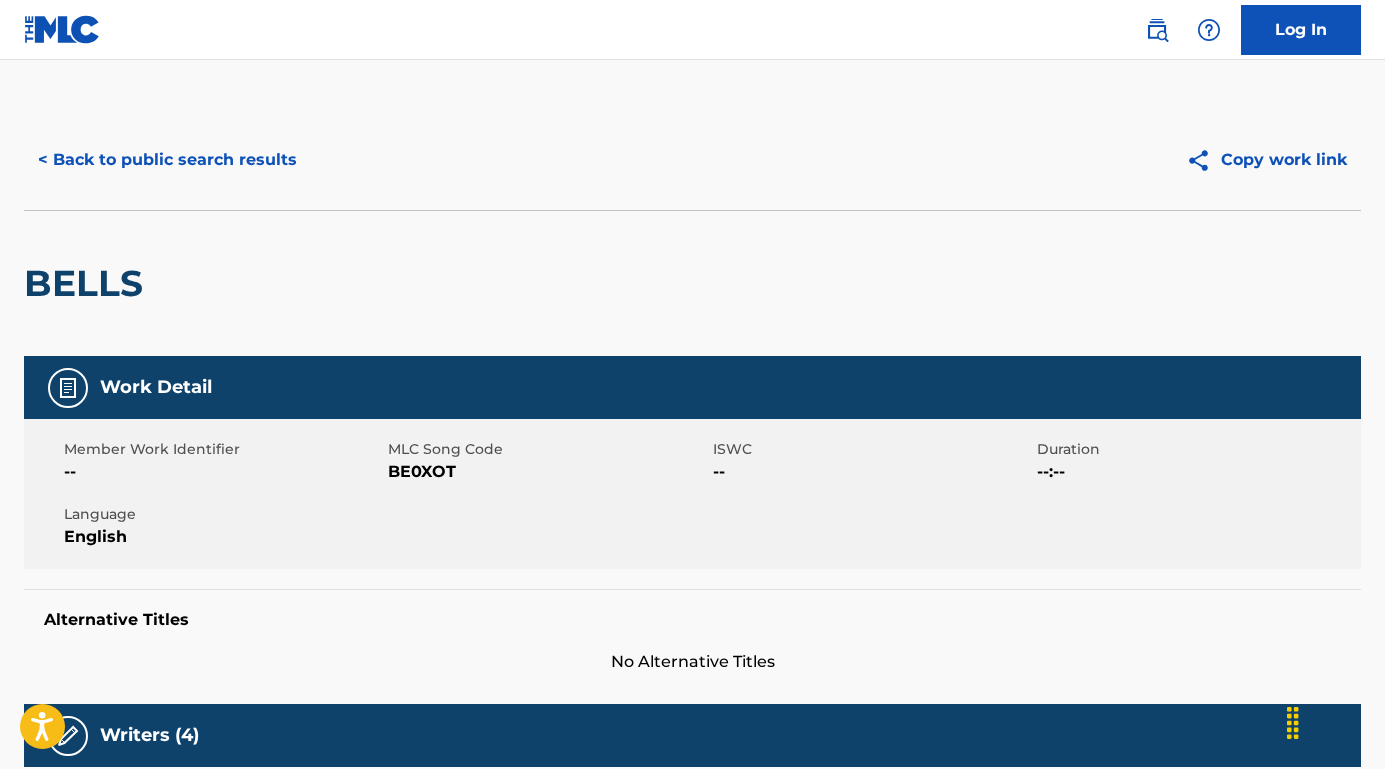 click on "Member Work Identifier -- MLC Song Code [CODE] ISWC -- Duration --:-- Language [LANGUAGE]" at bounding box center (692, 494) 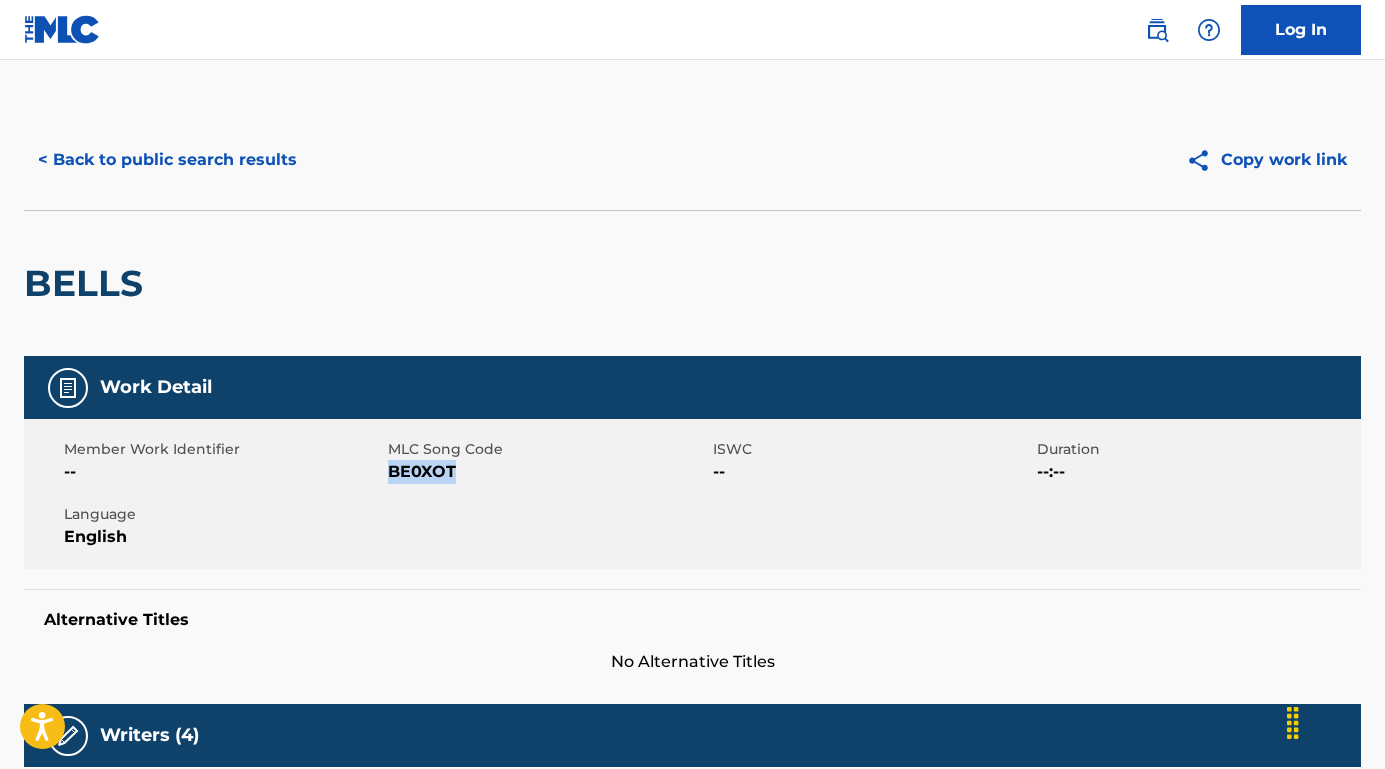 drag, startPoint x: 461, startPoint y: 473, endPoint x: 392, endPoint y: 475, distance: 69.02898 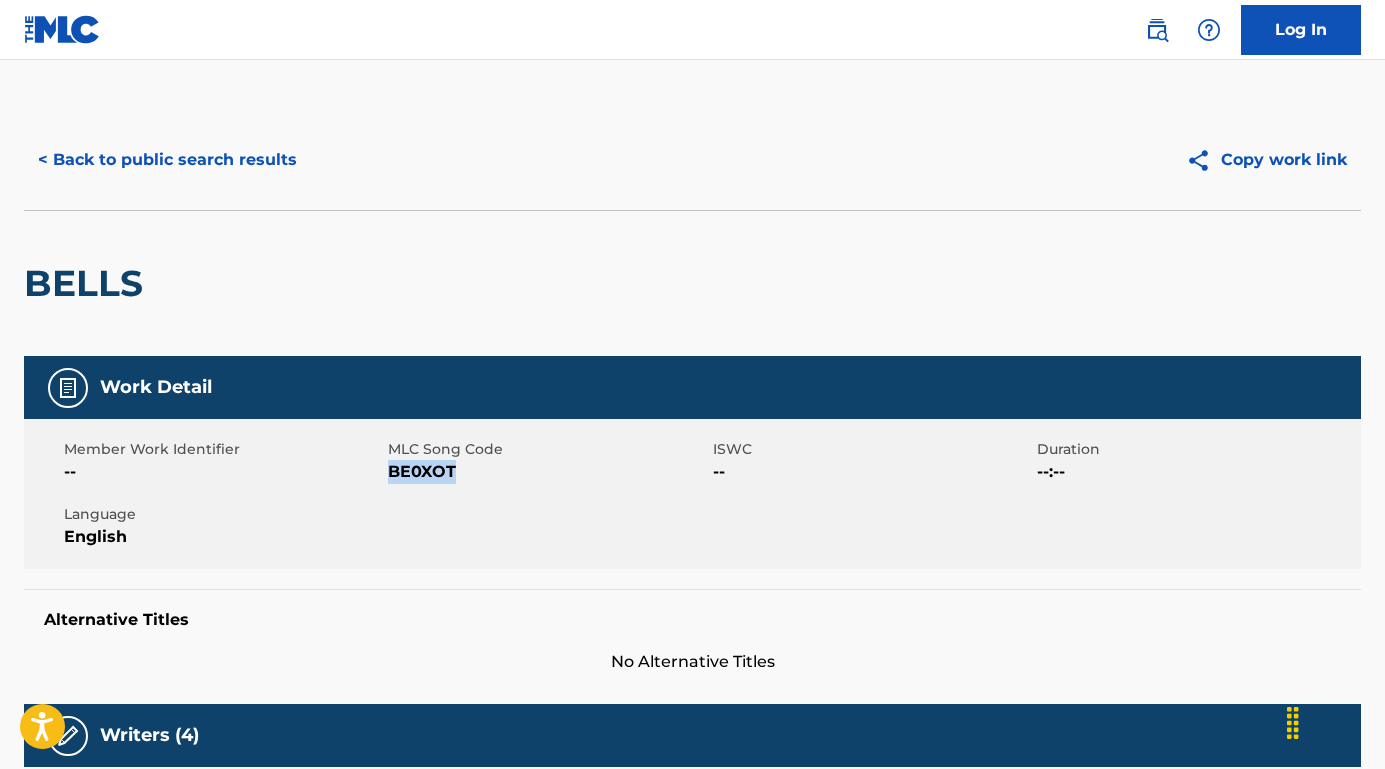scroll, scrollTop: 394, scrollLeft: 0, axis: vertical 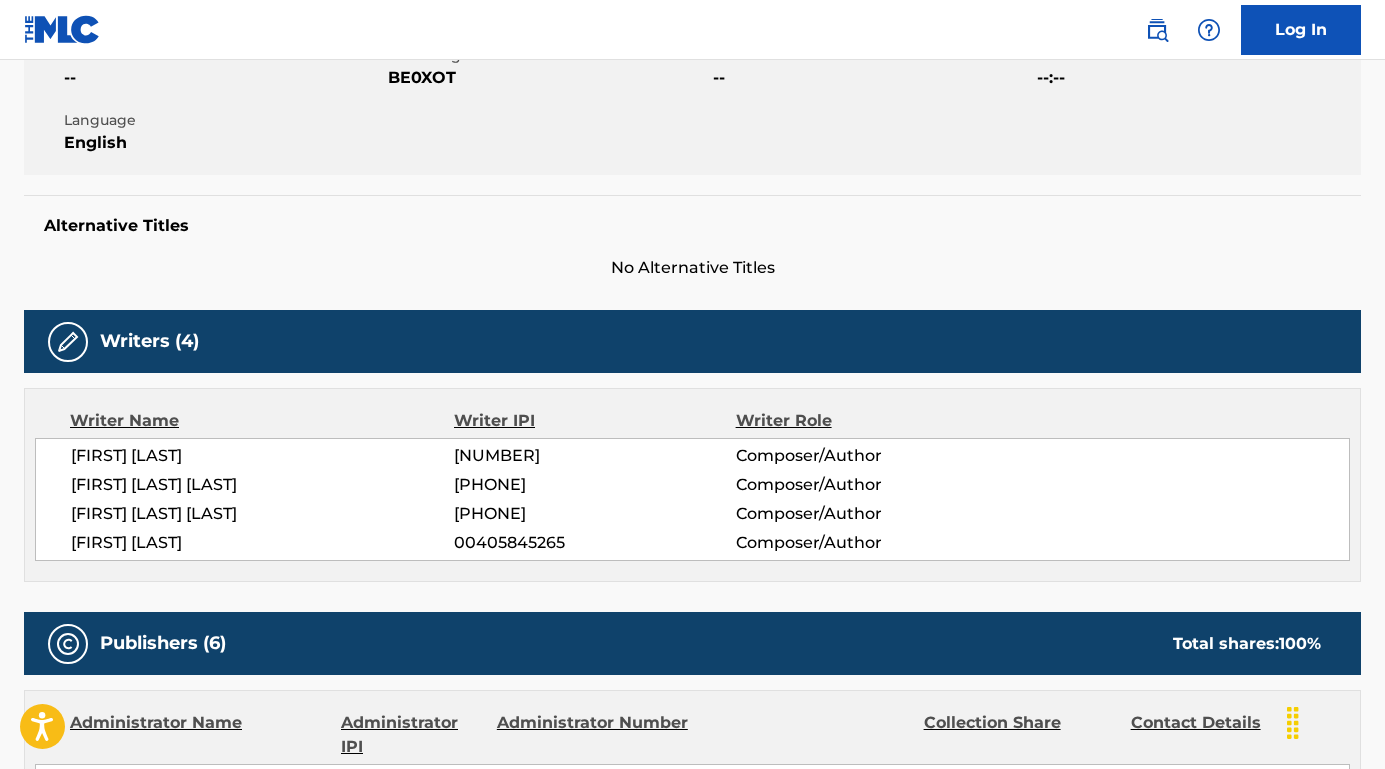 click on "[FIRST] [LAST]" at bounding box center (262, 456) 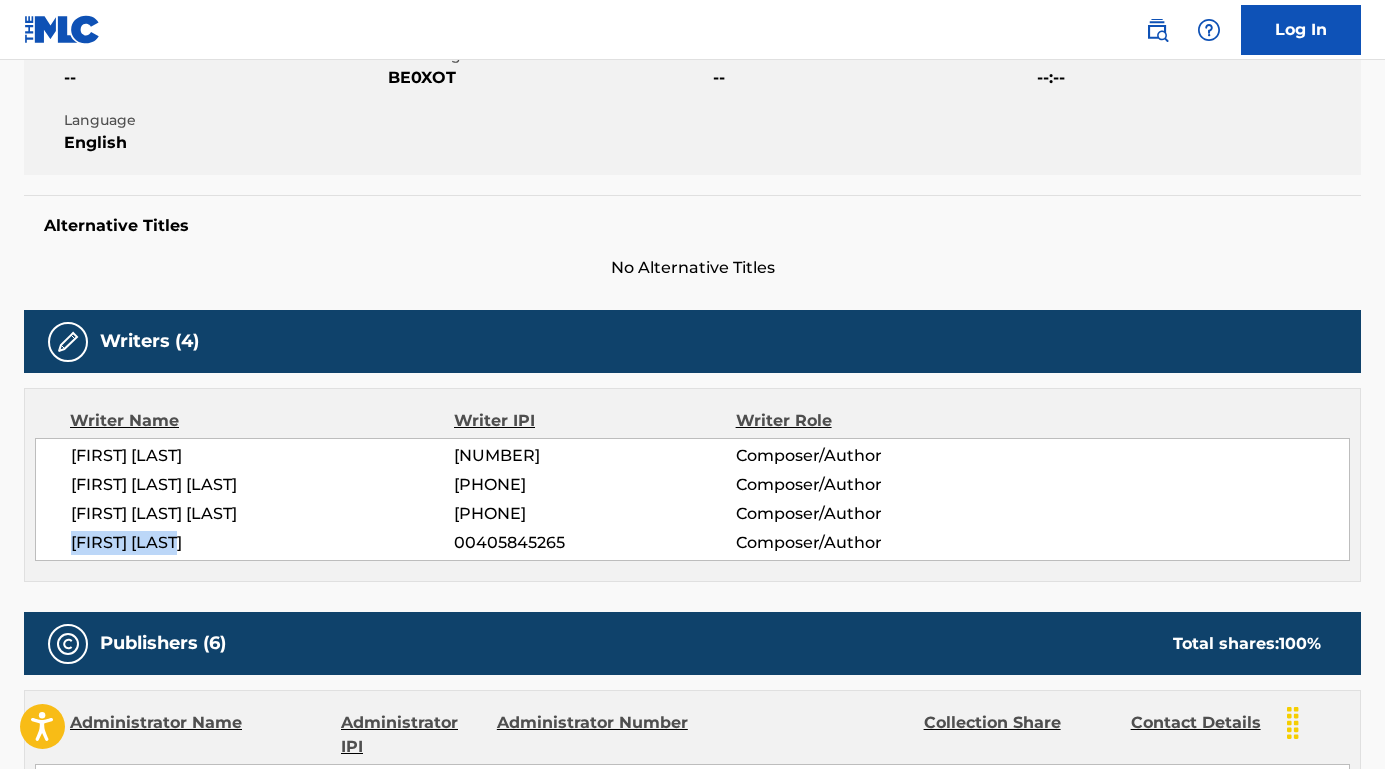 drag, startPoint x: 230, startPoint y: 545, endPoint x: 56, endPoint y: 542, distance: 174.02586 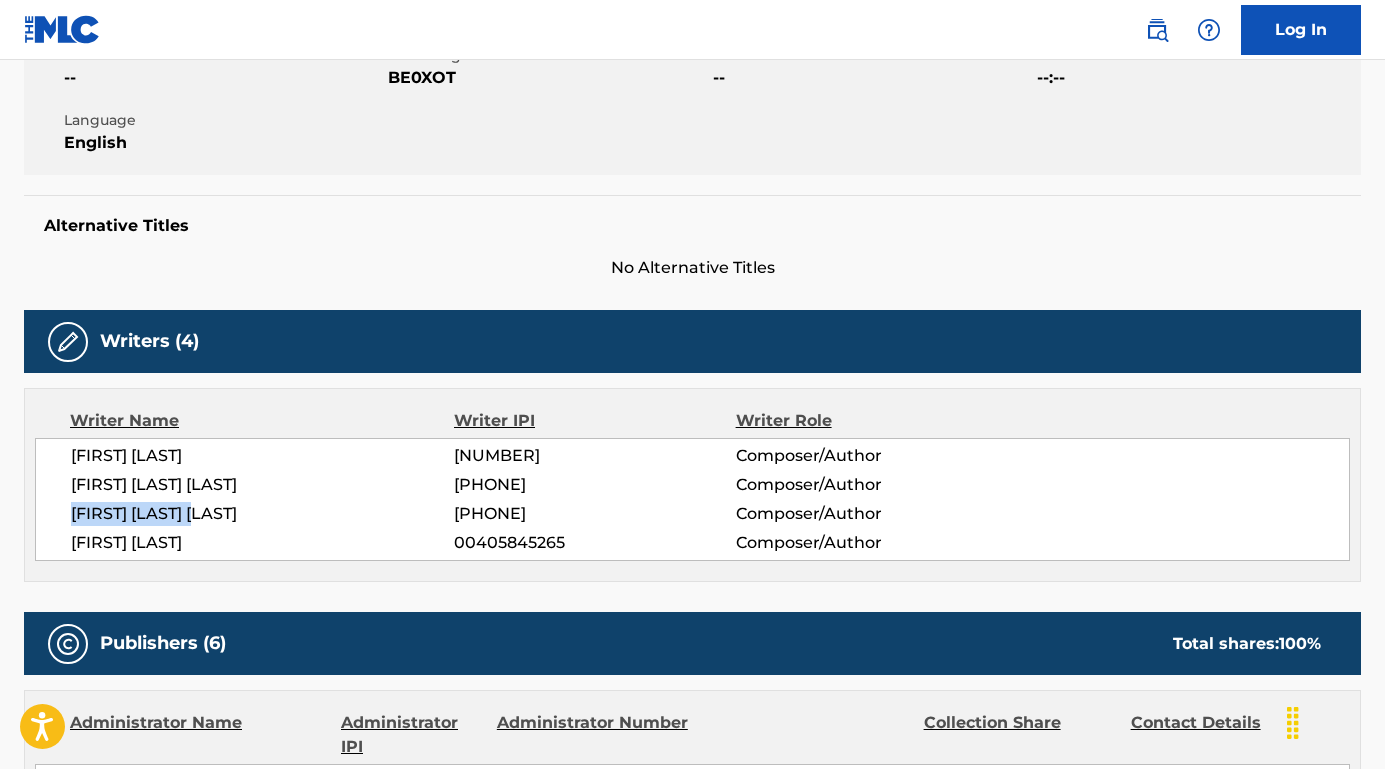 drag, startPoint x: 247, startPoint y: 519, endPoint x: 46, endPoint y: 521, distance: 201.00995 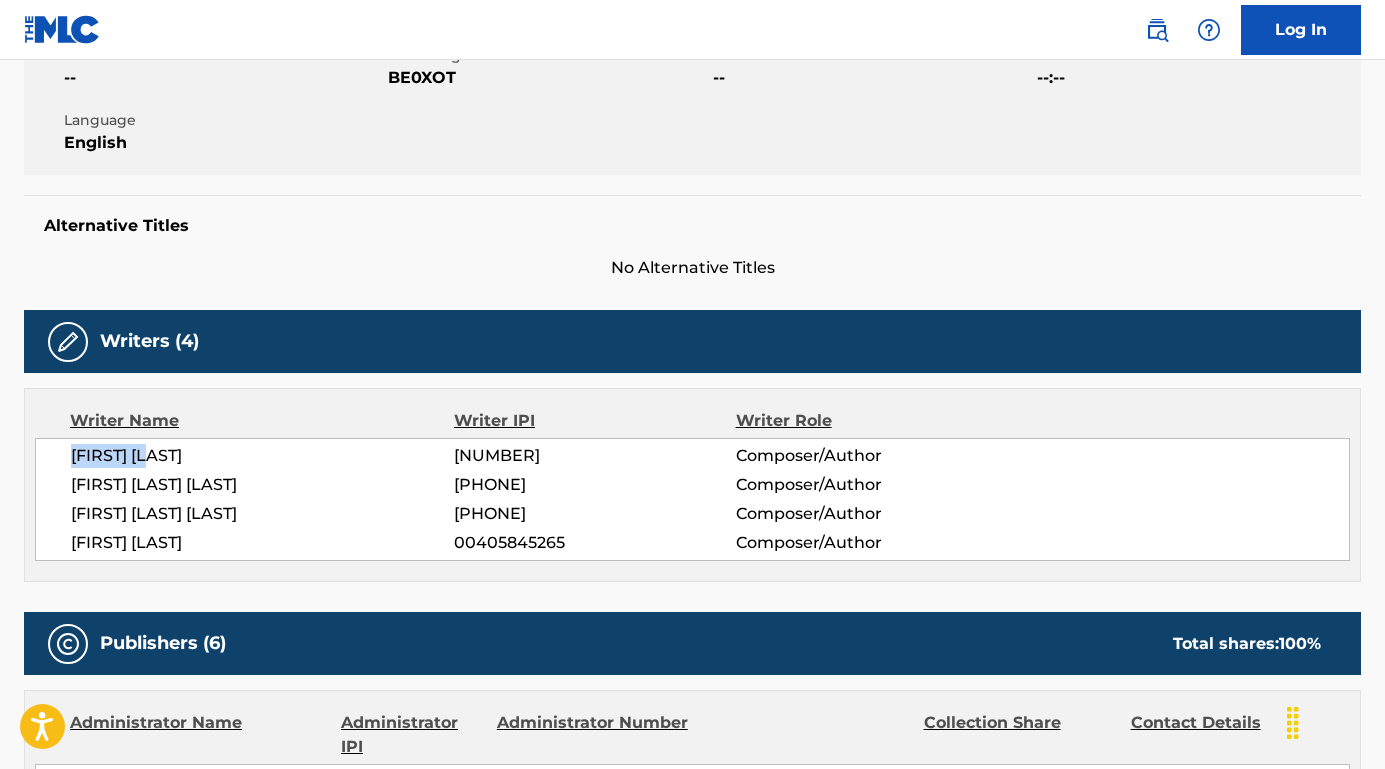 drag, startPoint x: 174, startPoint y: 456, endPoint x: 75, endPoint y: 456, distance: 99 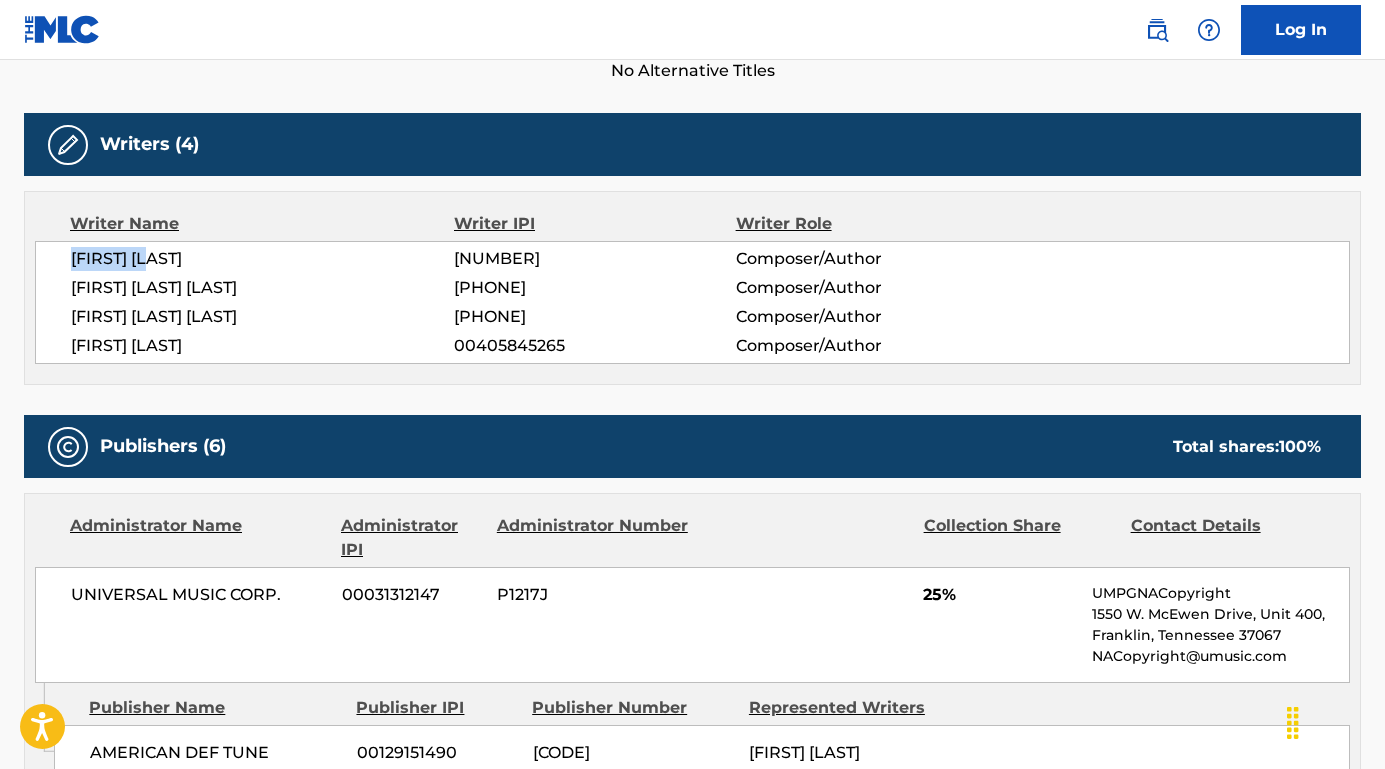 scroll, scrollTop: 611, scrollLeft: 0, axis: vertical 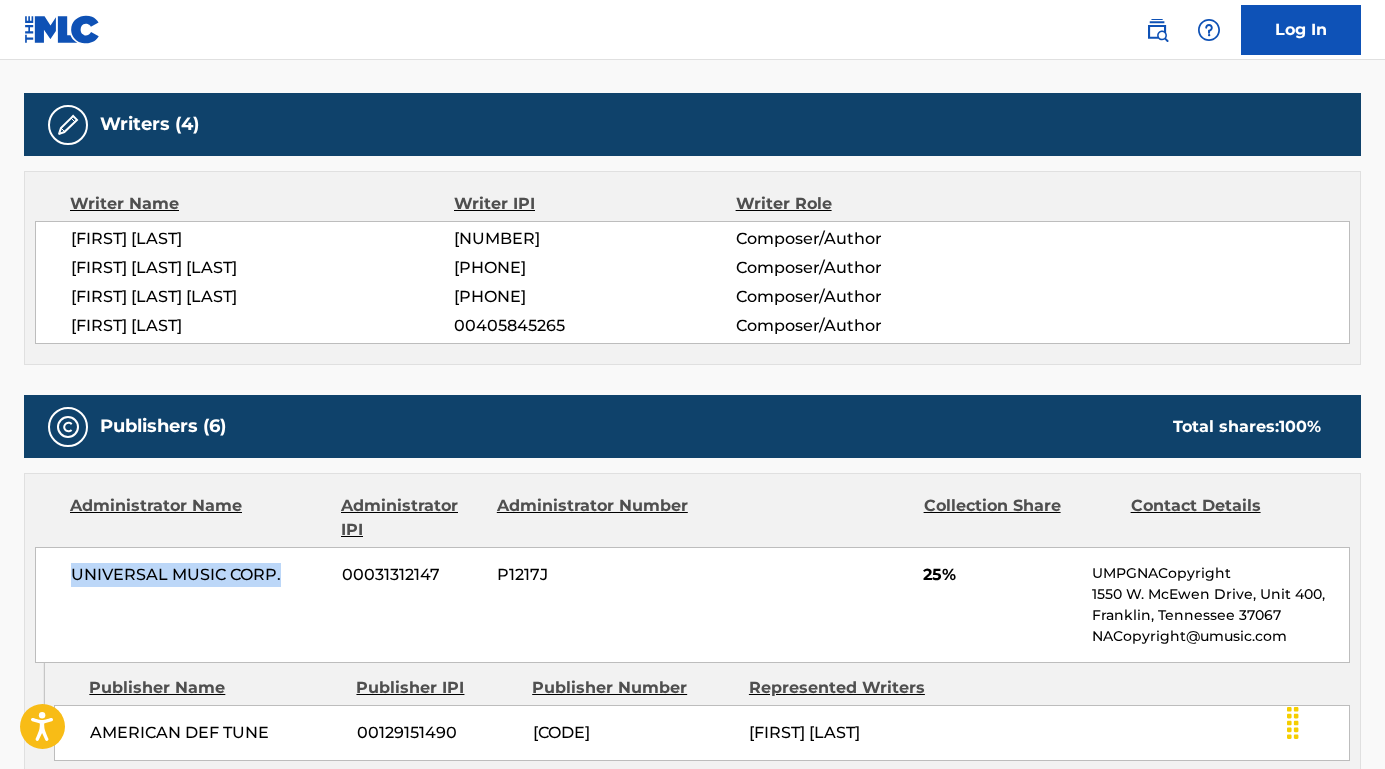 drag, startPoint x: 289, startPoint y: 580, endPoint x: 52, endPoint y: 578, distance: 237.00844 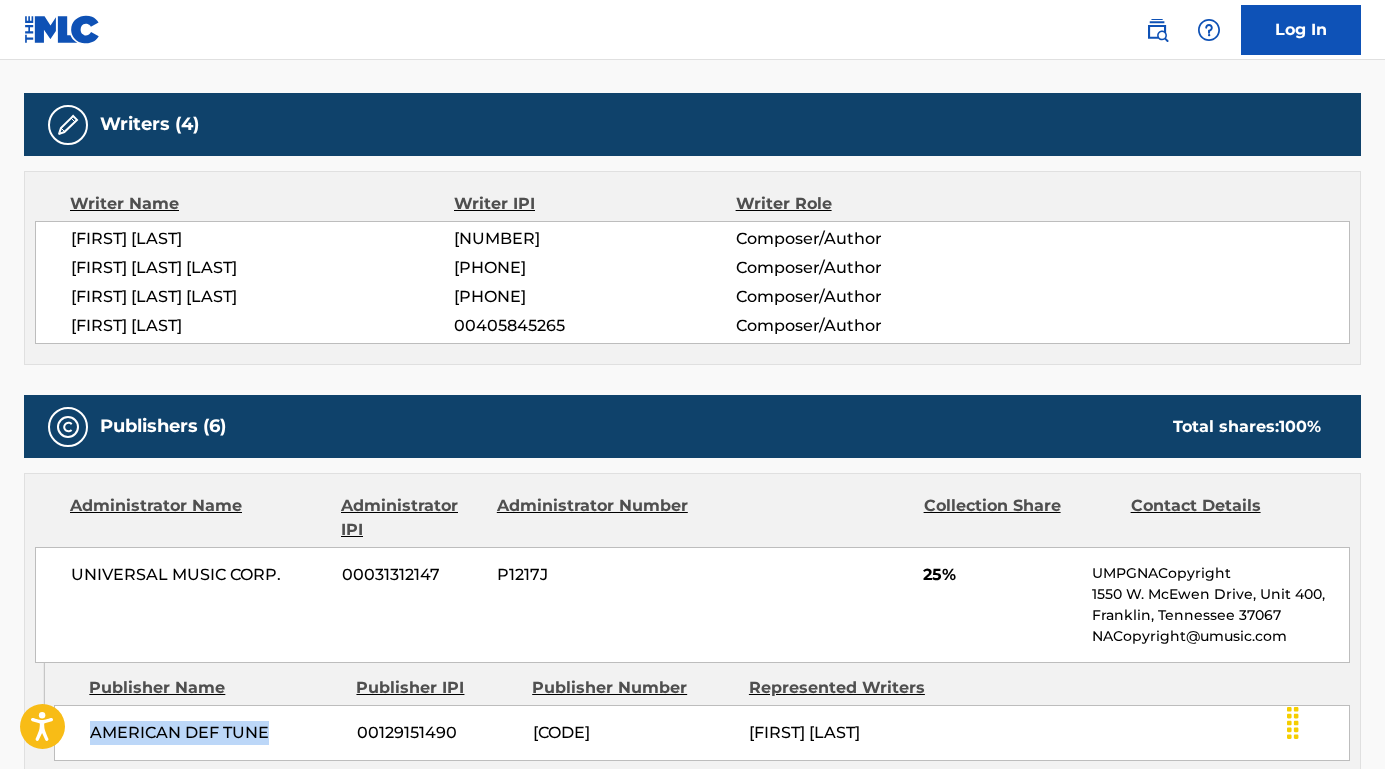 drag, startPoint x: 268, startPoint y: 724, endPoint x: 88, endPoint y: 723, distance: 180.00278 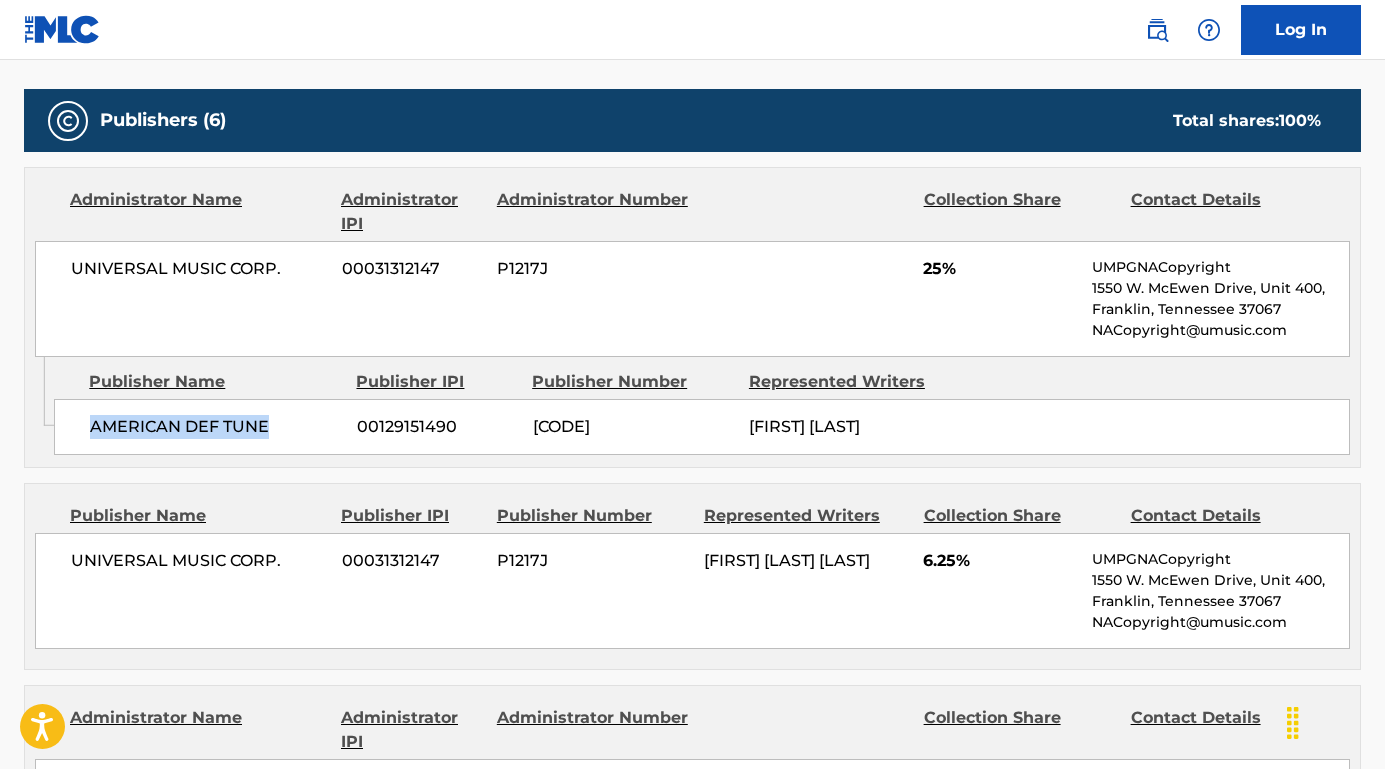 scroll, scrollTop: 1085, scrollLeft: 0, axis: vertical 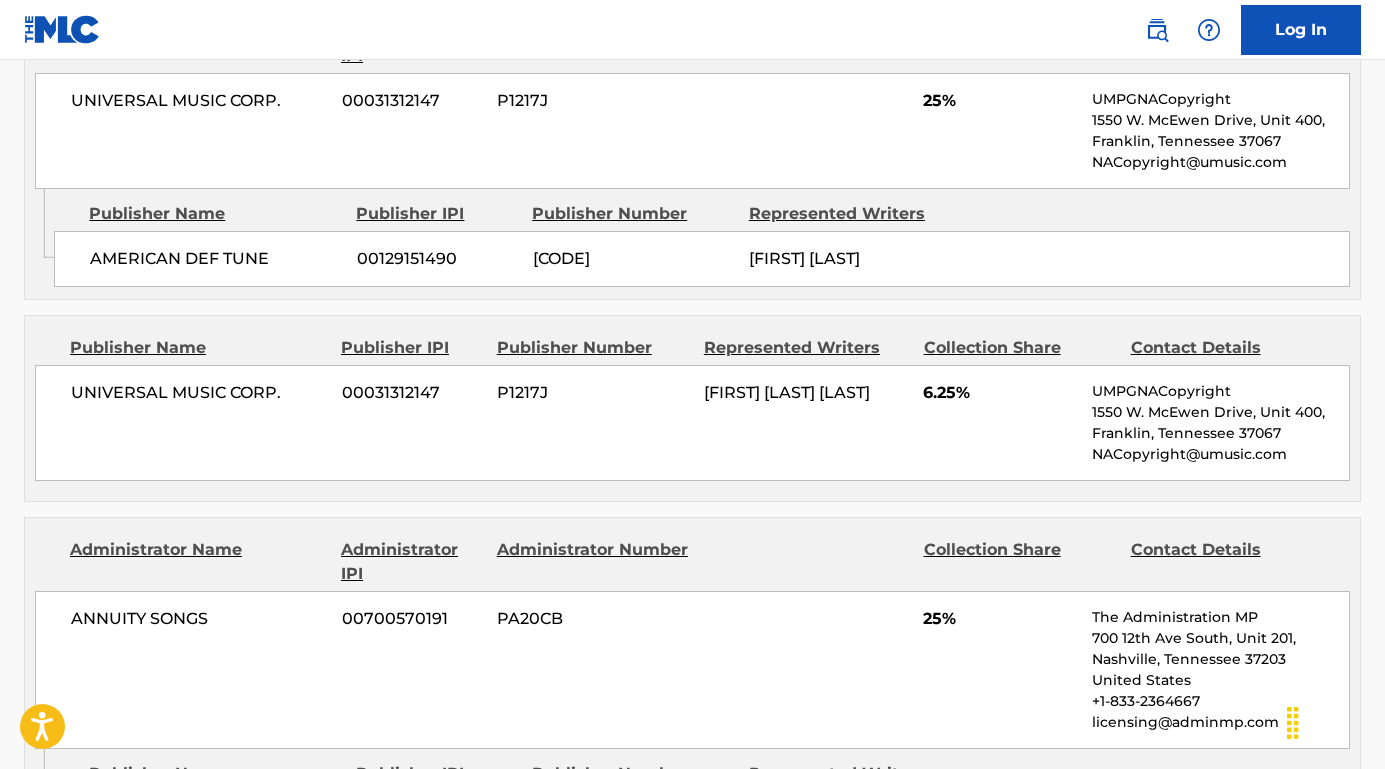 click on "UNIVERSAL MUSIC CORP." at bounding box center [199, 393] 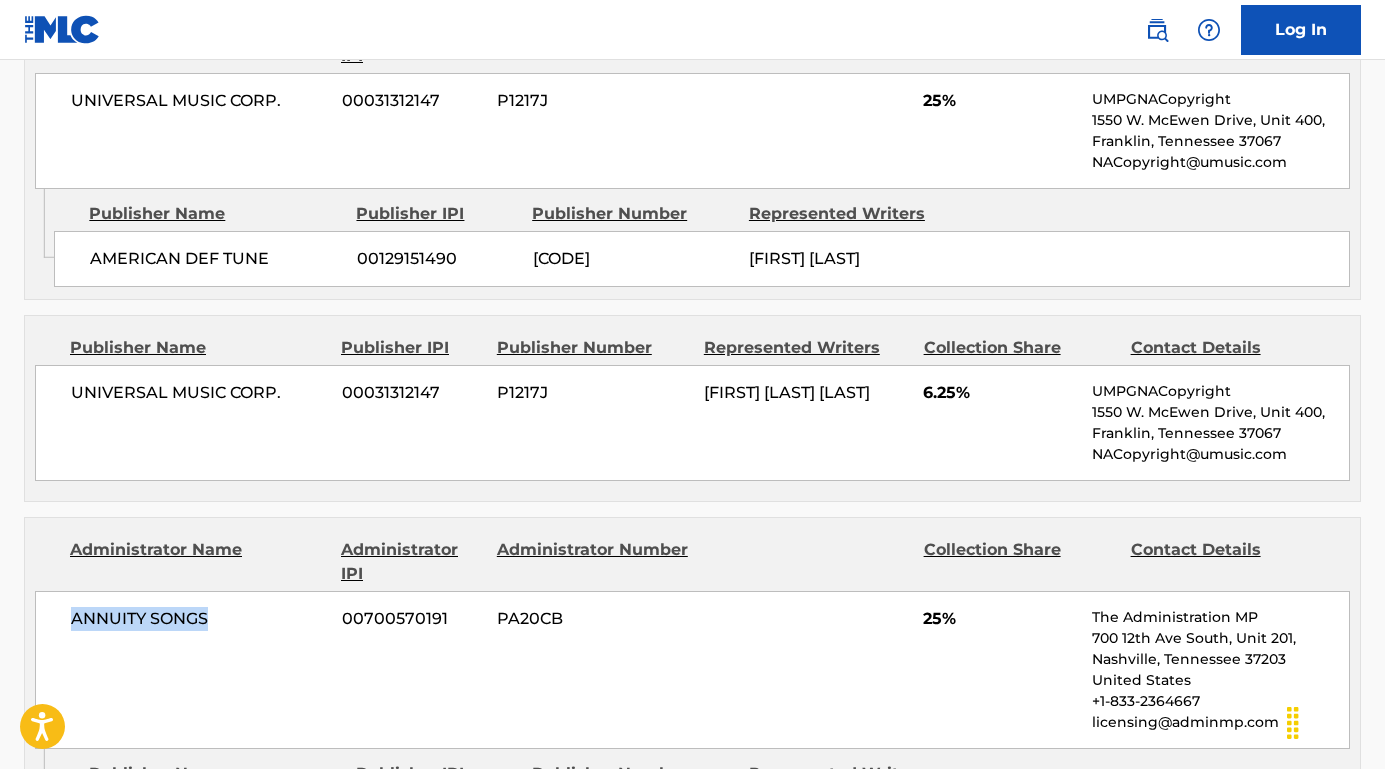 drag, startPoint x: 227, startPoint y: 613, endPoint x: 51, endPoint y: 611, distance: 176.01137 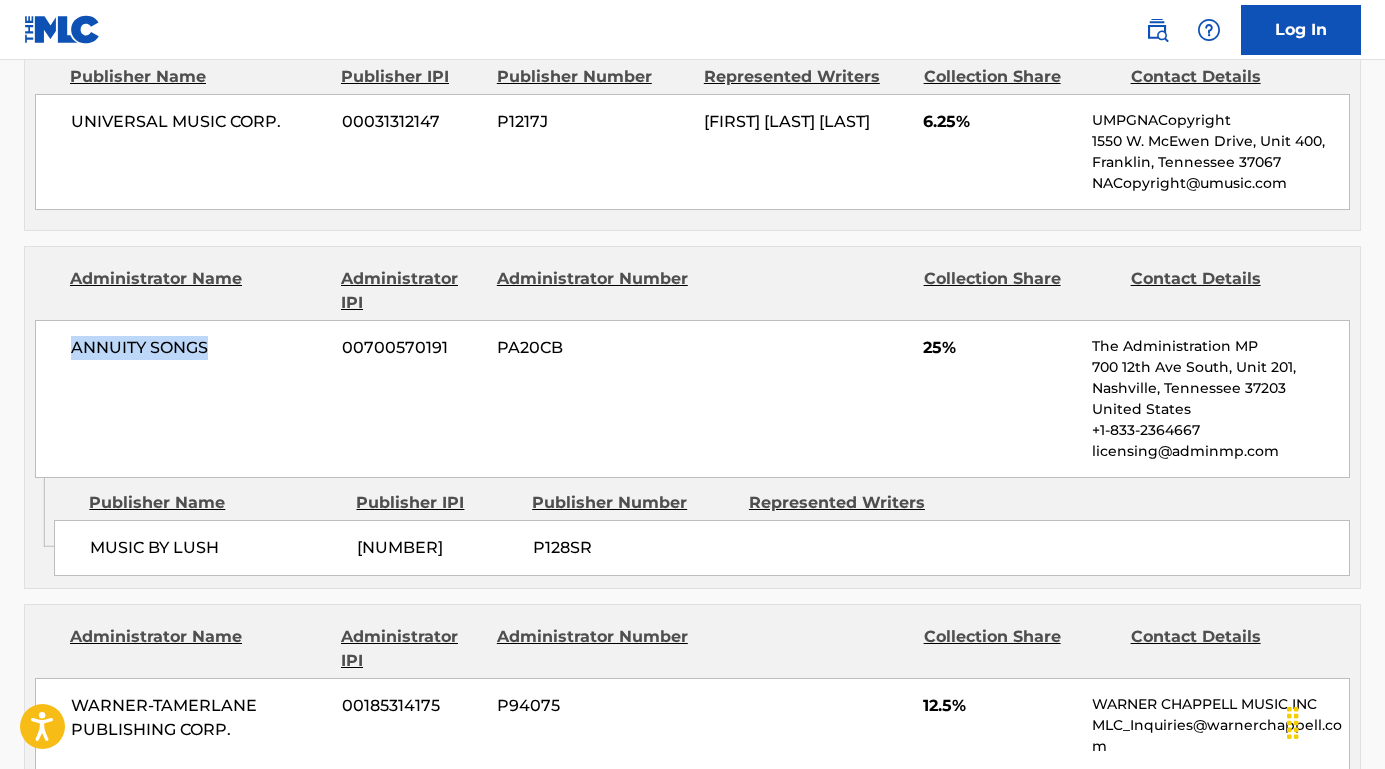 scroll, scrollTop: 1417, scrollLeft: 0, axis: vertical 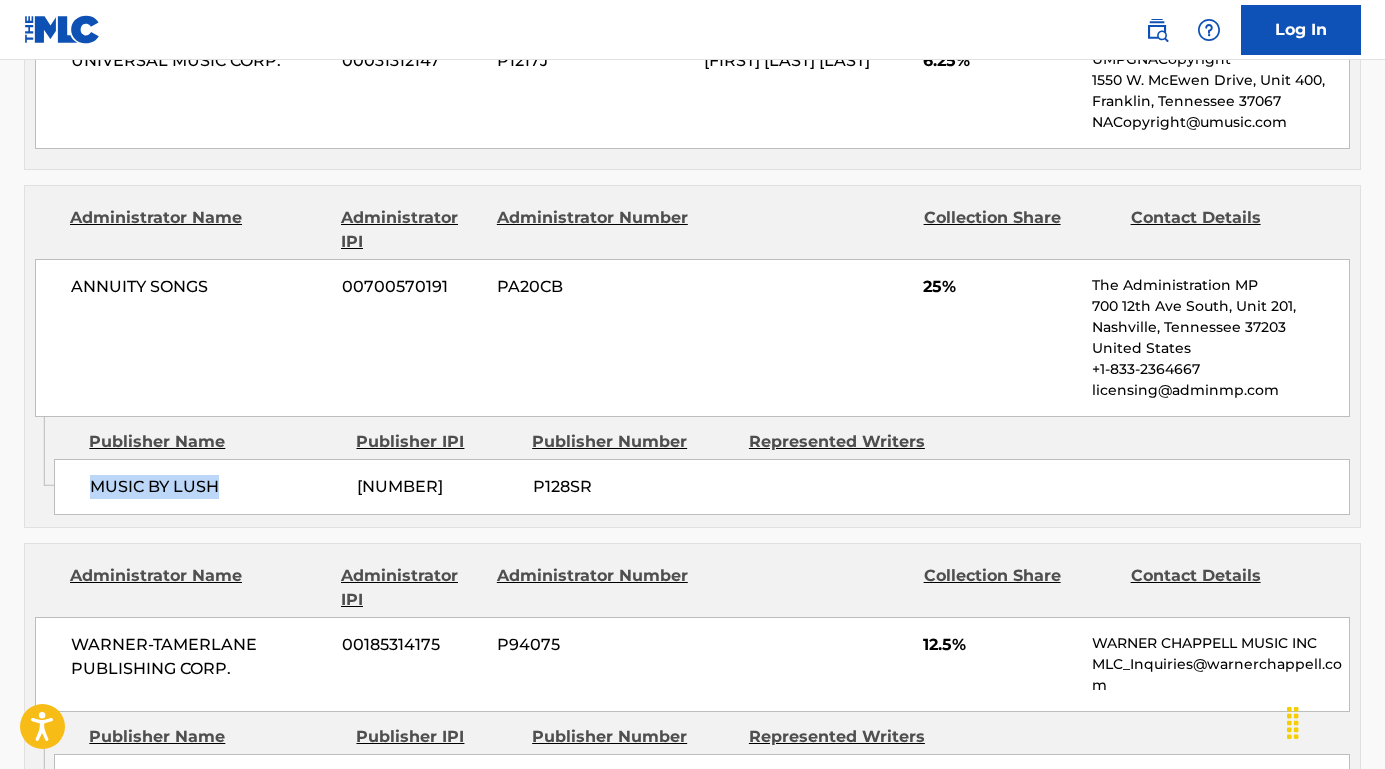 drag, startPoint x: 230, startPoint y: 487, endPoint x: 79, endPoint y: 484, distance: 151.0298 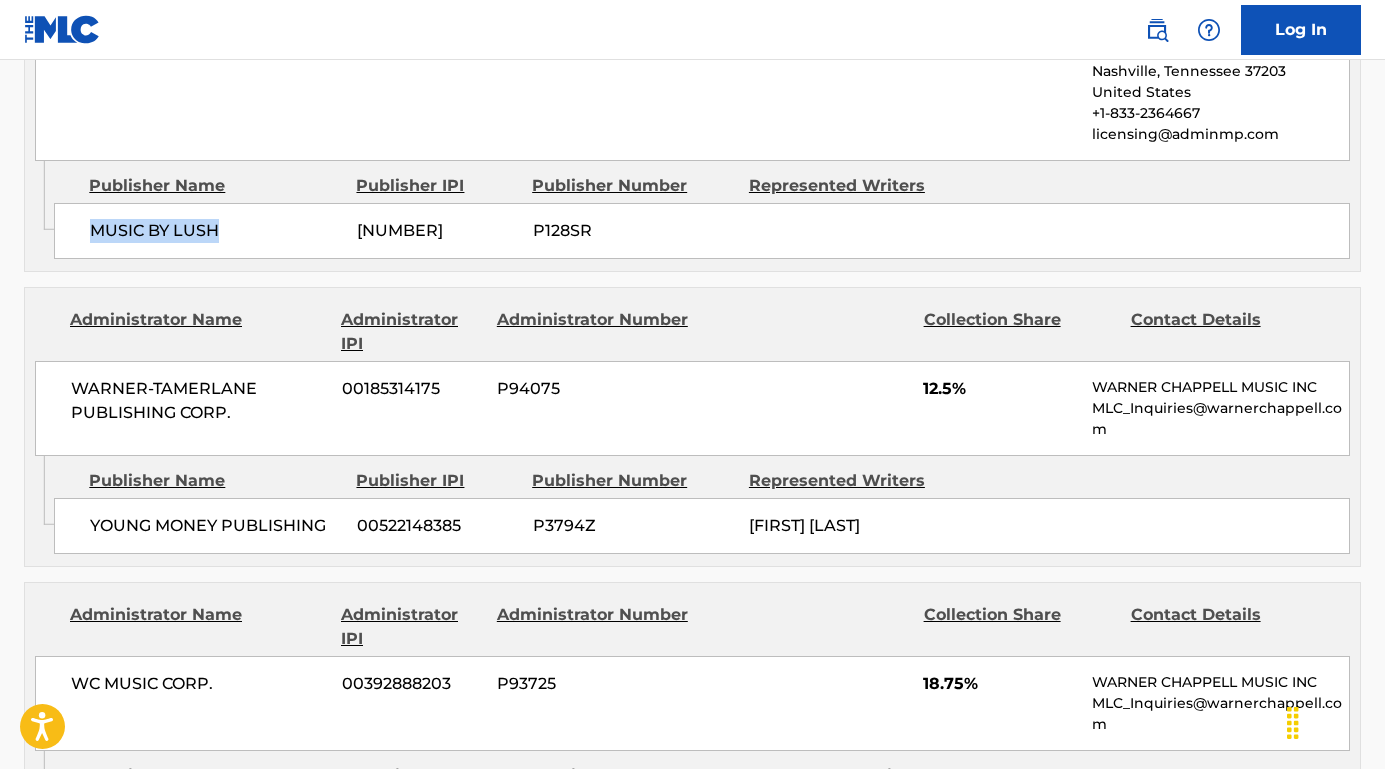 scroll, scrollTop: 1688, scrollLeft: 0, axis: vertical 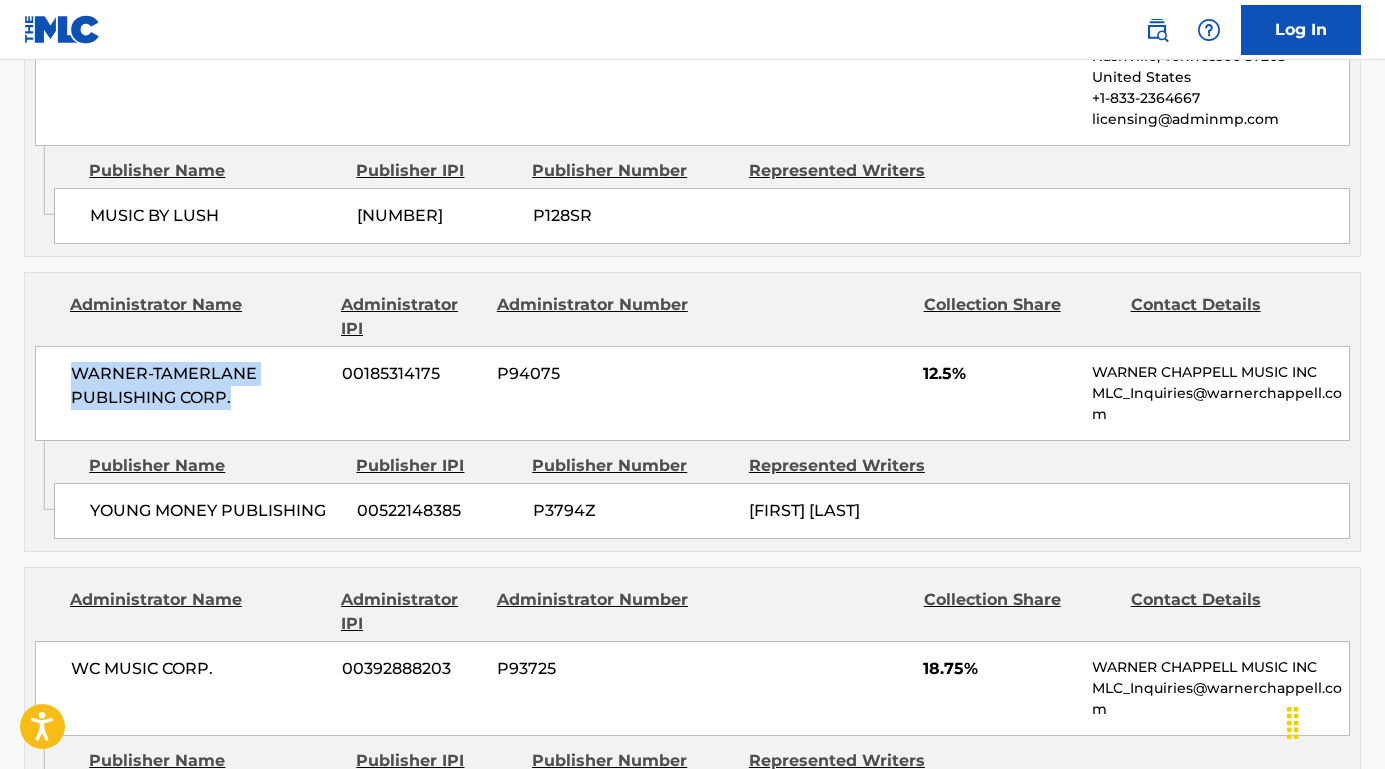 drag, startPoint x: 248, startPoint y: 394, endPoint x: 51, endPoint y: 363, distance: 199.42416 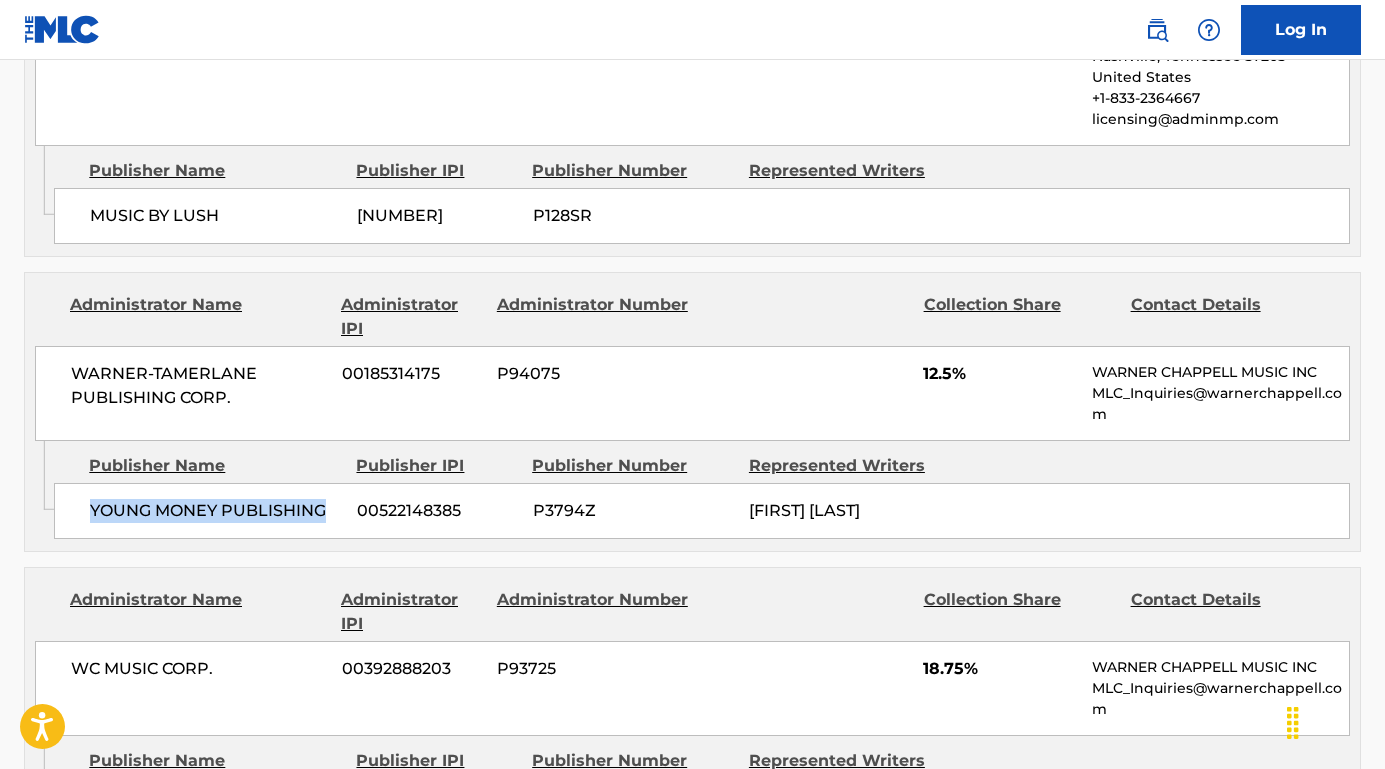 drag, startPoint x: 323, startPoint y: 510, endPoint x: 75, endPoint y: 507, distance: 248.01814 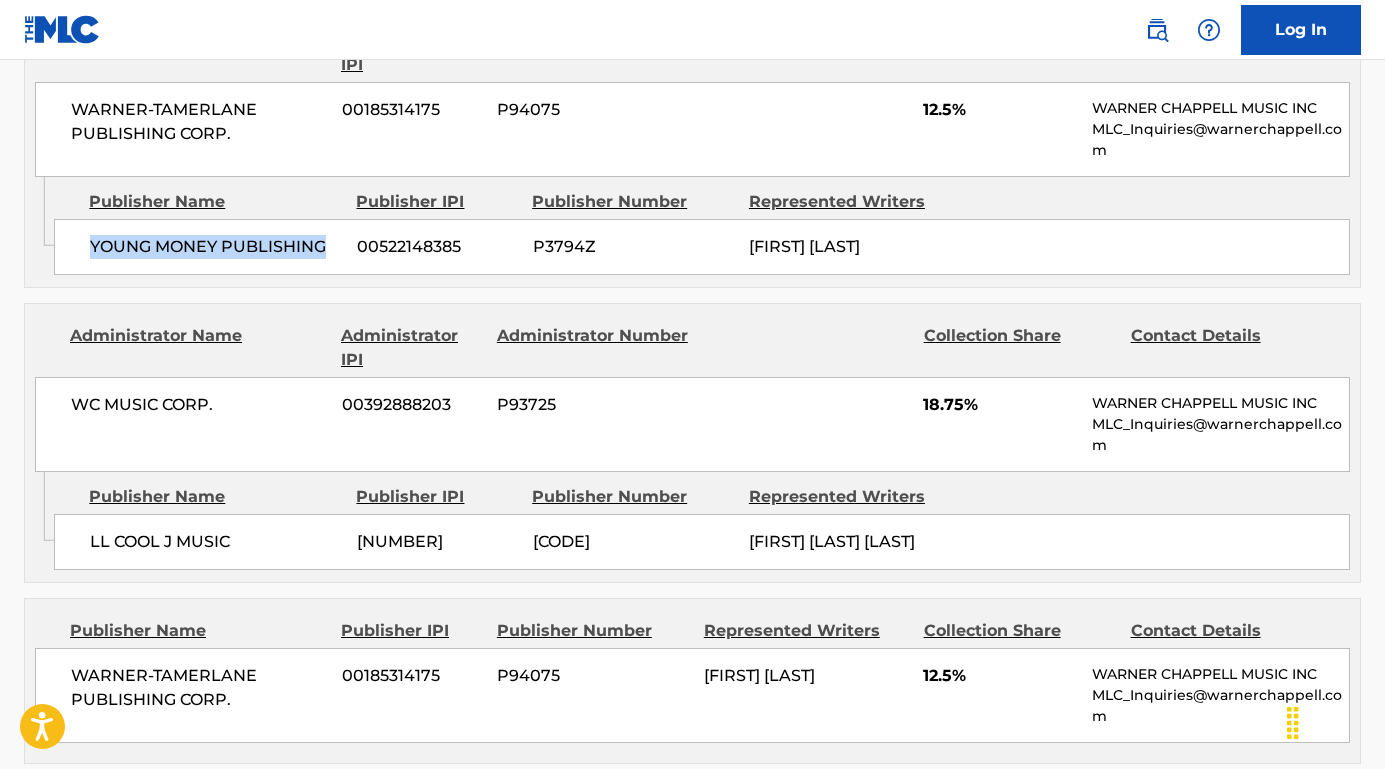 scroll, scrollTop: 2084, scrollLeft: 0, axis: vertical 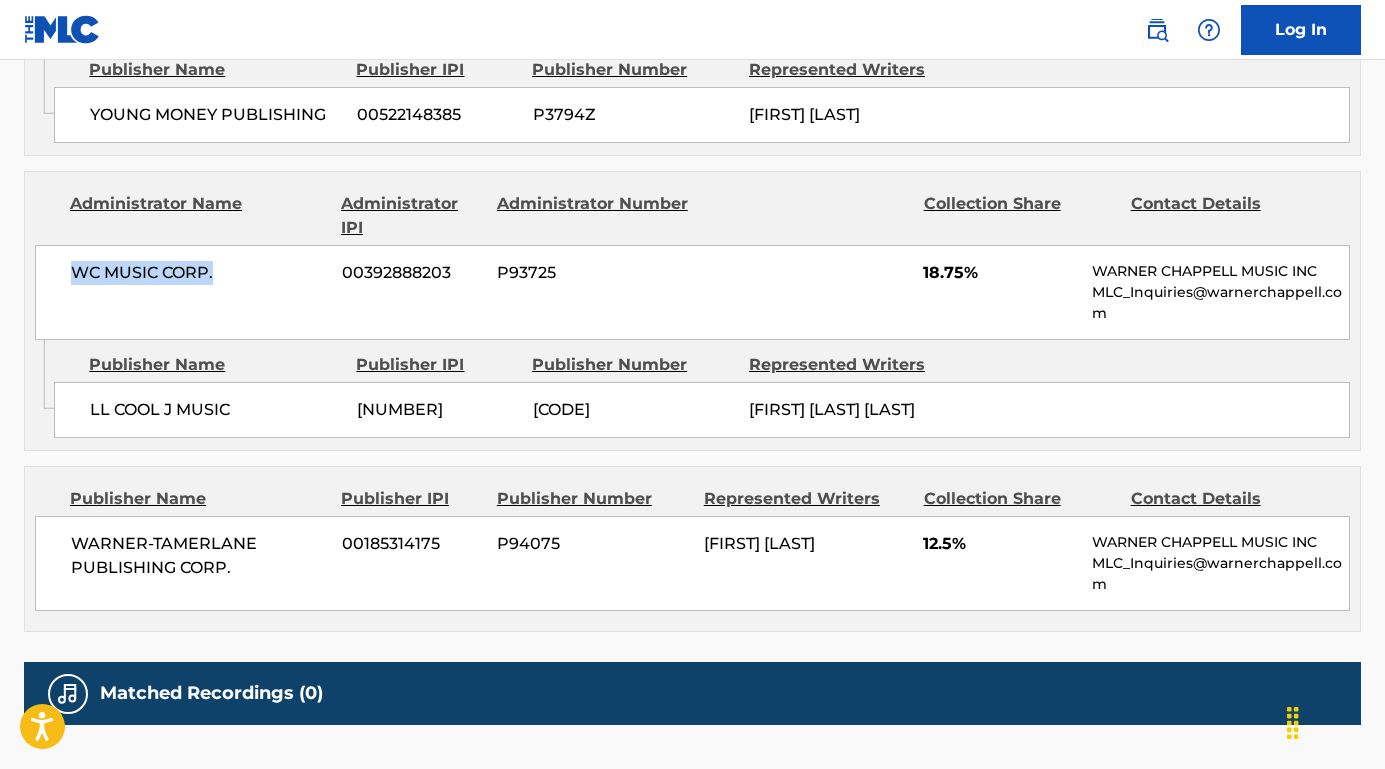 drag, startPoint x: 223, startPoint y: 274, endPoint x: 52, endPoint y: 270, distance: 171.04678 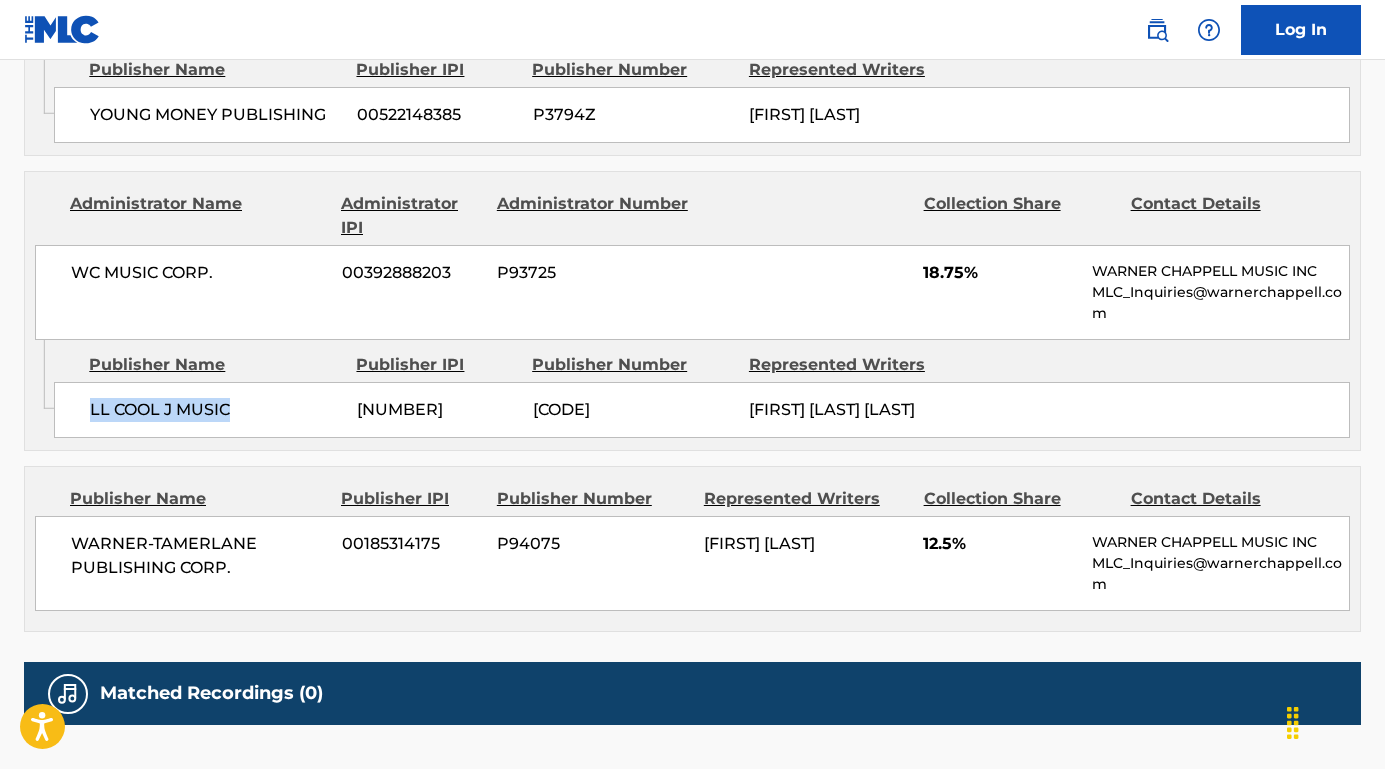drag, startPoint x: 253, startPoint y: 400, endPoint x: 57, endPoint y: 400, distance: 196 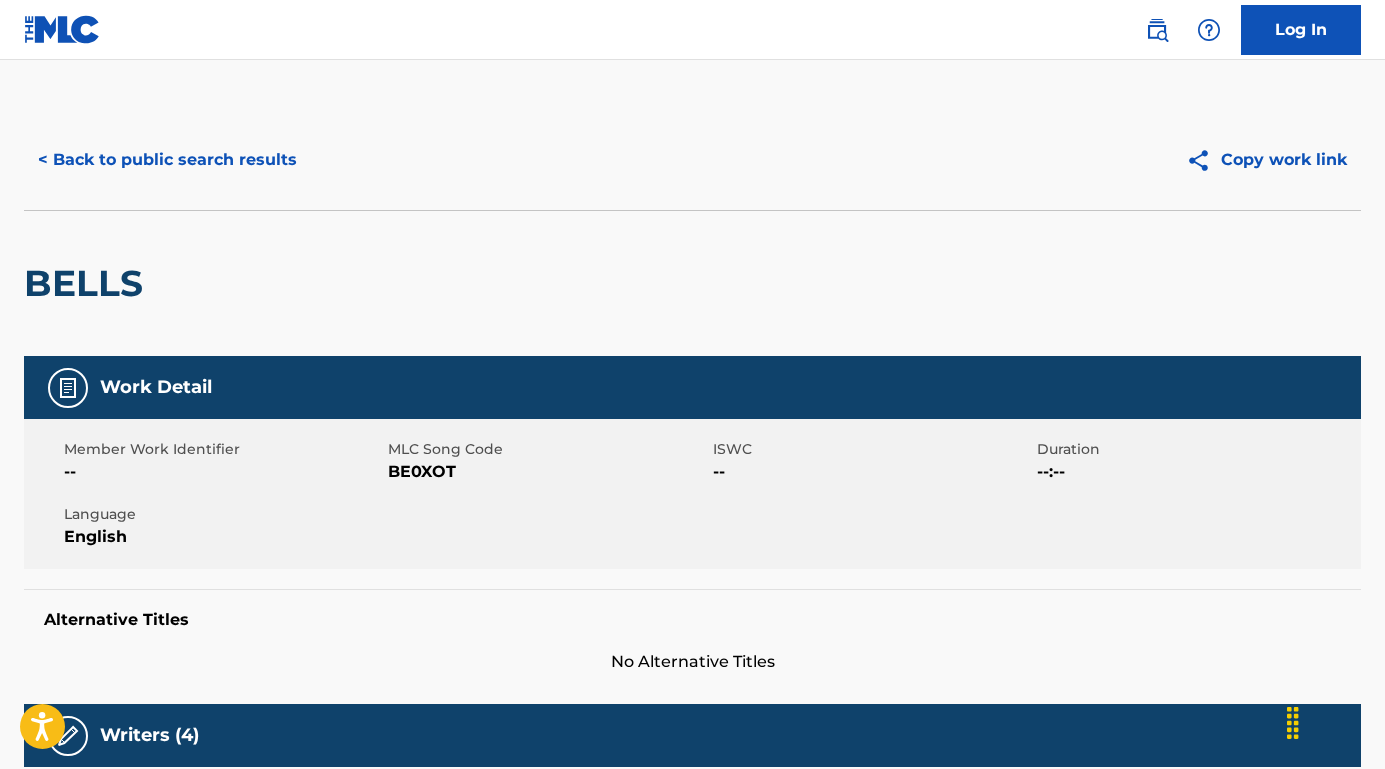 scroll, scrollTop: -2, scrollLeft: 0, axis: vertical 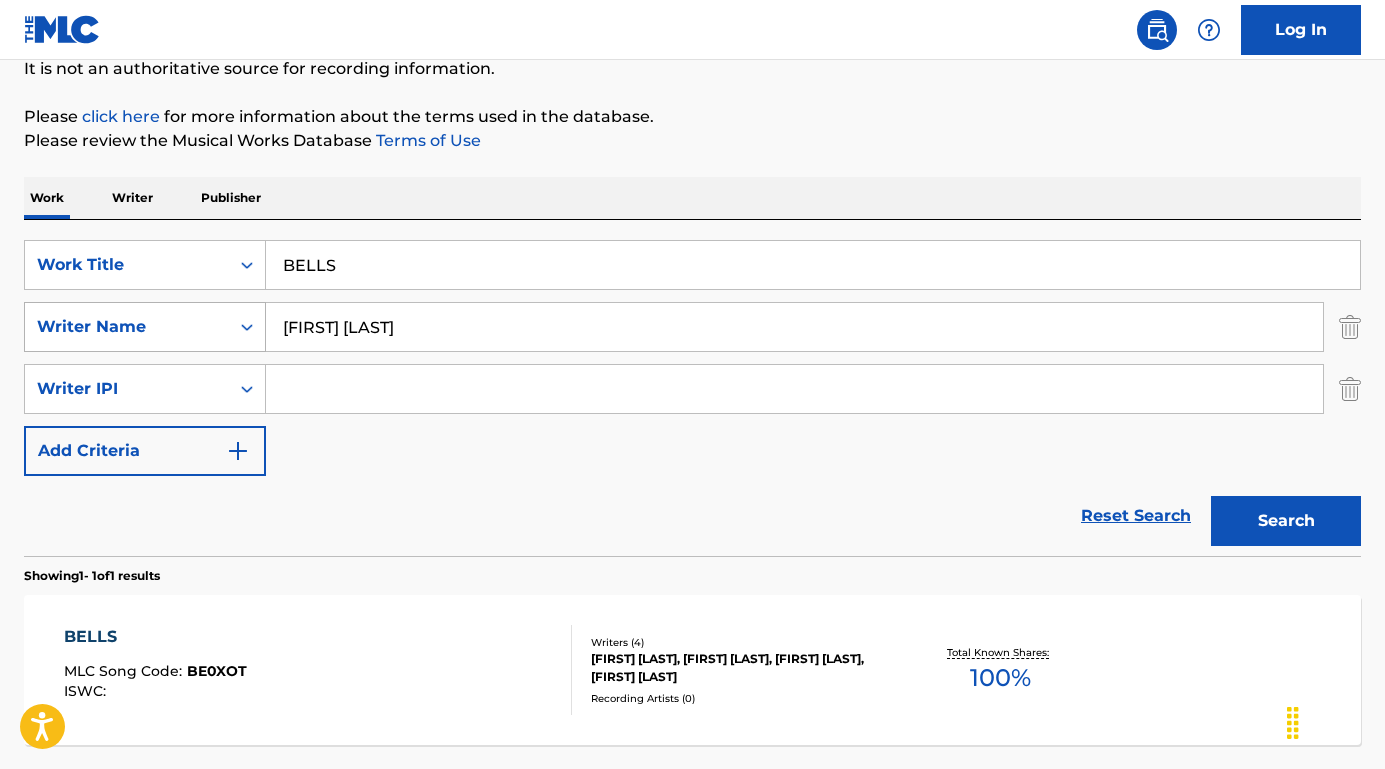drag, startPoint x: 396, startPoint y: 332, endPoint x: 223, endPoint y: 332, distance: 173 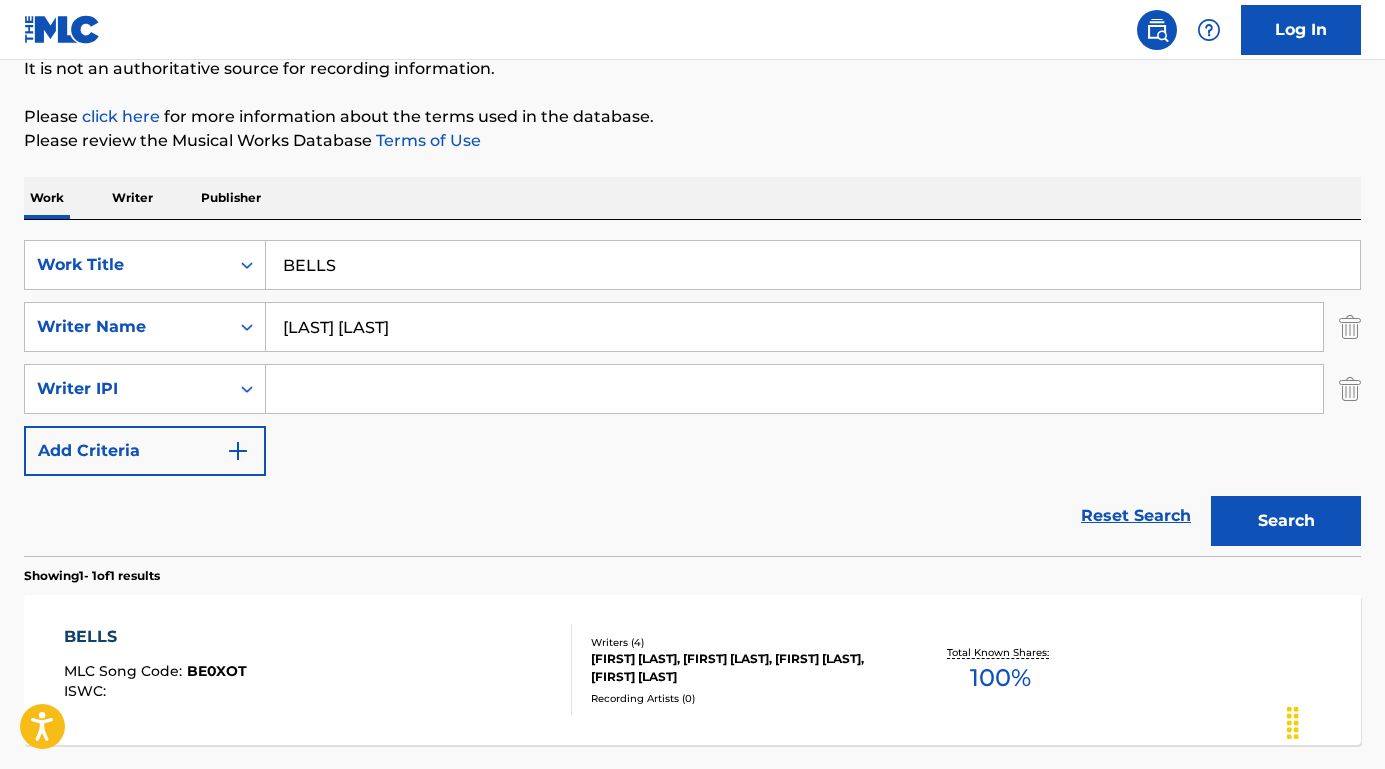 type on "[LAST] [LAST]" 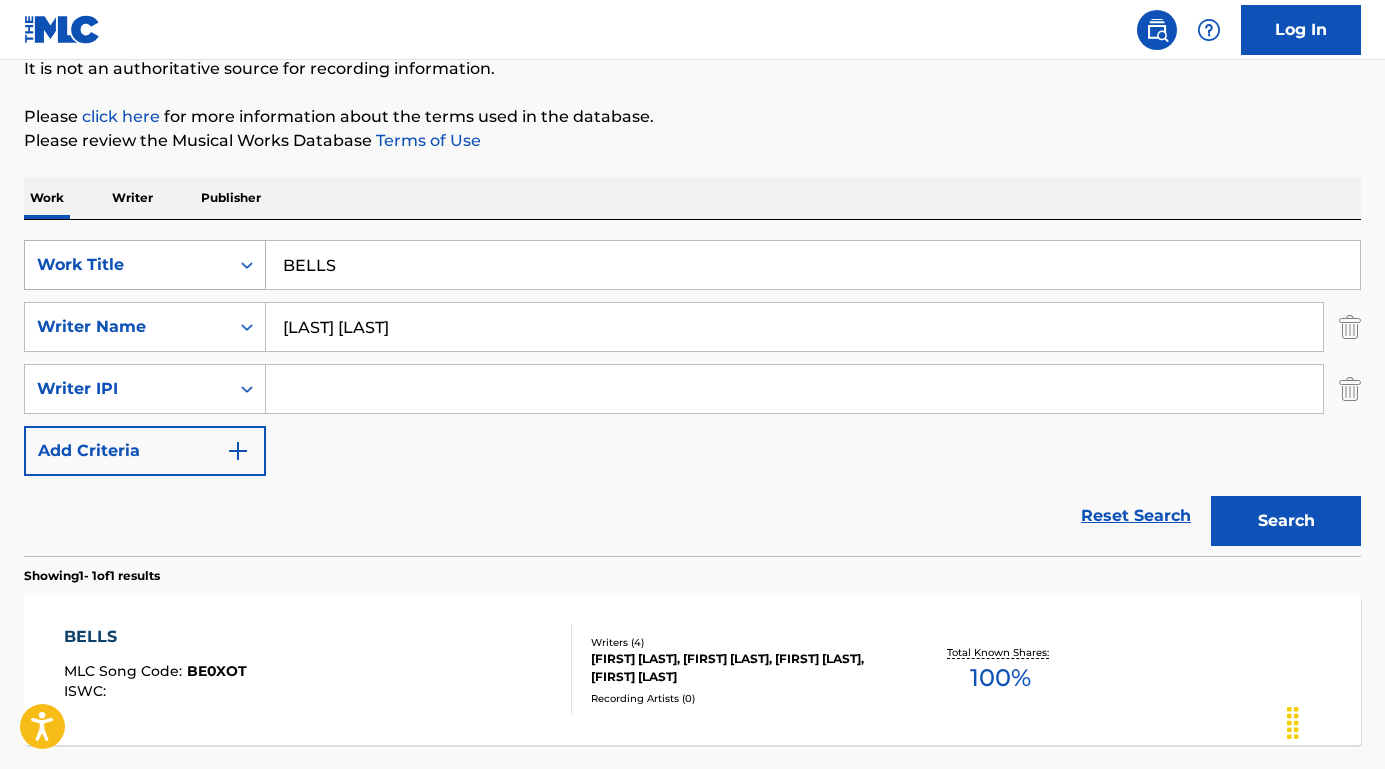 drag, startPoint x: 356, startPoint y: 255, endPoint x: 210, endPoint y: 254, distance: 146.00342 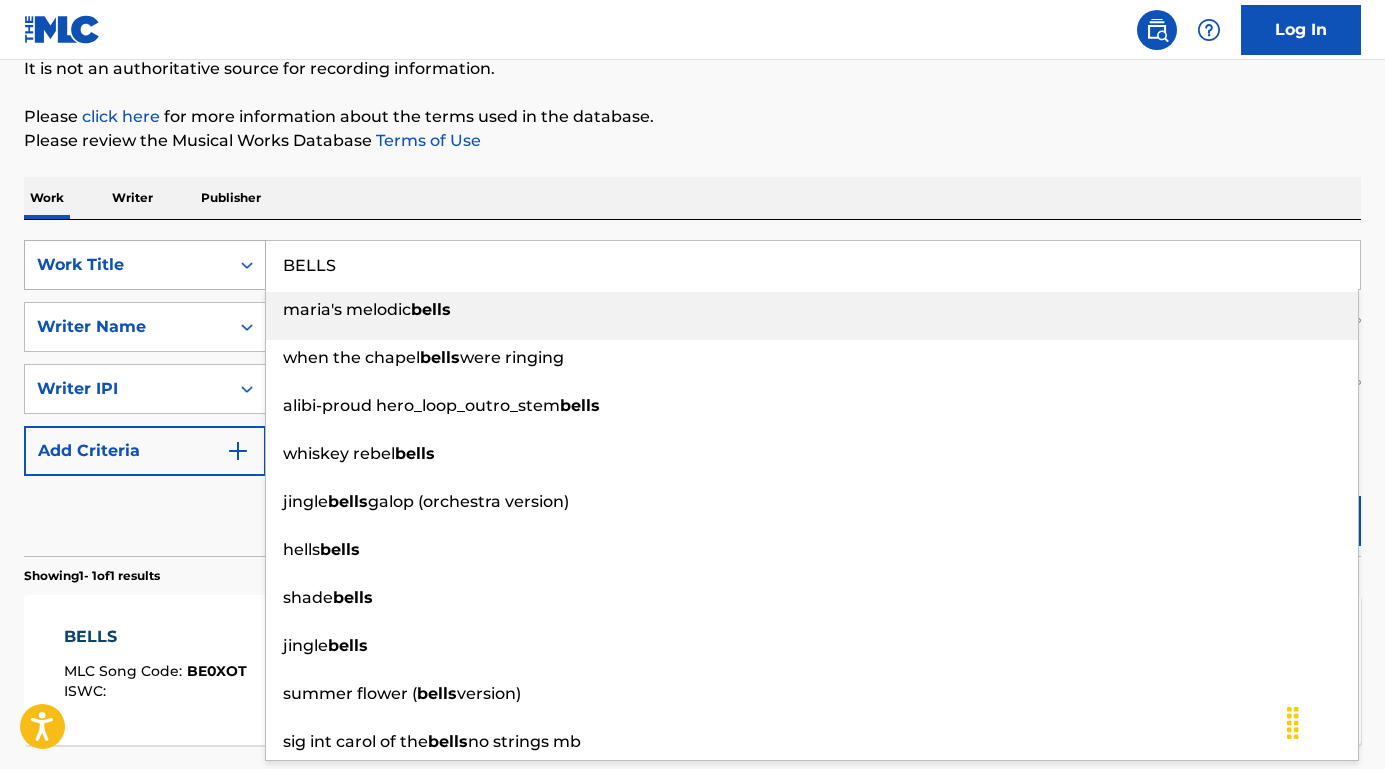 drag, startPoint x: 359, startPoint y: 269, endPoint x: 190, endPoint y: 268, distance: 169.00296 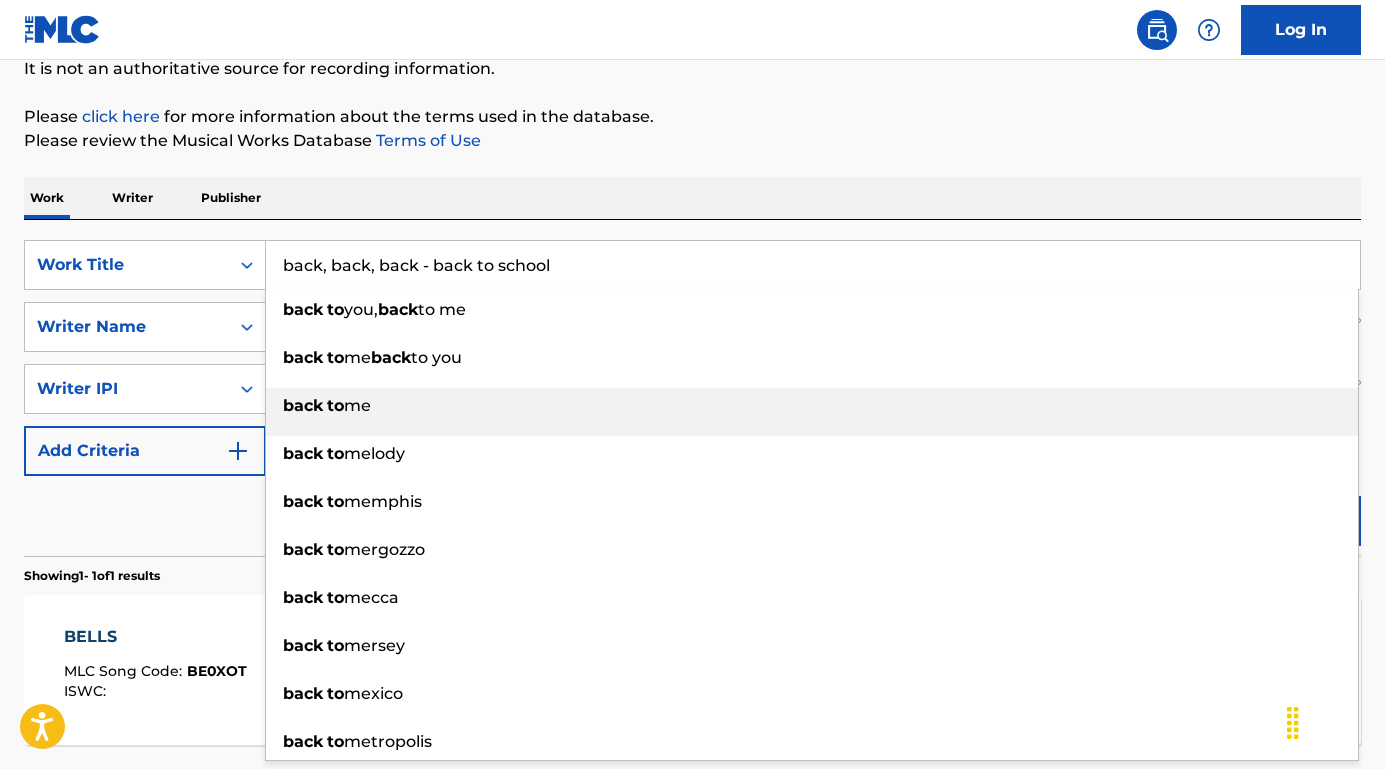 click at bounding box center (325, 405) 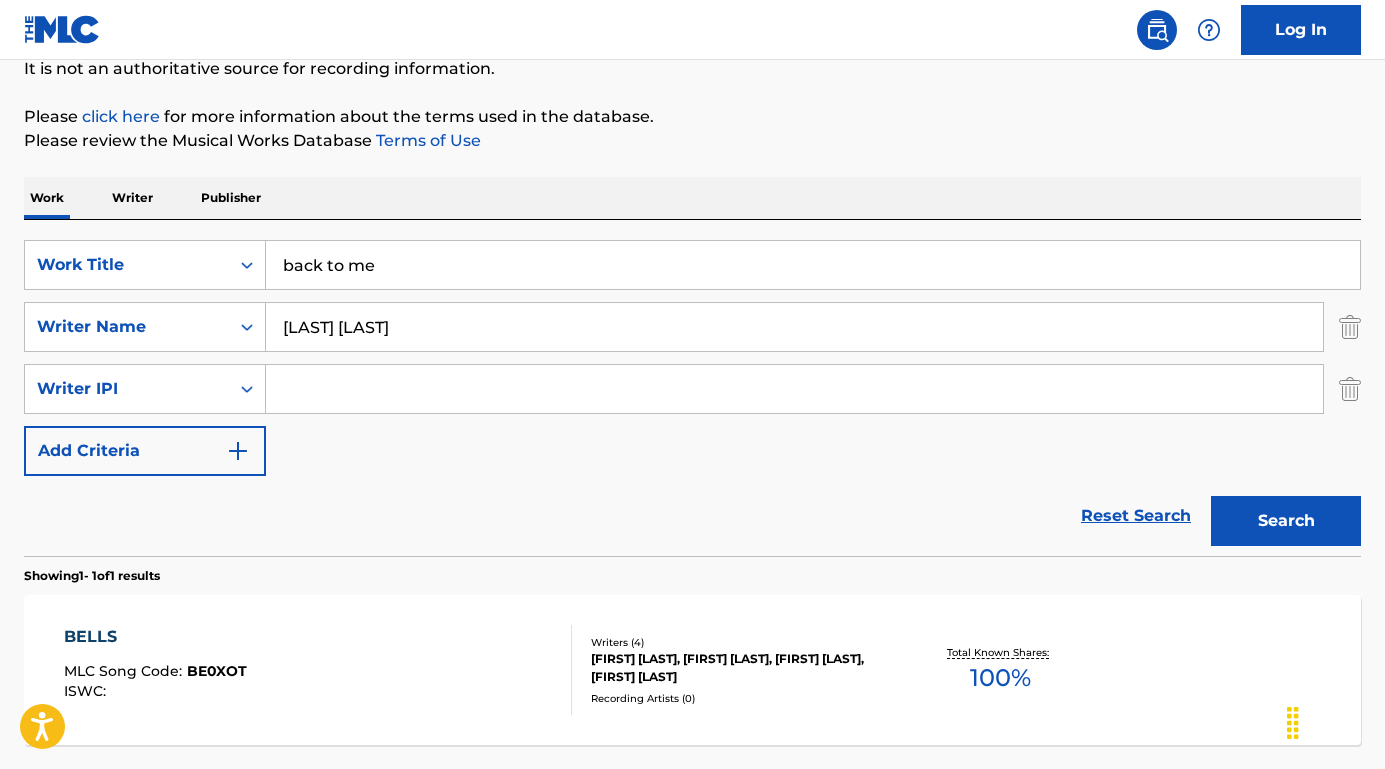click on "Search" at bounding box center [1286, 521] 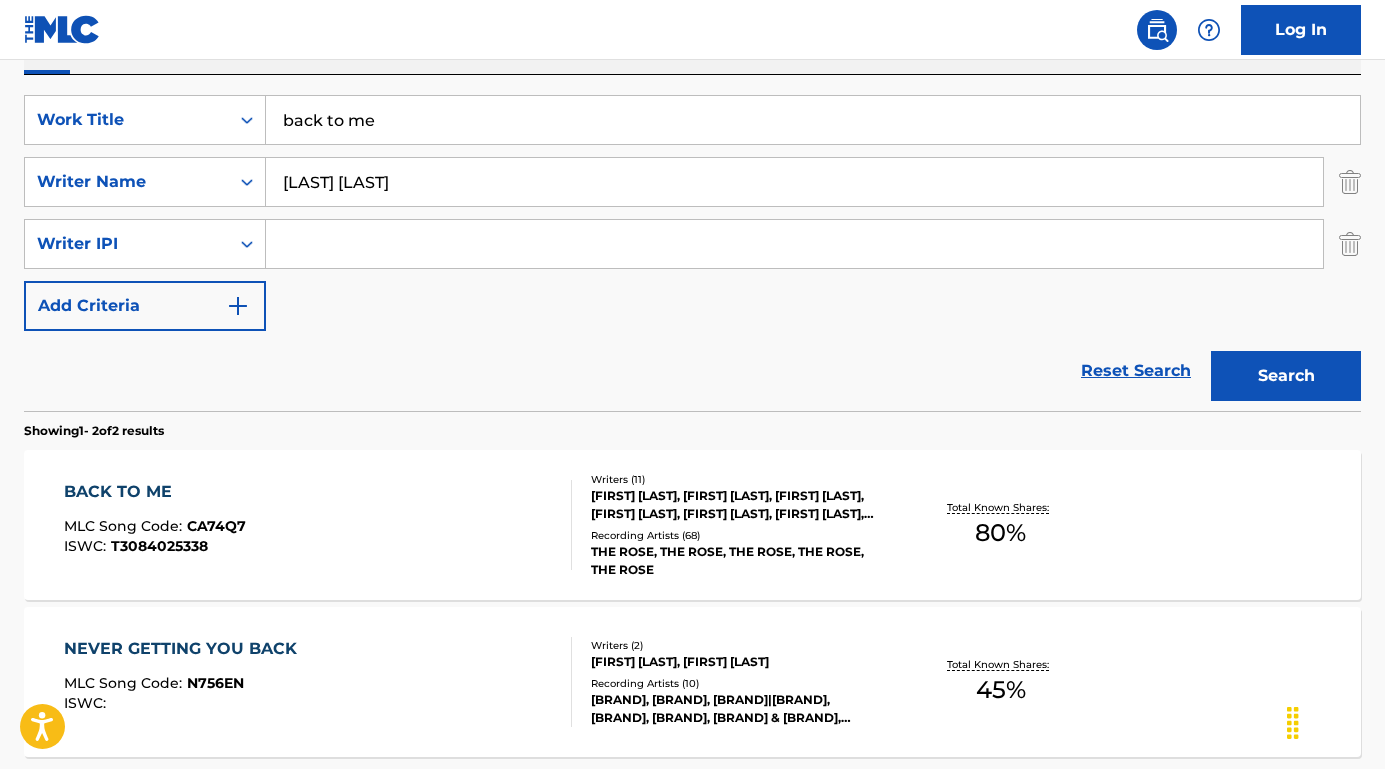 scroll, scrollTop: 379, scrollLeft: 0, axis: vertical 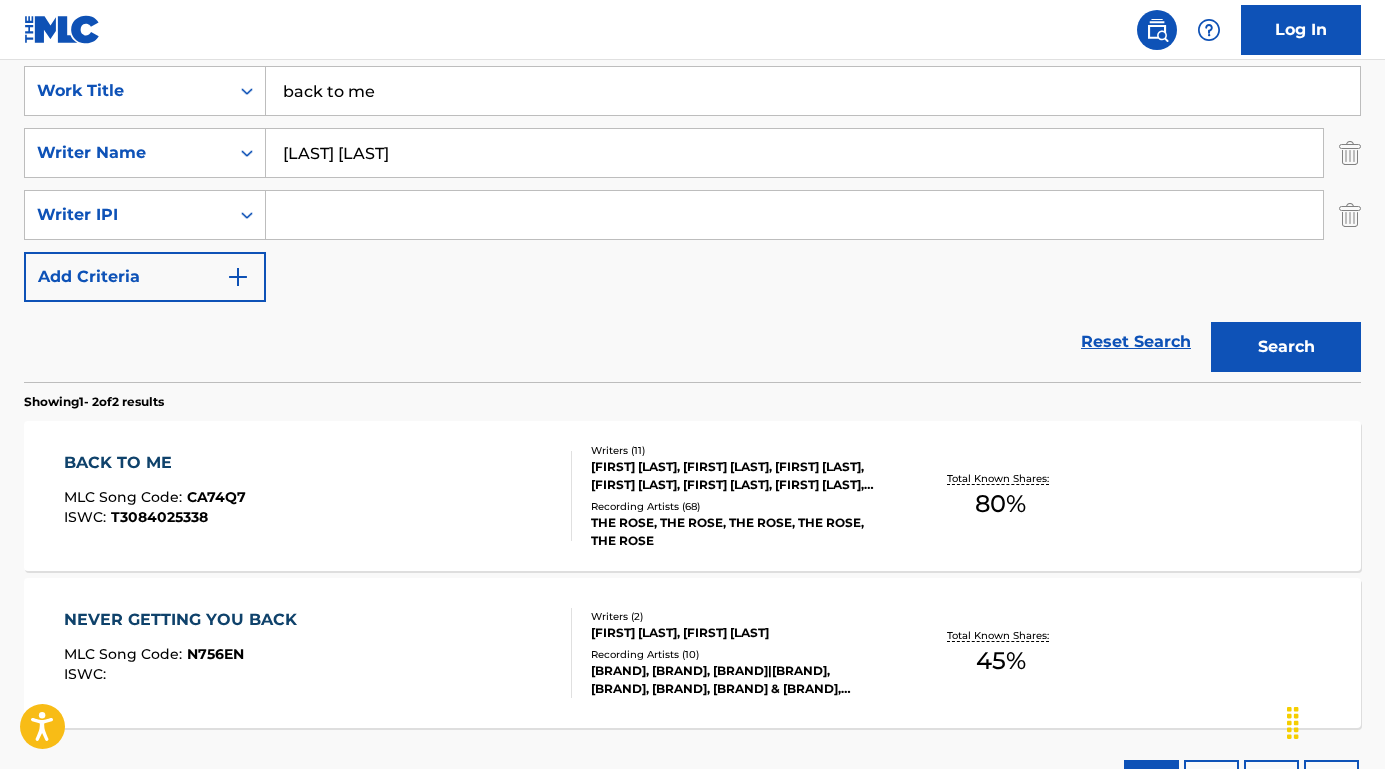 click on "BACK TO ME" at bounding box center [155, 463] 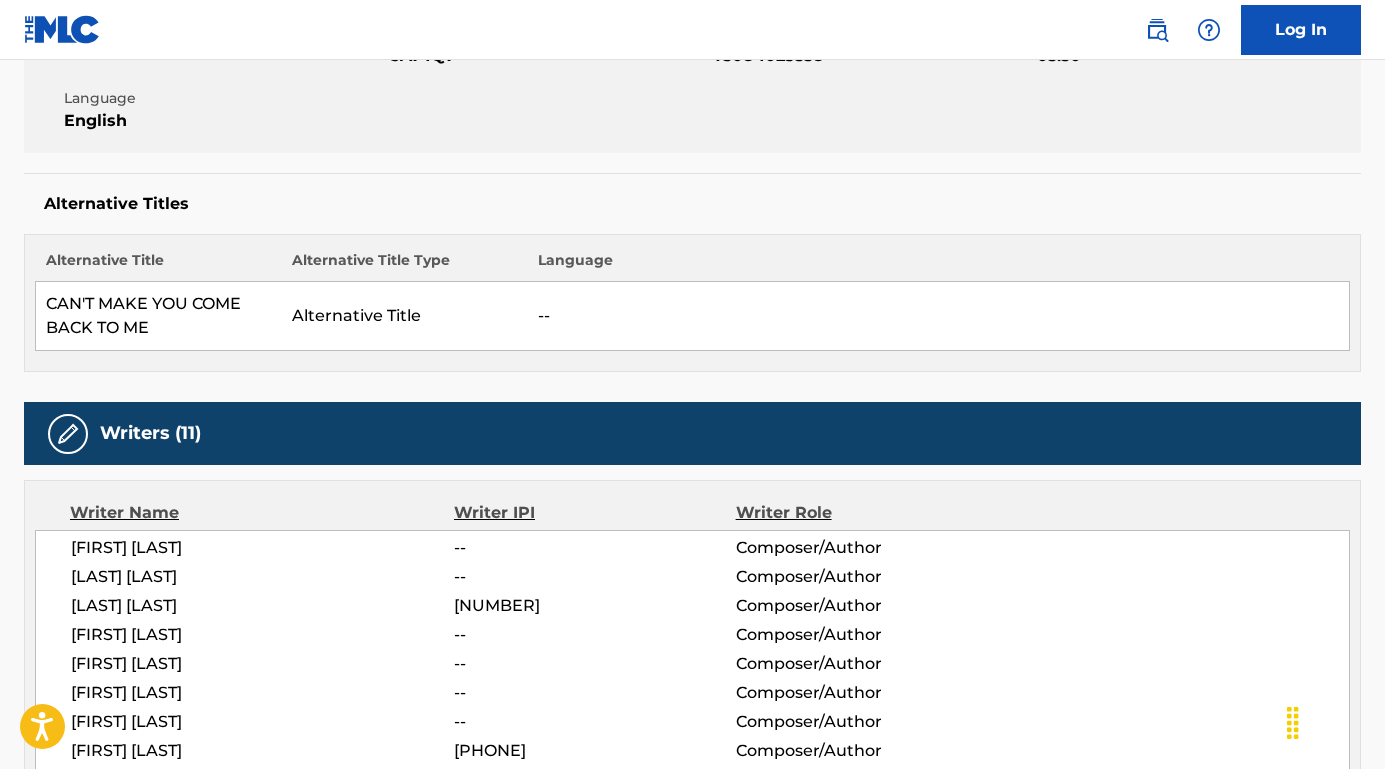 scroll, scrollTop: 486, scrollLeft: 0, axis: vertical 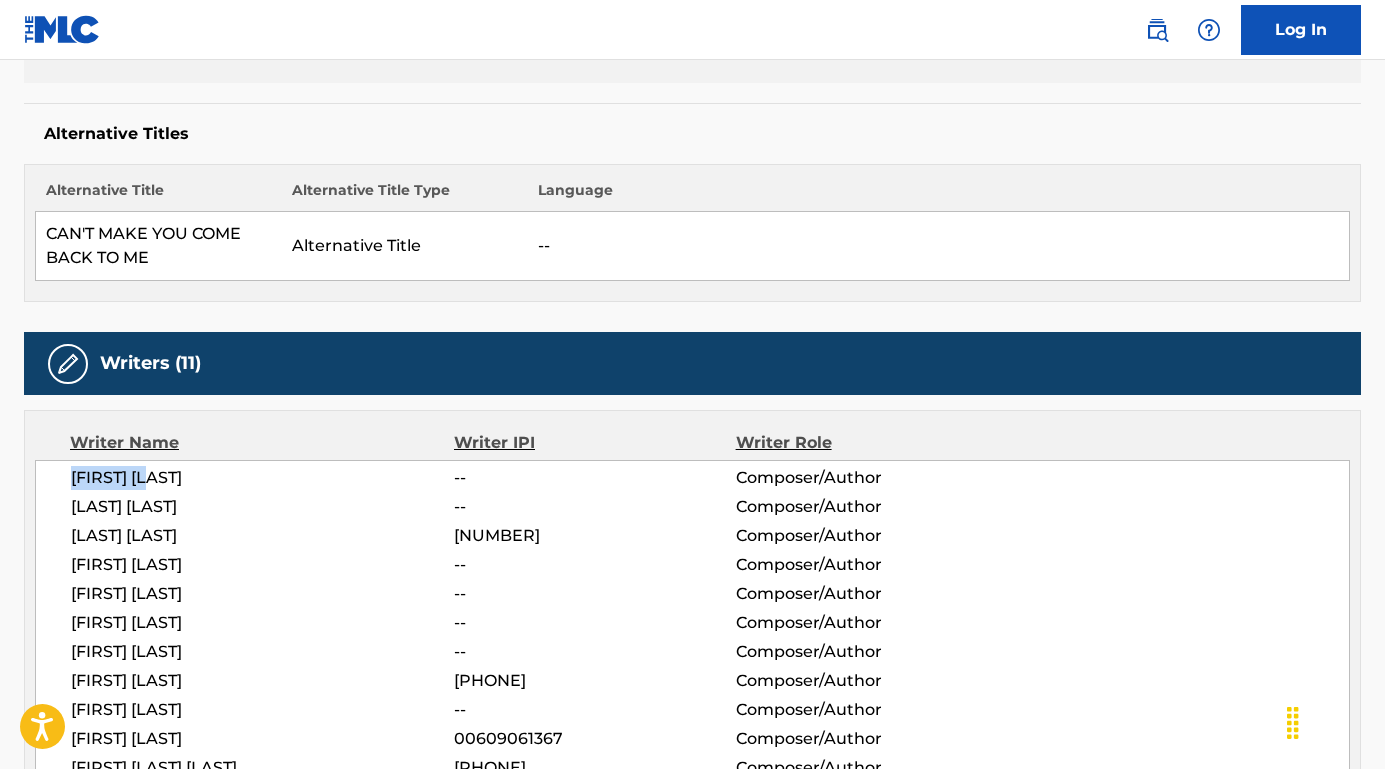 drag, startPoint x: 190, startPoint y: 476, endPoint x: 51, endPoint y: 476, distance: 139 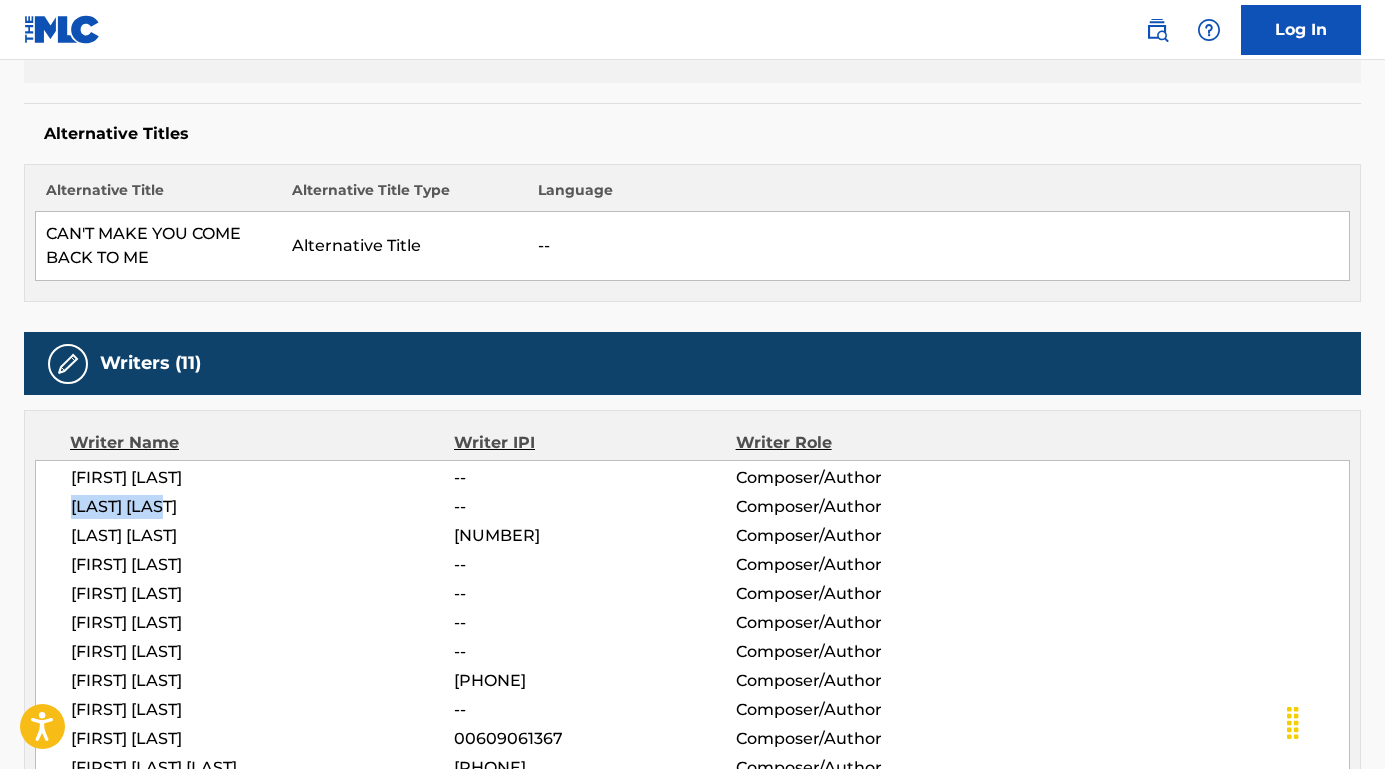 drag, startPoint x: 210, startPoint y: 503, endPoint x: 22, endPoint y: 514, distance: 188.32153 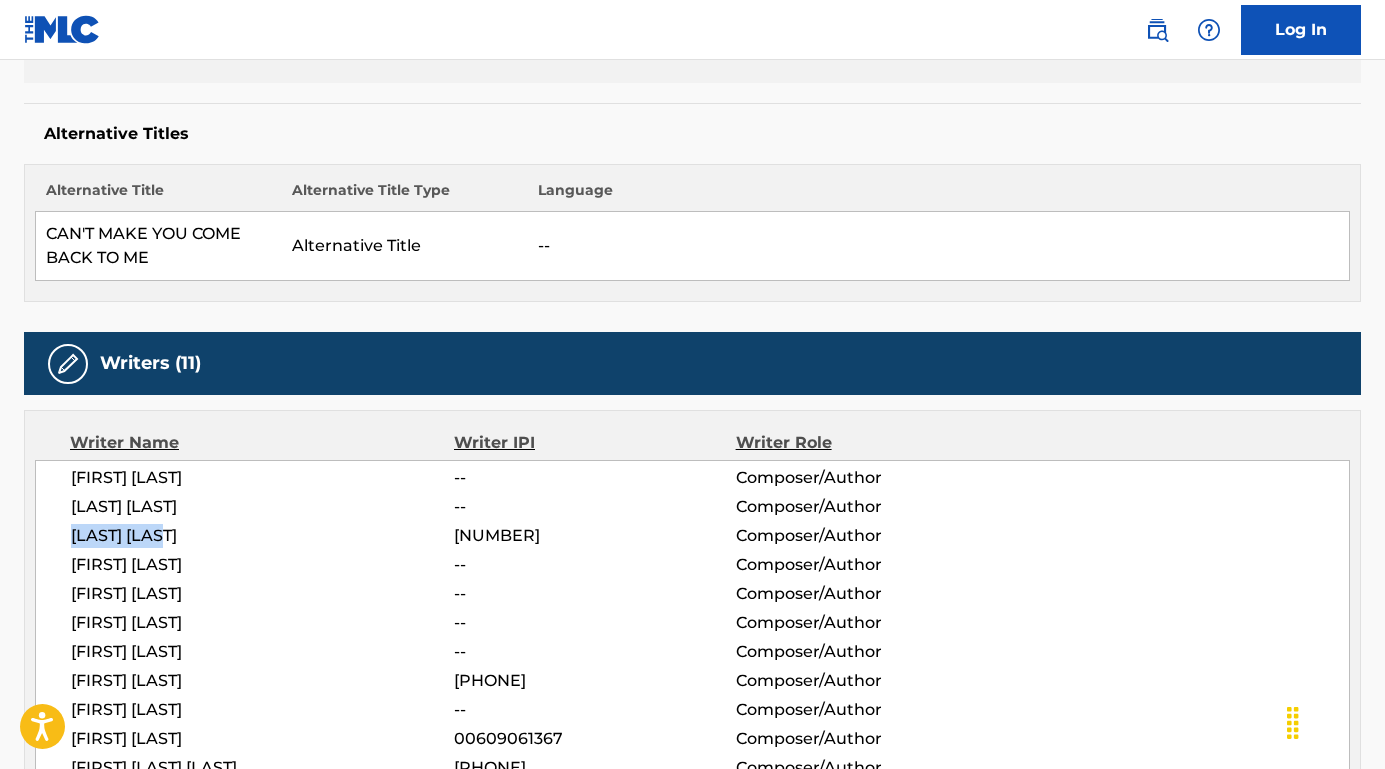 drag, startPoint x: 212, startPoint y: 538, endPoint x: 57, endPoint y: 537, distance: 155.00322 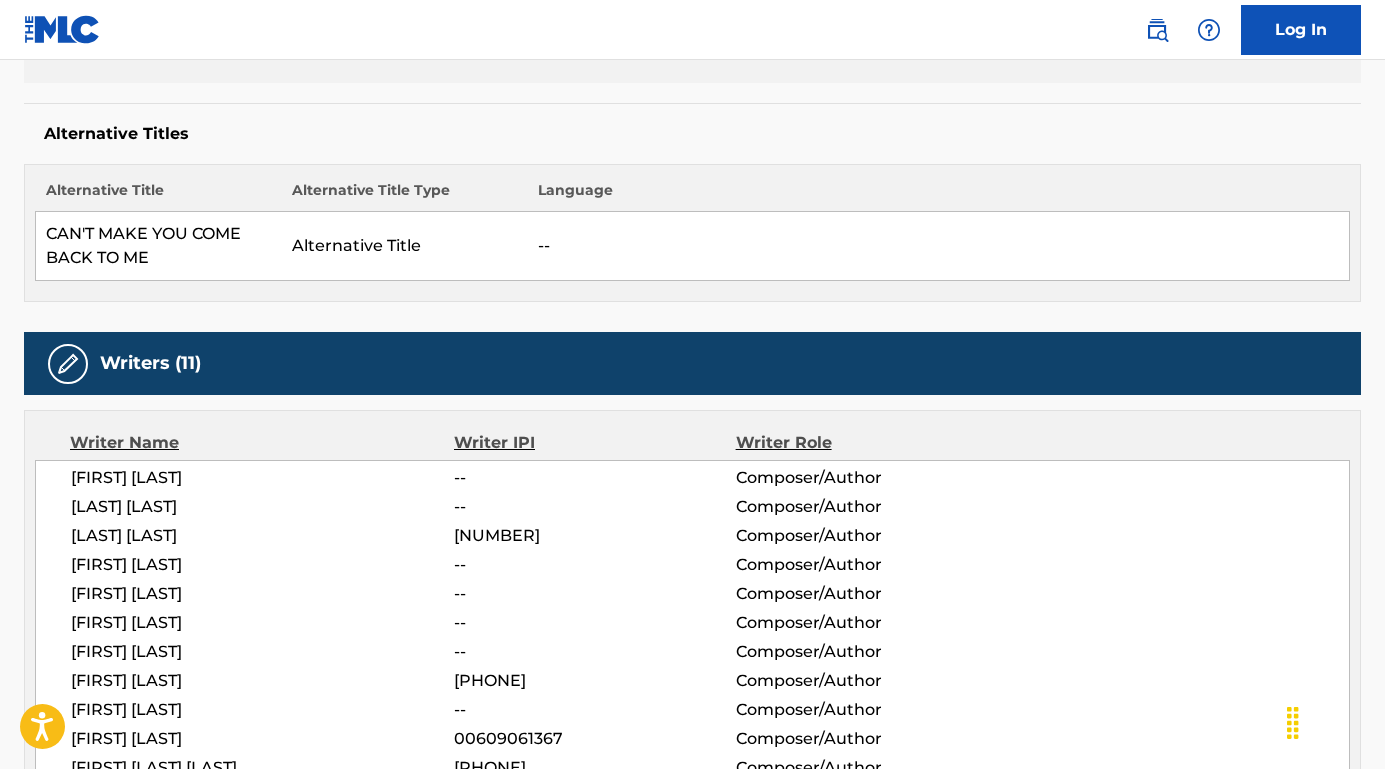 click on "[FIRST] [LAST]" at bounding box center [262, 565] 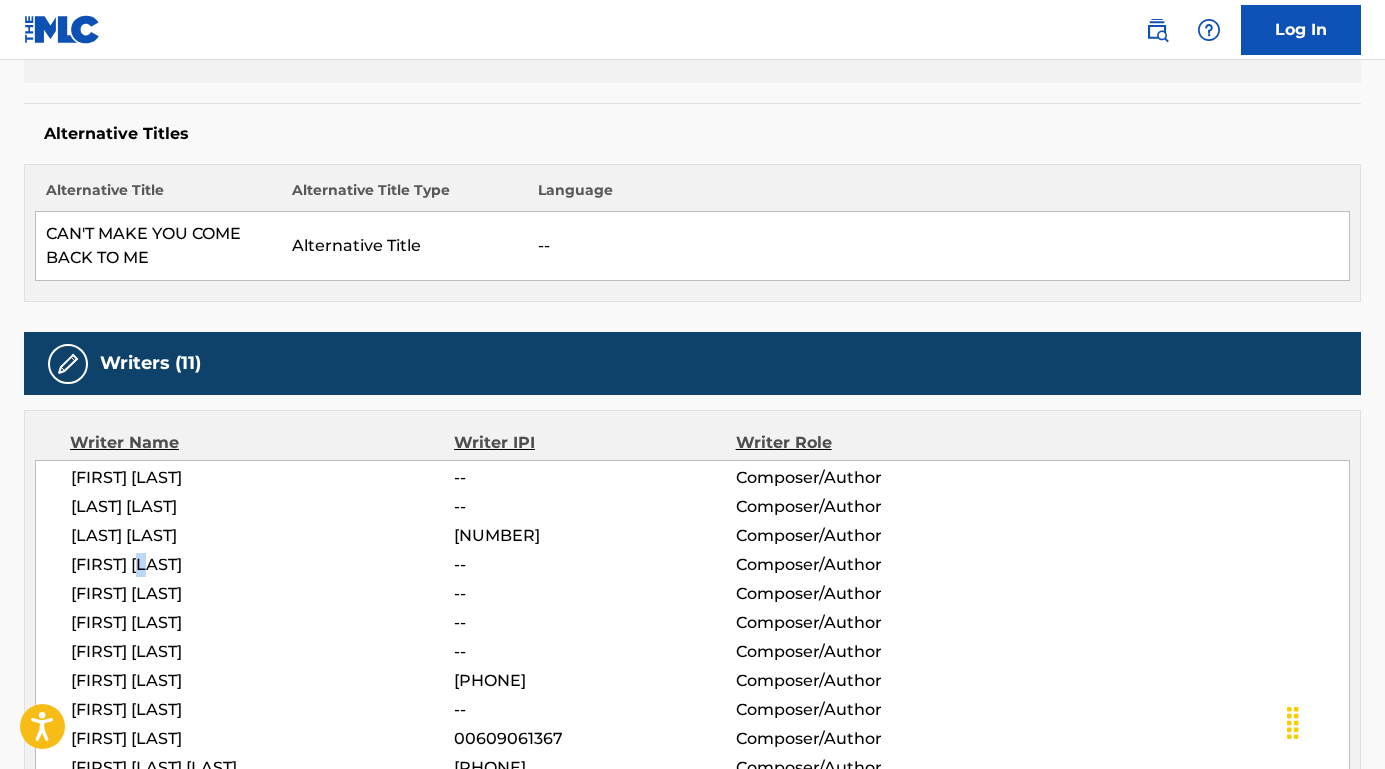 drag, startPoint x: 179, startPoint y: 561, endPoint x: 159, endPoint y: 561, distance: 20 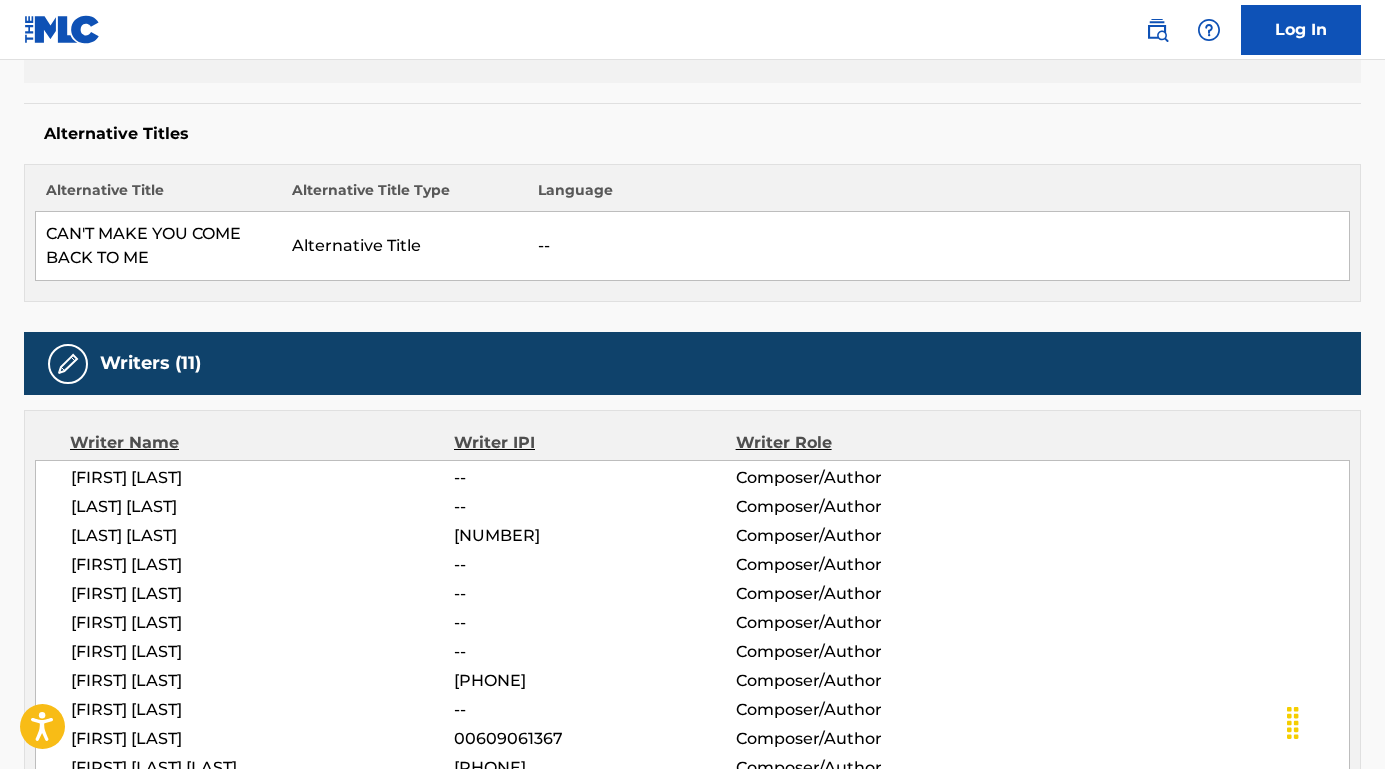 click on "[FIRST] [LAST]" at bounding box center [262, 565] 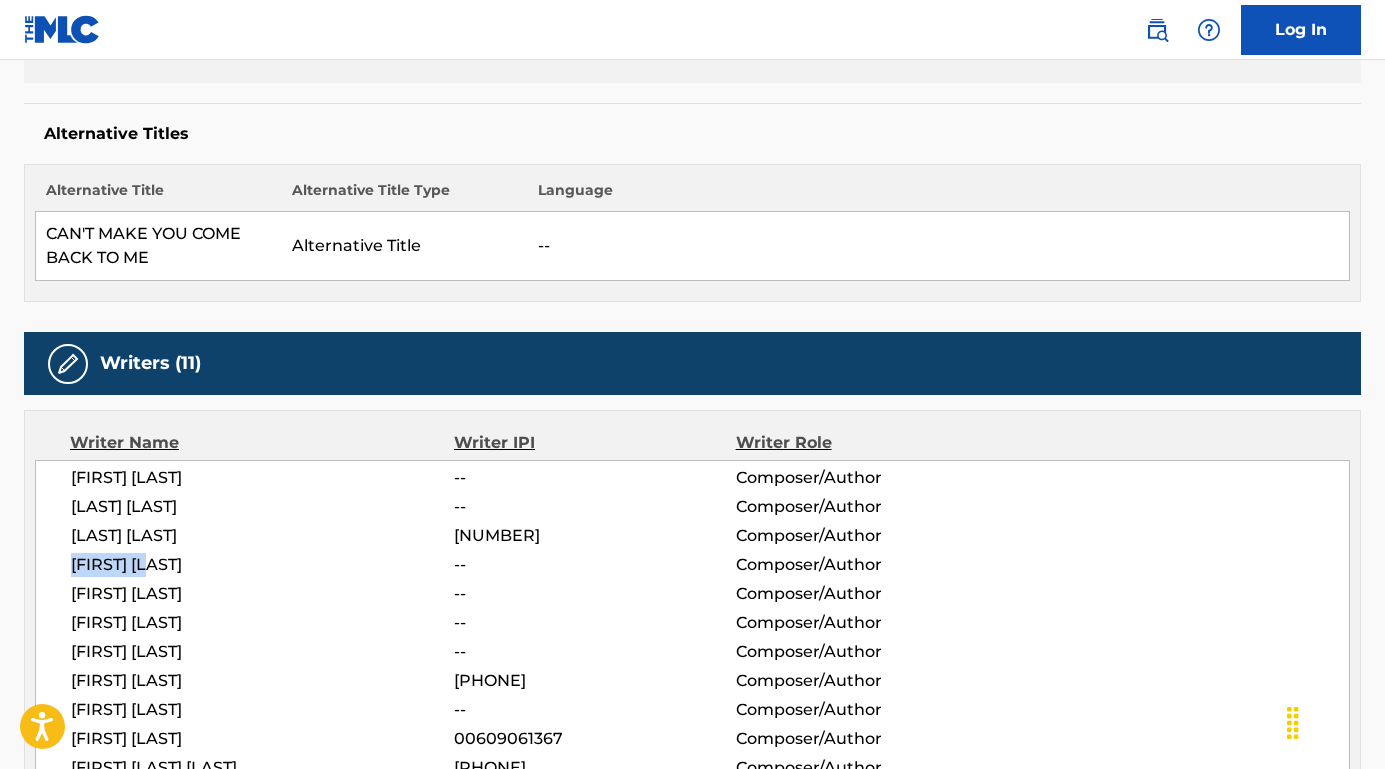 drag, startPoint x: 200, startPoint y: 564, endPoint x: 27, endPoint y: 562, distance: 173.01157 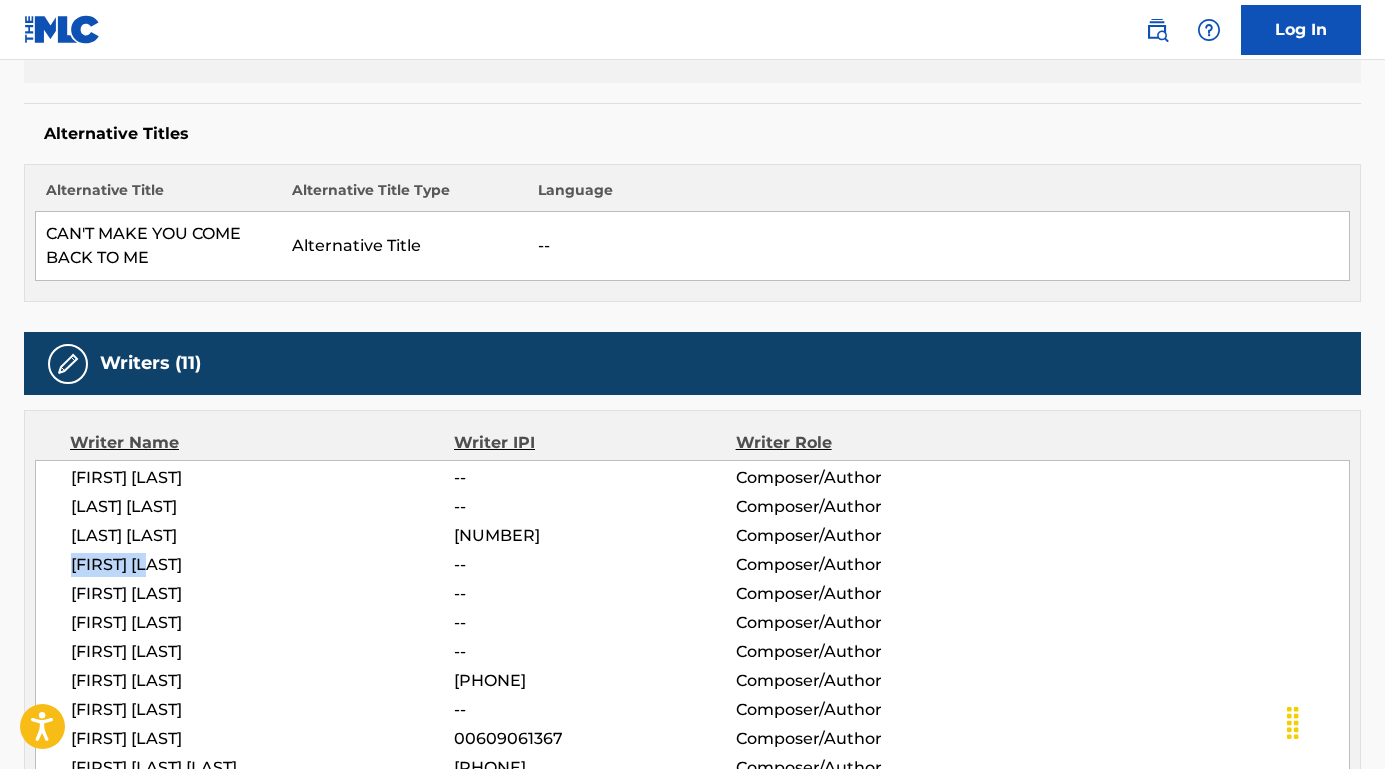 drag, startPoint x: 255, startPoint y: 590, endPoint x: 64, endPoint y: 590, distance: 191 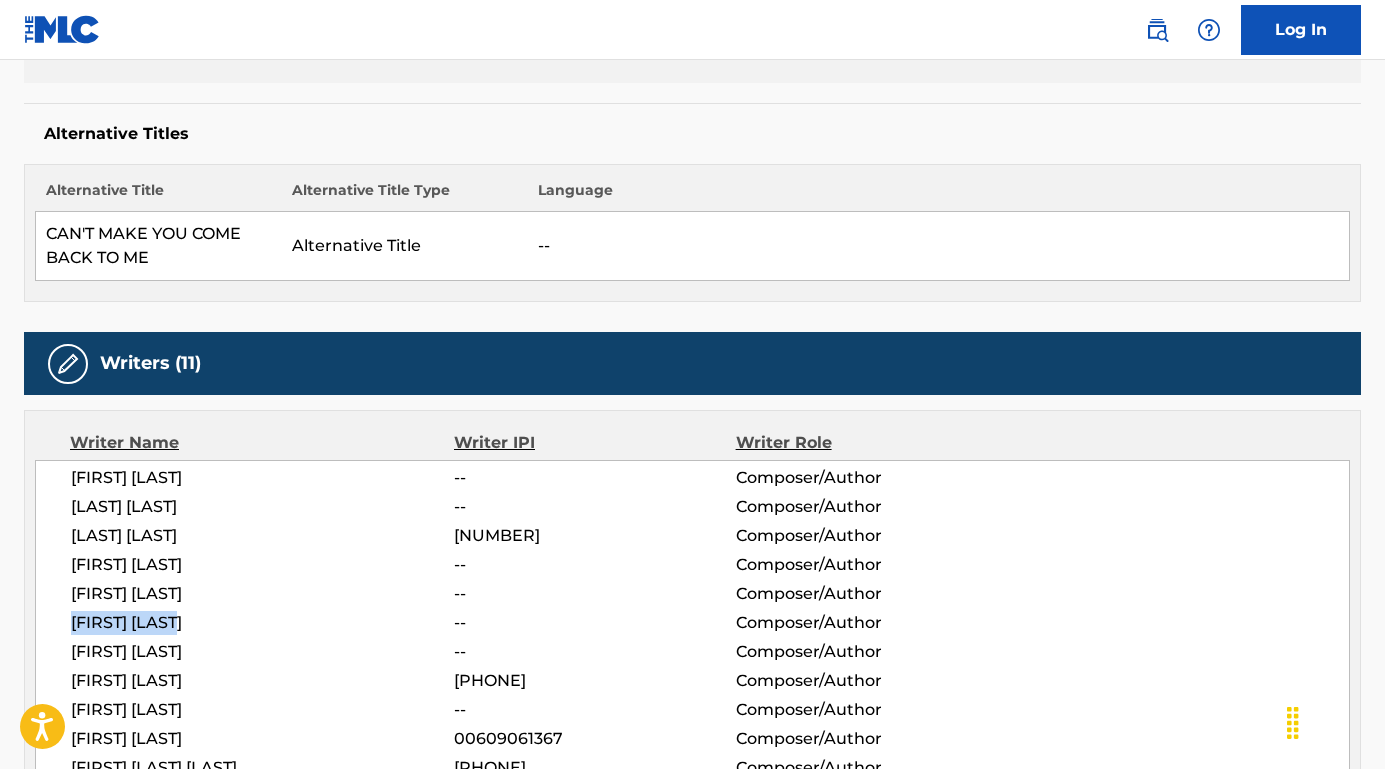 drag, startPoint x: 226, startPoint y: 627, endPoint x: 70, endPoint y: 624, distance: 156.02884 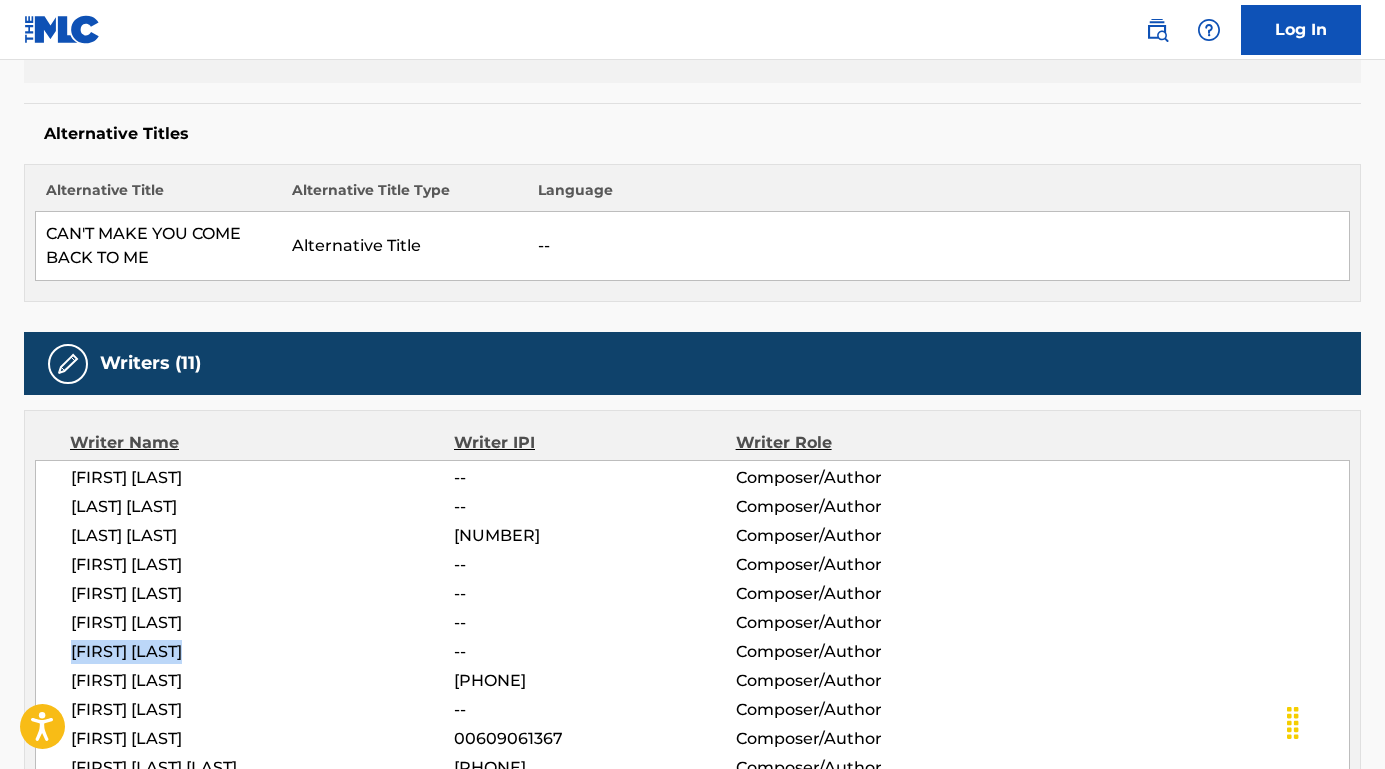 drag, startPoint x: 232, startPoint y: 649, endPoint x: 46, endPoint y: 646, distance: 186.02419 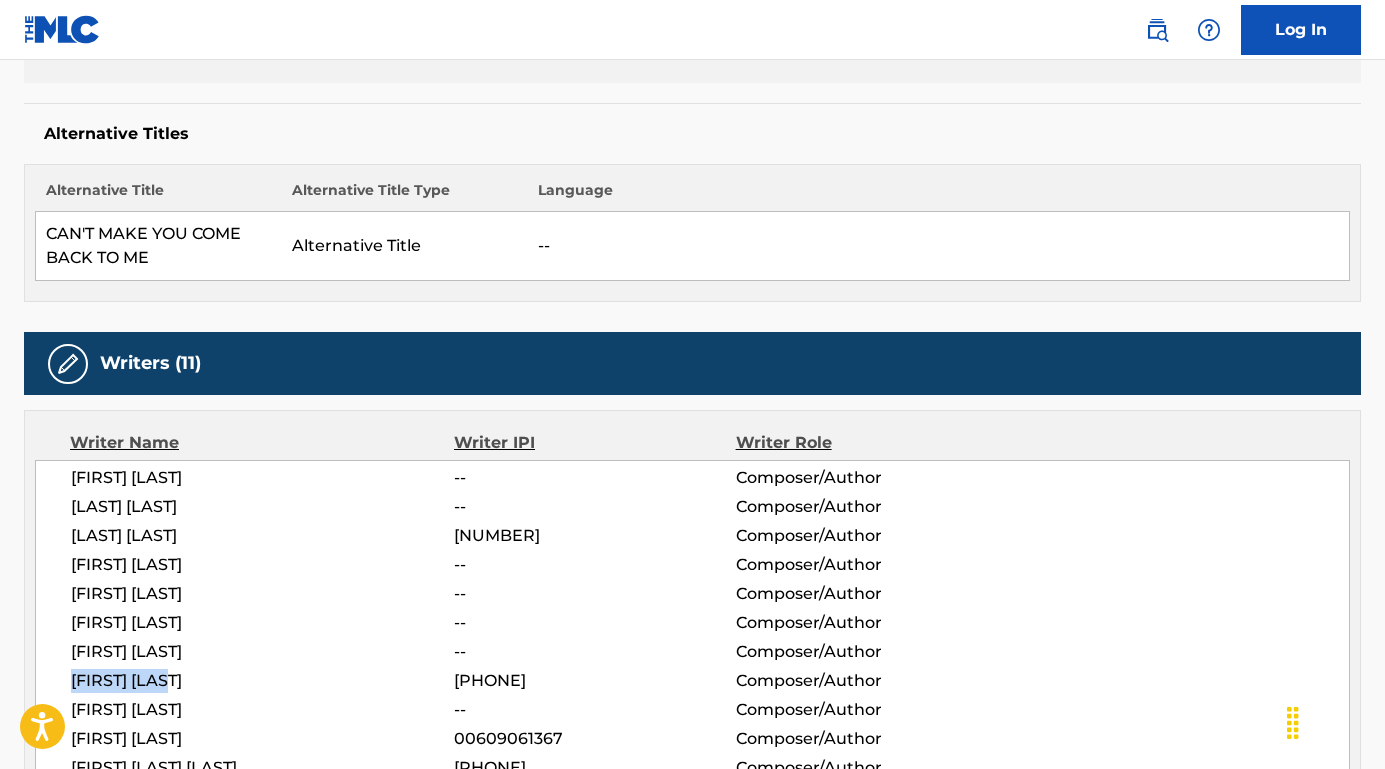 drag, startPoint x: 200, startPoint y: 679, endPoint x: 66, endPoint y: 680, distance: 134.00374 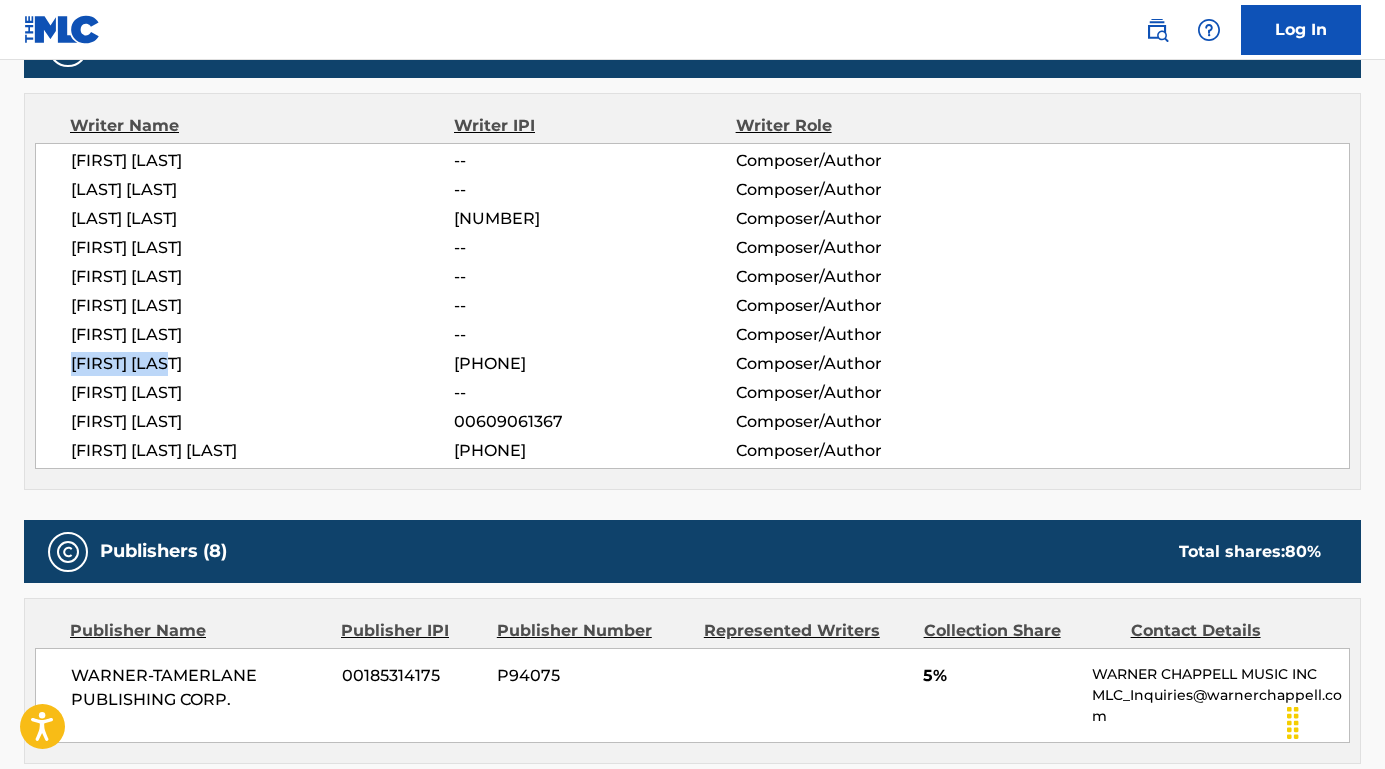 scroll, scrollTop: 887, scrollLeft: 0, axis: vertical 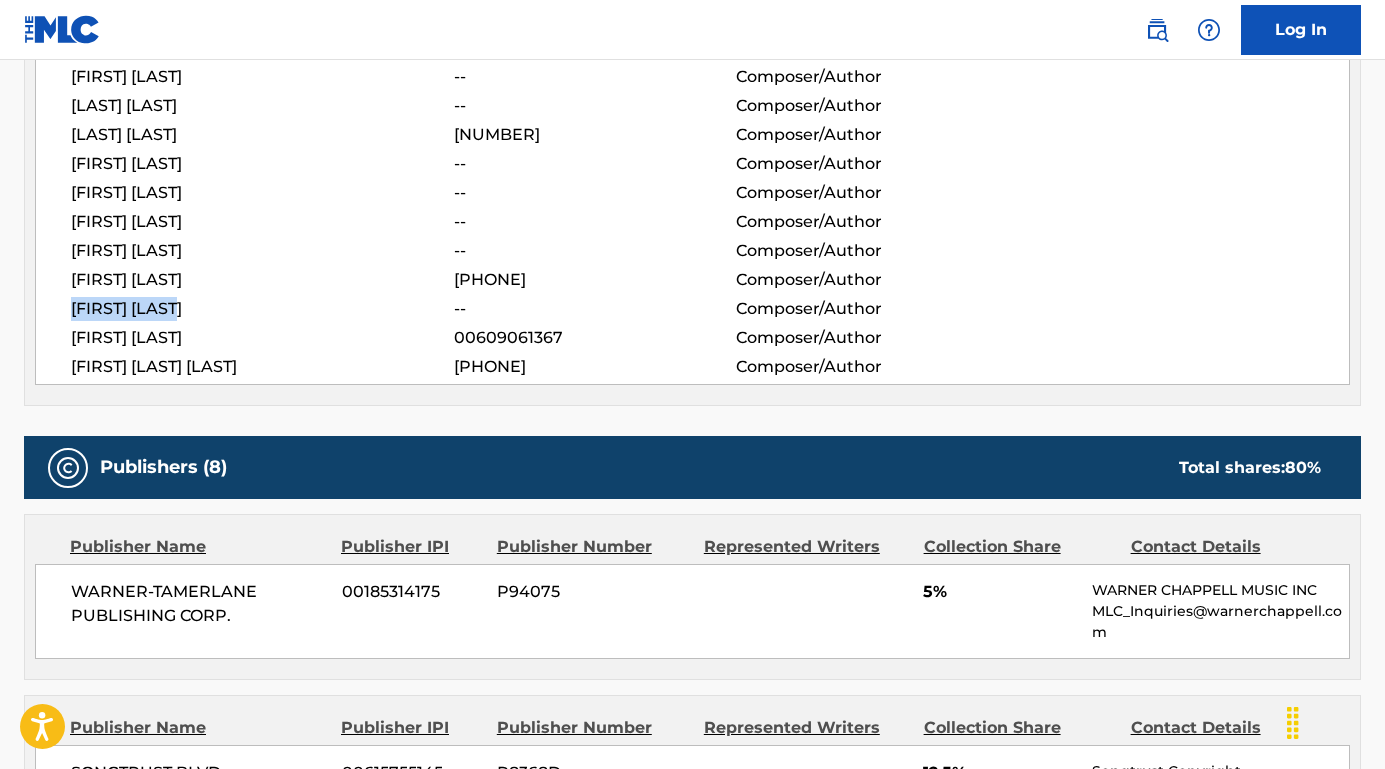 drag, startPoint x: 228, startPoint y: 304, endPoint x: 52, endPoint y: 304, distance: 176 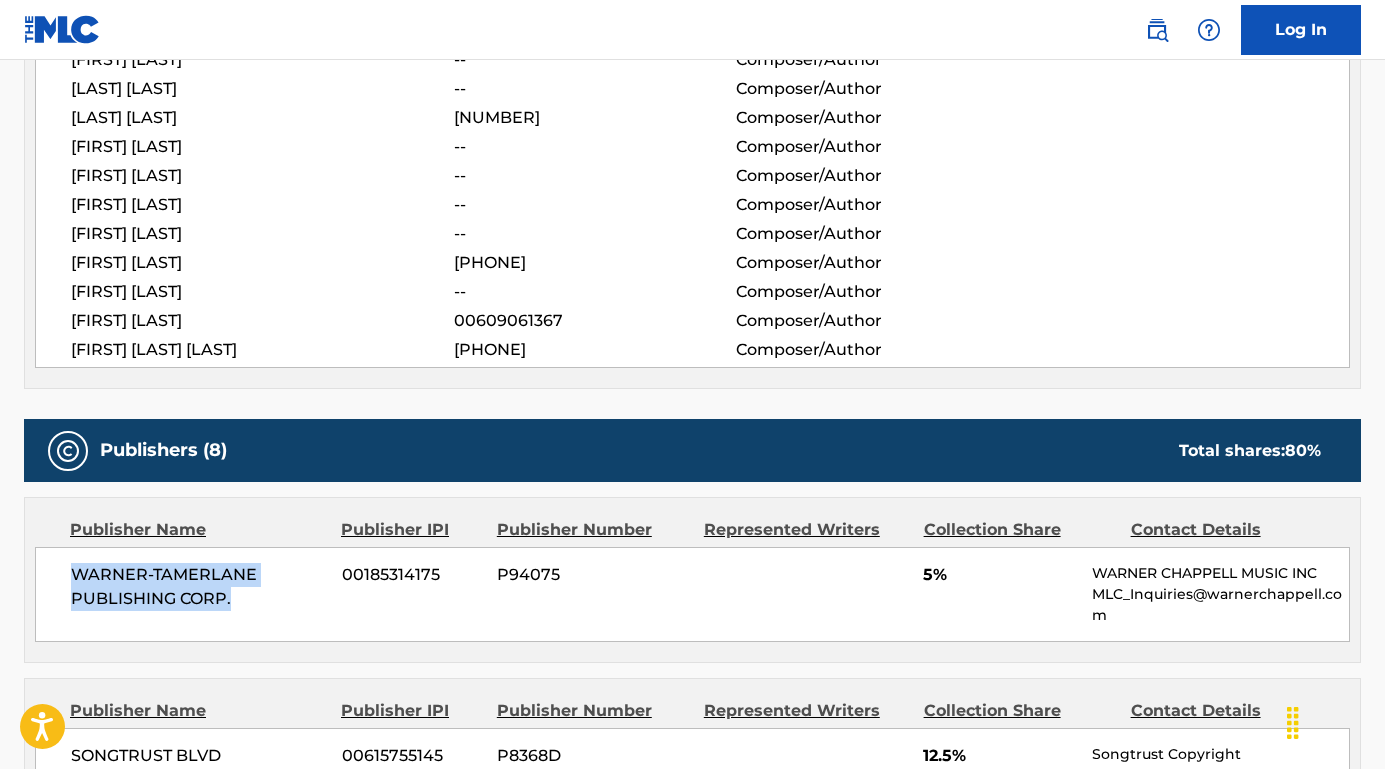 drag, startPoint x: 232, startPoint y: 599, endPoint x: 53, endPoint y: 564, distance: 182.3897 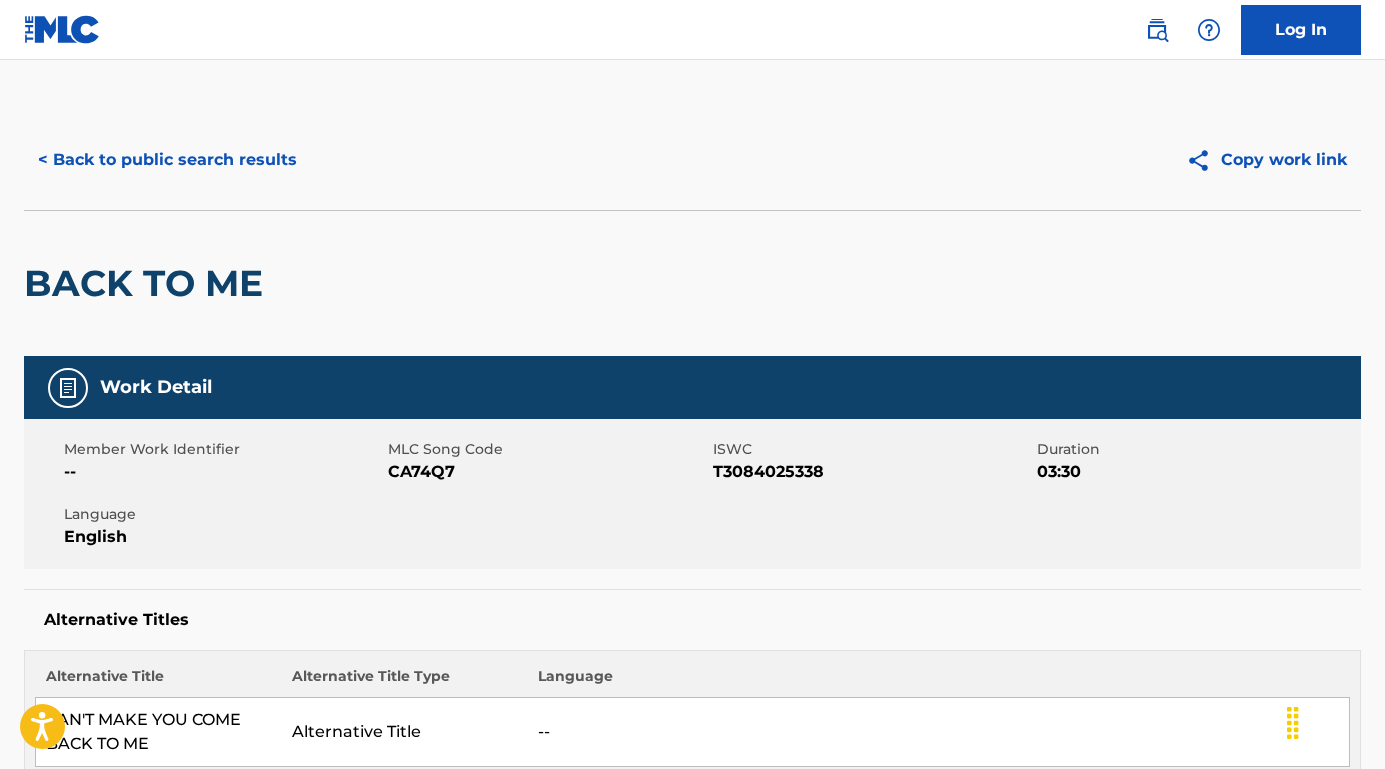 scroll, scrollTop: 0, scrollLeft: 0, axis: both 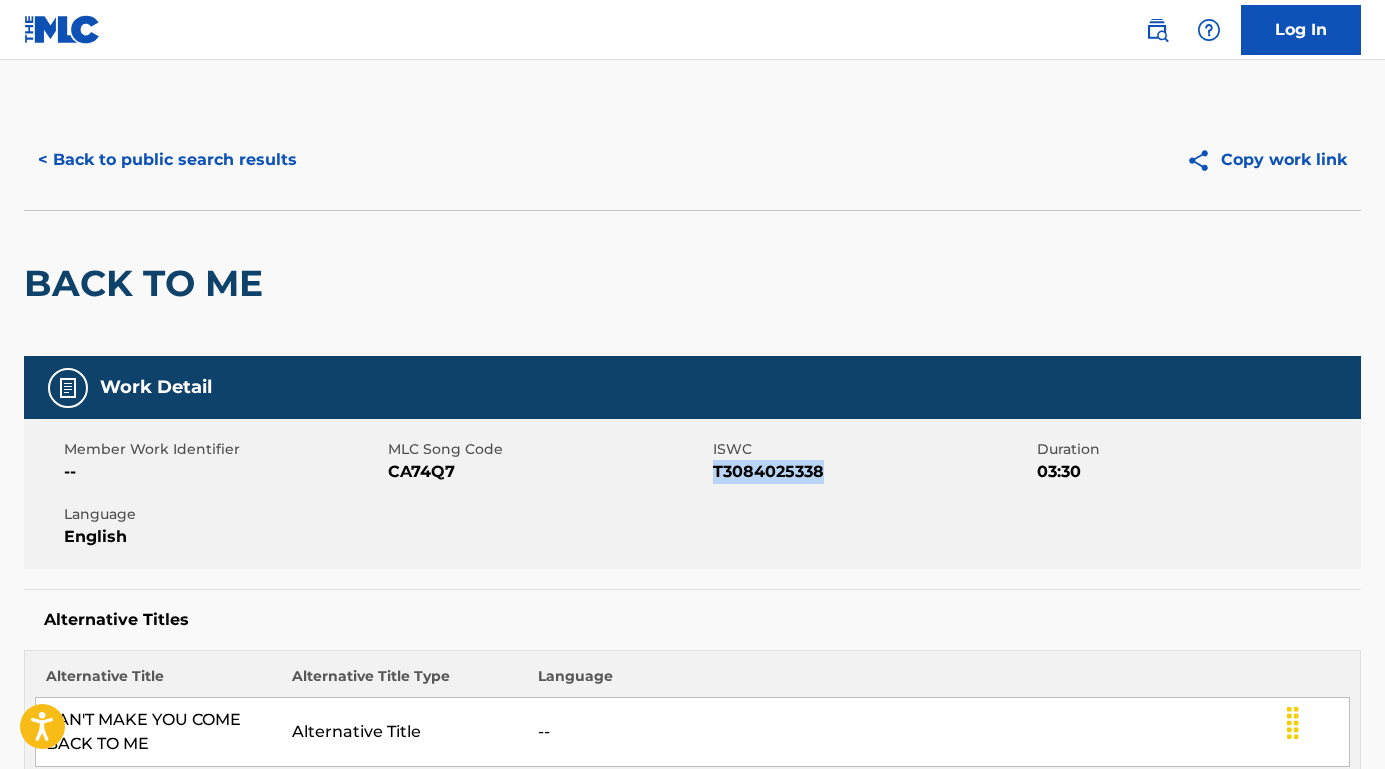 drag, startPoint x: 844, startPoint y: 469, endPoint x: 712, endPoint y: 475, distance: 132.13629 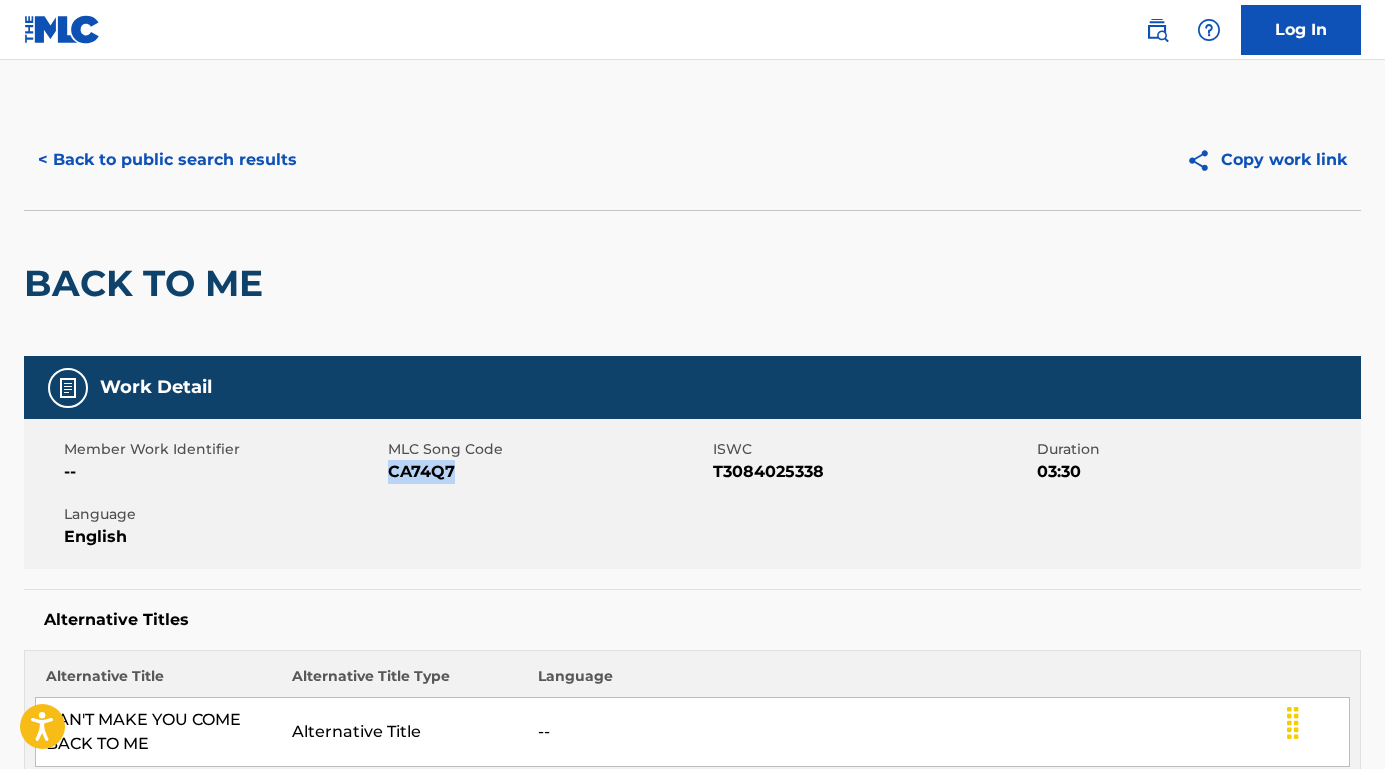 drag, startPoint x: 465, startPoint y: 472, endPoint x: 388, endPoint y: 475, distance: 77.05842 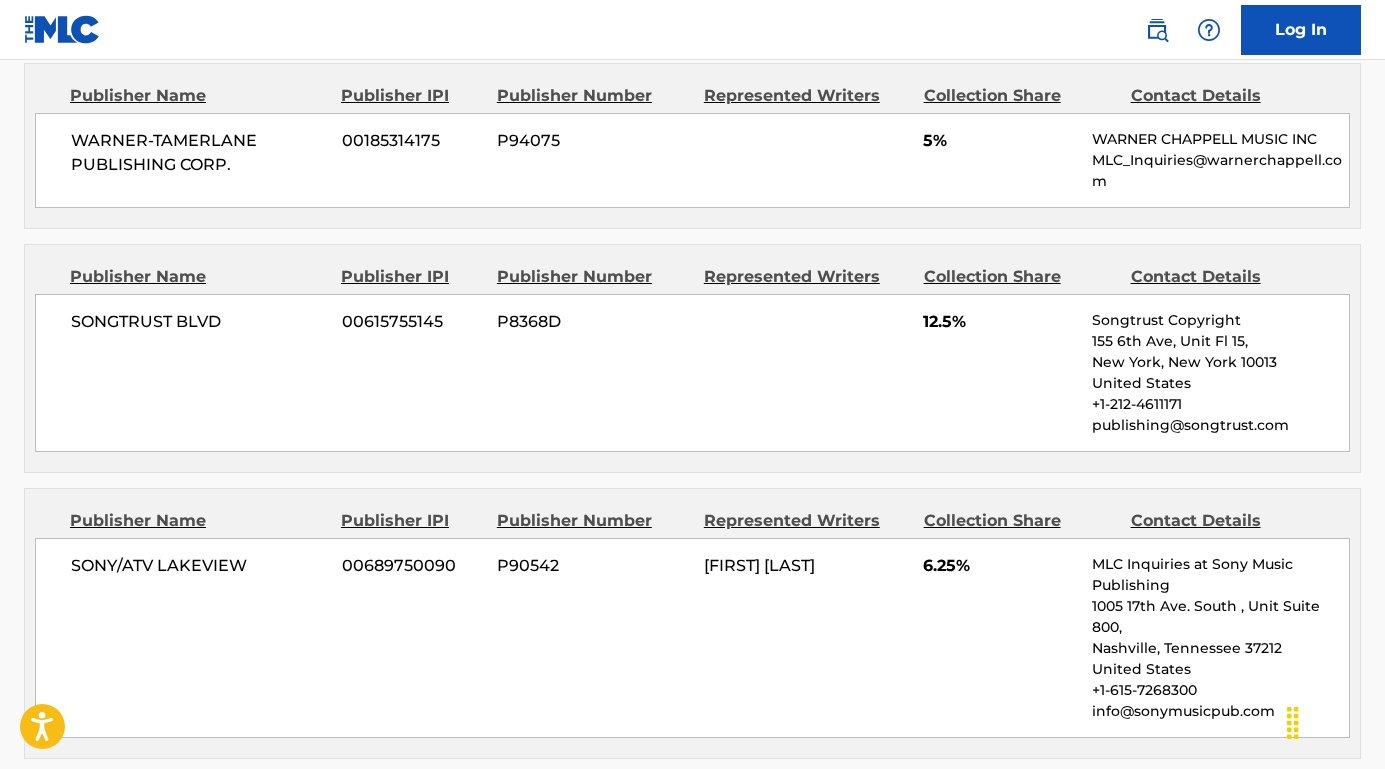 scroll, scrollTop: 1352, scrollLeft: 0, axis: vertical 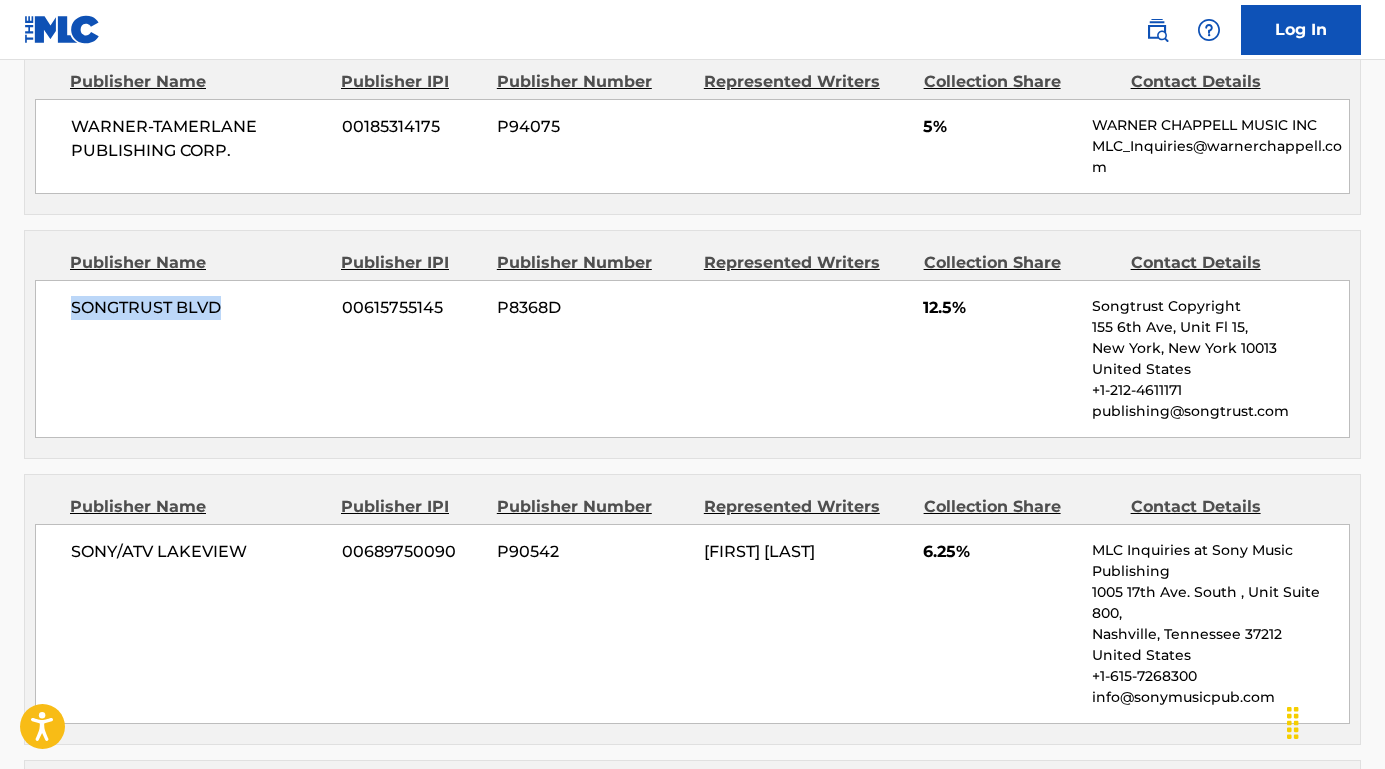 drag, startPoint x: 227, startPoint y: 302, endPoint x: 32, endPoint y: 298, distance: 195.04102 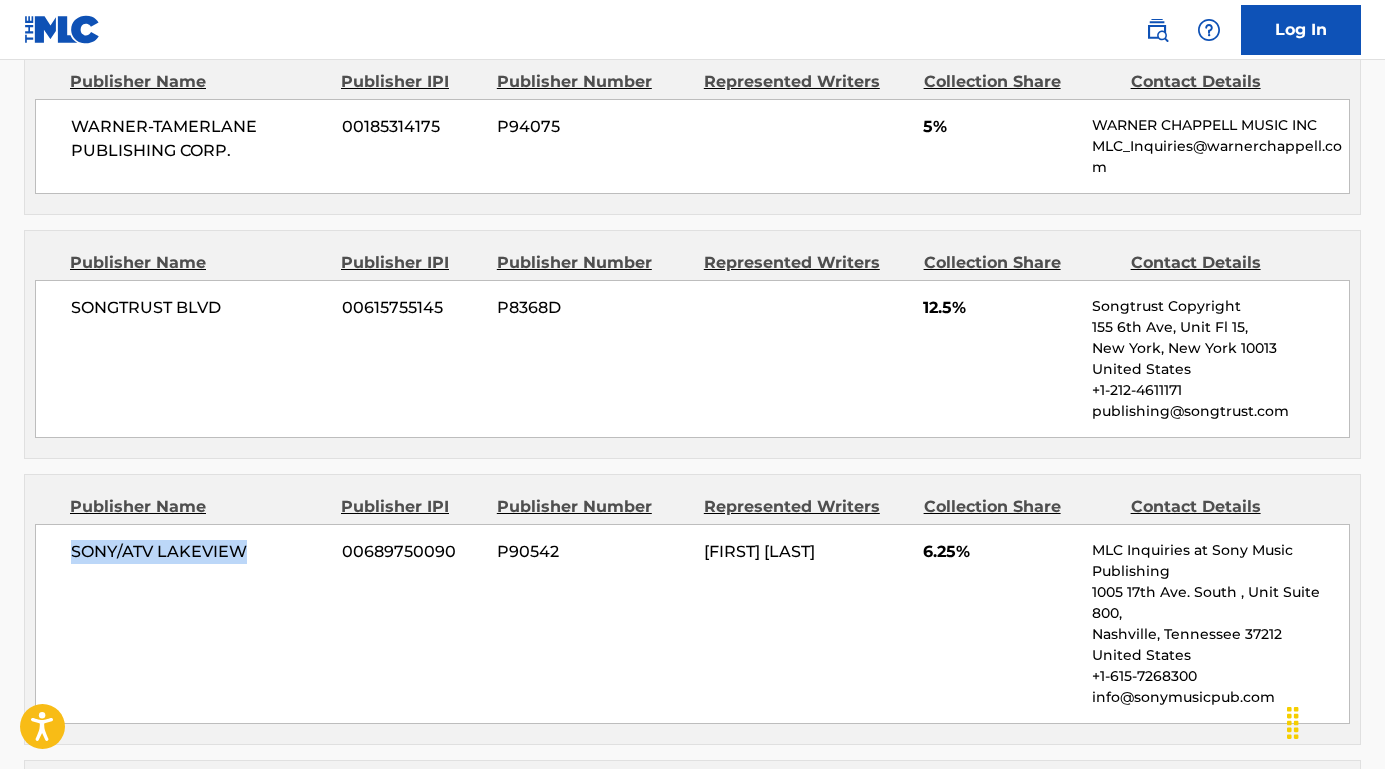 drag, startPoint x: 260, startPoint y: 553, endPoint x: 53, endPoint y: 556, distance: 207.02174 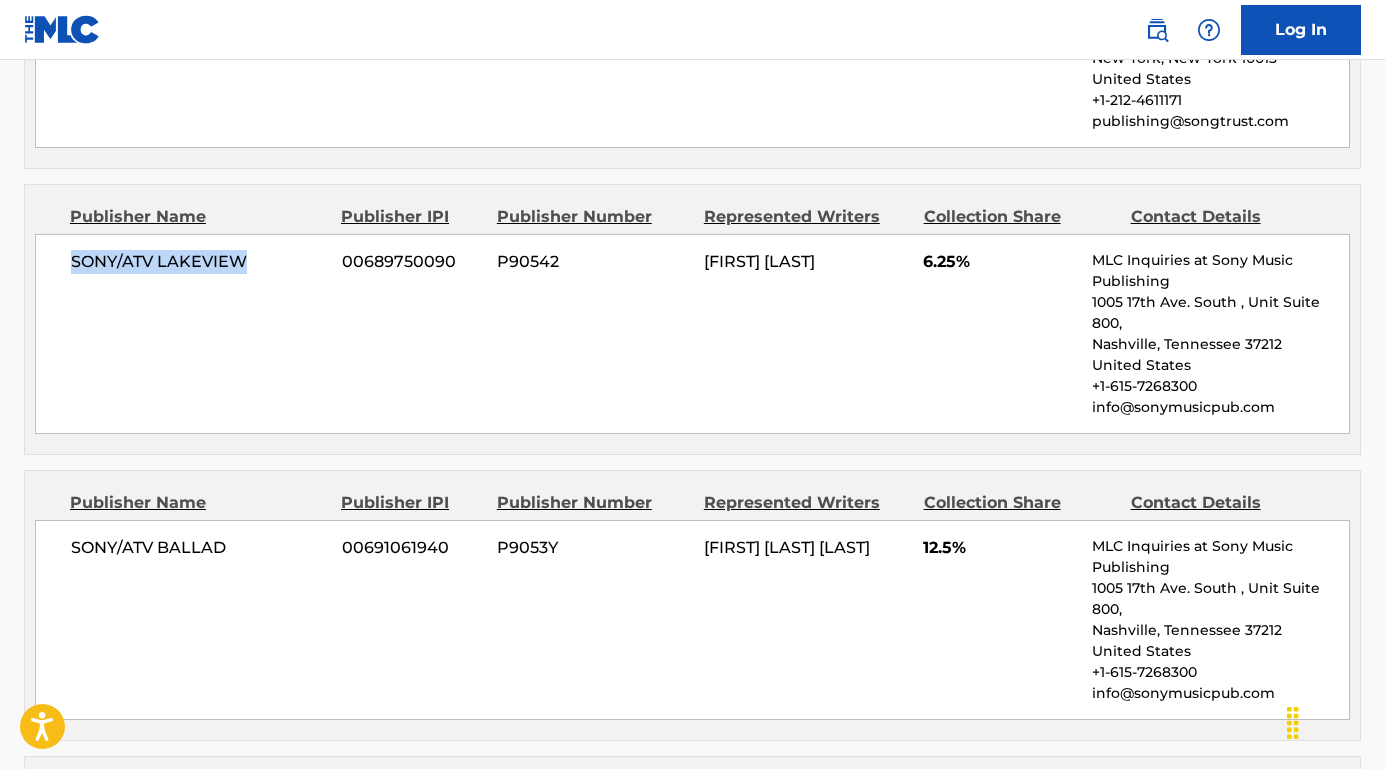 scroll, scrollTop: 1750, scrollLeft: 0, axis: vertical 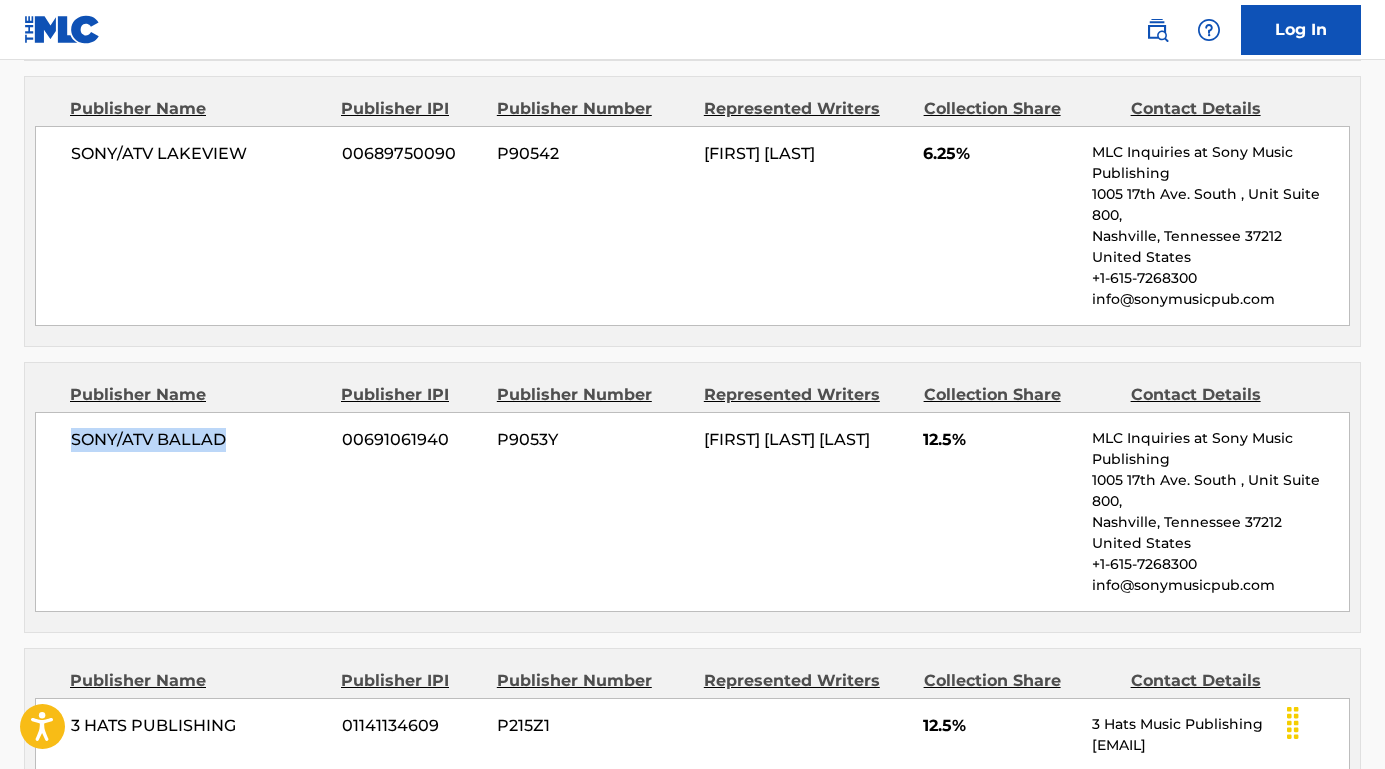 drag, startPoint x: 233, startPoint y: 434, endPoint x: 55, endPoint y: 432, distance: 178.01123 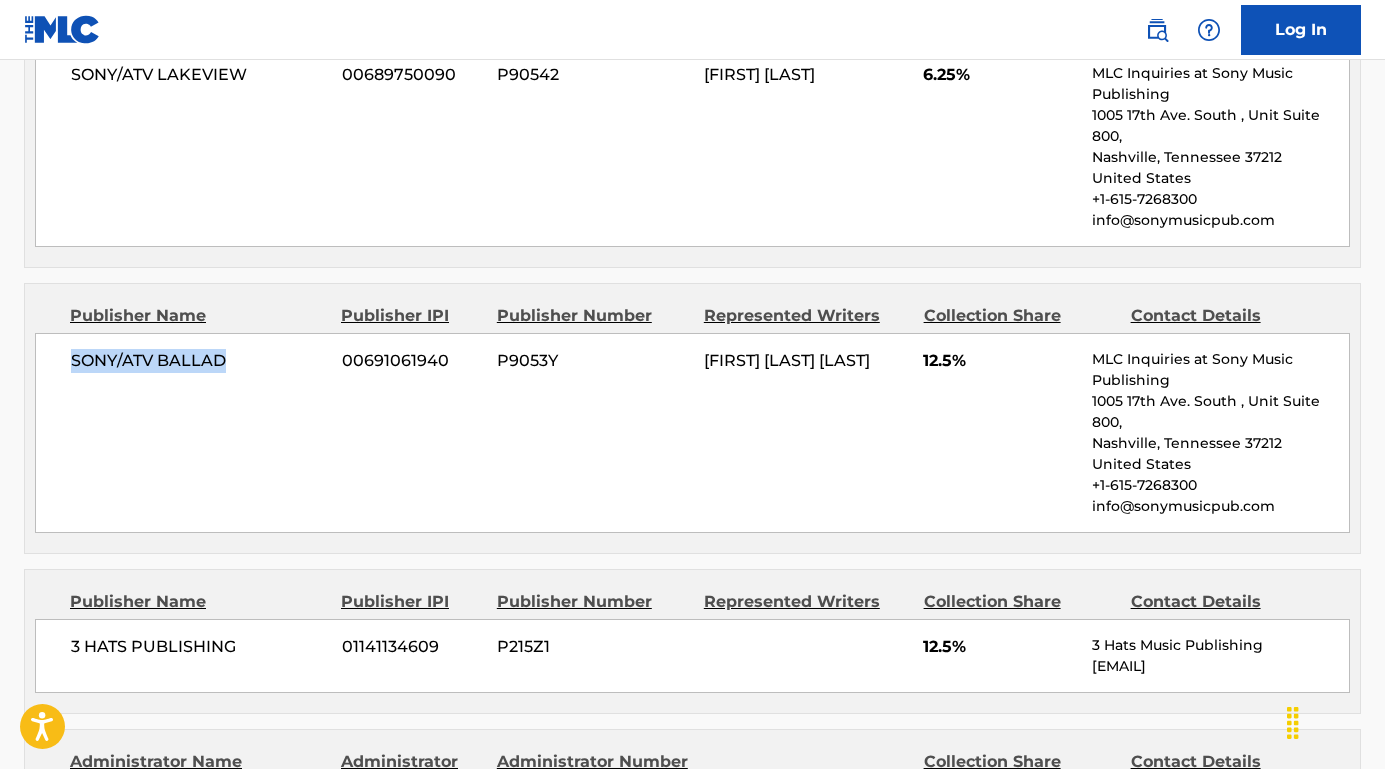 scroll, scrollTop: 1964, scrollLeft: 0, axis: vertical 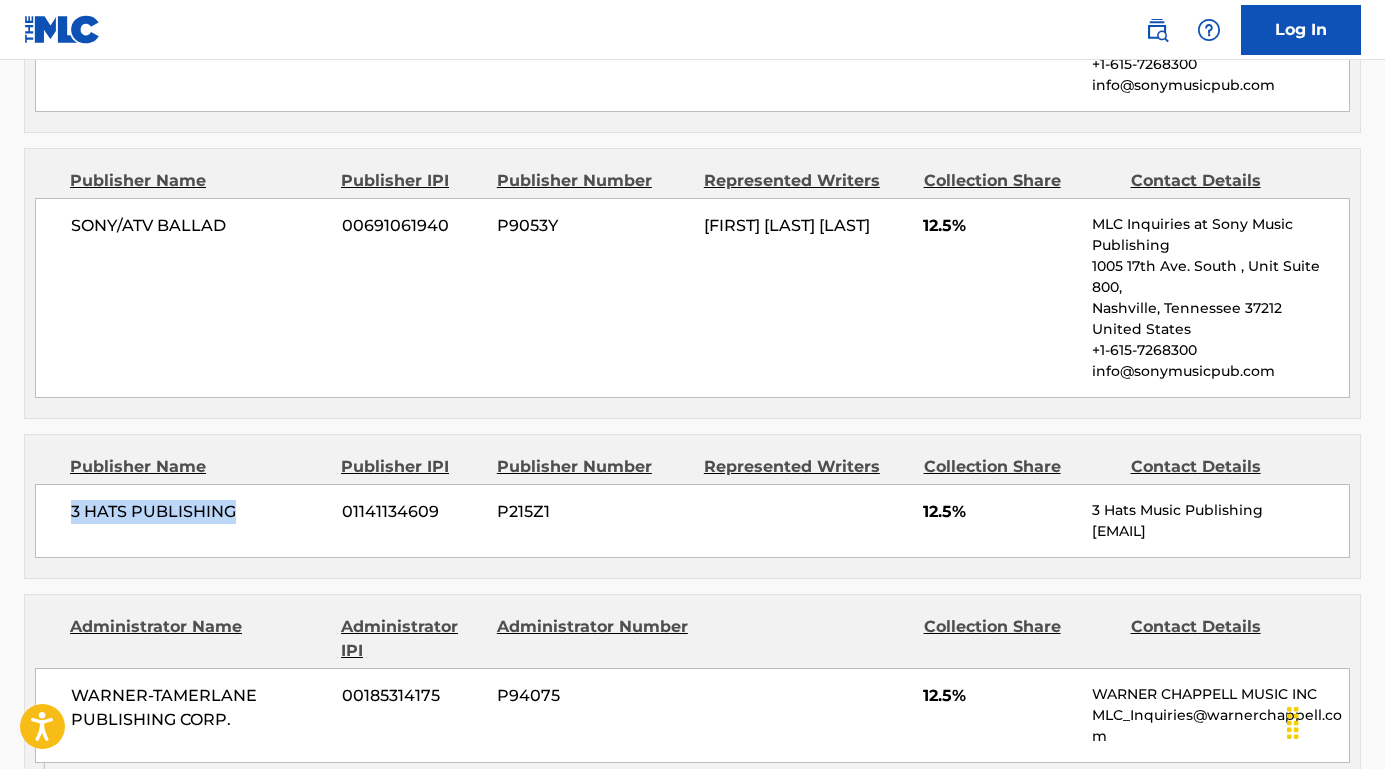 drag, startPoint x: 246, startPoint y: 514, endPoint x: 19, endPoint y: 515, distance: 227.0022 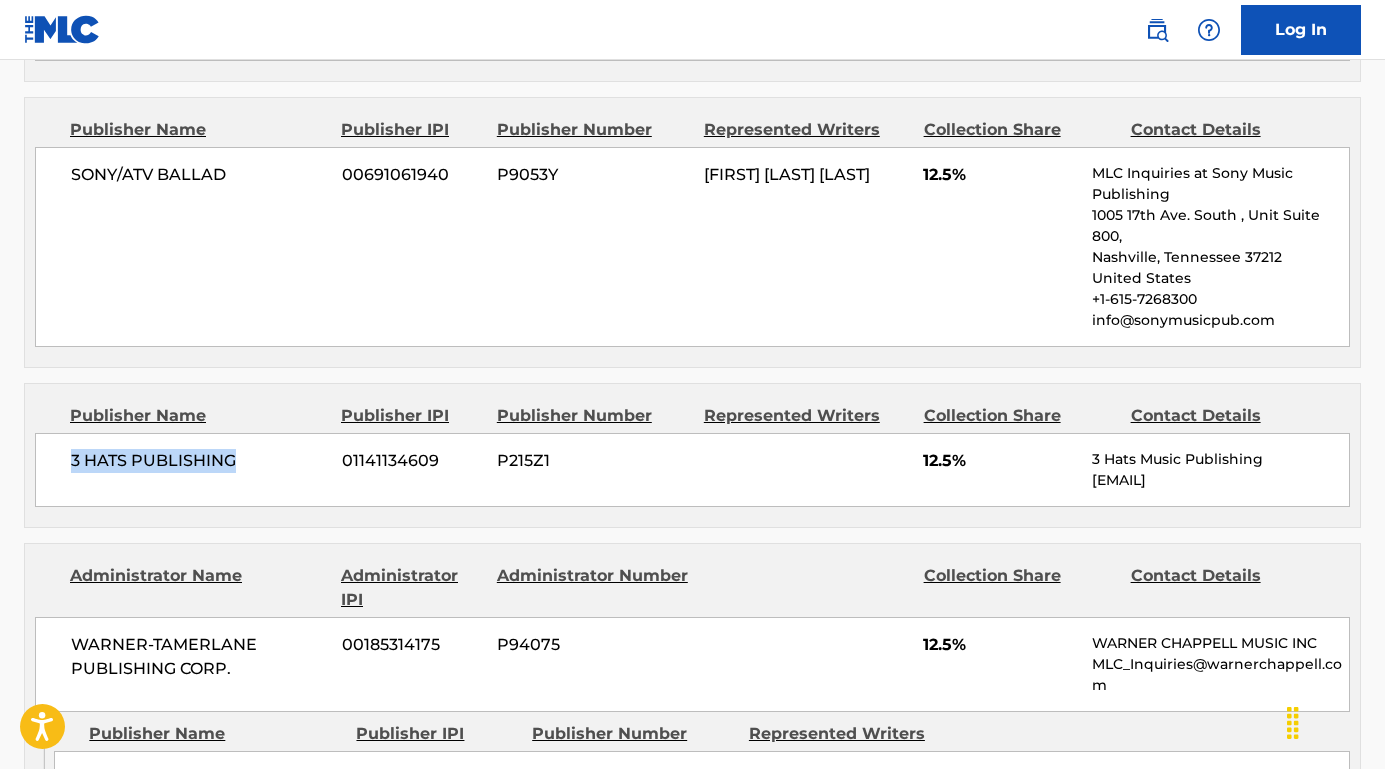 scroll, scrollTop: 2074, scrollLeft: 0, axis: vertical 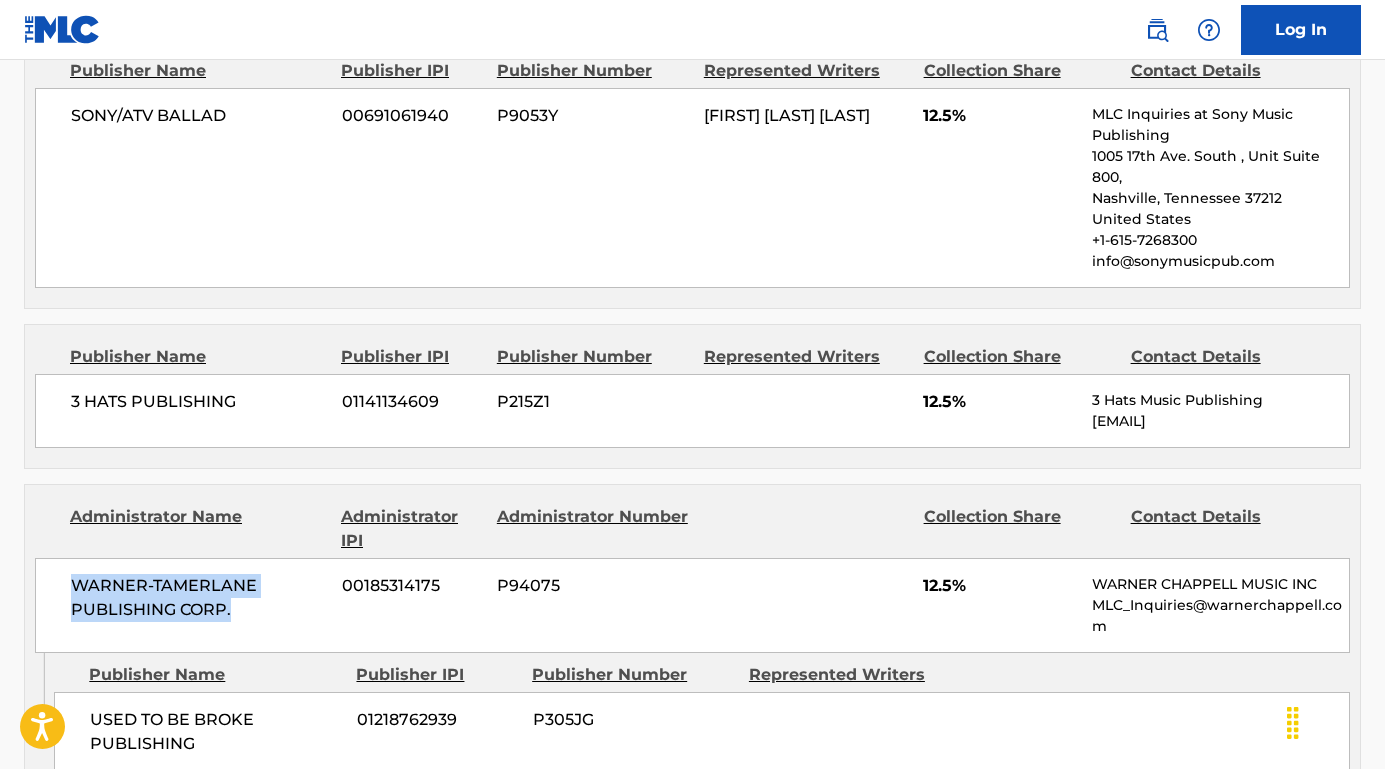 drag, startPoint x: 250, startPoint y: 605, endPoint x: 58, endPoint y: 572, distance: 194.81529 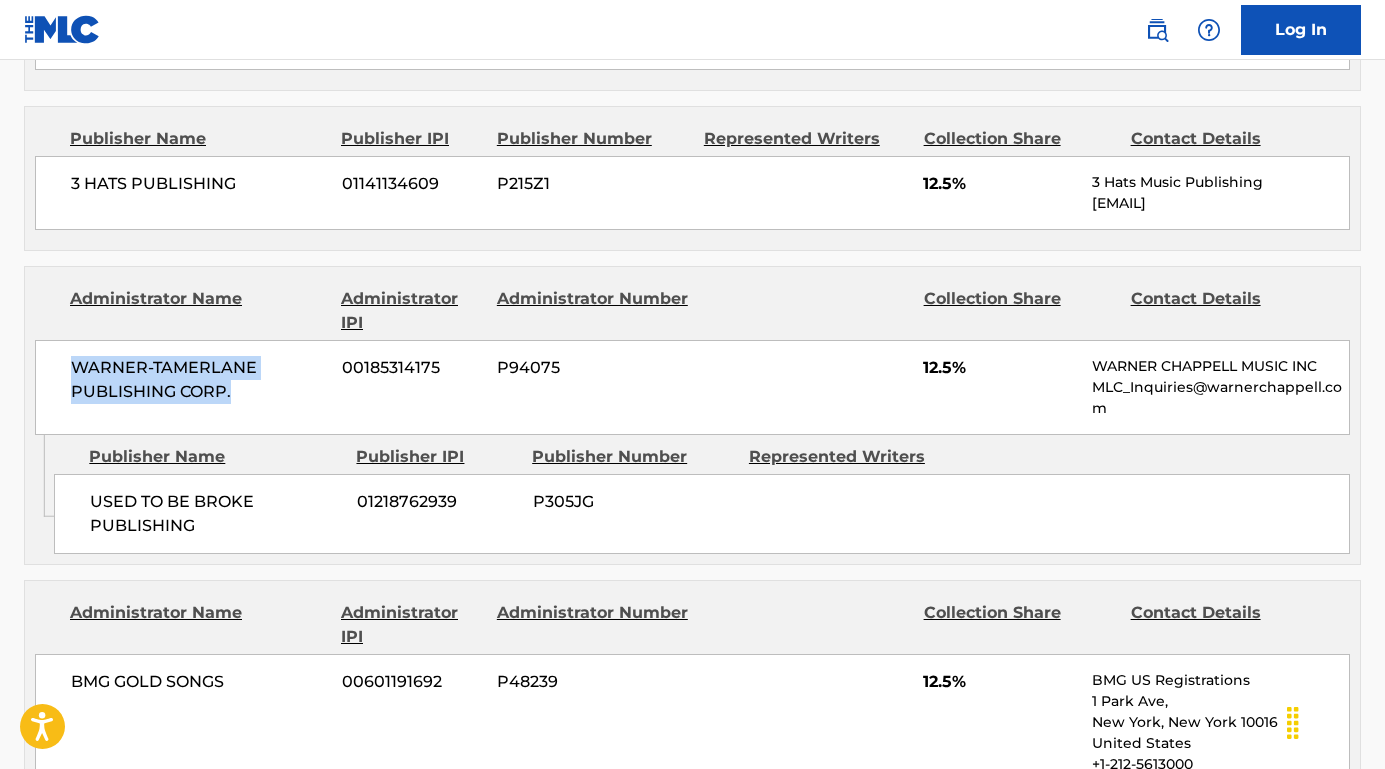 scroll, scrollTop: 2332, scrollLeft: 0, axis: vertical 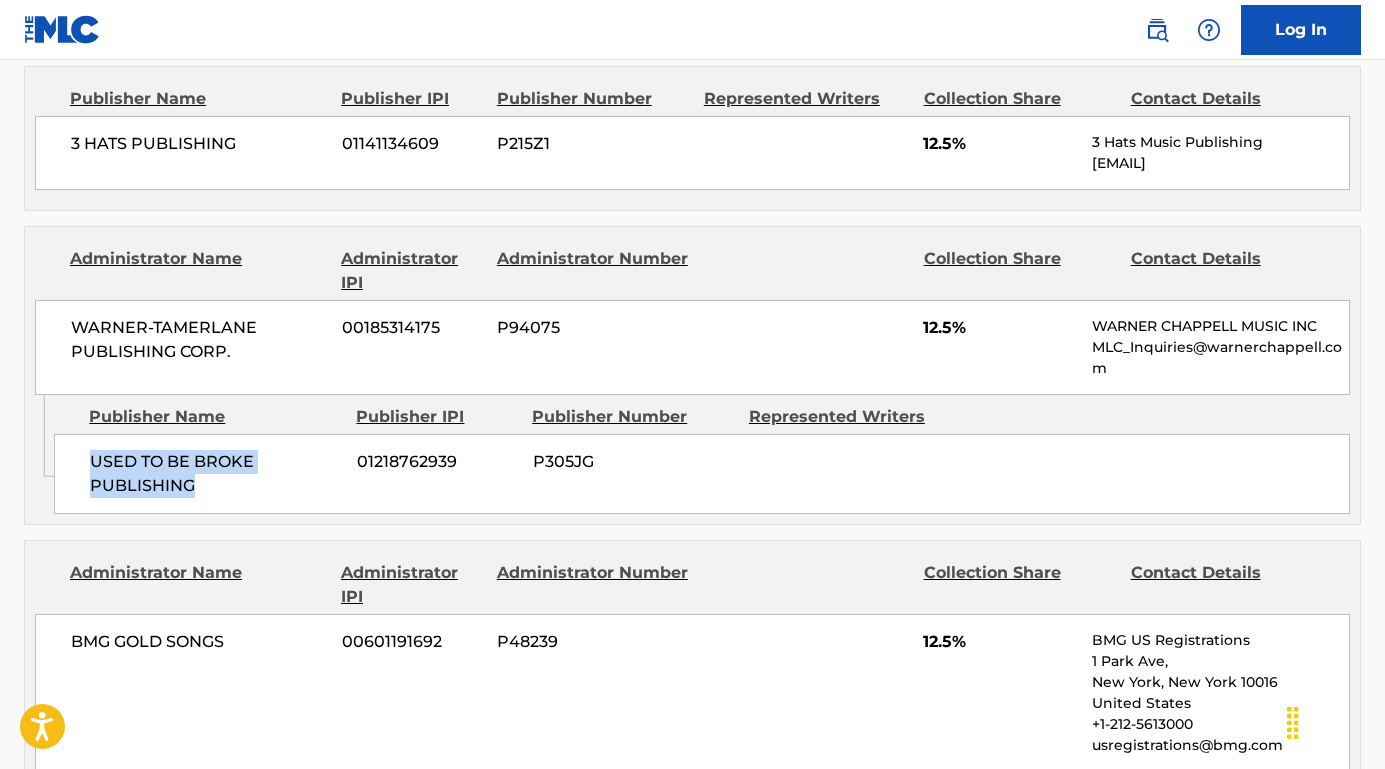 drag, startPoint x: 190, startPoint y: 481, endPoint x: 87, endPoint y: 447, distance: 108.46658 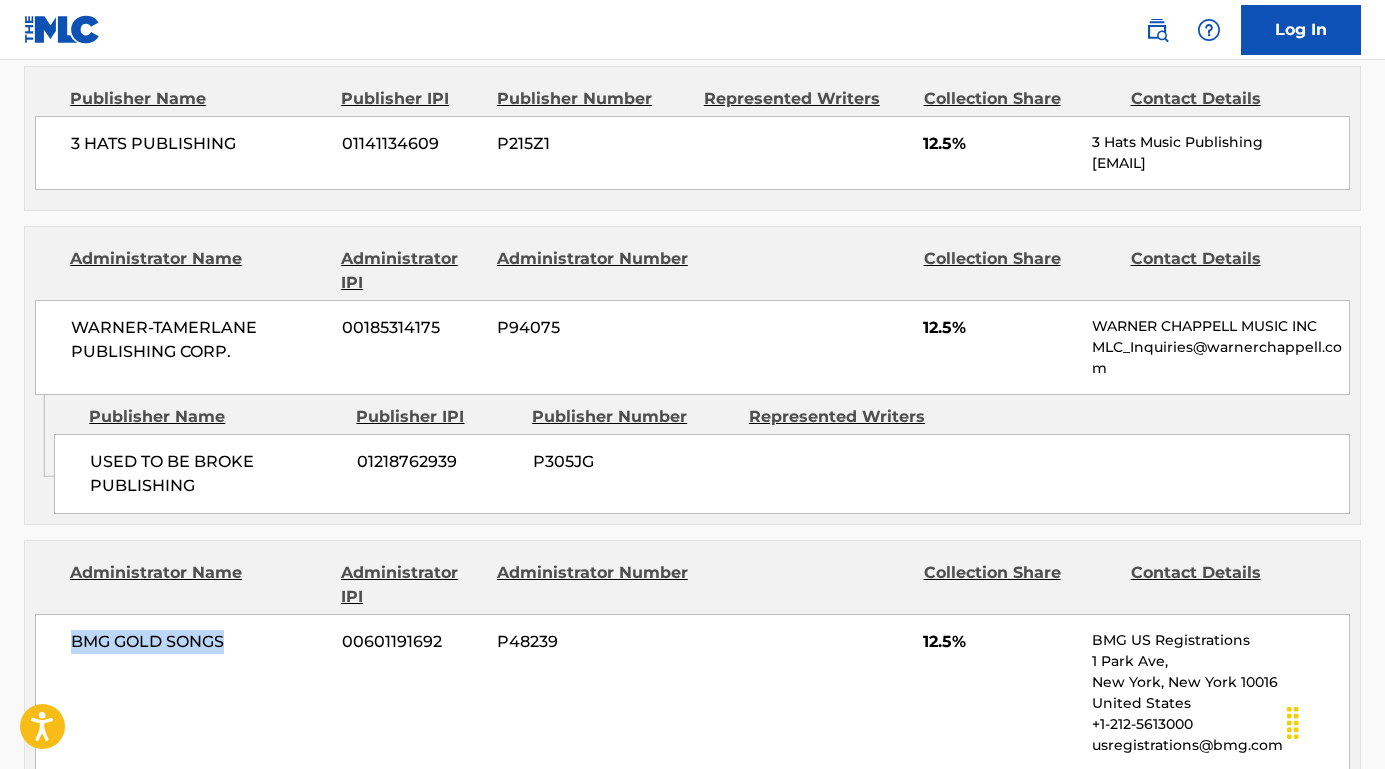 drag, startPoint x: 243, startPoint y: 628, endPoint x: 34, endPoint y: 626, distance: 209.00957 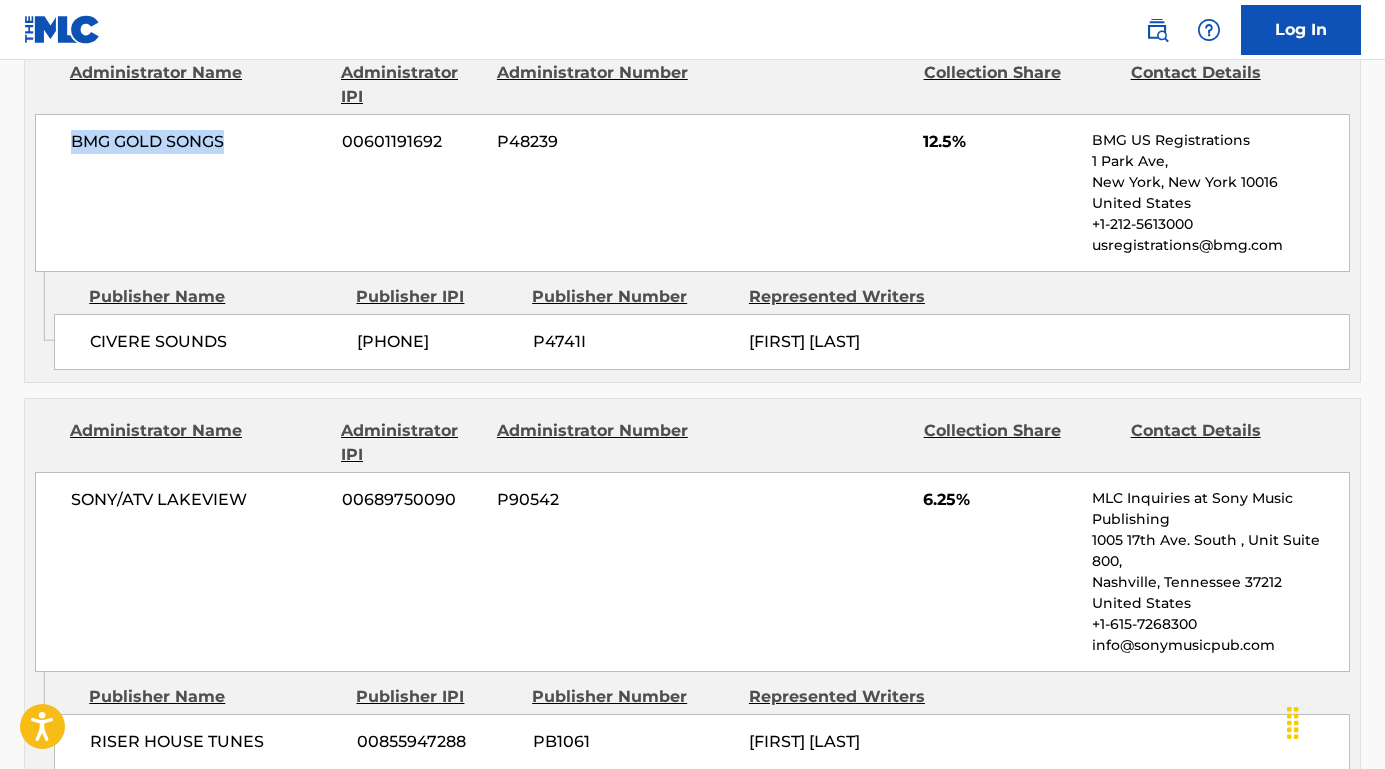 scroll, scrollTop: 2973, scrollLeft: 0, axis: vertical 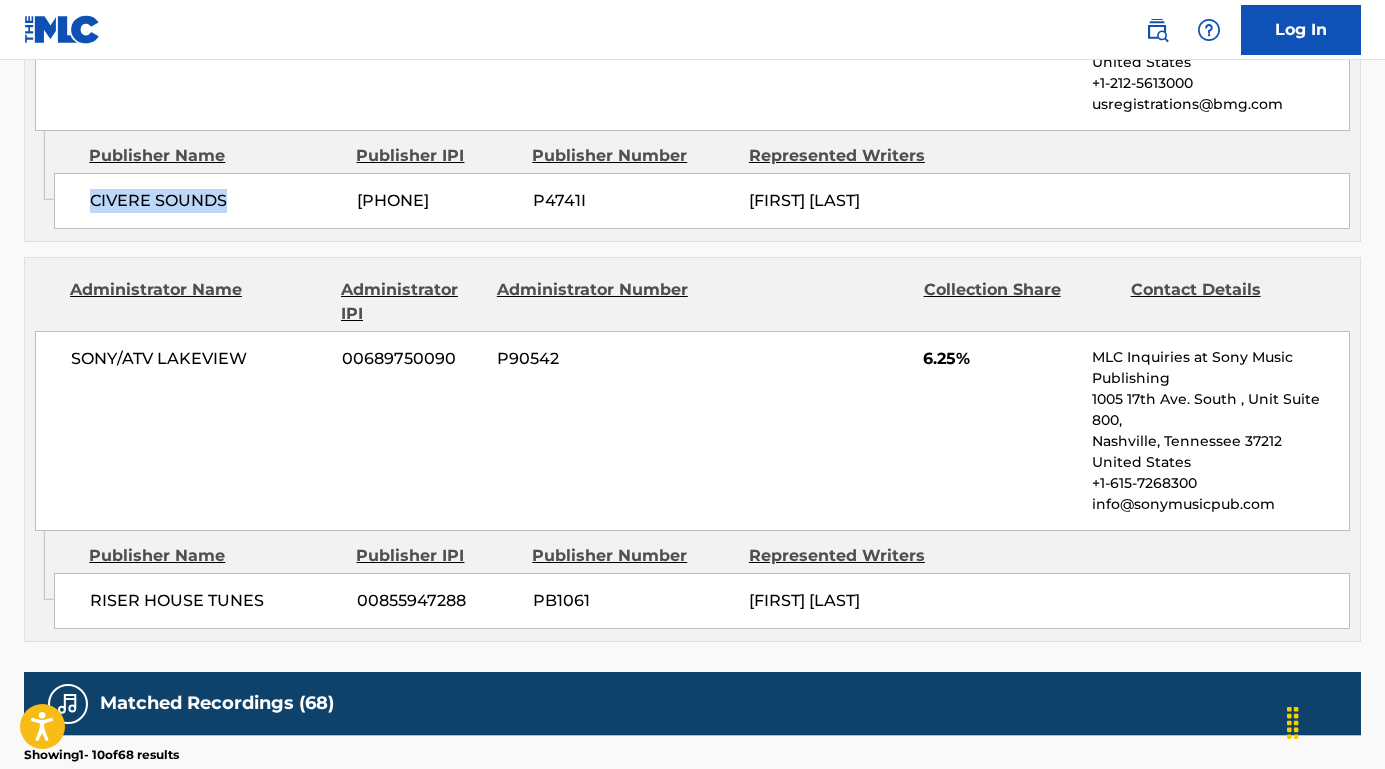 drag, startPoint x: 235, startPoint y: 192, endPoint x: 81, endPoint y: 192, distance: 154 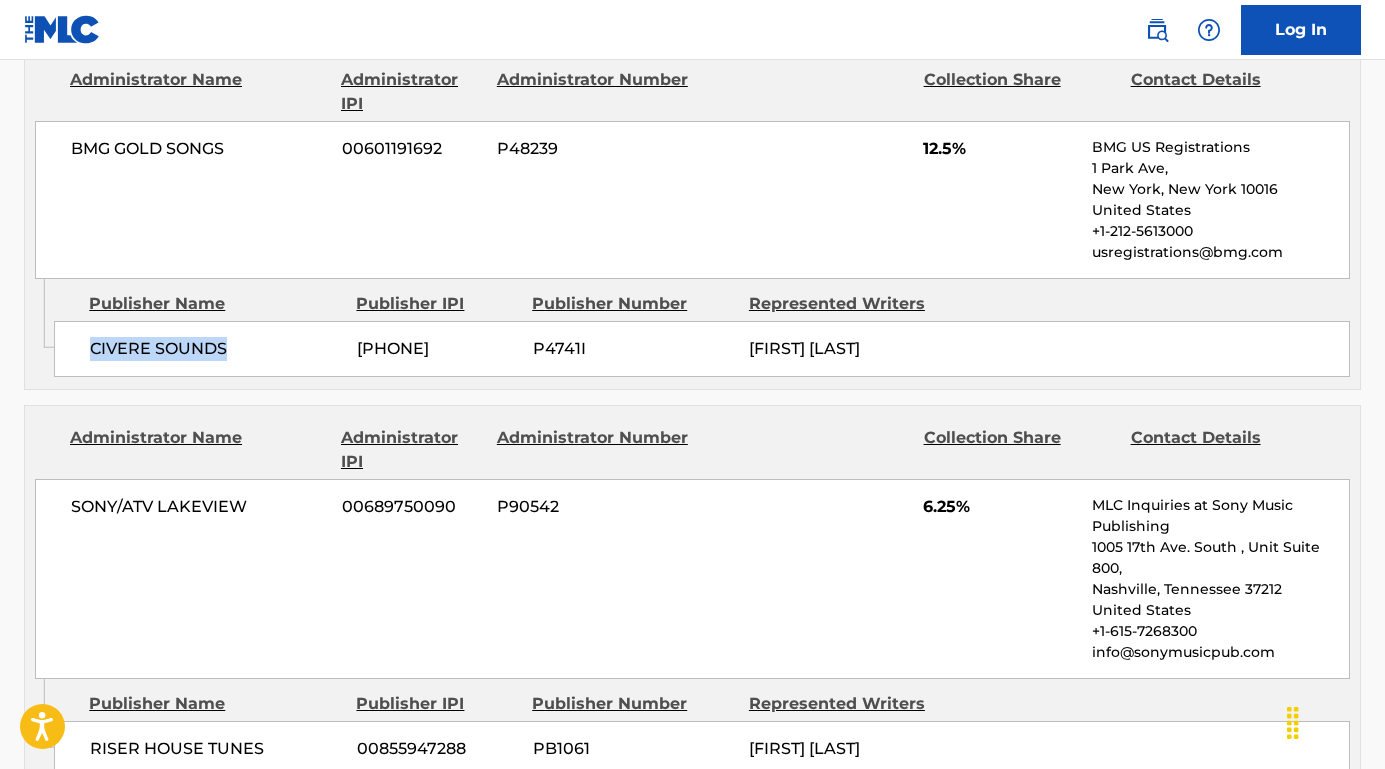 scroll, scrollTop: 2828, scrollLeft: 0, axis: vertical 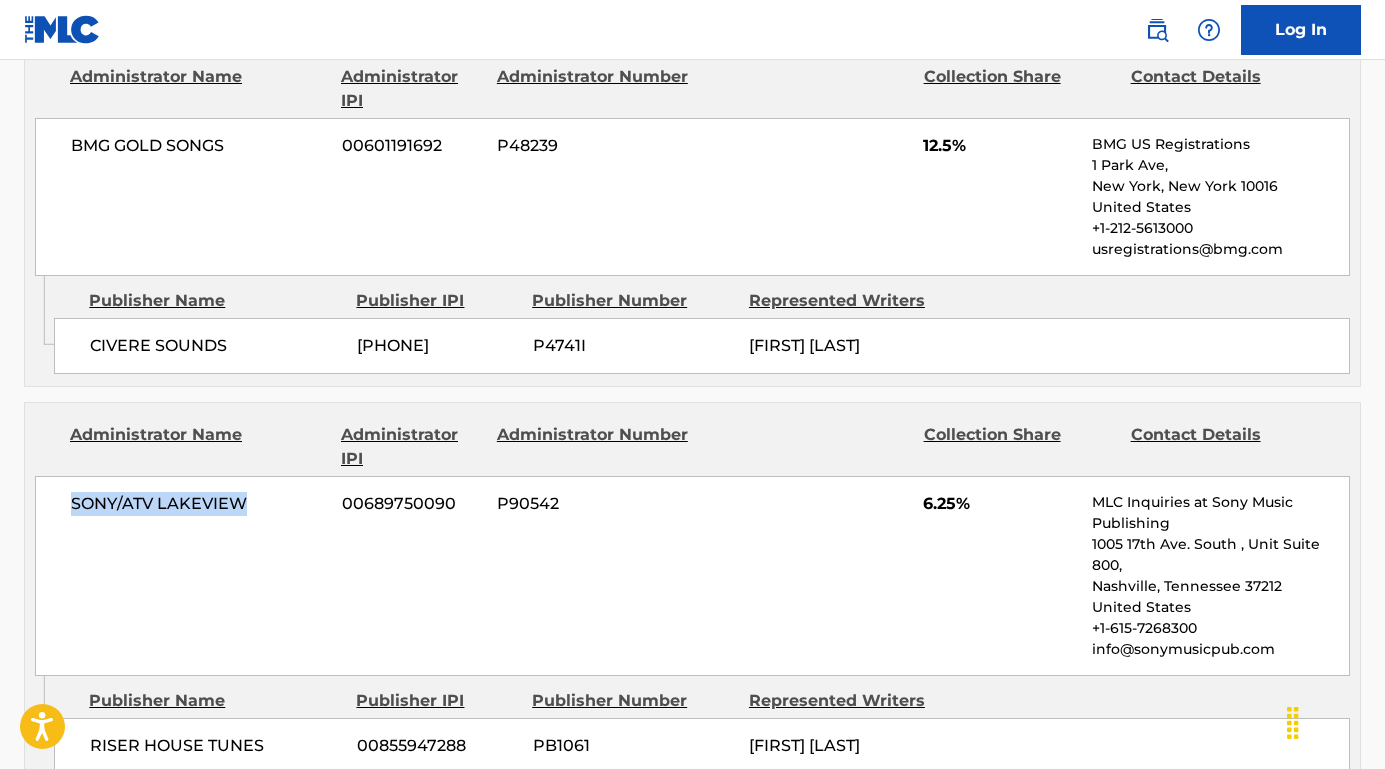 drag, startPoint x: 259, startPoint y: 494, endPoint x: 55, endPoint y: 493, distance: 204.00246 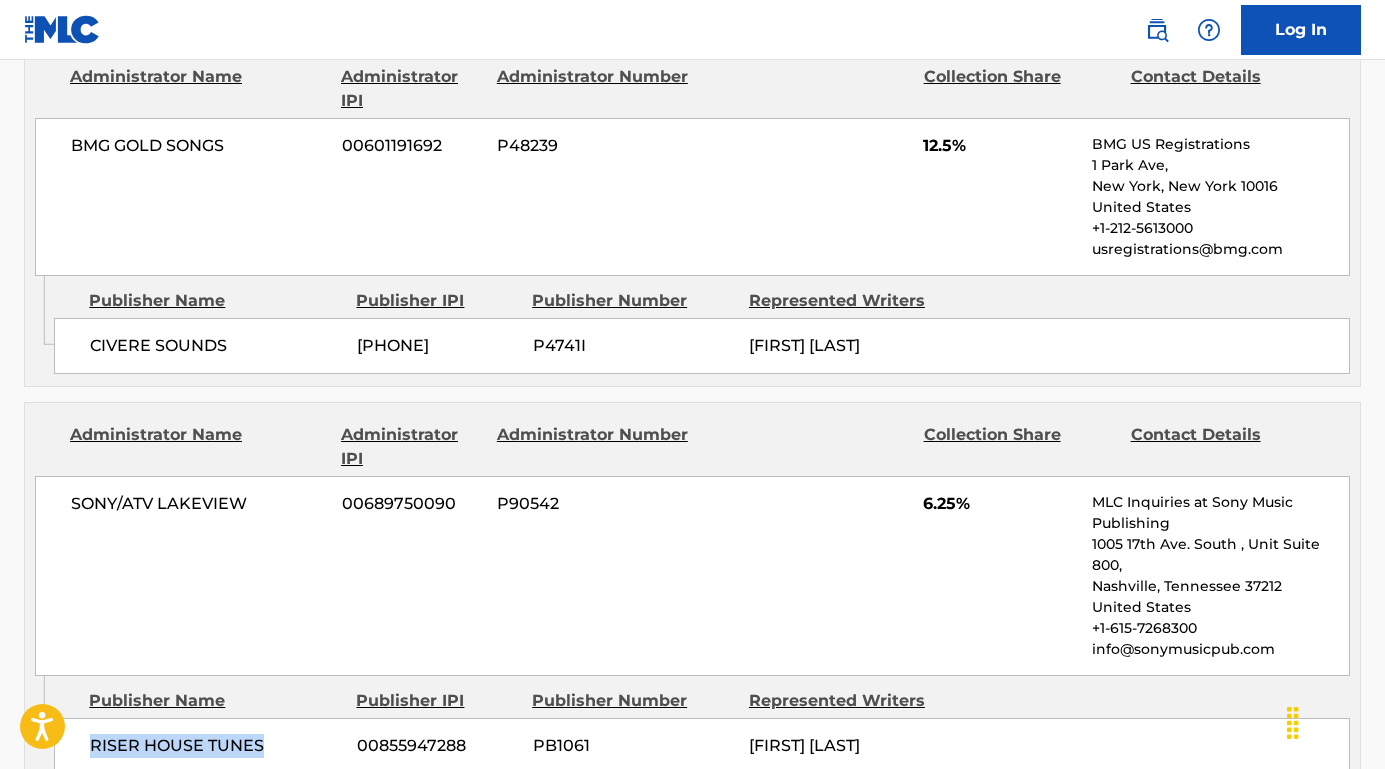 drag, startPoint x: 266, startPoint y: 730, endPoint x: 82, endPoint y: 728, distance: 184.01086 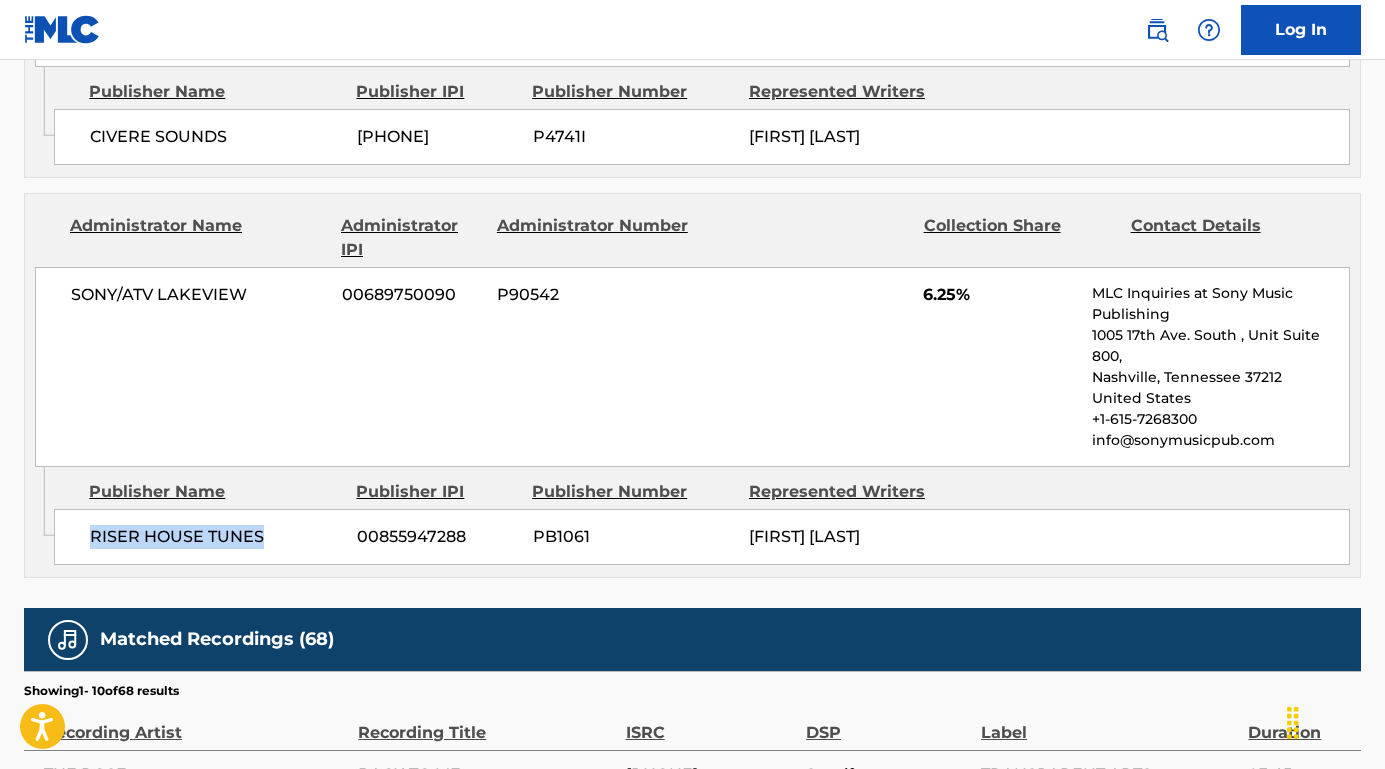 scroll, scrollTop: 3045, scrollLeft: 0, axis: vertical 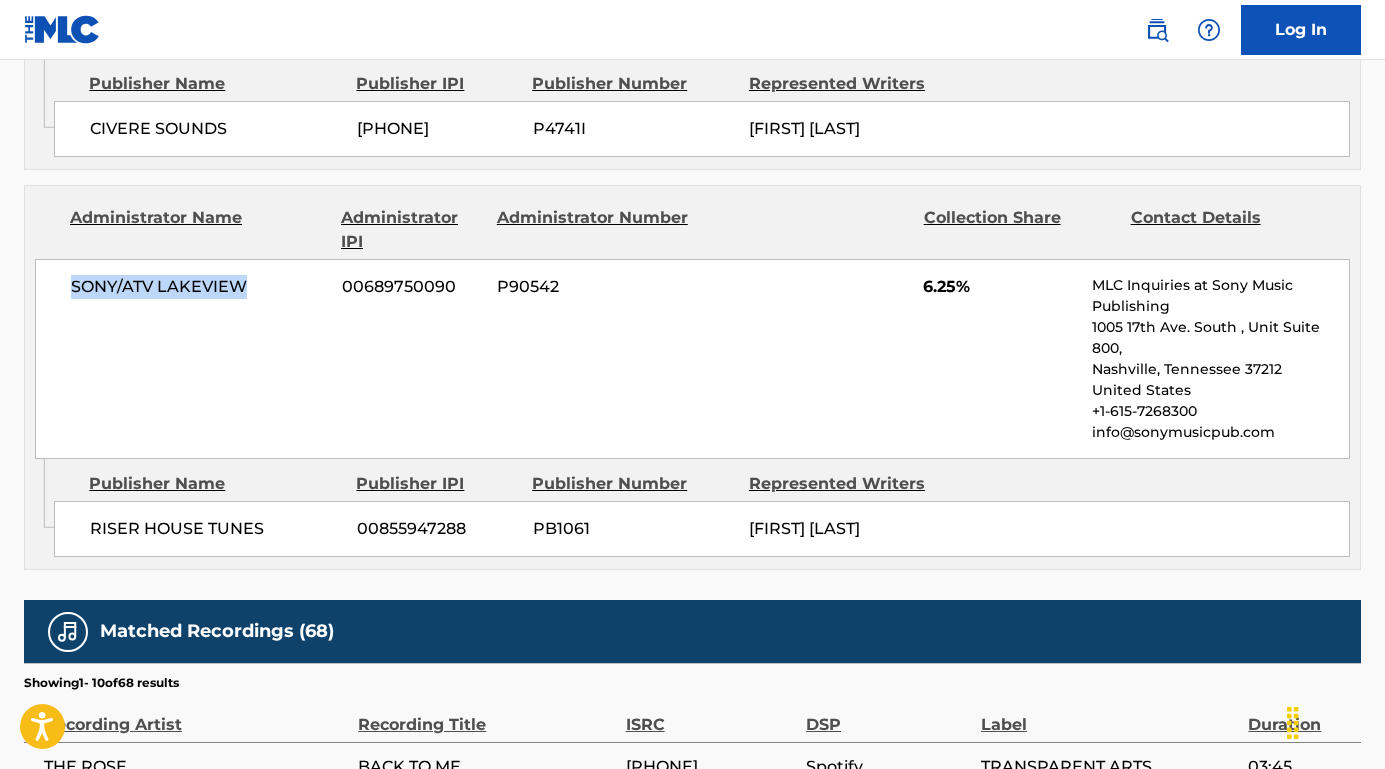drag, startPoint x: 270, startPoint y: 274, endPoint x: 73, endPoint y: 272, distance: 197.01015 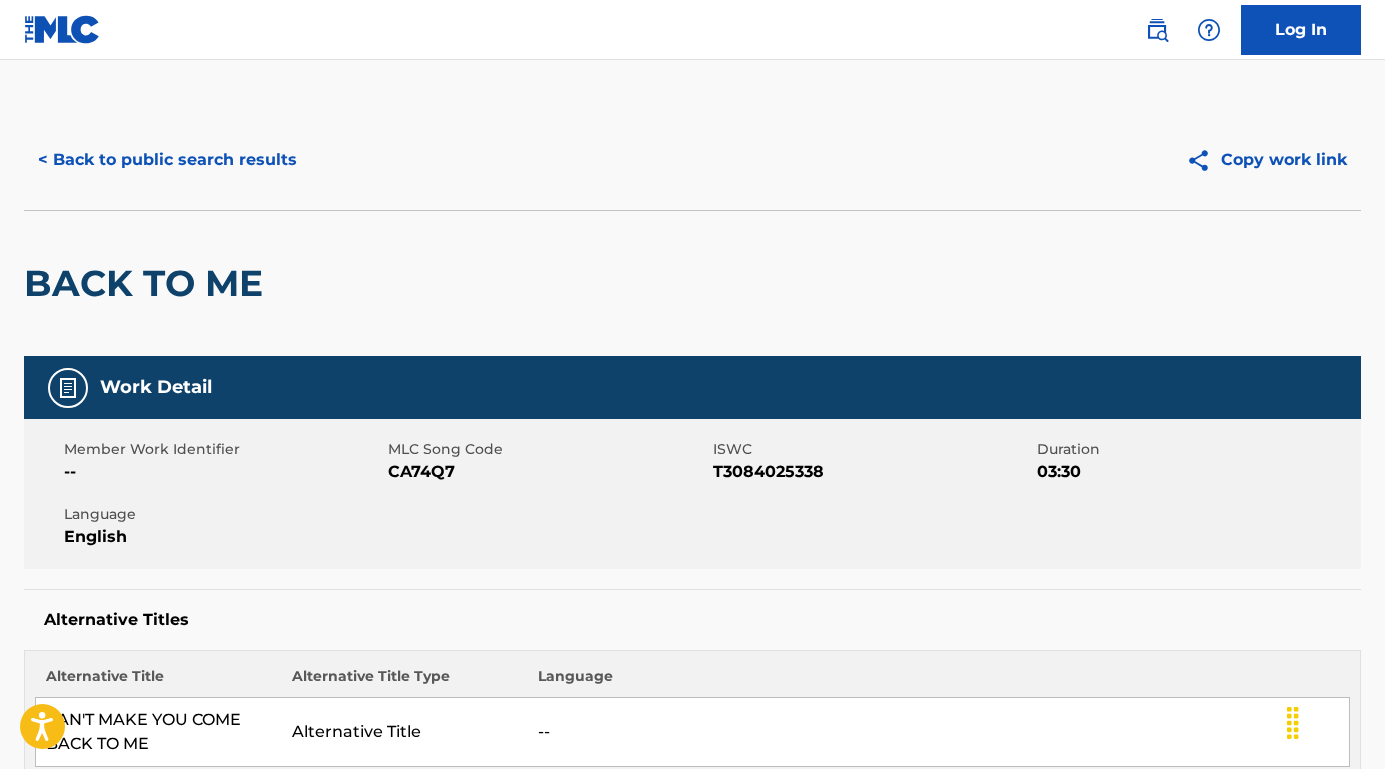 scroll, scrollTop: 0, scrollLeft: 0, axis: both 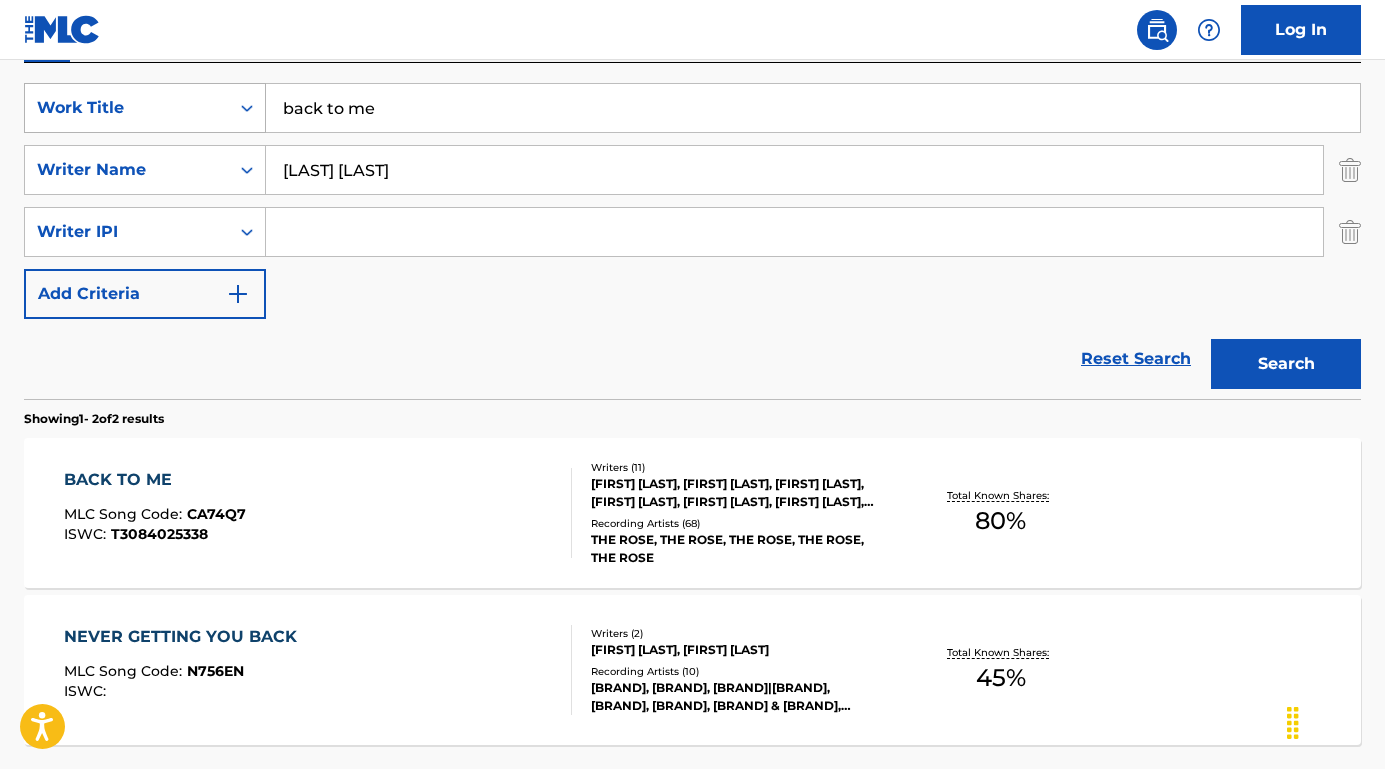 drag, startPoint x: 424, startPoint y: 121, endPoint x: 221, endPoint y: 102, distance: 203.88722 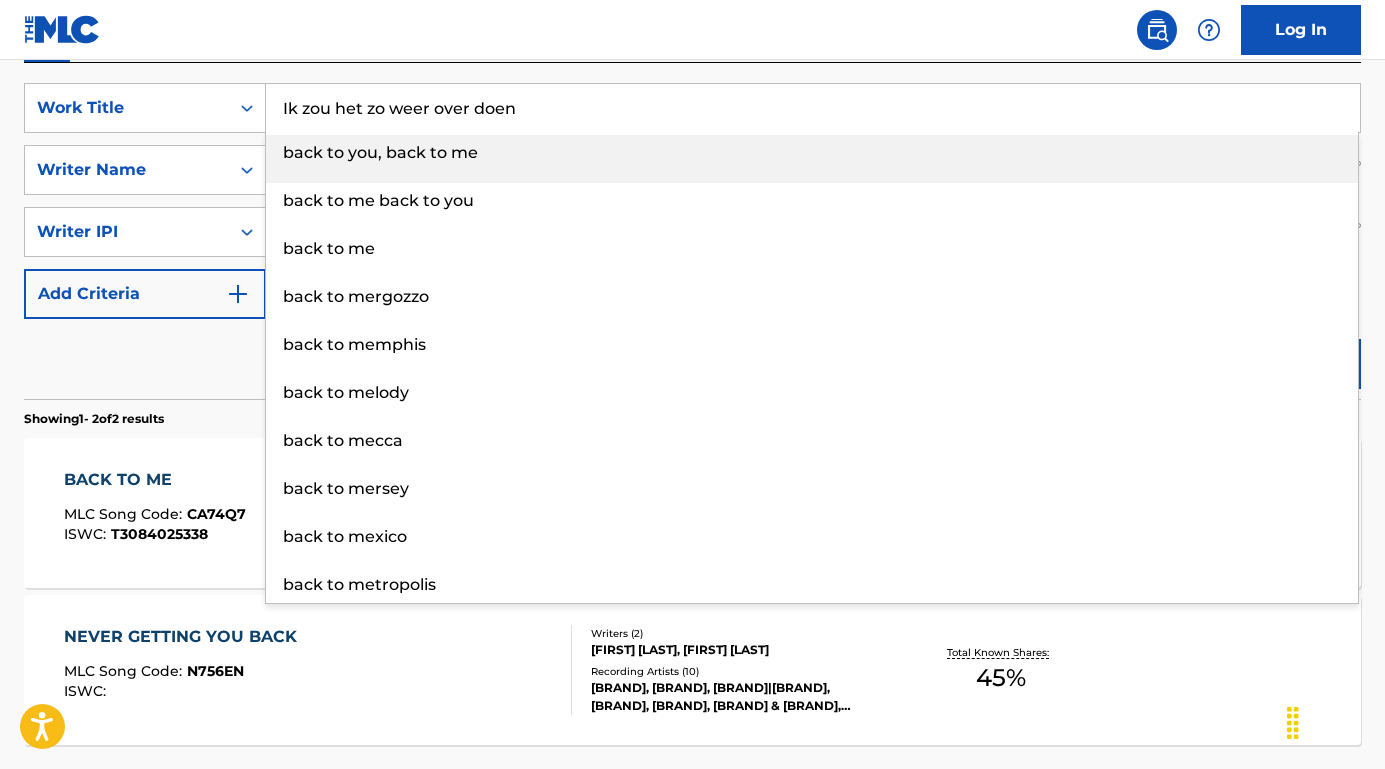 type on "Ik zou het zo weer over doen" 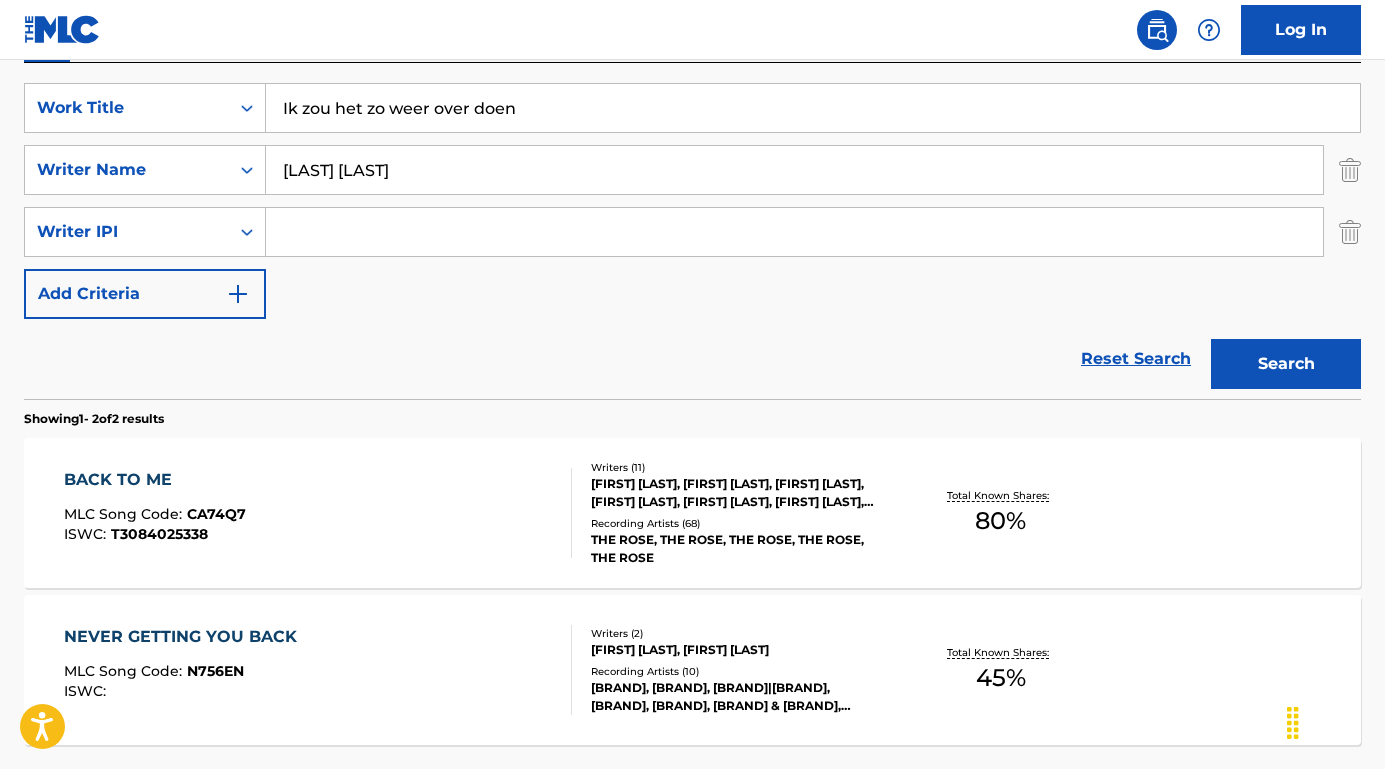 click on "Log In" at bounding box center [692, 30] 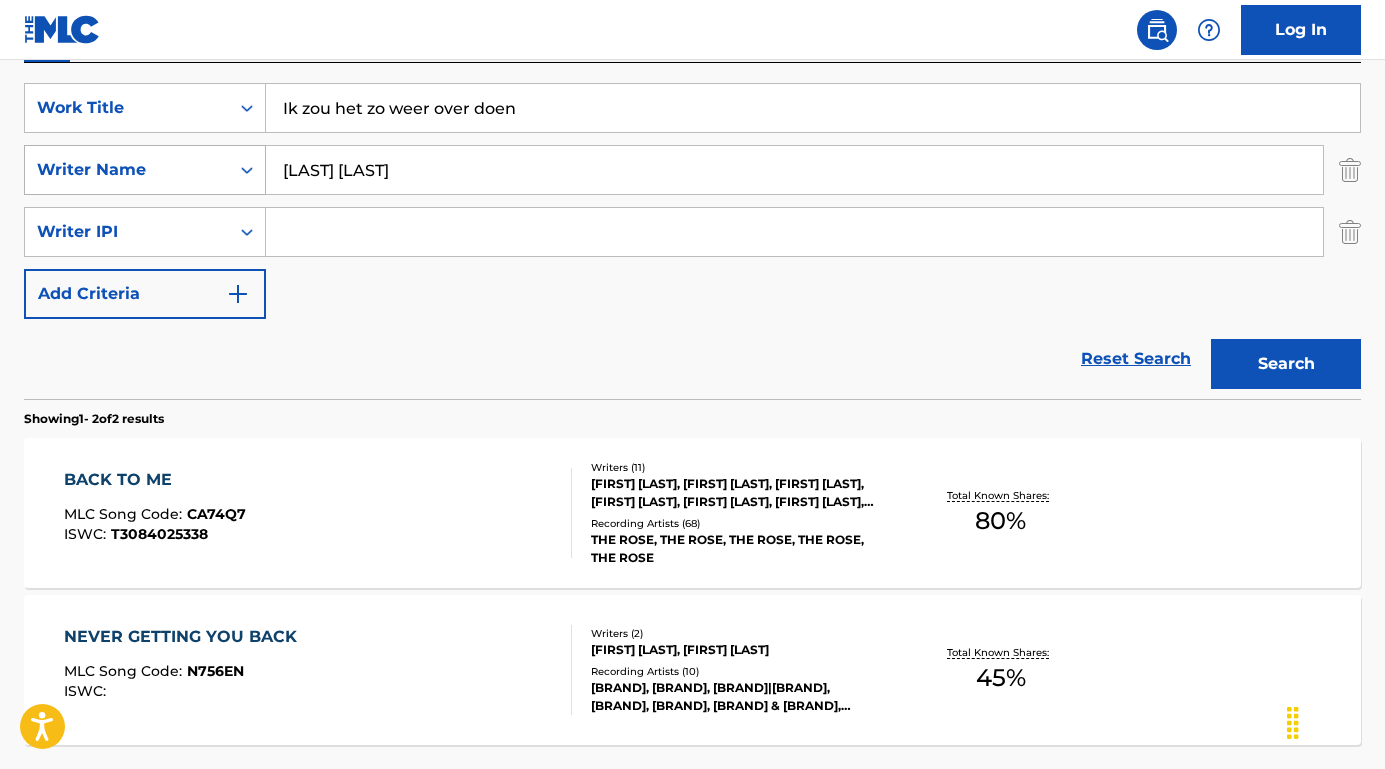drag, startPoint x: 378, startPoint y: 167, endPoint x: 141, endPoint y: 161, distance: 237.07594 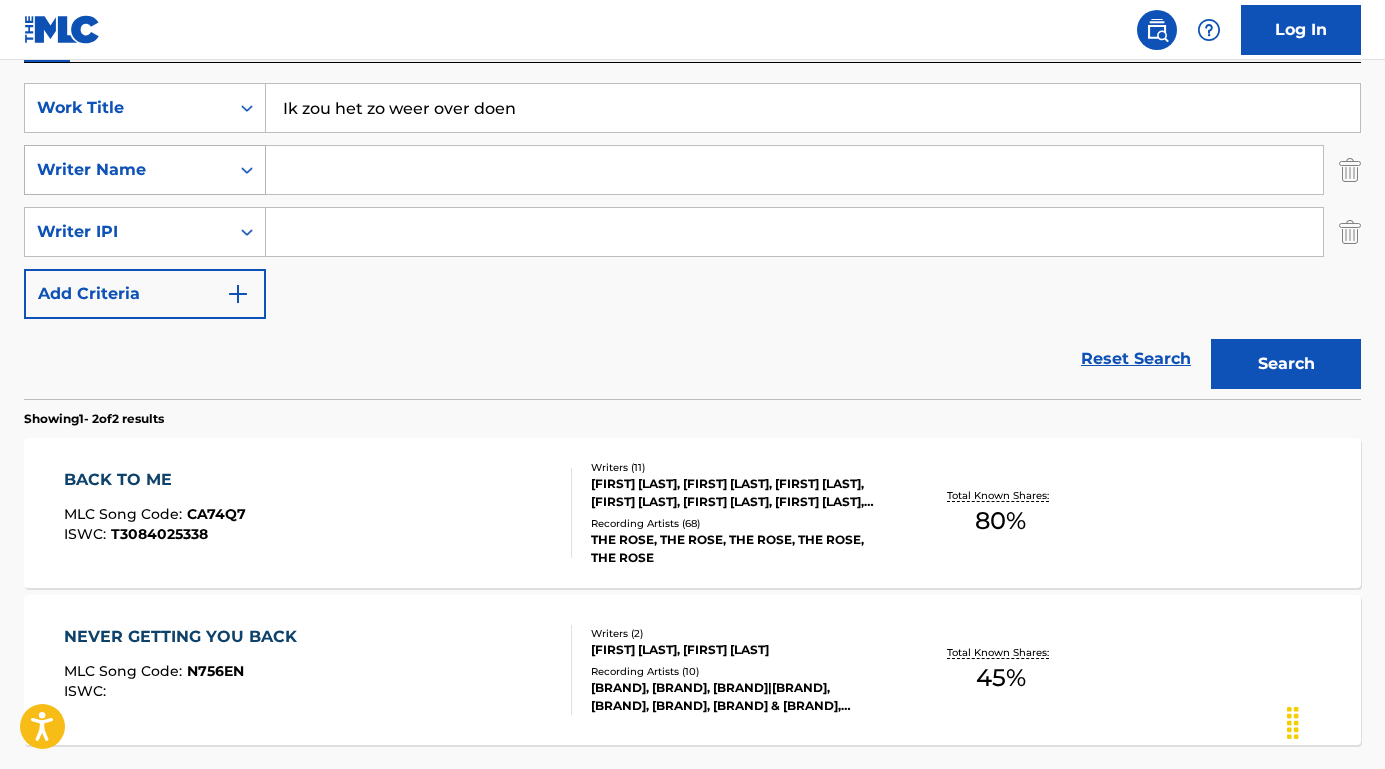 type 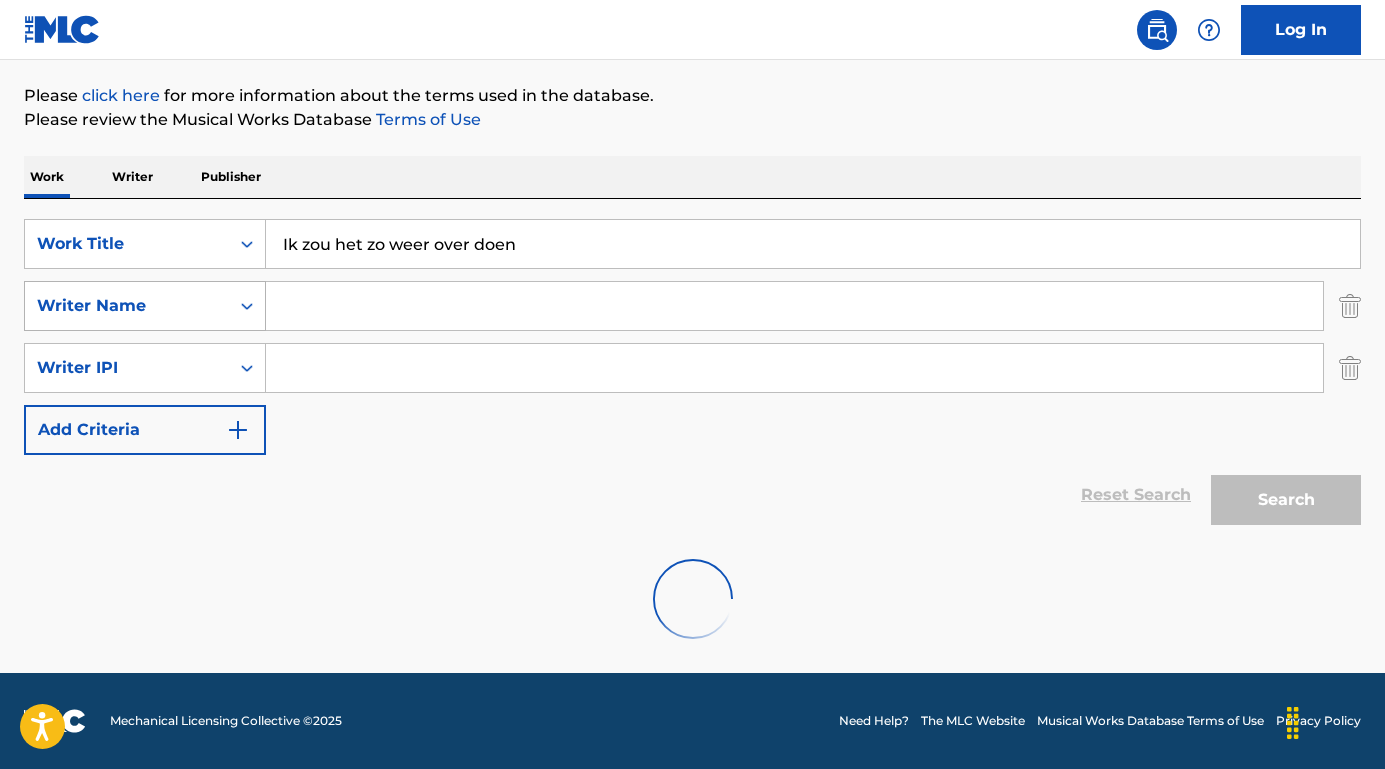 scroll, scrollTop: 226, scrollLeft: 0, axis: vertical 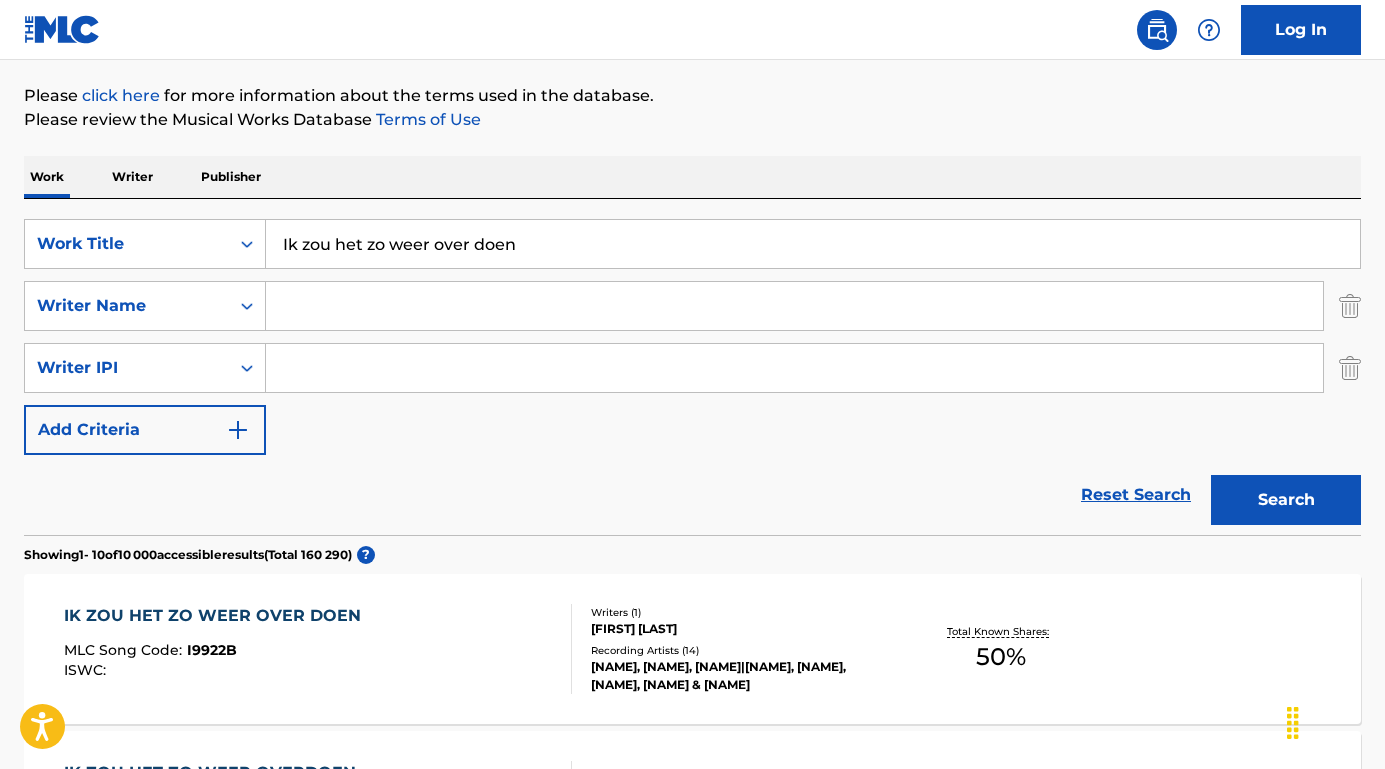 click on "IK ZOU HET ZO WEER OVER DOEN" at bounding box center (217, 616) 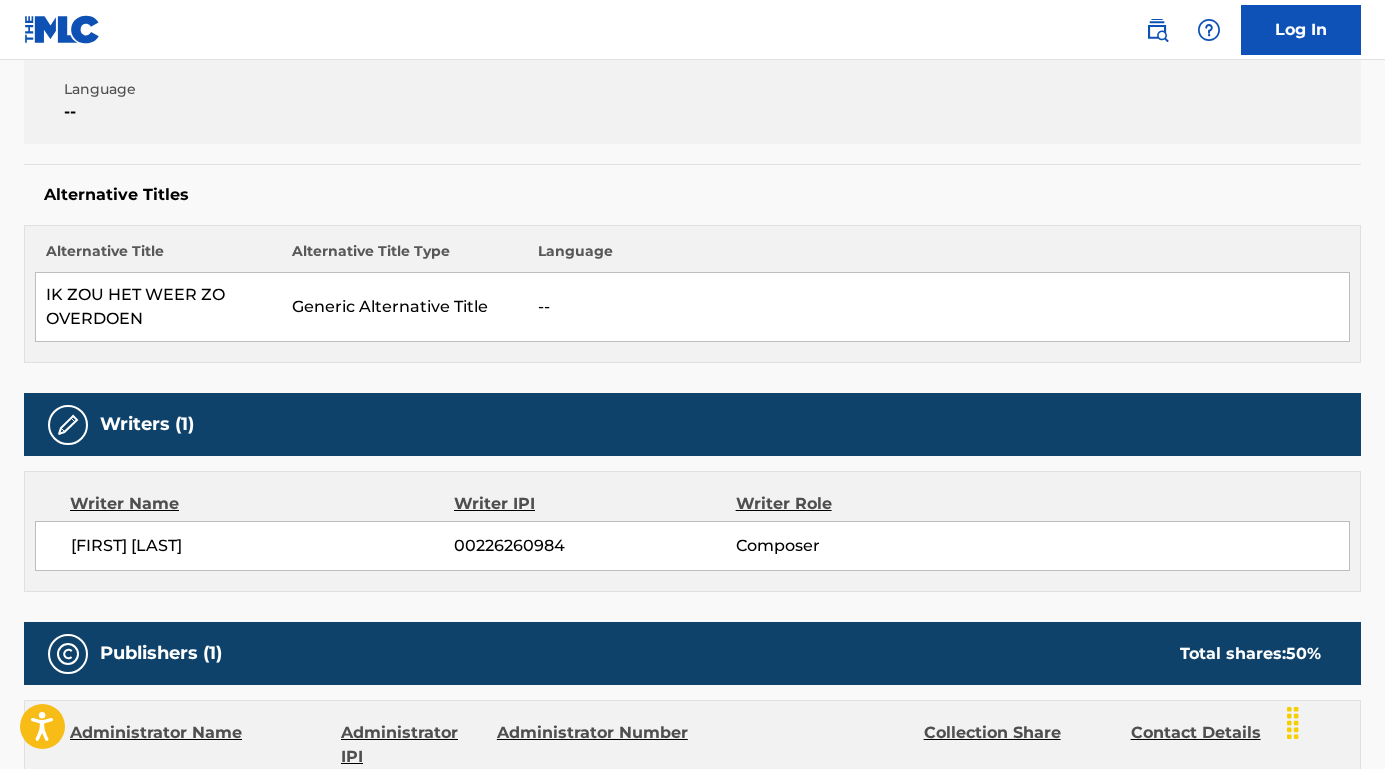 scroll, scrollTop: 410, scrollLeft: 0, axis: vertical 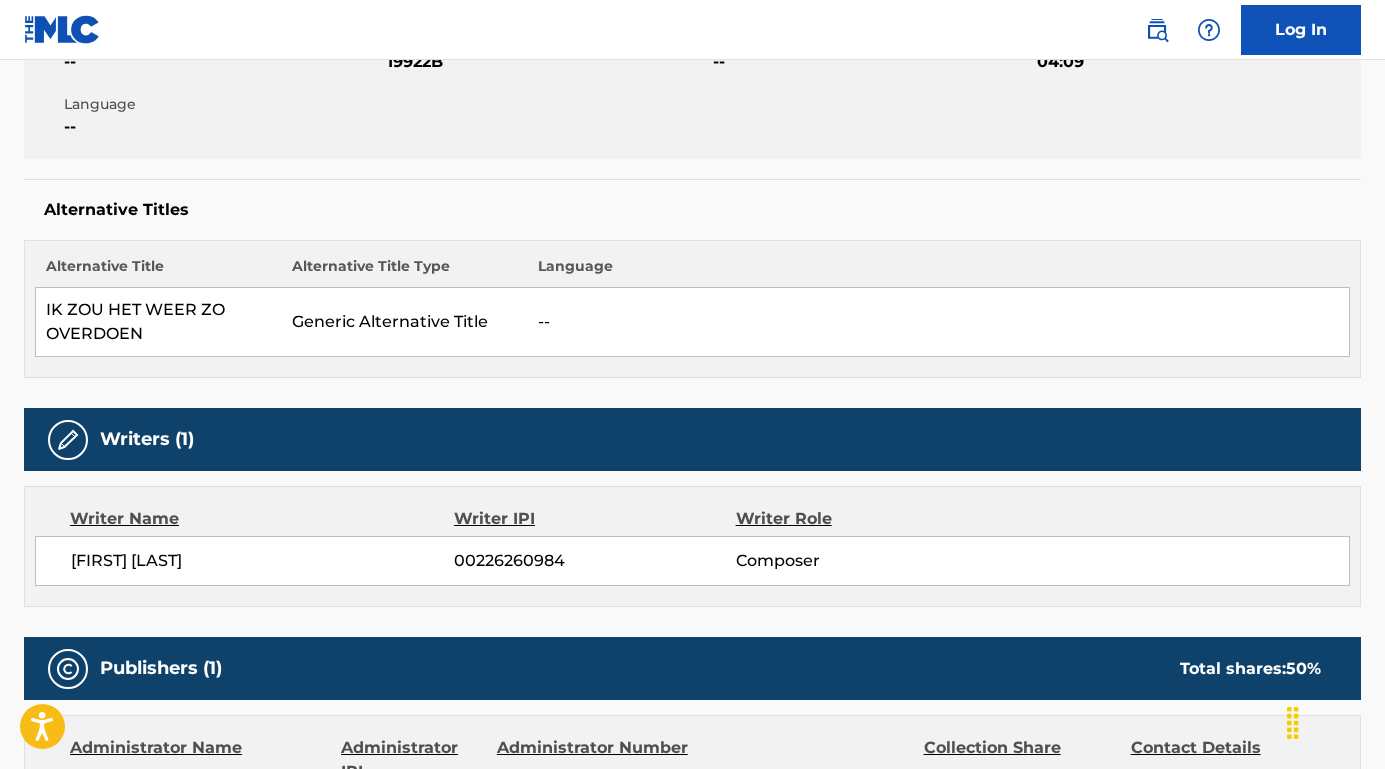drag, startPoint x: 277, startPoint y: 559, endPoint x: 64, endPoint y: 556, distance: 213.02112 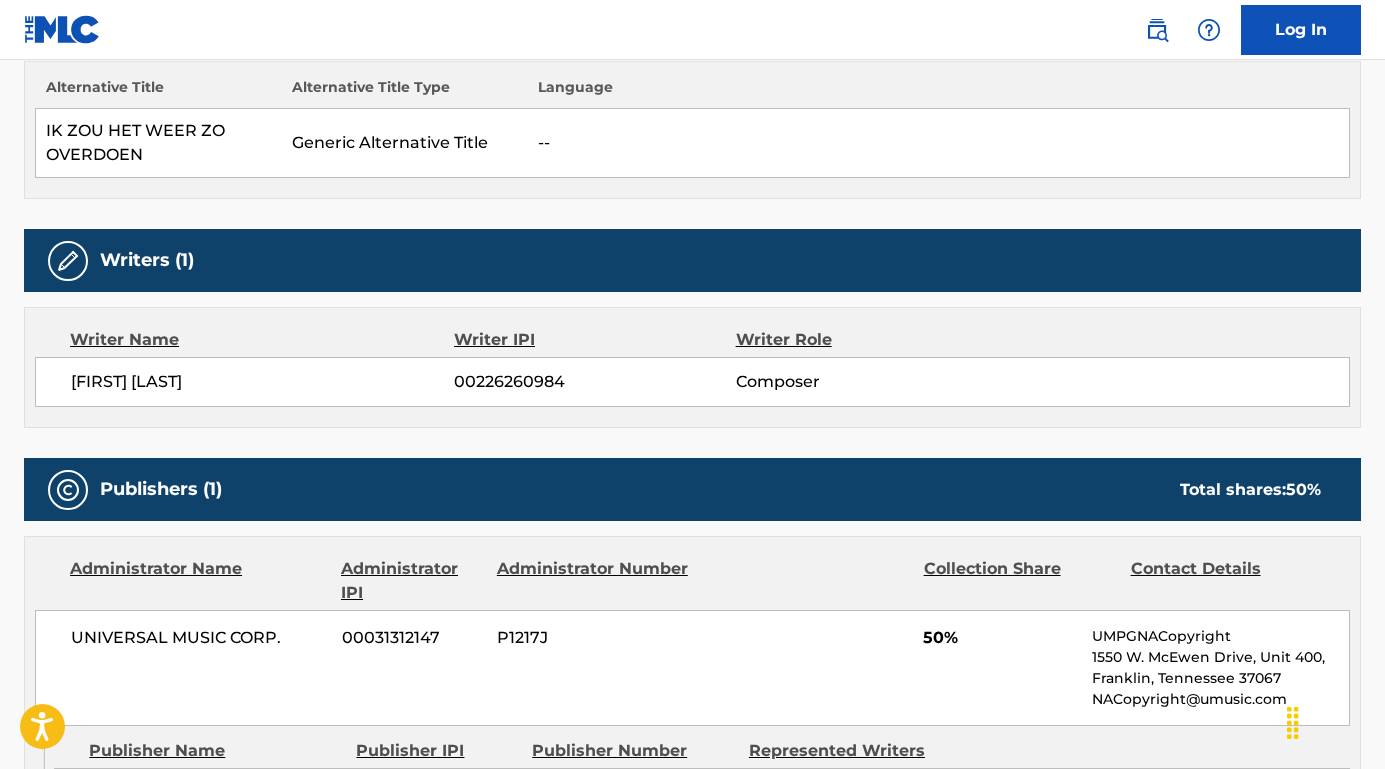 scroll, scrollTop: 647, scrollLeft: 0, axis: vertical 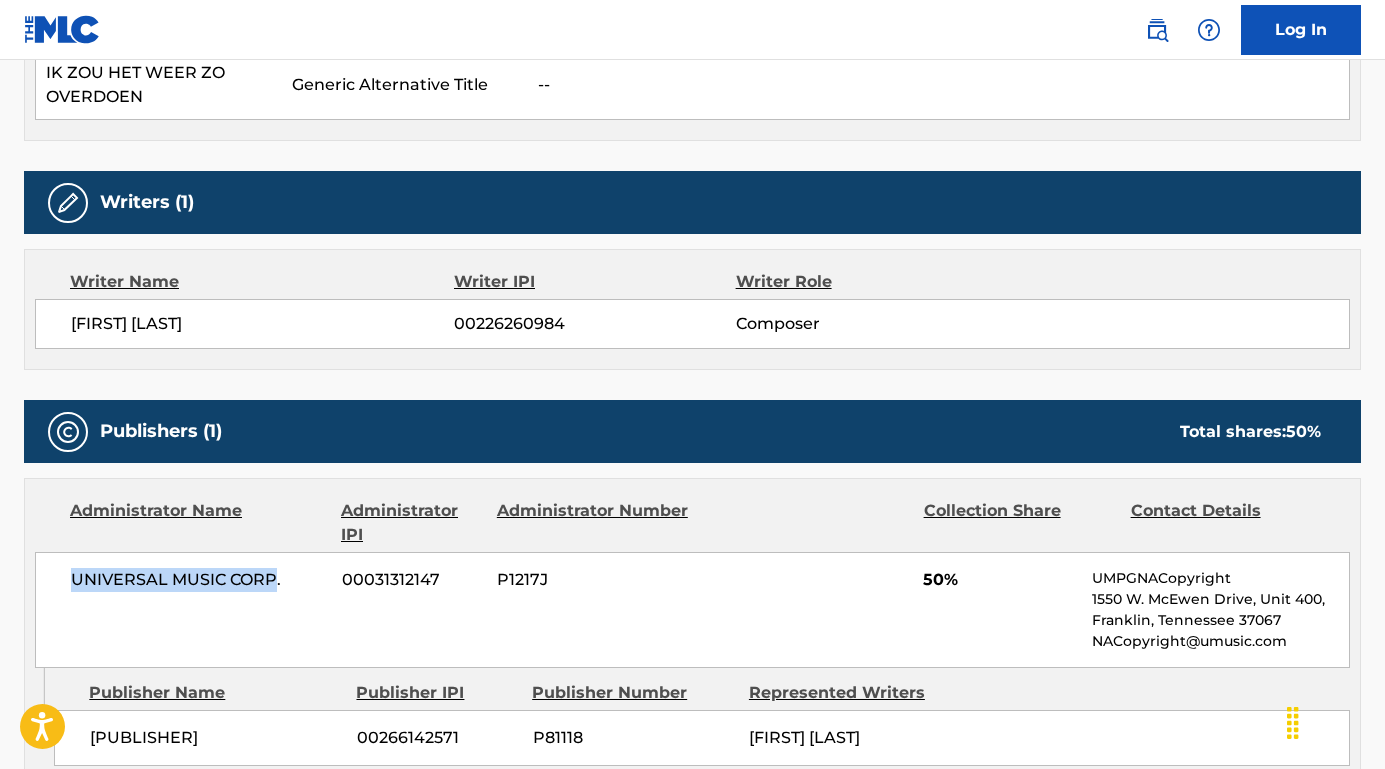 drag, startPoint x: 278, startPoint y: 573, endPoint x: 14, endPoint y: 574, distance: 264.0019 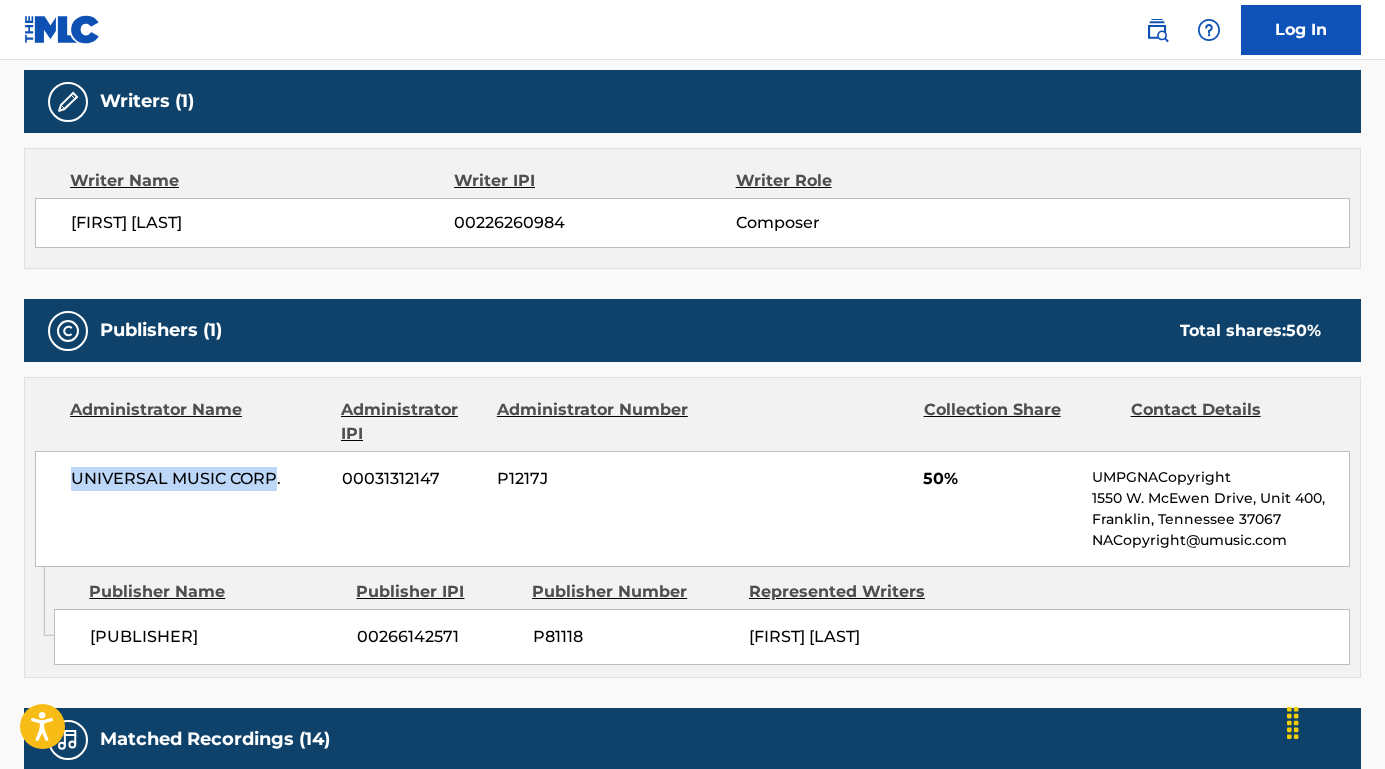 scroll, scrollTop: 836, scrollLeft: 0, axis: vertical 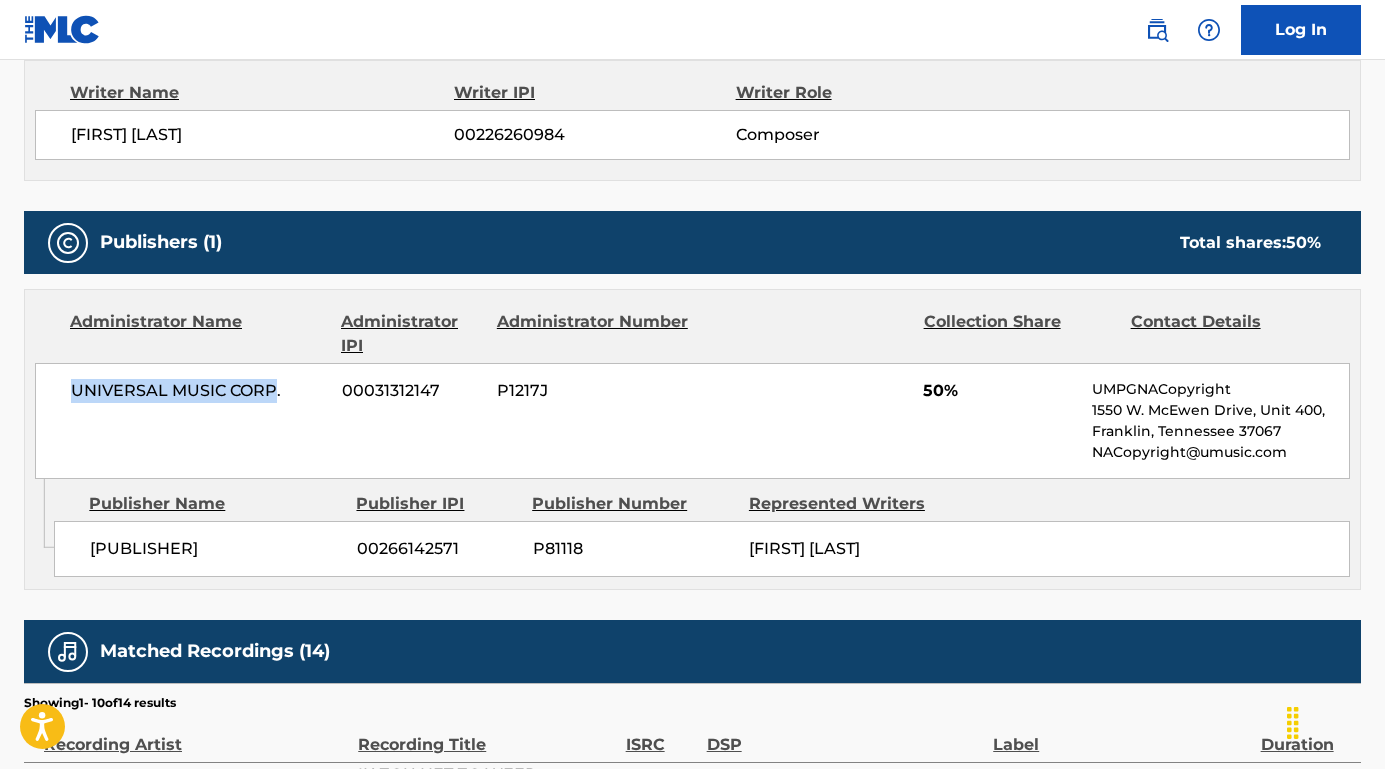 drag, startPoint x: 306, startPoint y: 551, endPoint x: 72, endPoint y: 536, distance: 234.48027 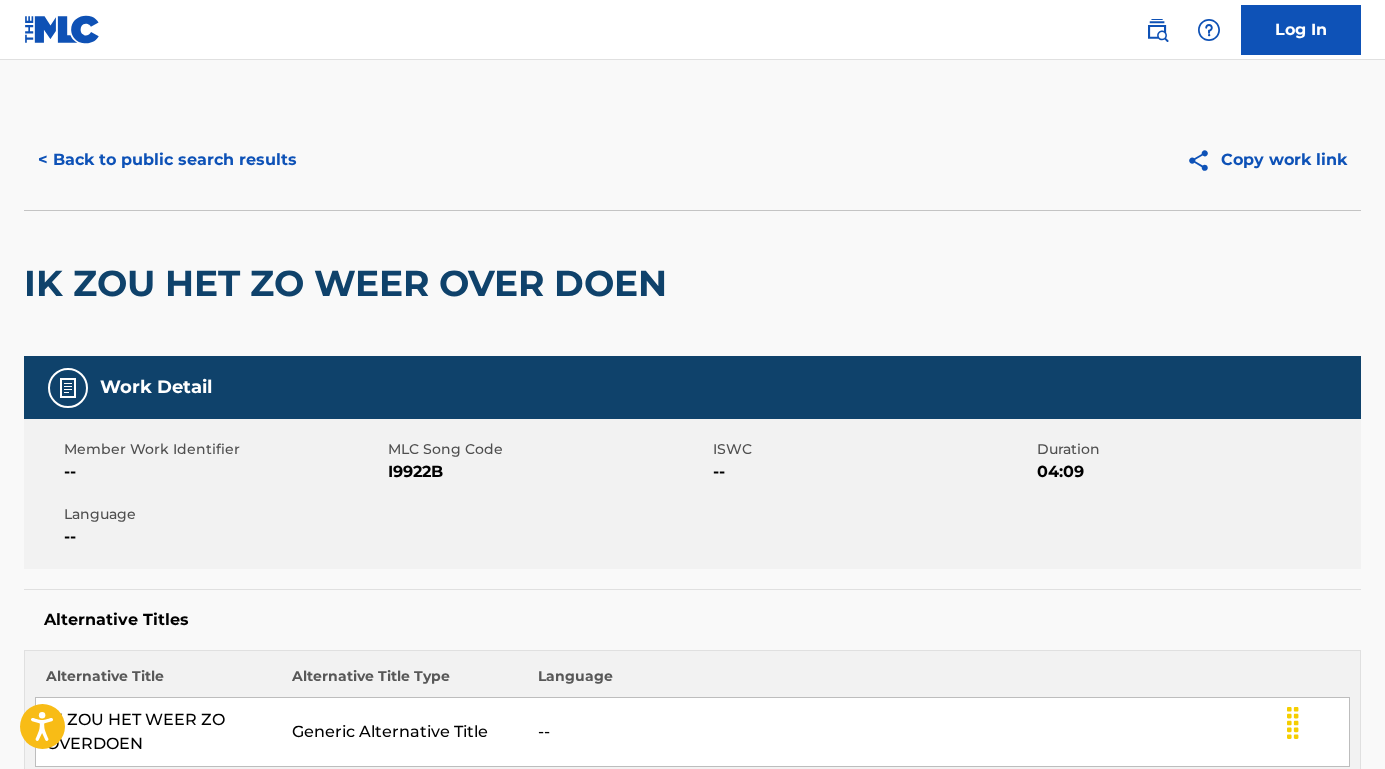 scroll, scrollTop: 0, scrollLeft: 0, axis: both 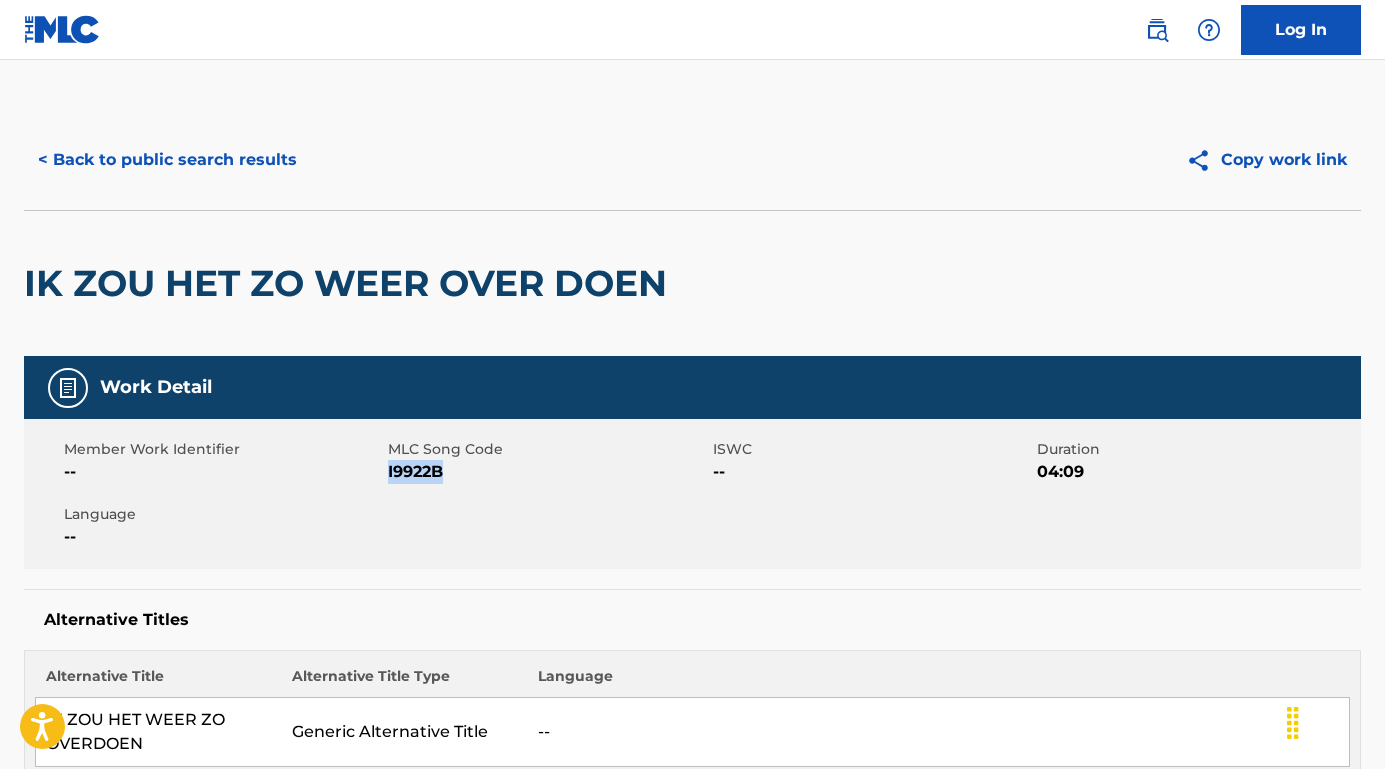 drag, startPoint x: 464, startPoint y: 471, endPoint x: 390, endPoint y: 472, distance: 74.00676 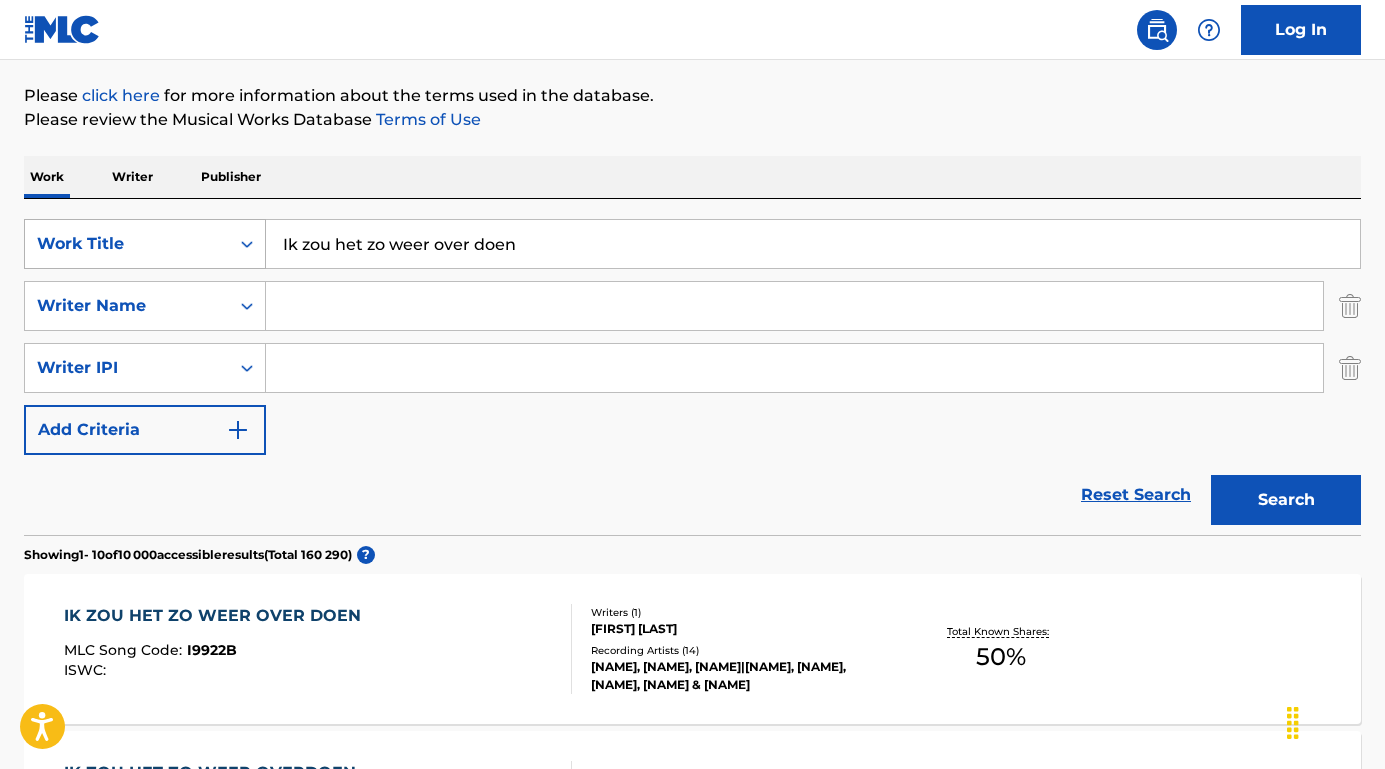 drag, startPoint x: 542, startPoint y: 253, endPoint x: 165, endPoint y: 241, distance: 377.19092 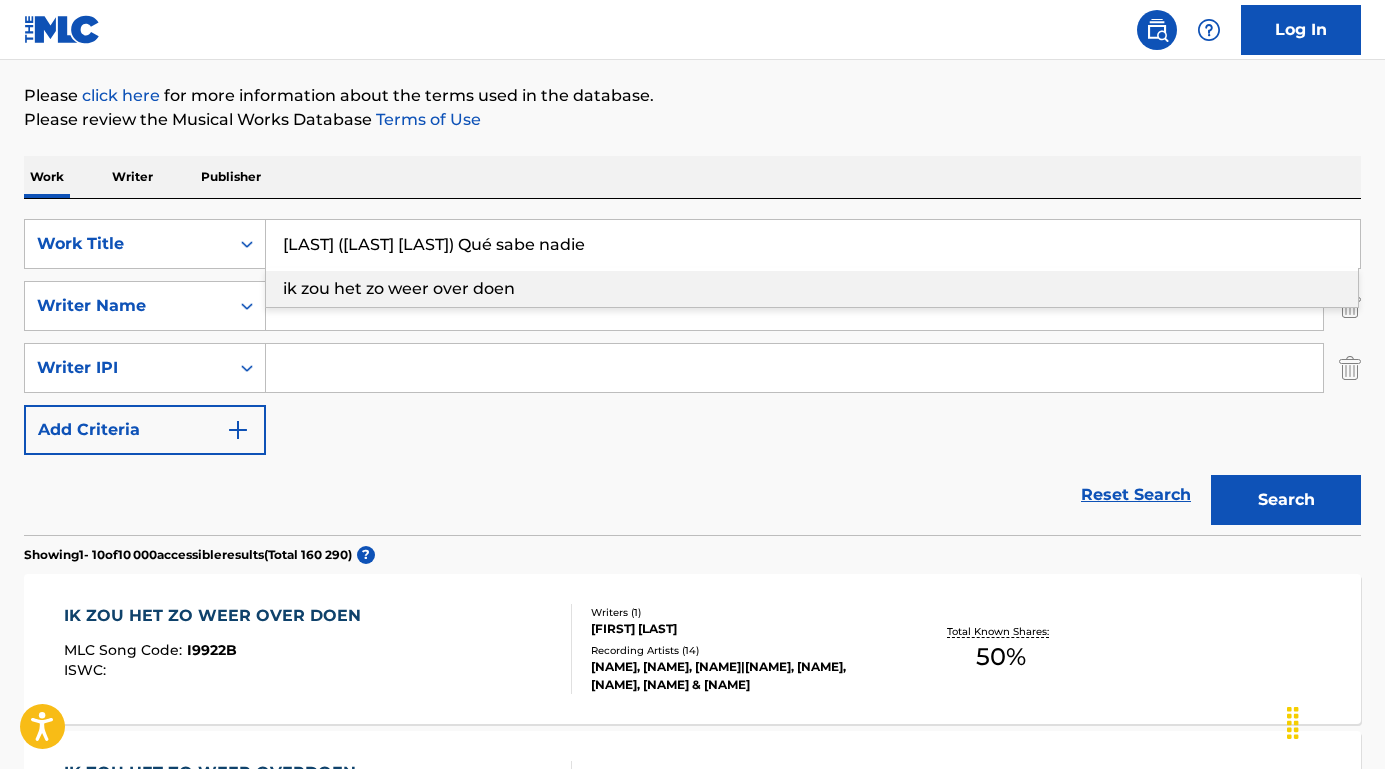 drag, startPoint x: 550, startPoint y: 247, endPoint x: 222, endPoint y: 215, distance: 329.55728 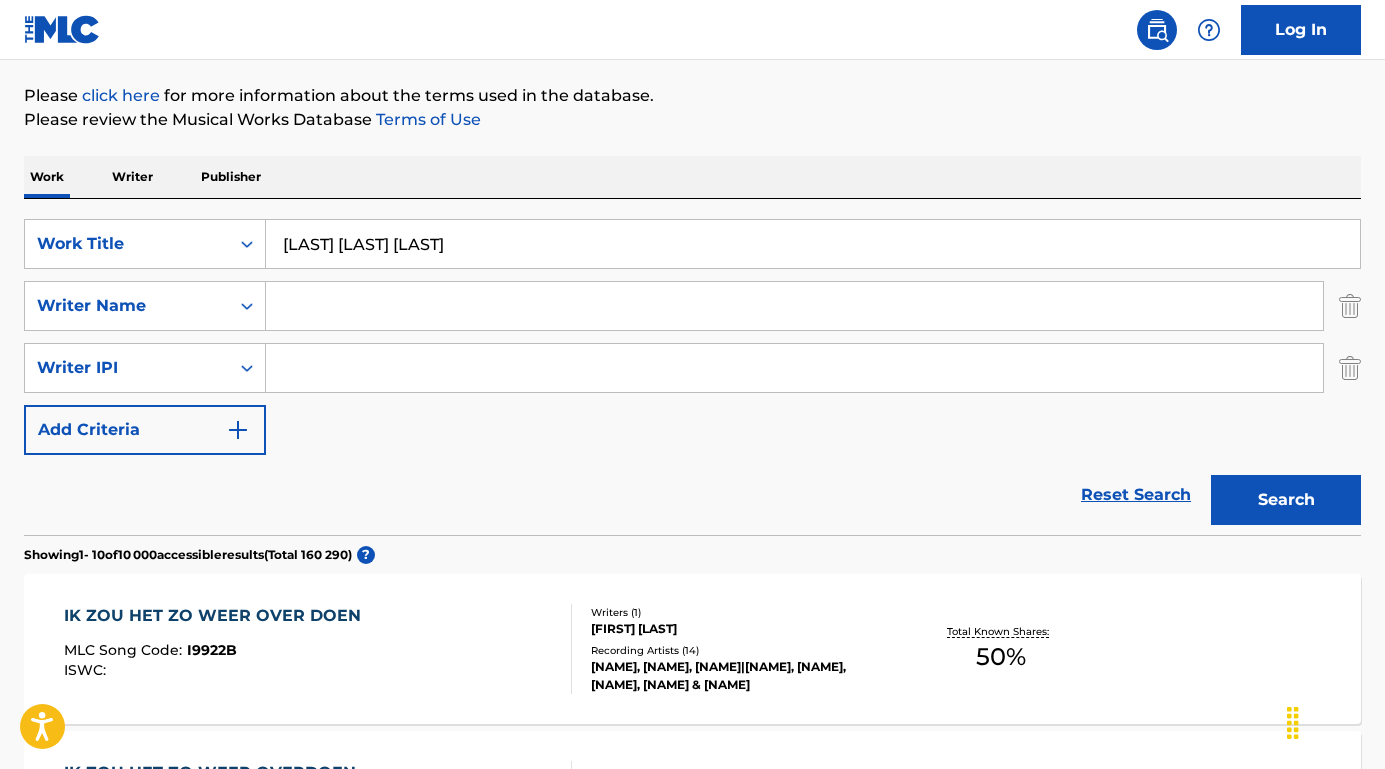 type on "[LAST] [LAST] [LAST]" 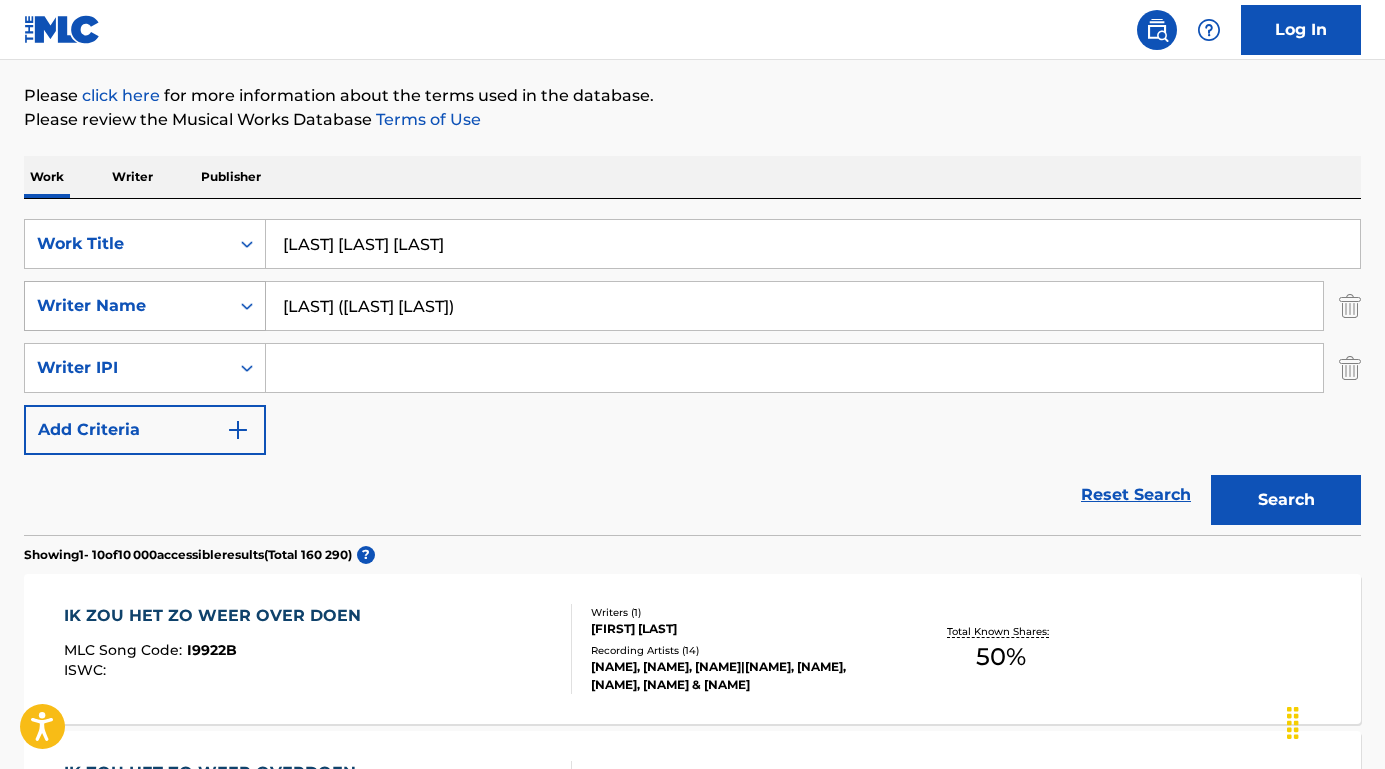 drag, startPoint x: 360, startPoint y: 306, endPoint x: 105, endPoint y: 305, distance: 255.00197 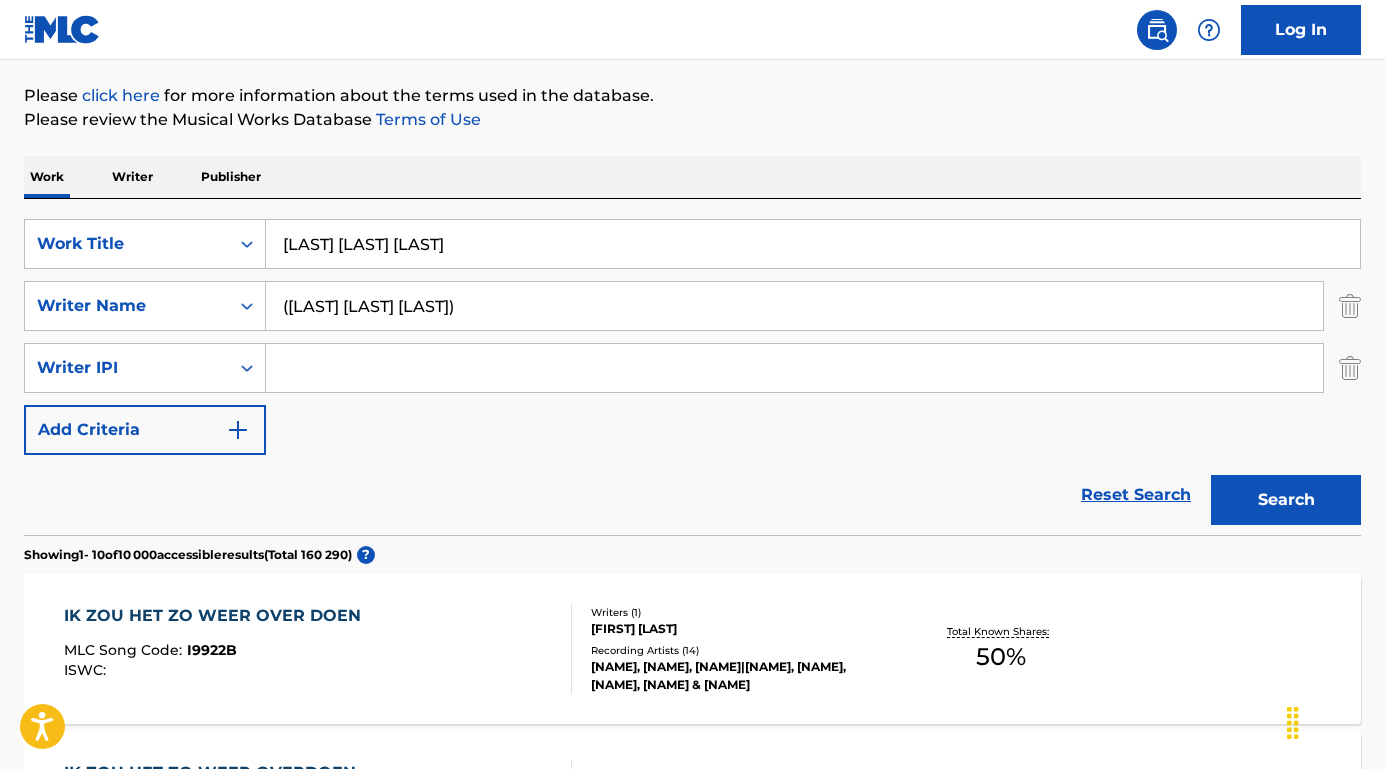 click on "([LAST] [LAST] [LAST])" at bounding box center (794, 306) 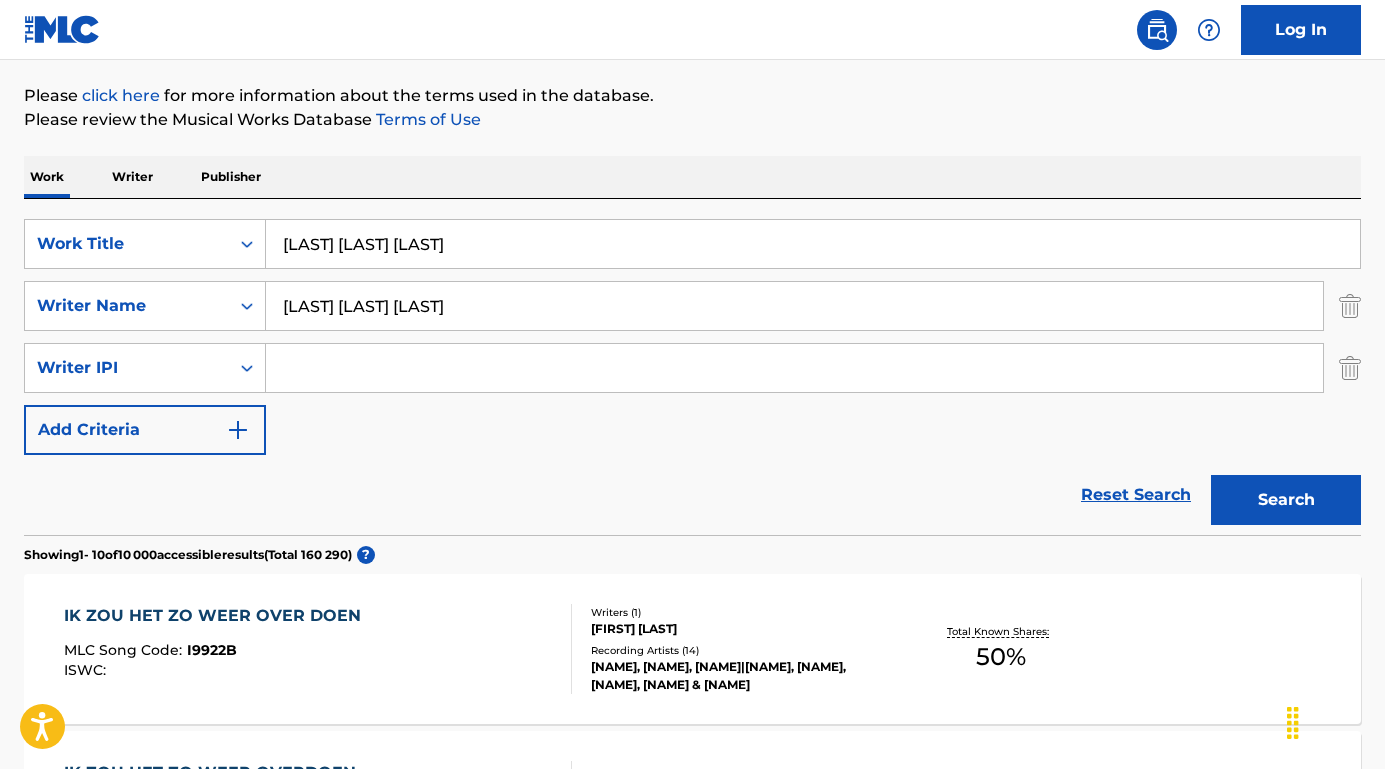 click on "Search" at bounding box center [1286, 500] 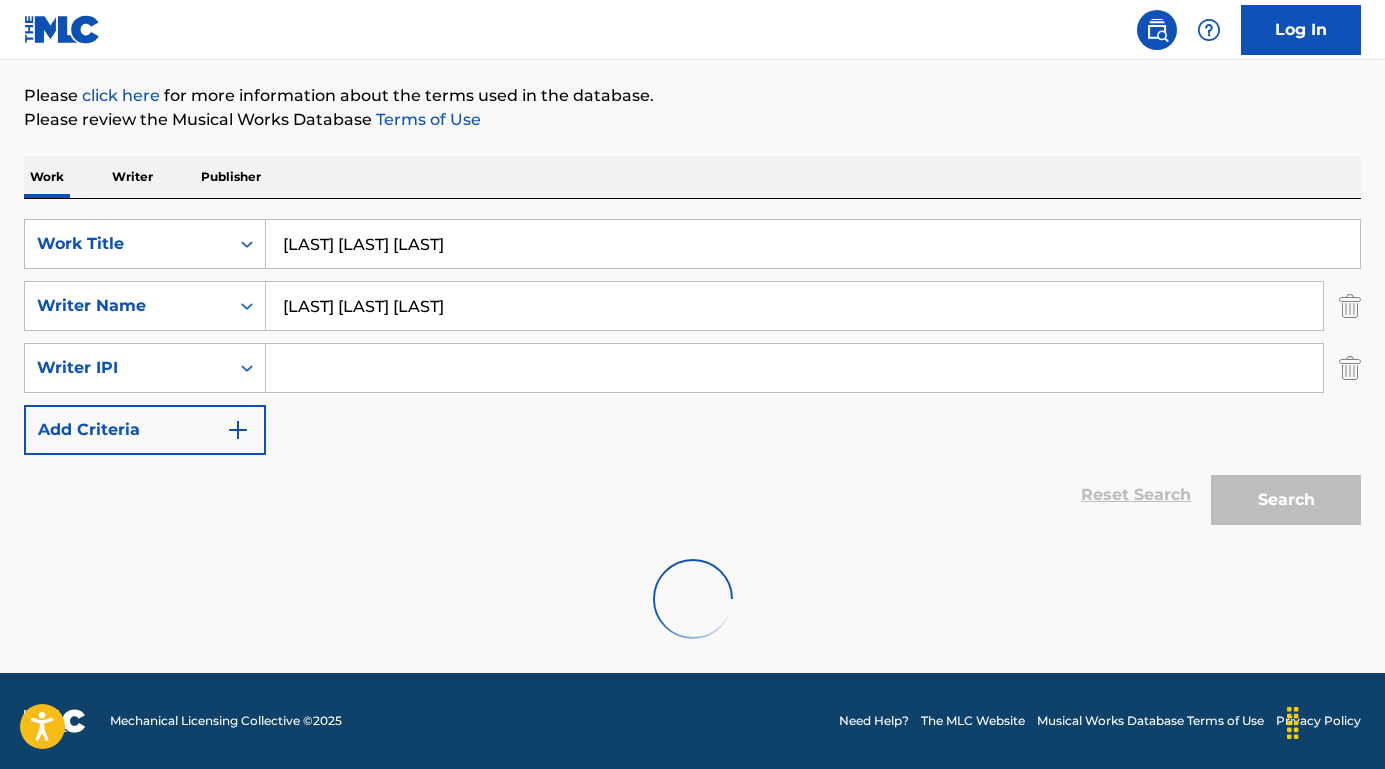 scroll, scrollTop: 161, scrollLeft: 0, axis: vertical 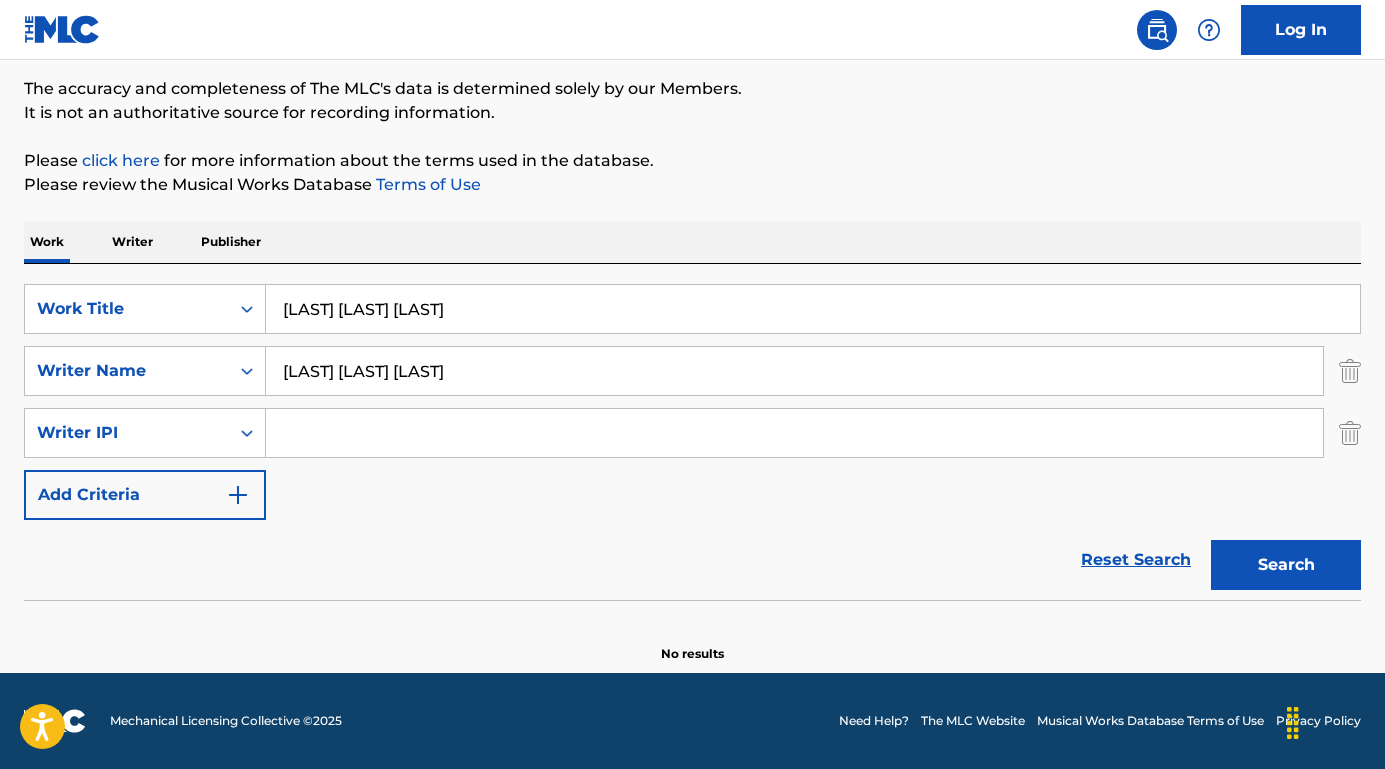 click on "Search" at bounding box center (1286, 565) 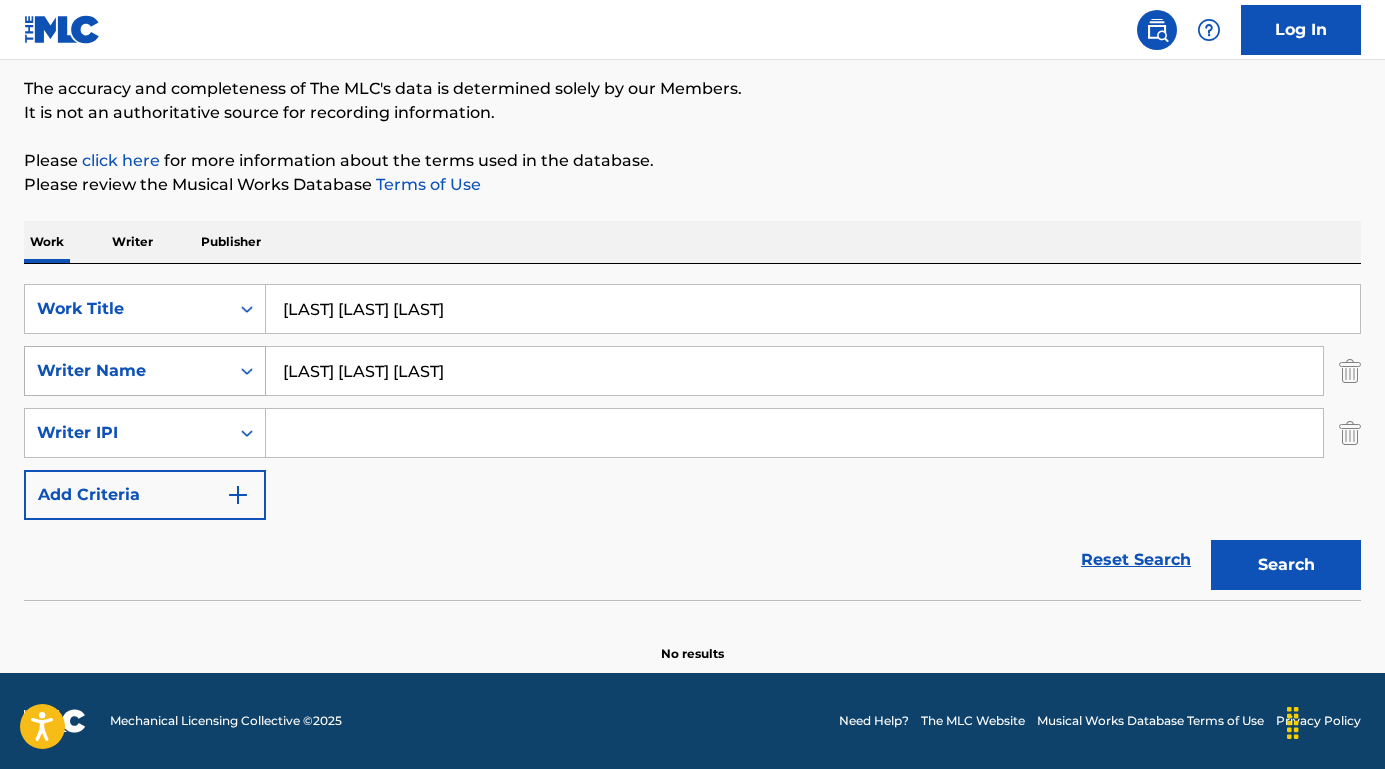 drag, startPoint x: 464, startPoint y: 382, endPoint x: 249, endPoint y: 380, distance: 215.00931 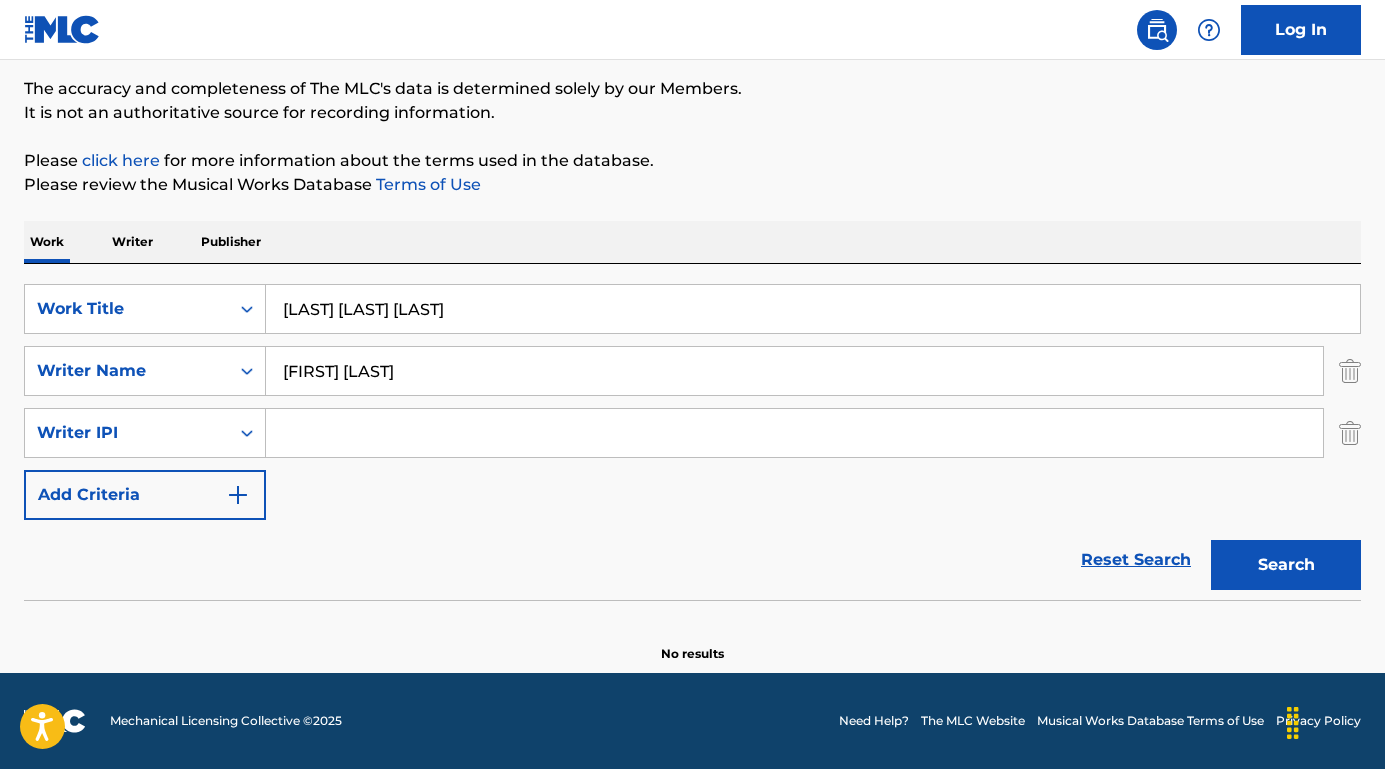 type on "[FIRST] [LAST]" 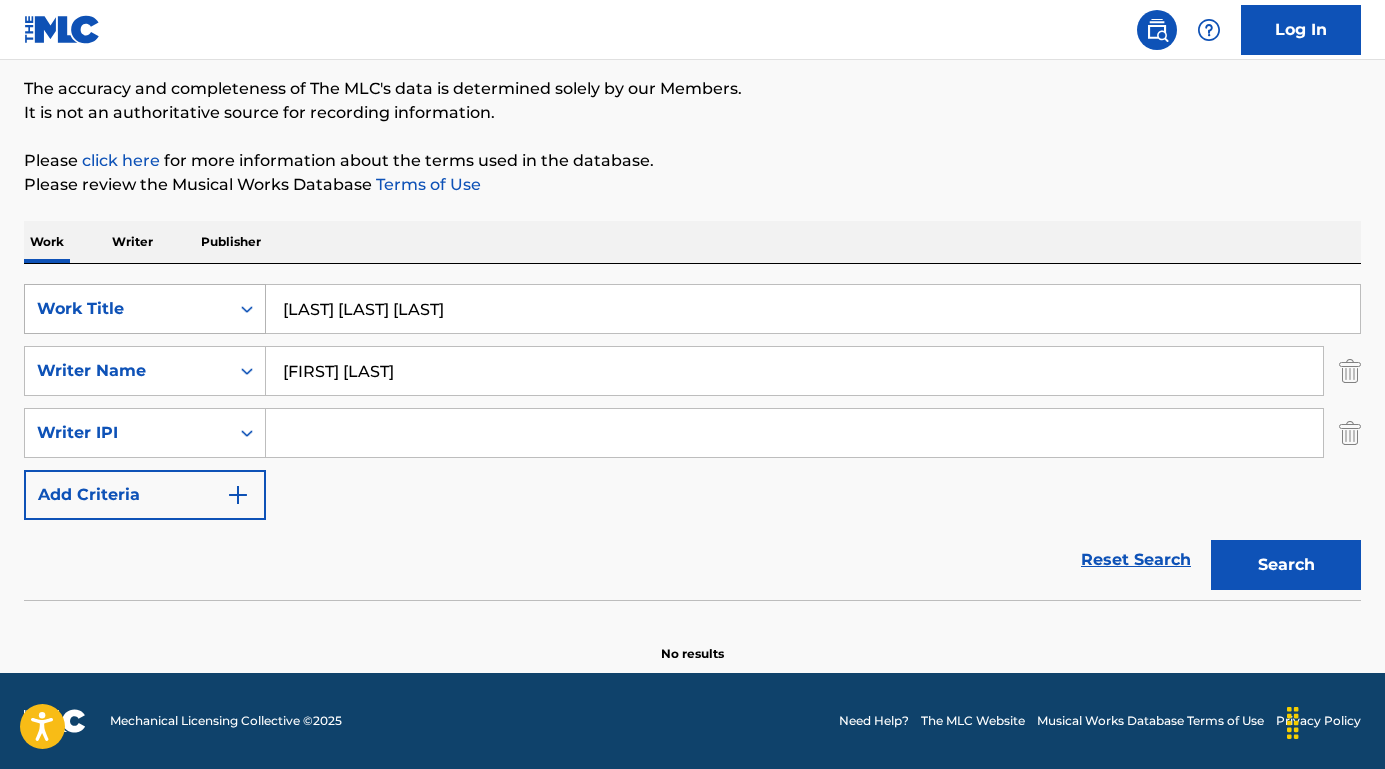 drag, startPoint x: 435, startPoint y: 320, endPoint x: 224, endPoint y: 306, distance: 211.46394 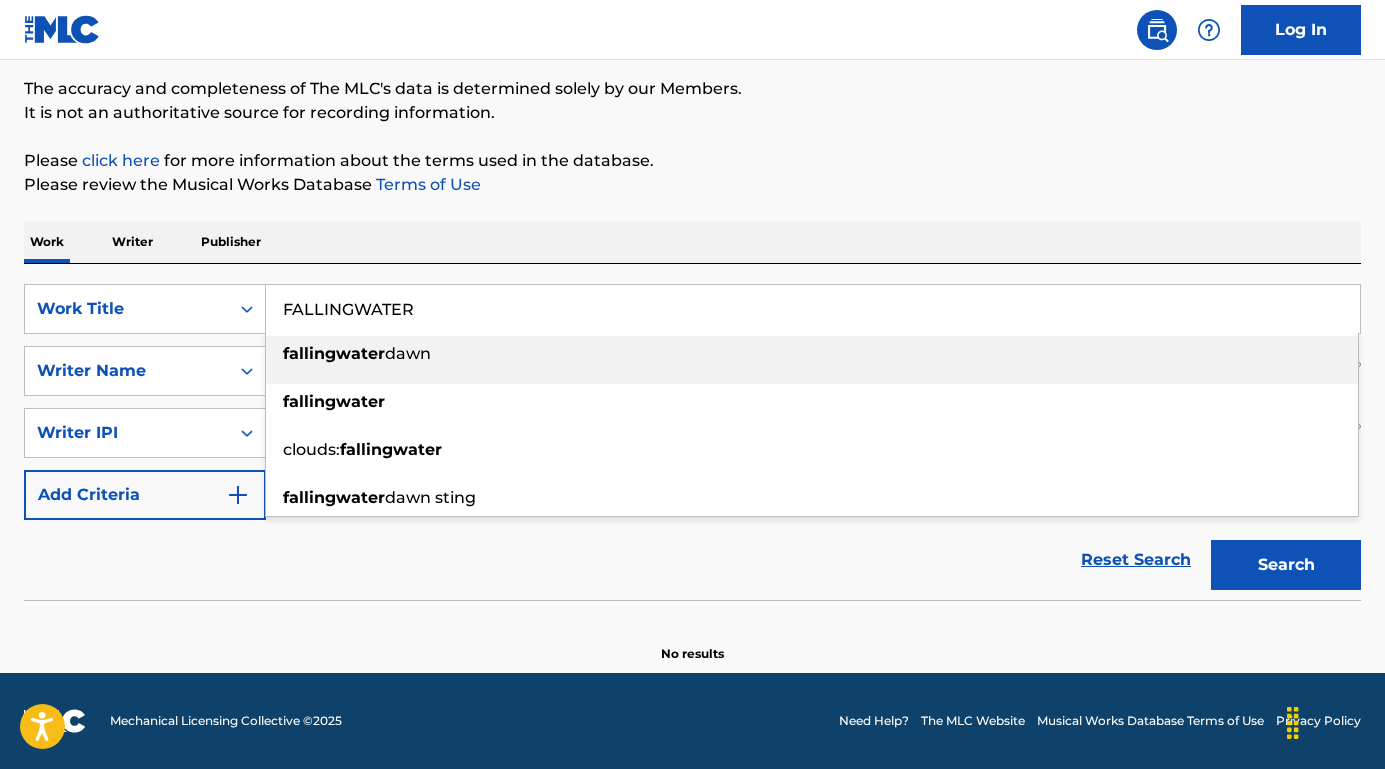 type on "FALLINGWATER" 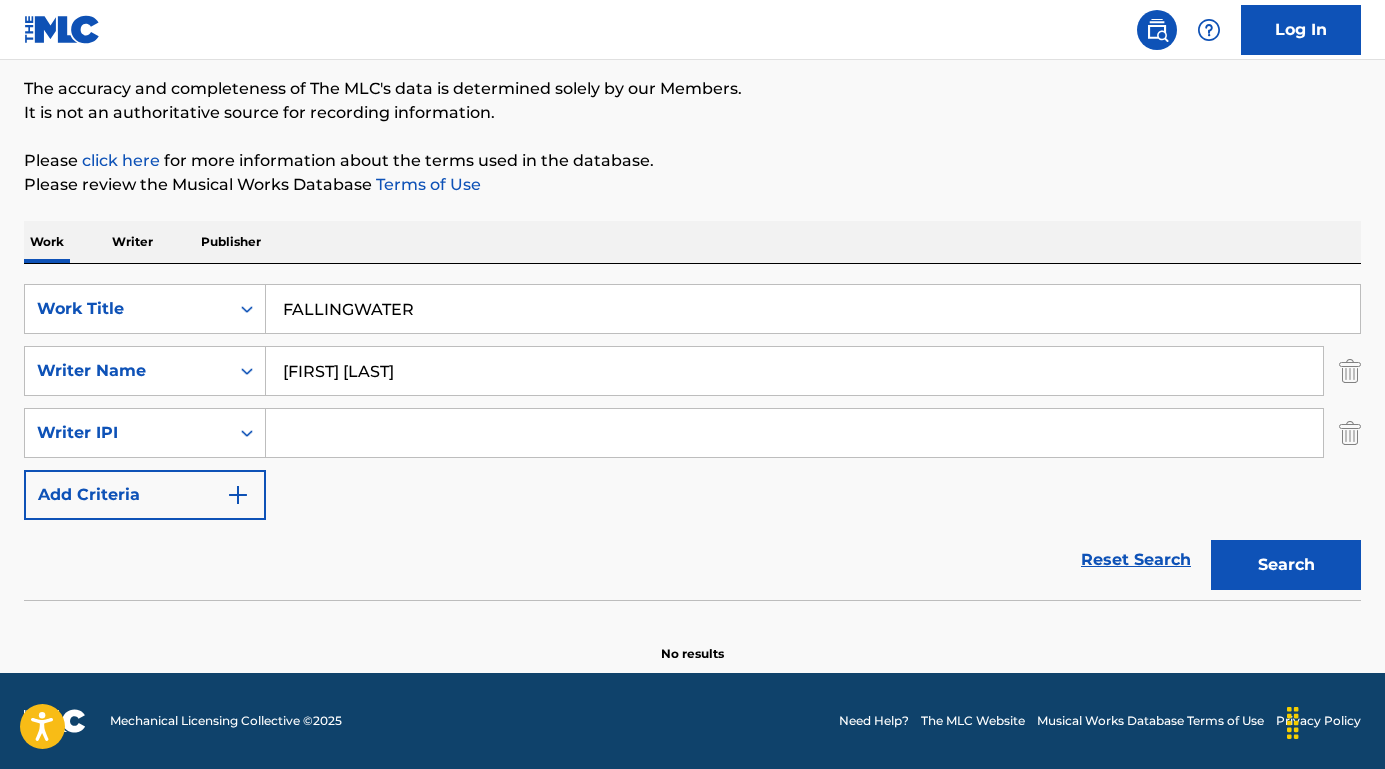click on "Reset Search Search" at bounding box center (692, 560) 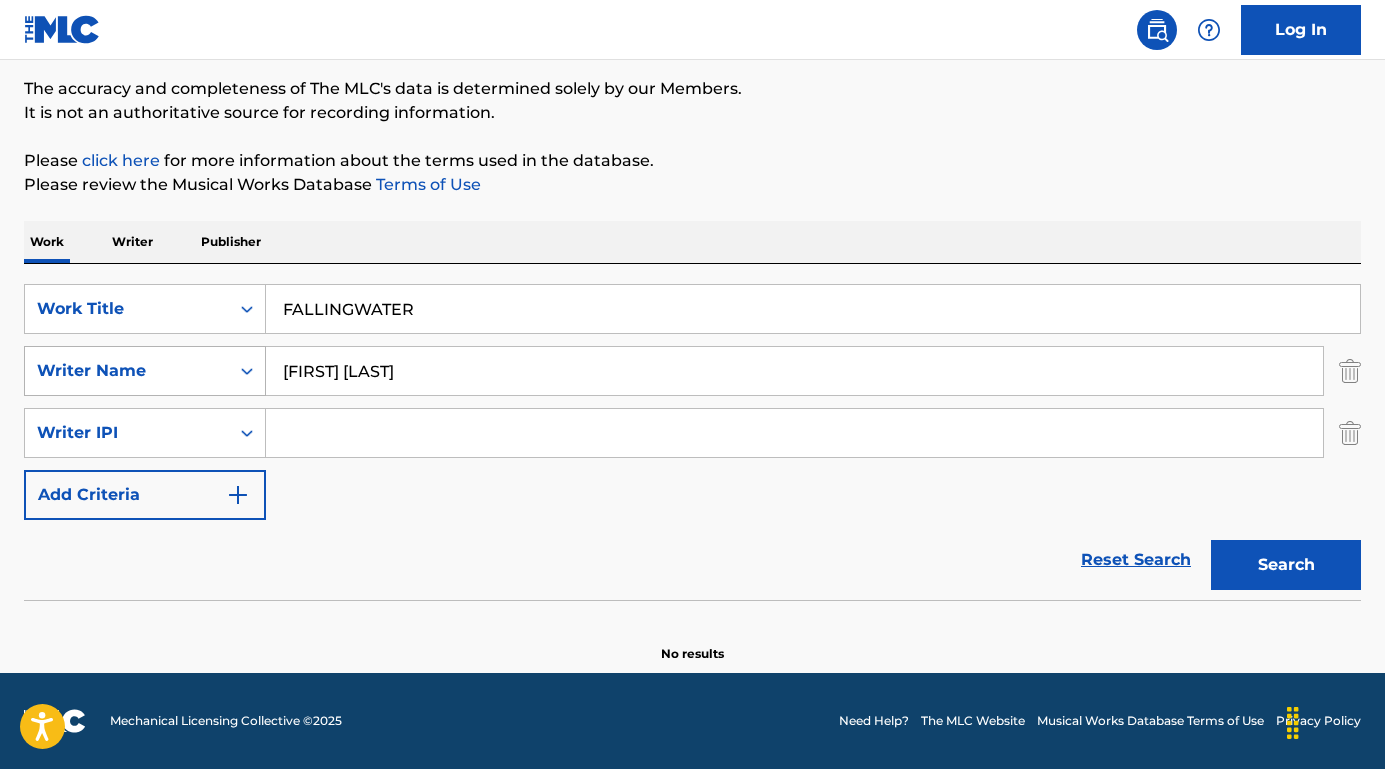 drag, startPoint x: 349, startPoint y: 371, endPoint x: 243, endPoint y: 367, distance: 106.07545 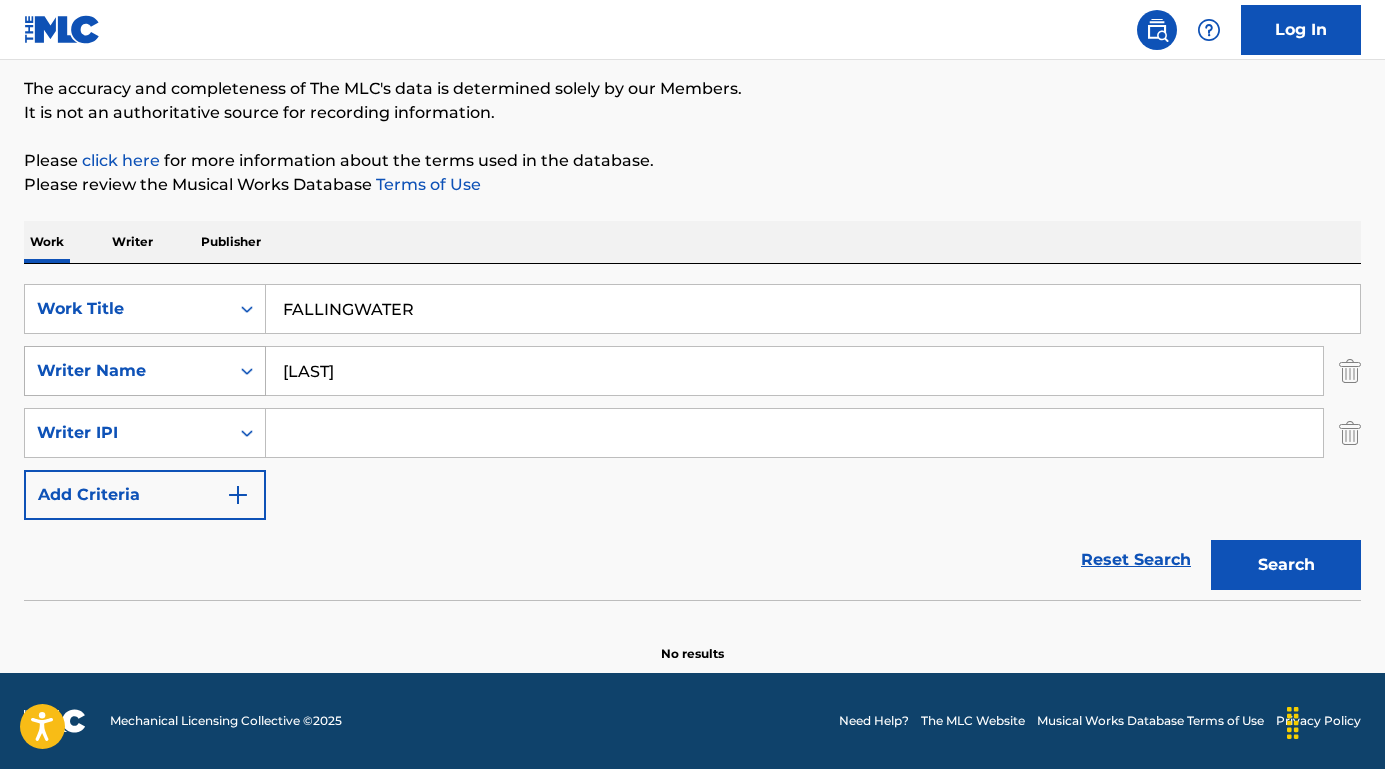 type on "[LAST]" 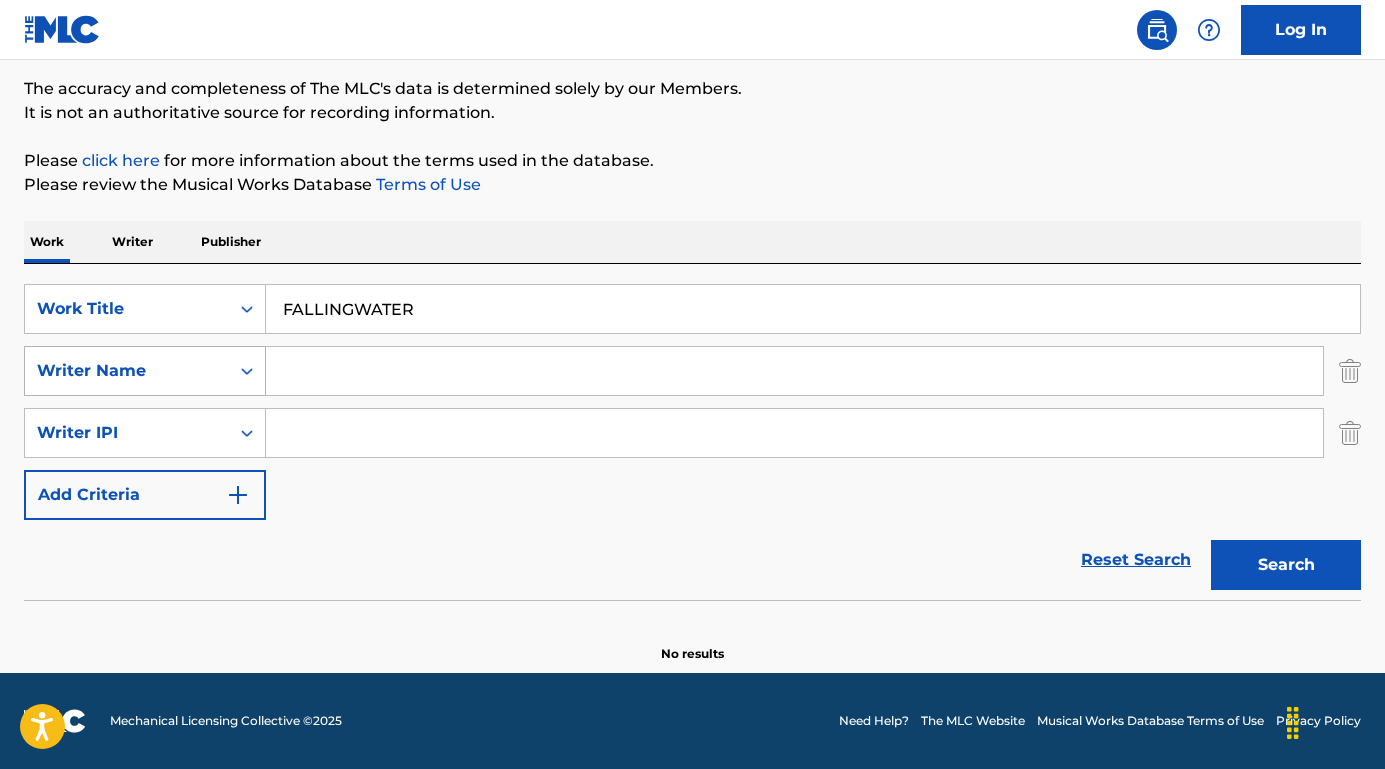 type 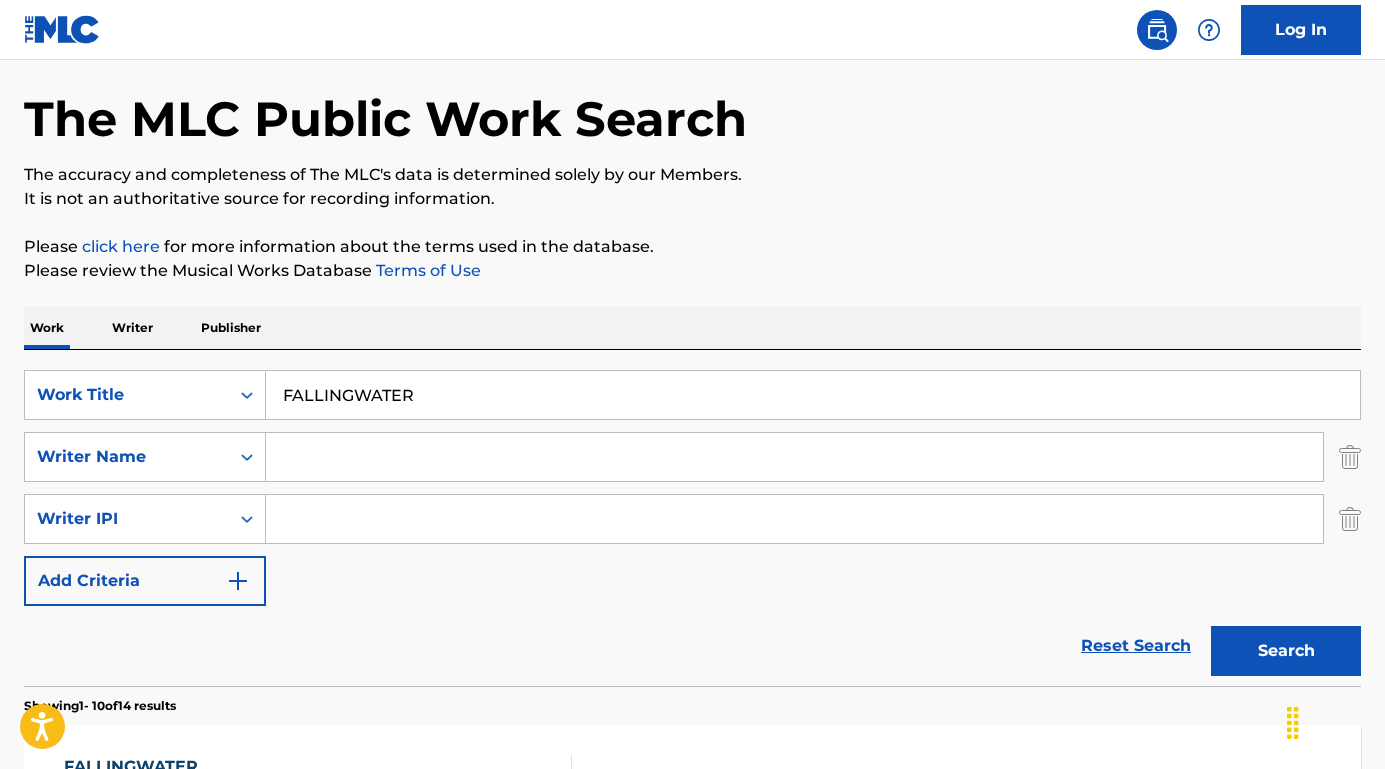 scroll, scrollTop: 20, scrollLeft: 0, axis: vertical 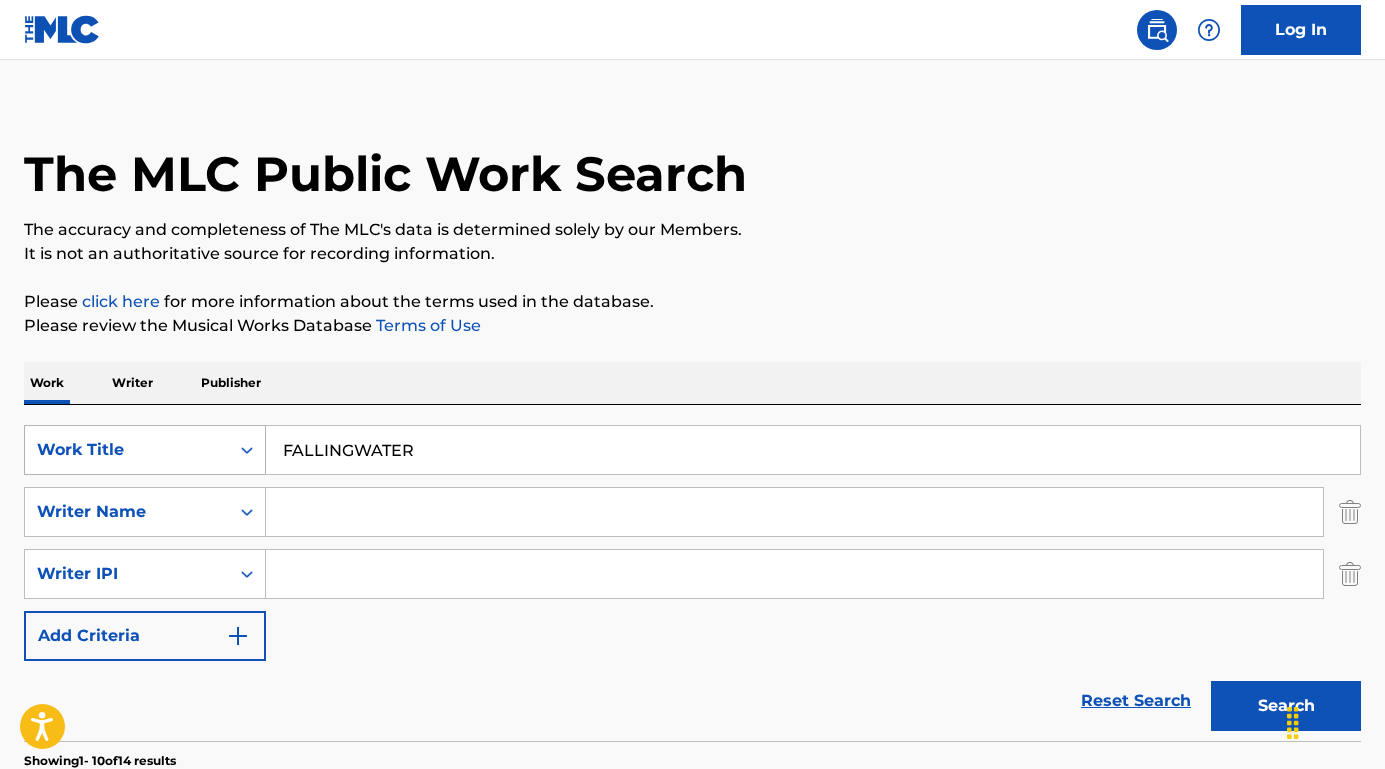 drag, startPoint x: 428, startPoint y: 449, endPoint x: 209, endPoint y: 448, distance: 219.00229 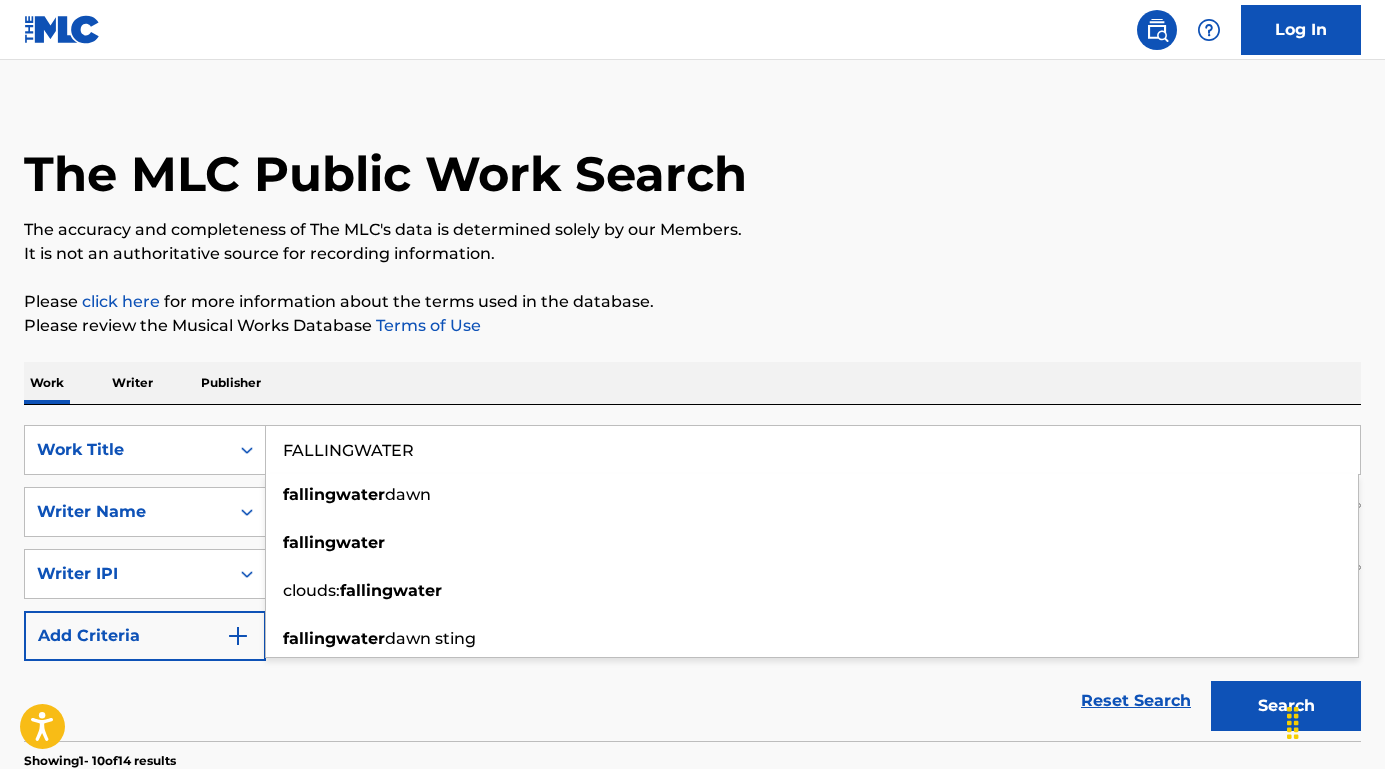 click on "FALLINGWATER" at bounding box center [813, 450] 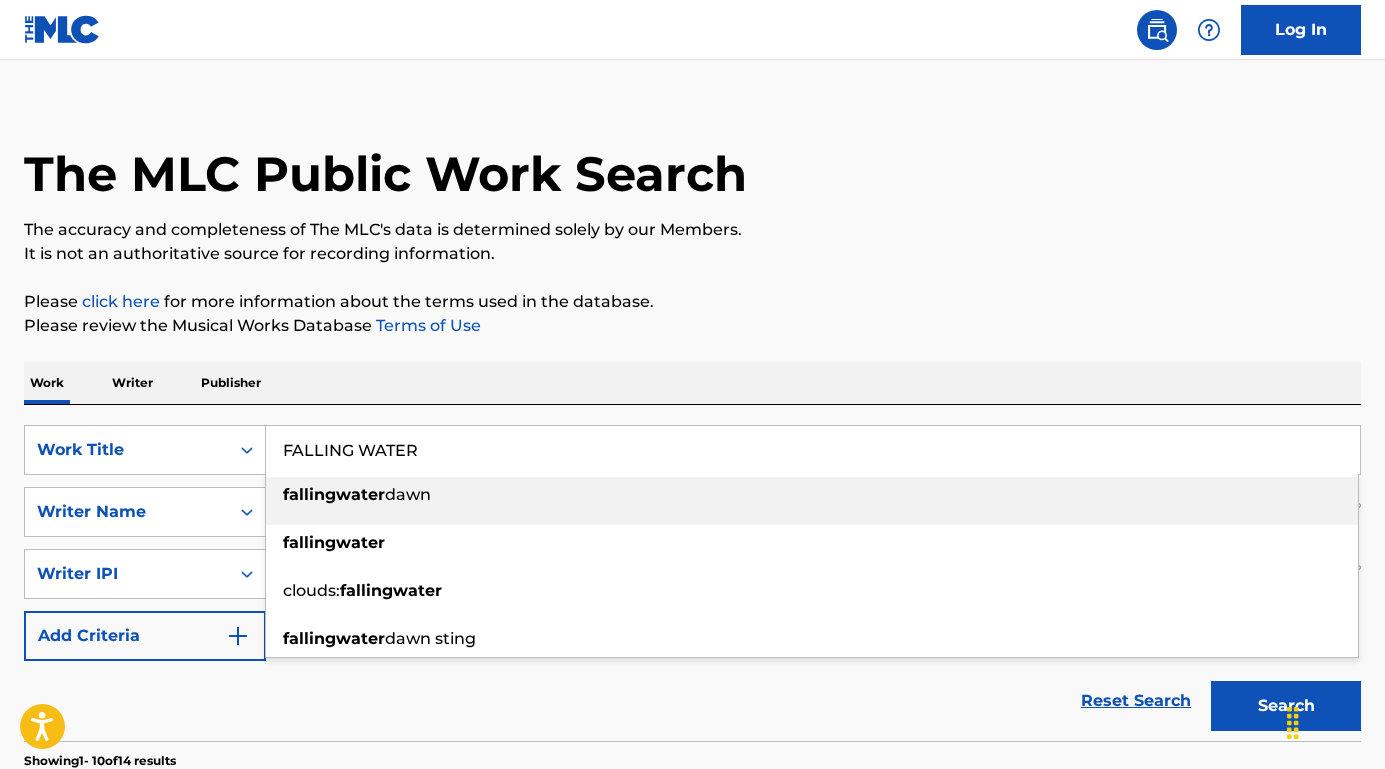 type on "FALLING WATER" 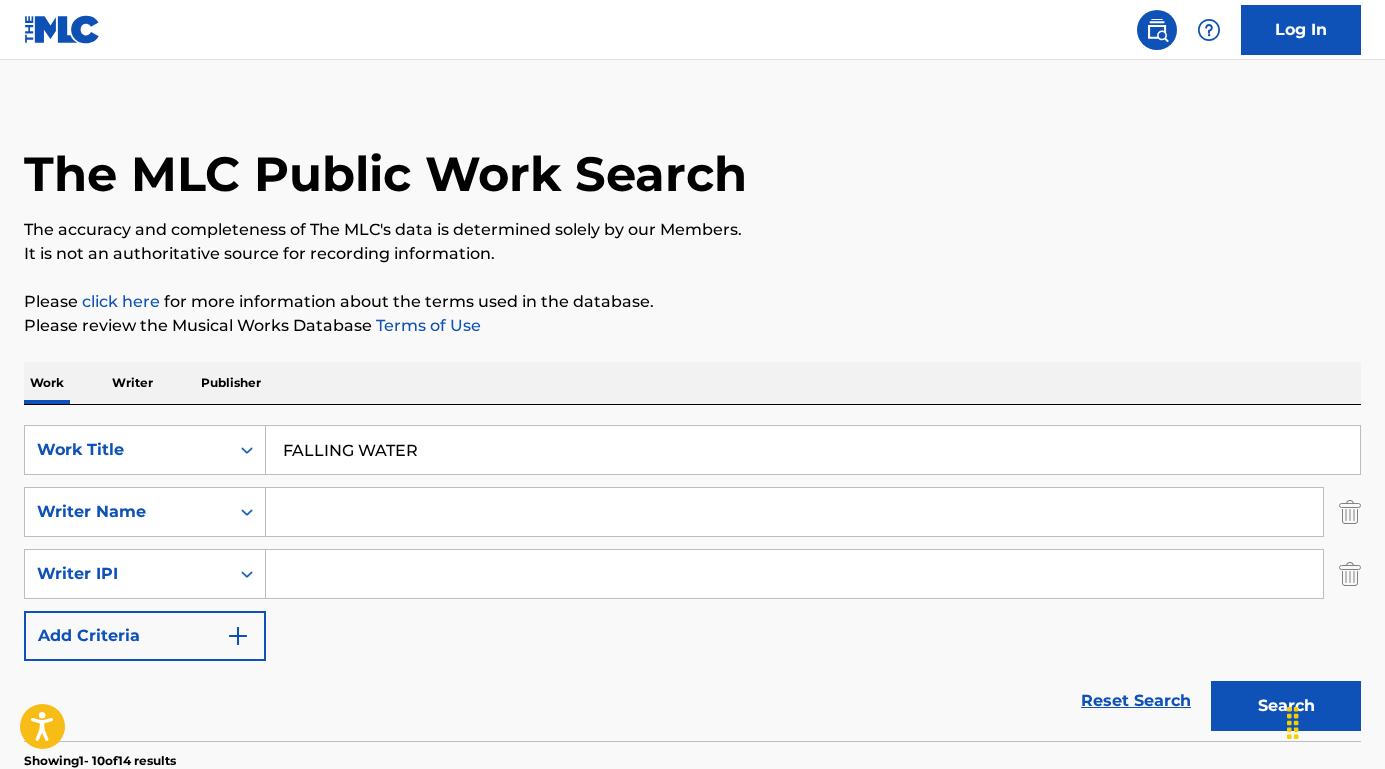 click on "Work Writer Publisher" at bounding box center [692, 383] 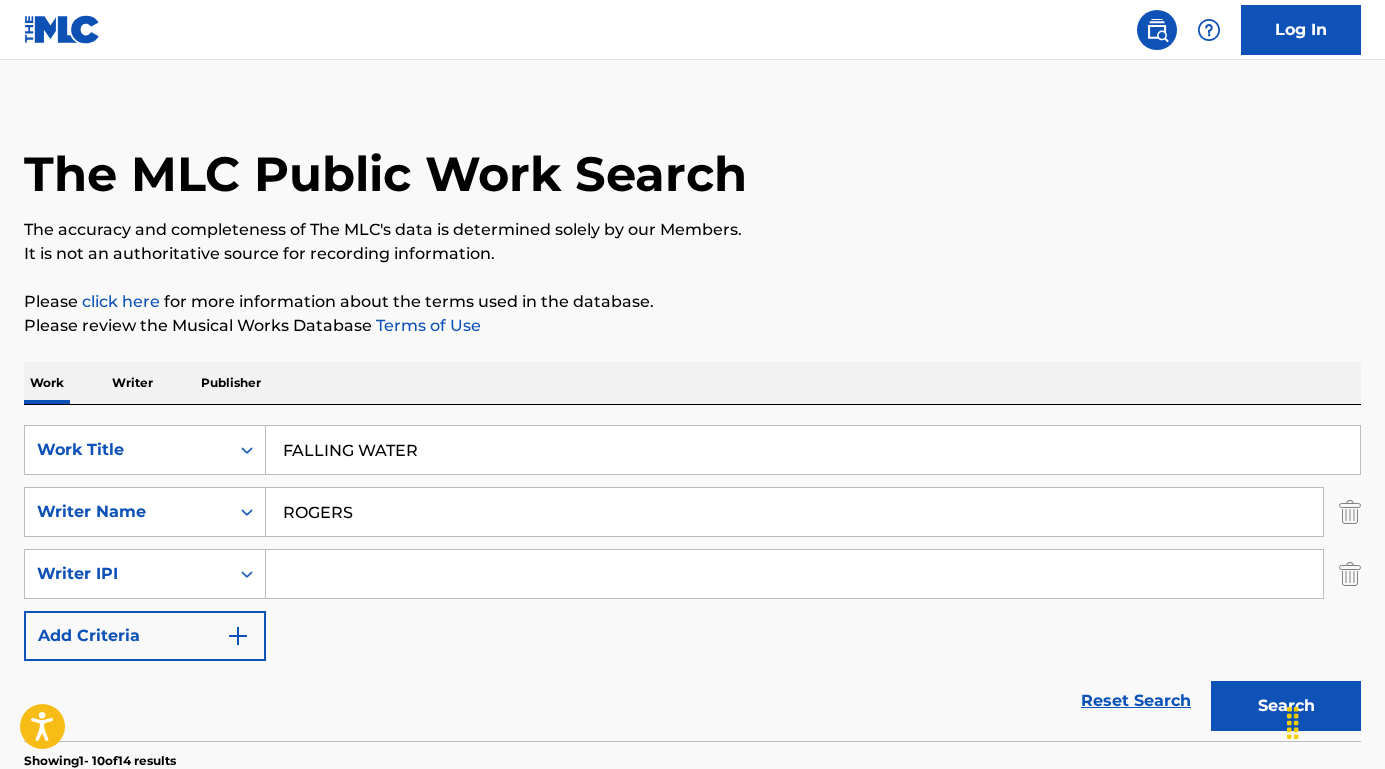 type on "ROGERS" 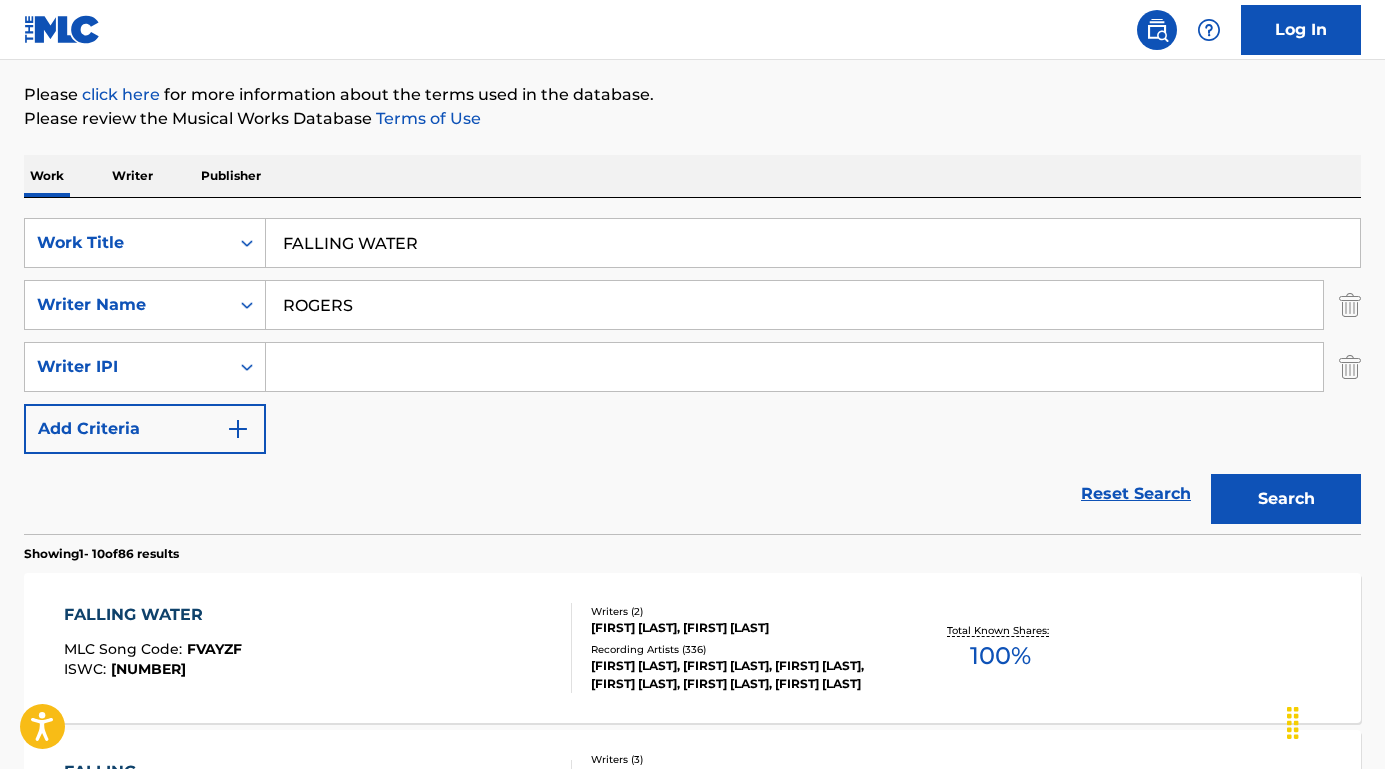 scroll, scrollTop: 226, scrollLeft: 0, axis: vertical 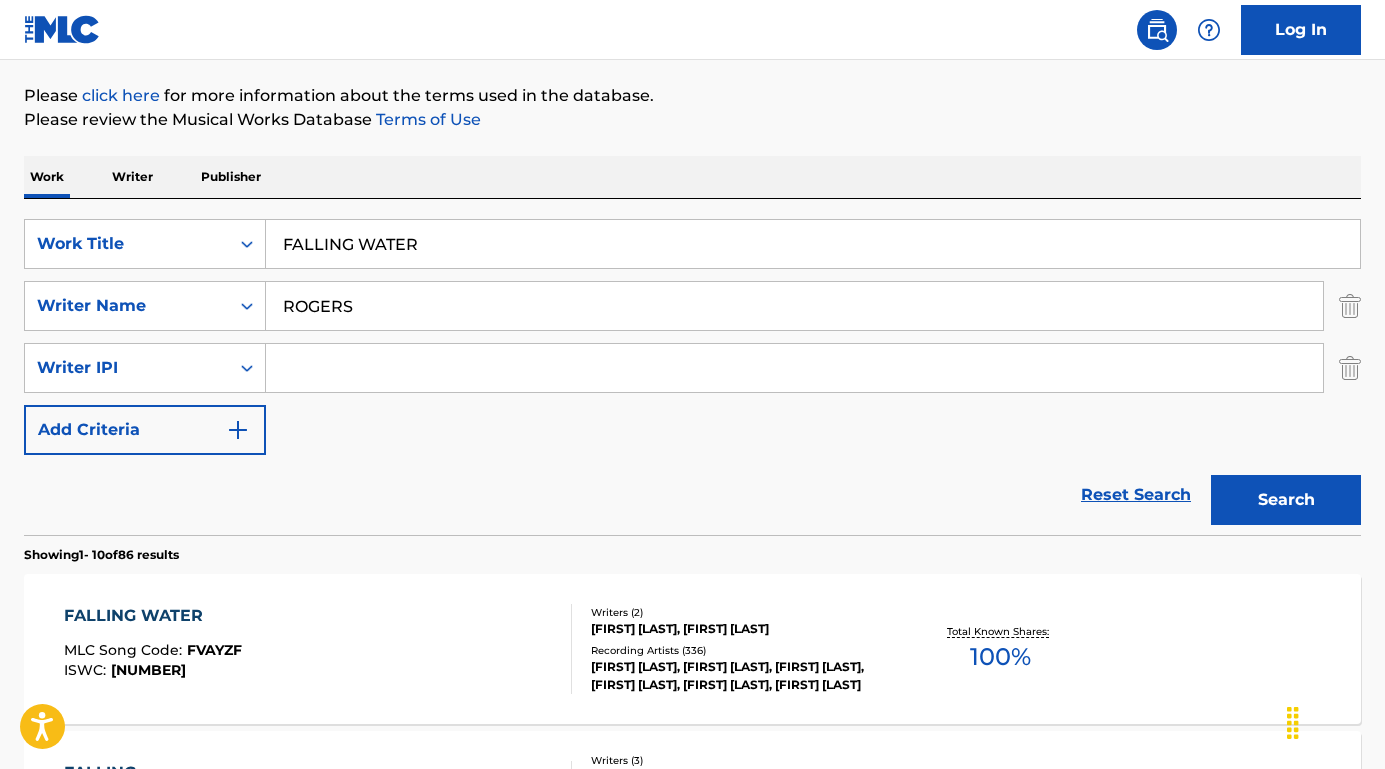 click on "FALLING WATER" at bounding box center (153, 616) 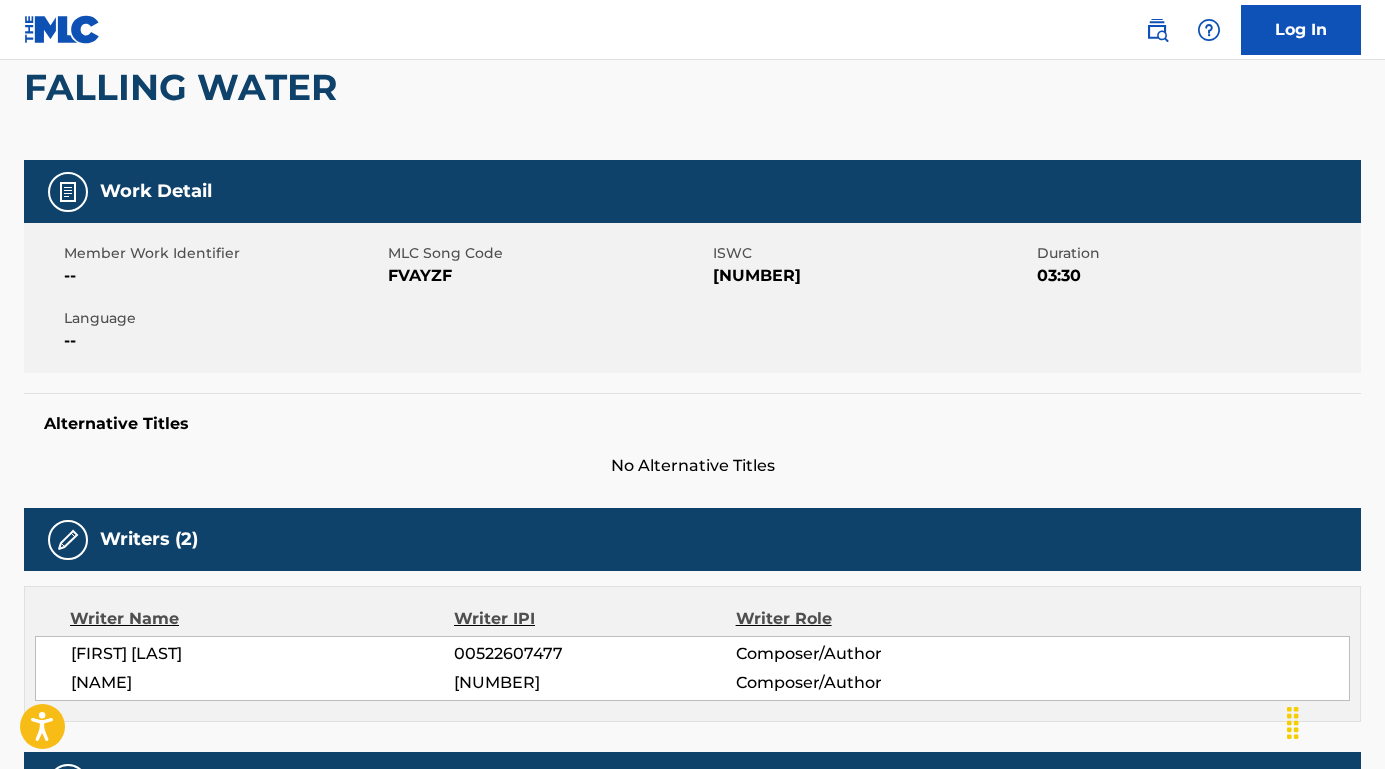 scroll, scrollTop: 329, scrollLeft: 0, axis: vertical 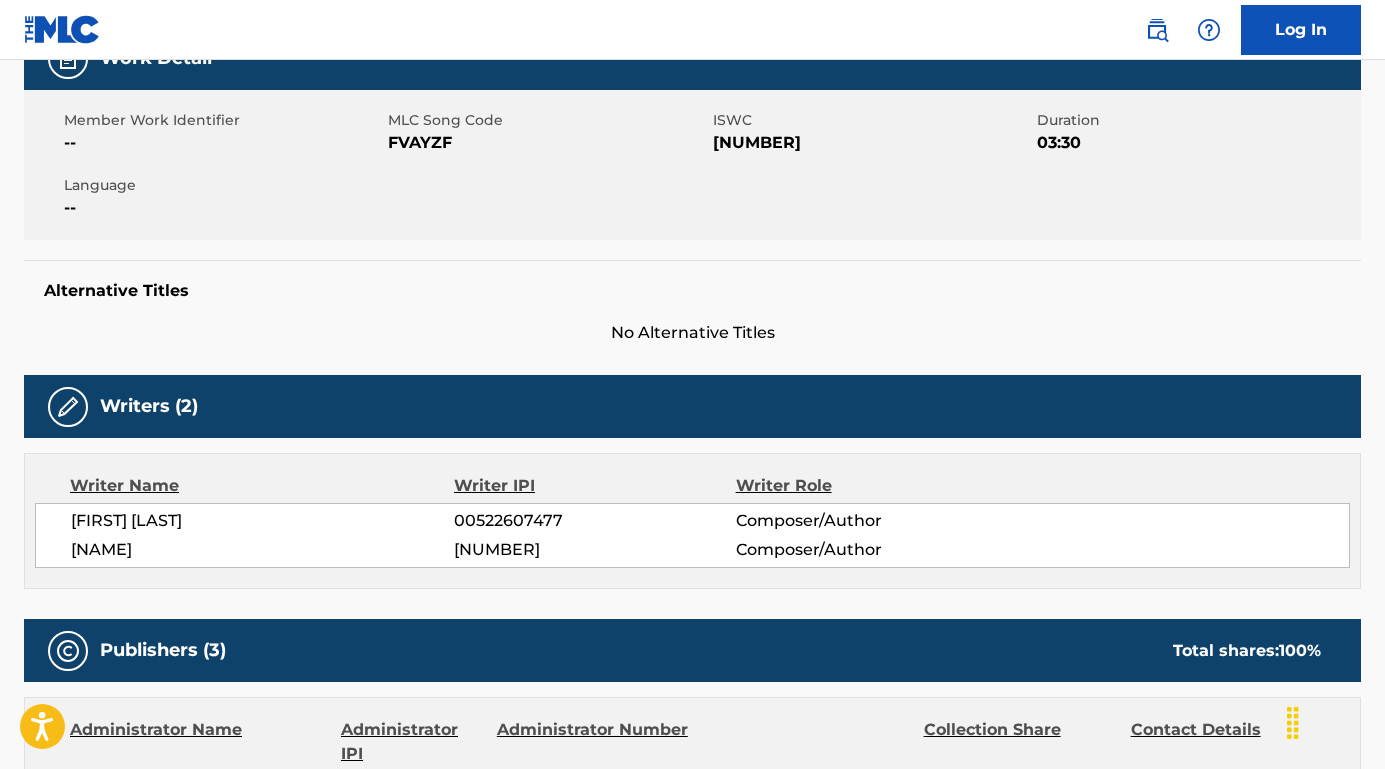 drag, startPoint x: 255, startPoint y: 517, endPoint x: 27, endPoint y: 515, distance: 228.00877 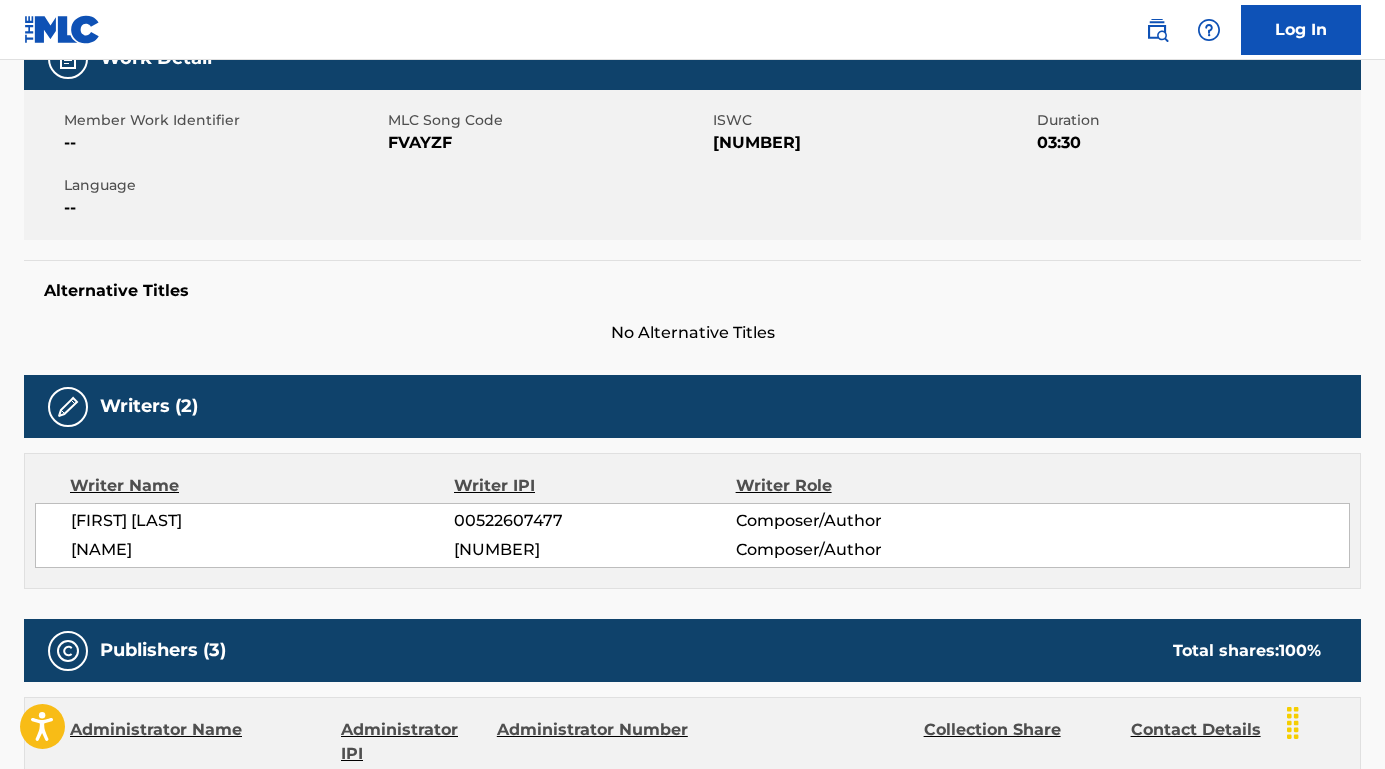 drag, startPoint x: 849, startPoint y: 148, endPoint x: 712, endPoint y: 146, distance: 137.0146 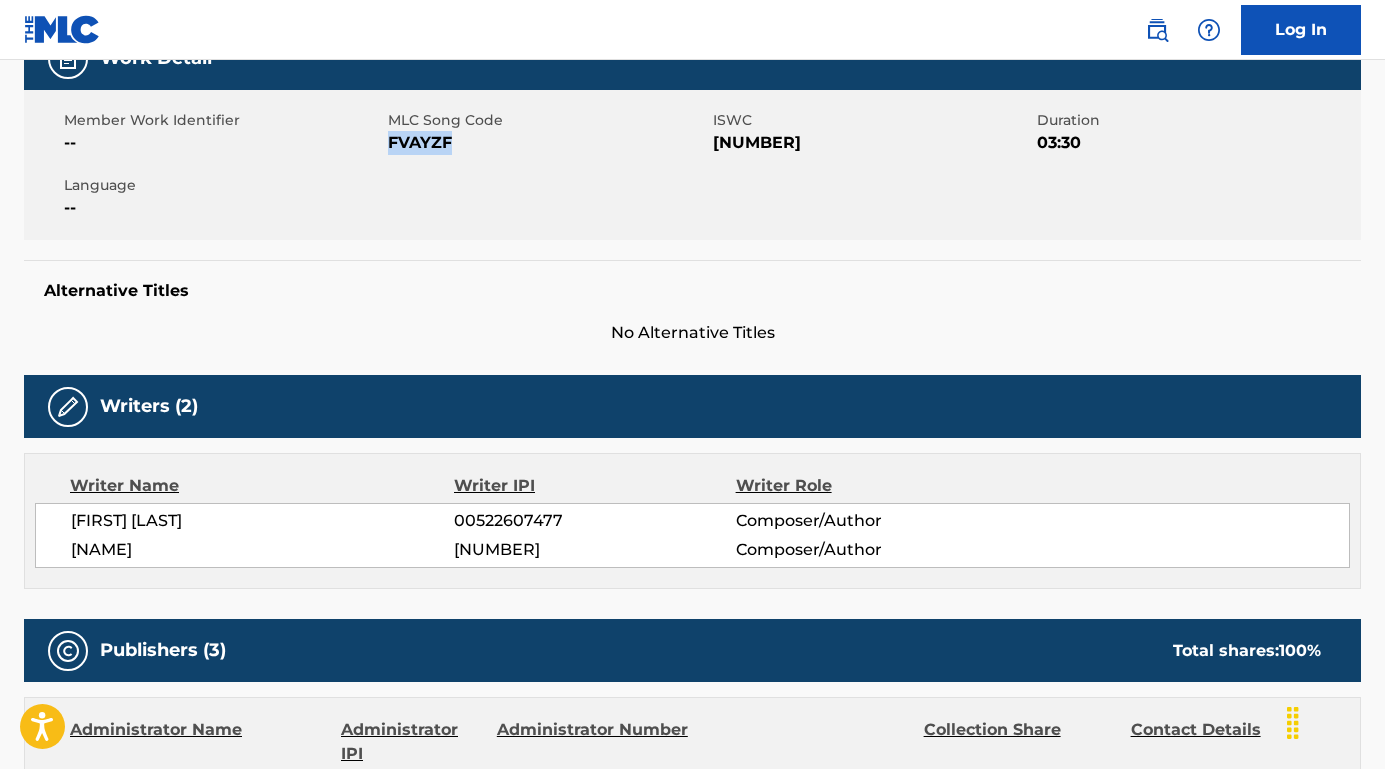 drag, startPoint x: 474, startPoint y: 142, endPoint x: 389, endPoint y: 141, distance: 85.00588 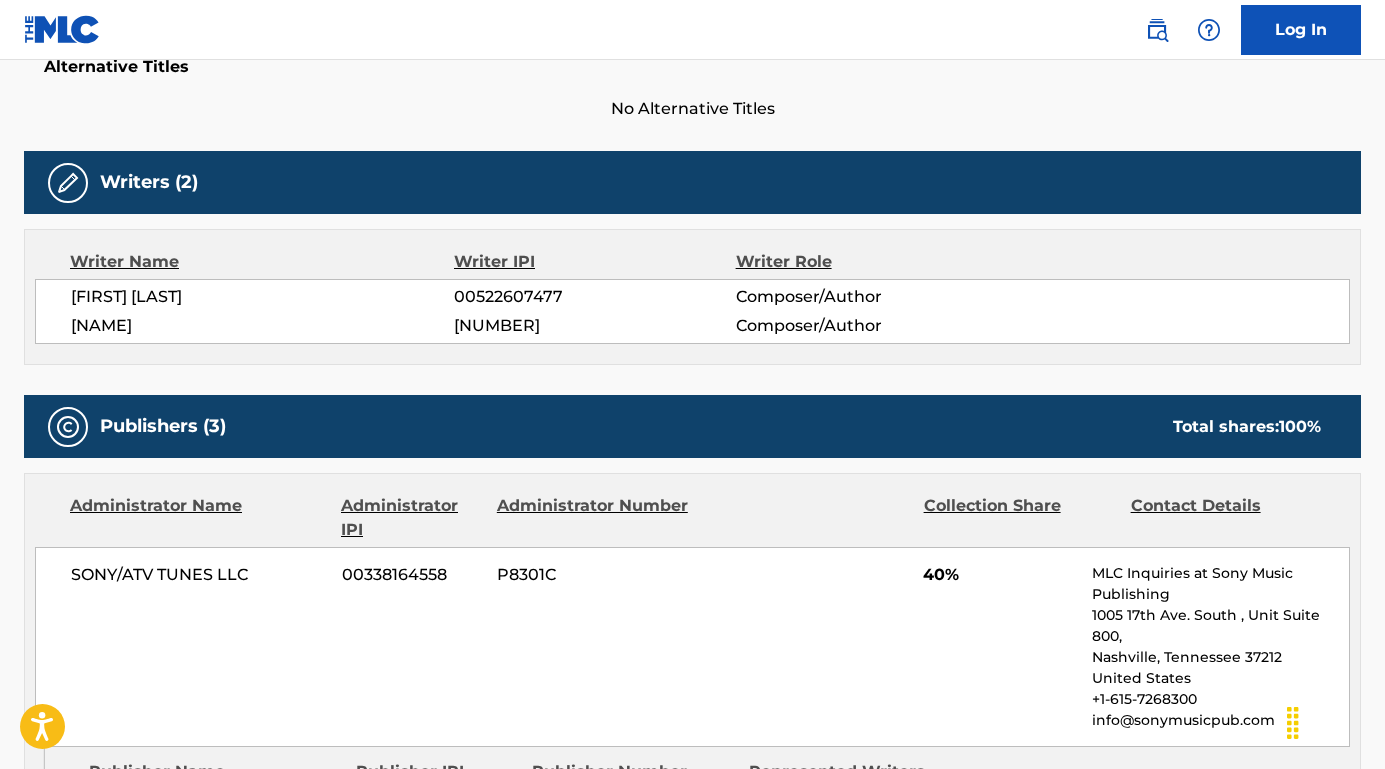 scroll, scrollTop: 676, scrollLeft: 0, axis: vertical 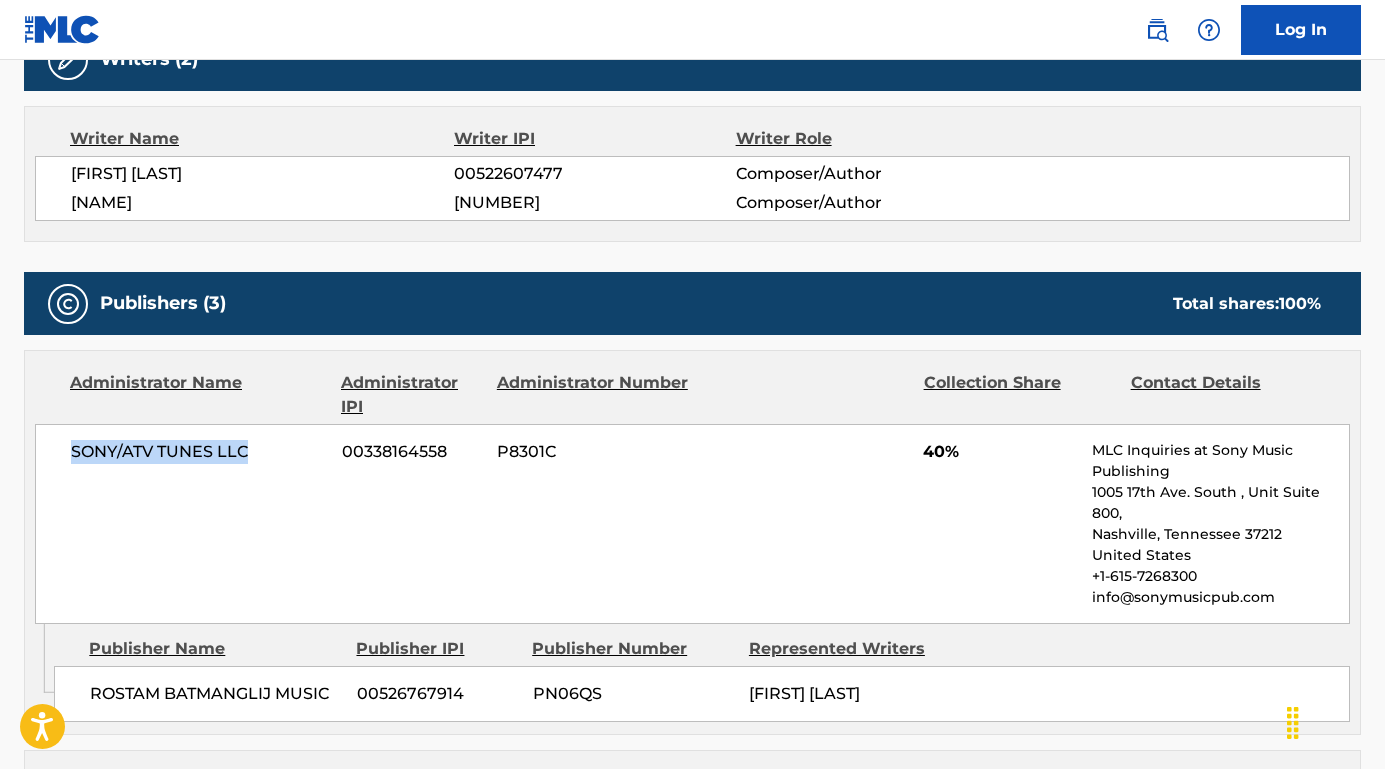 drag, startPoint x: 252, startPoint y: 449, endPoint x: 28, endPoint y: 449, distance: 224 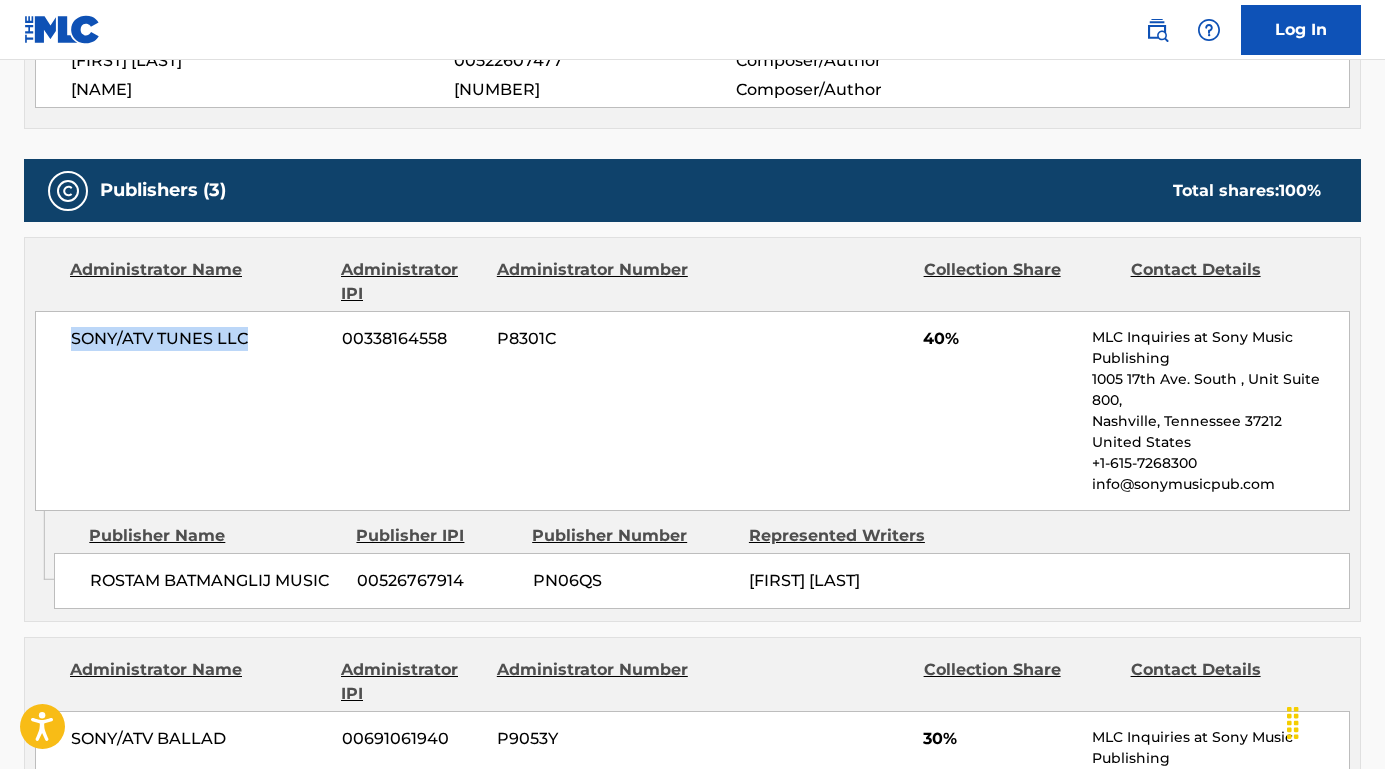 scroll, scrollTop: 839, scrollLeft: 0, axis: vertical 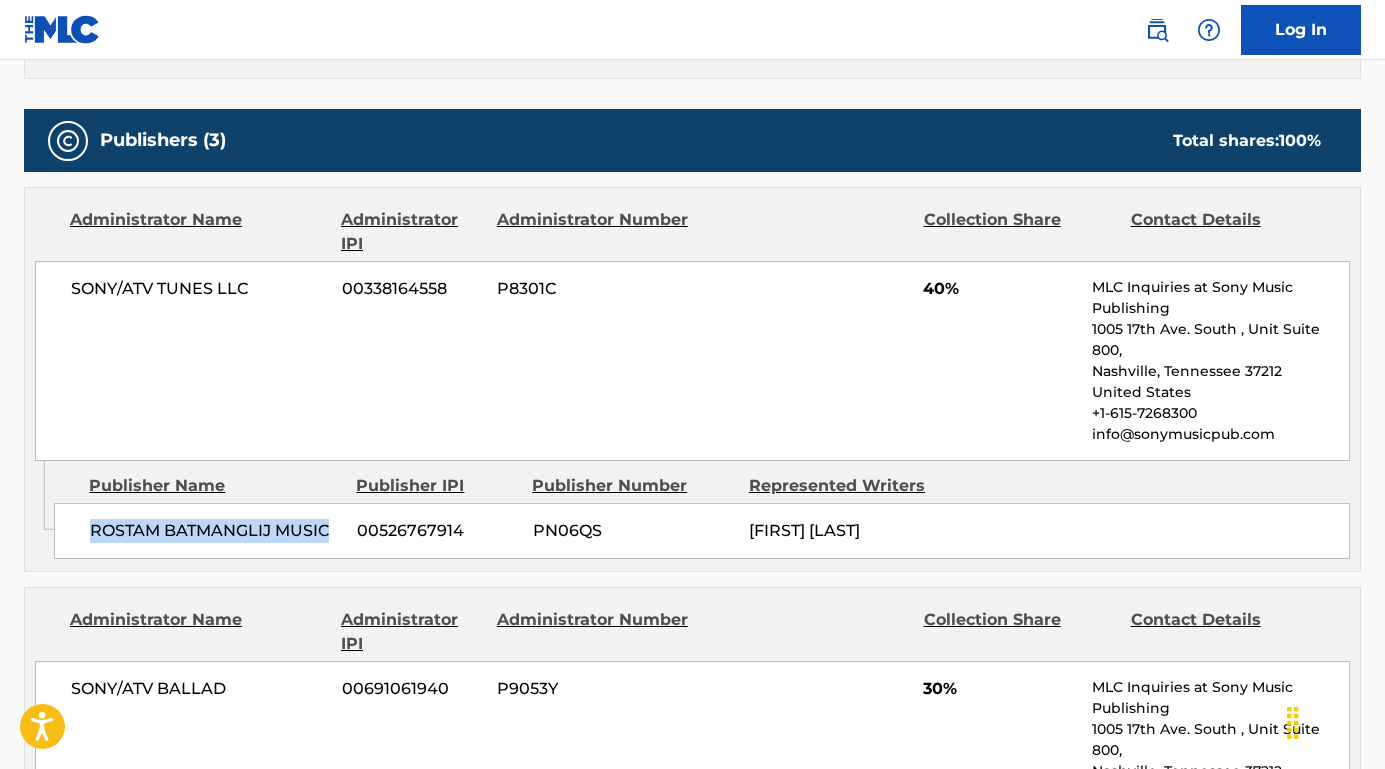 drag, startPoint x: 338, startPoint y: 527, endPoint x: 66, endPoint y: 530, distance: 272.01654 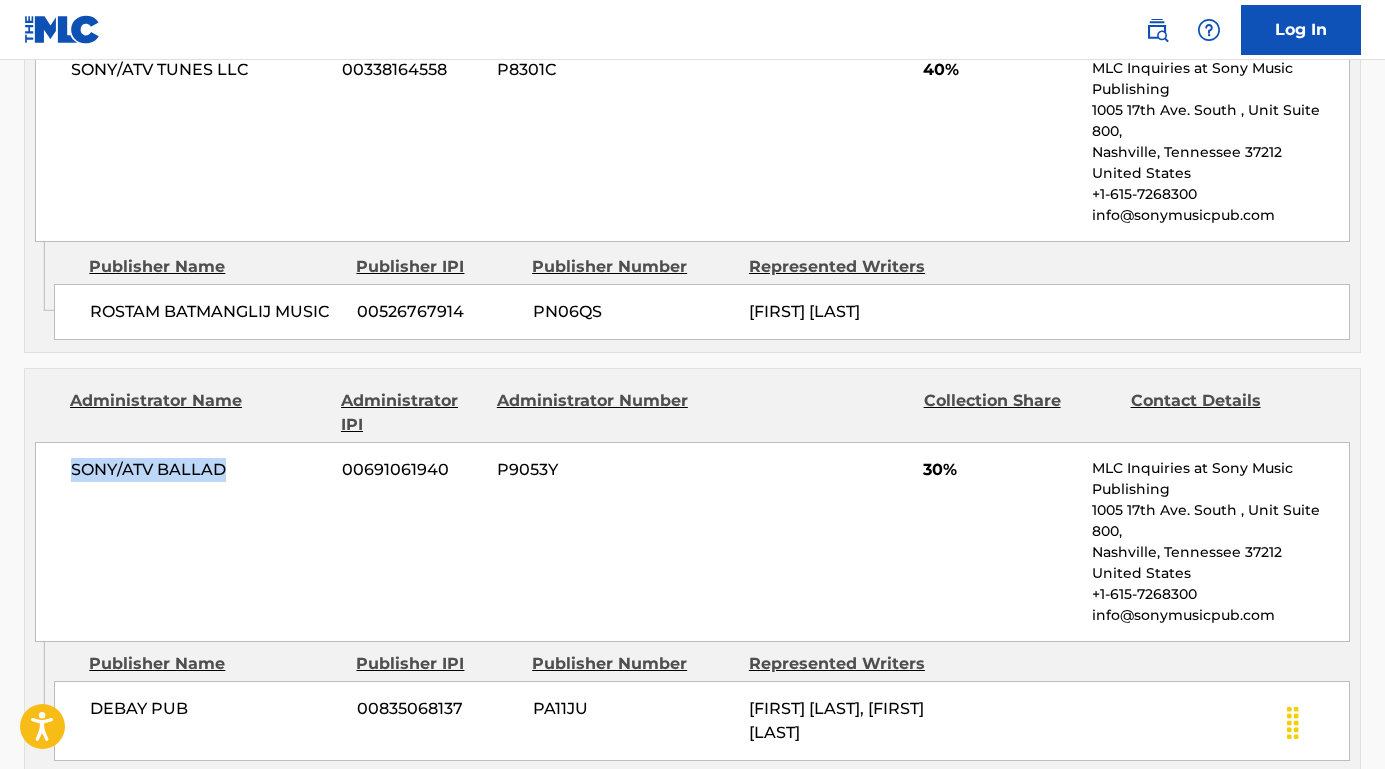 drag, startPoint x: 246, startPoint y: 471, endPoint x: 21, endPoint y: 466, distance: 225.05554 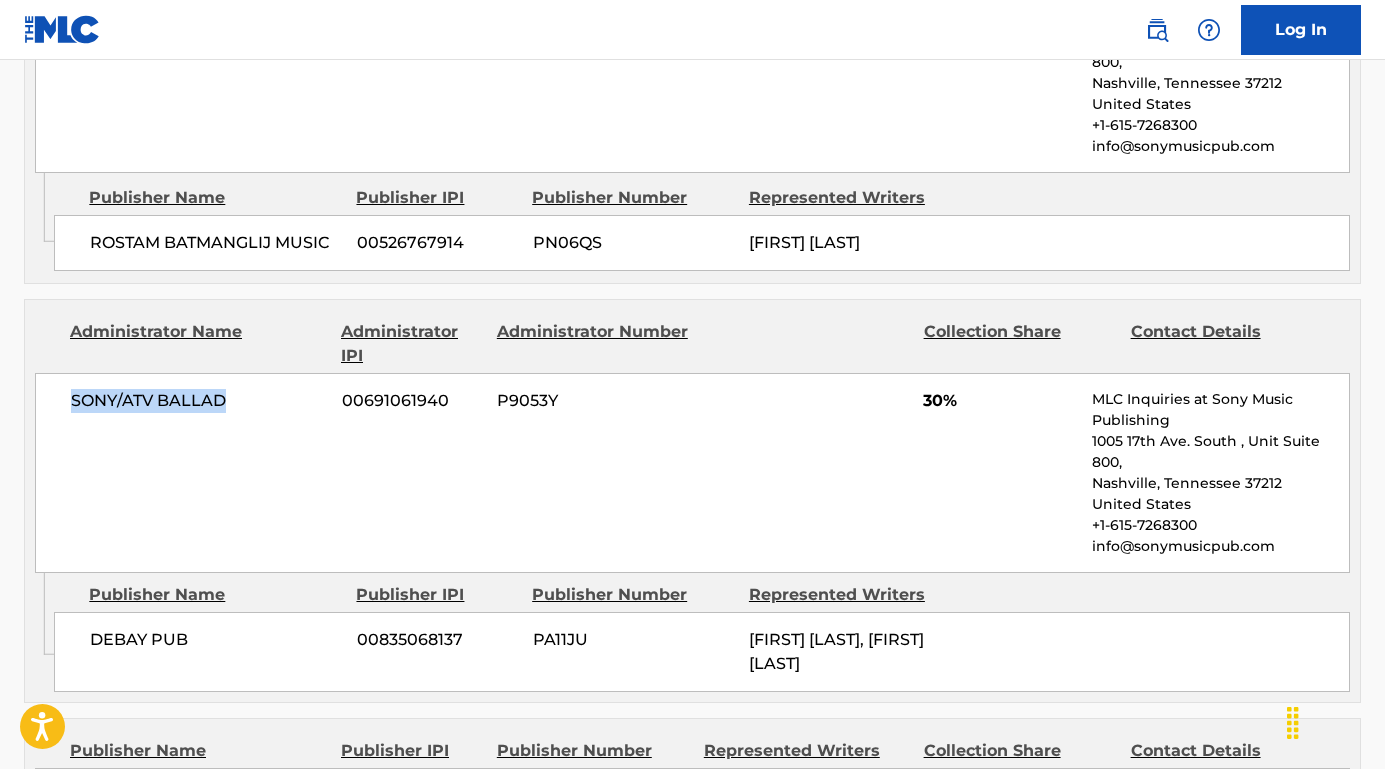 scroll, scrollTop: 1208, scrollLeft: 0, axis: vertical 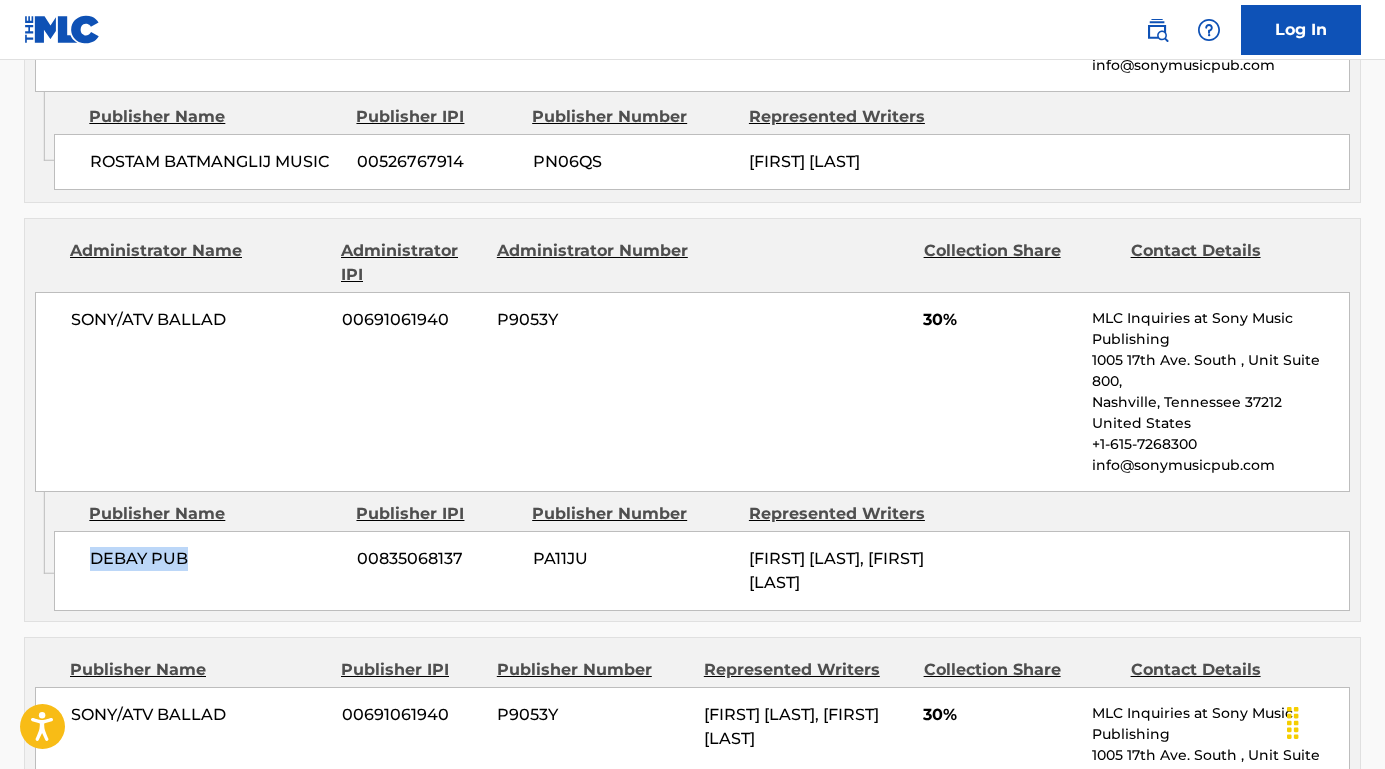 drag, startPoint x: 194, startPoint y: 552, endPoint x: 58, endPoint y: 552, distance: 136 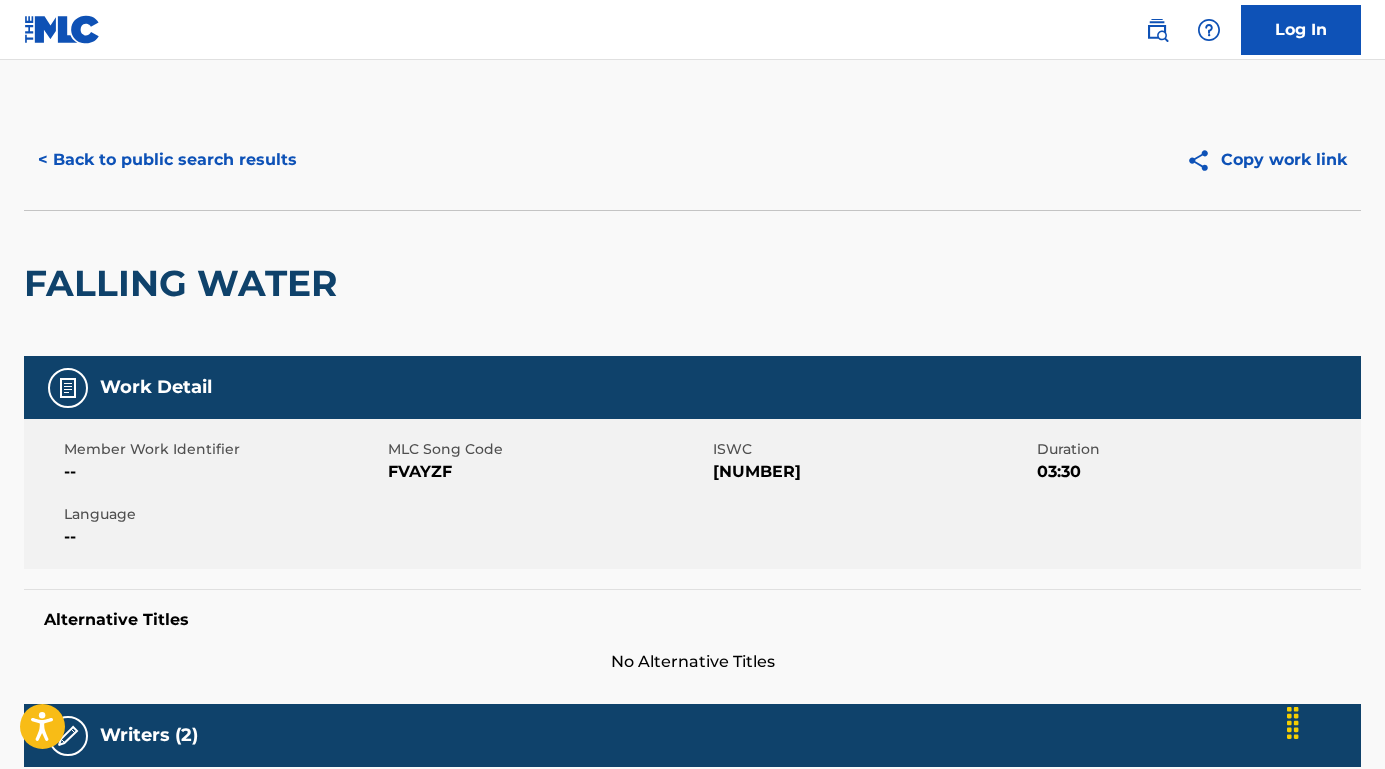 scroll, scrollTop: 0, scrollLeft: 0, axis: both 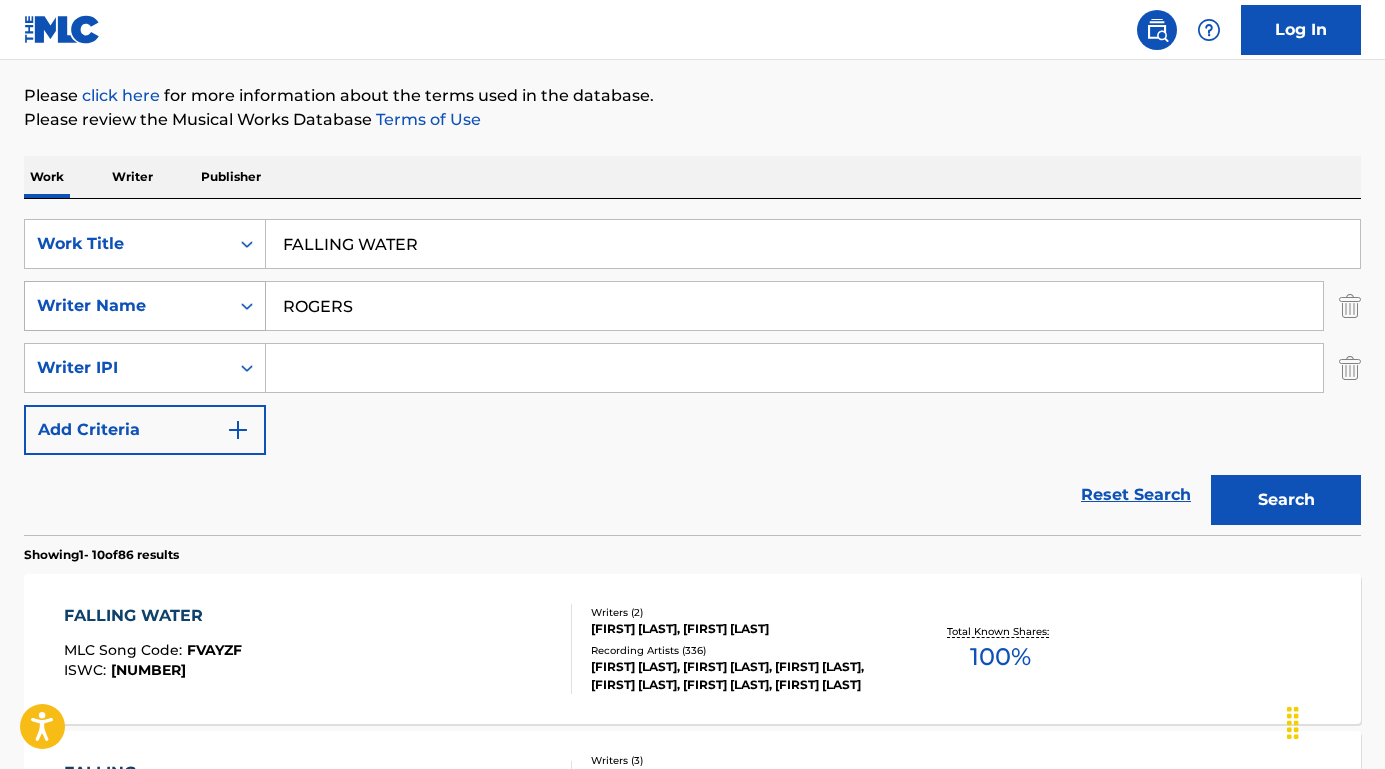 drag, startPoint x: 377, startPoint y: 301, endPoint x: 222, endPoint y: 298, distance: 155.02902 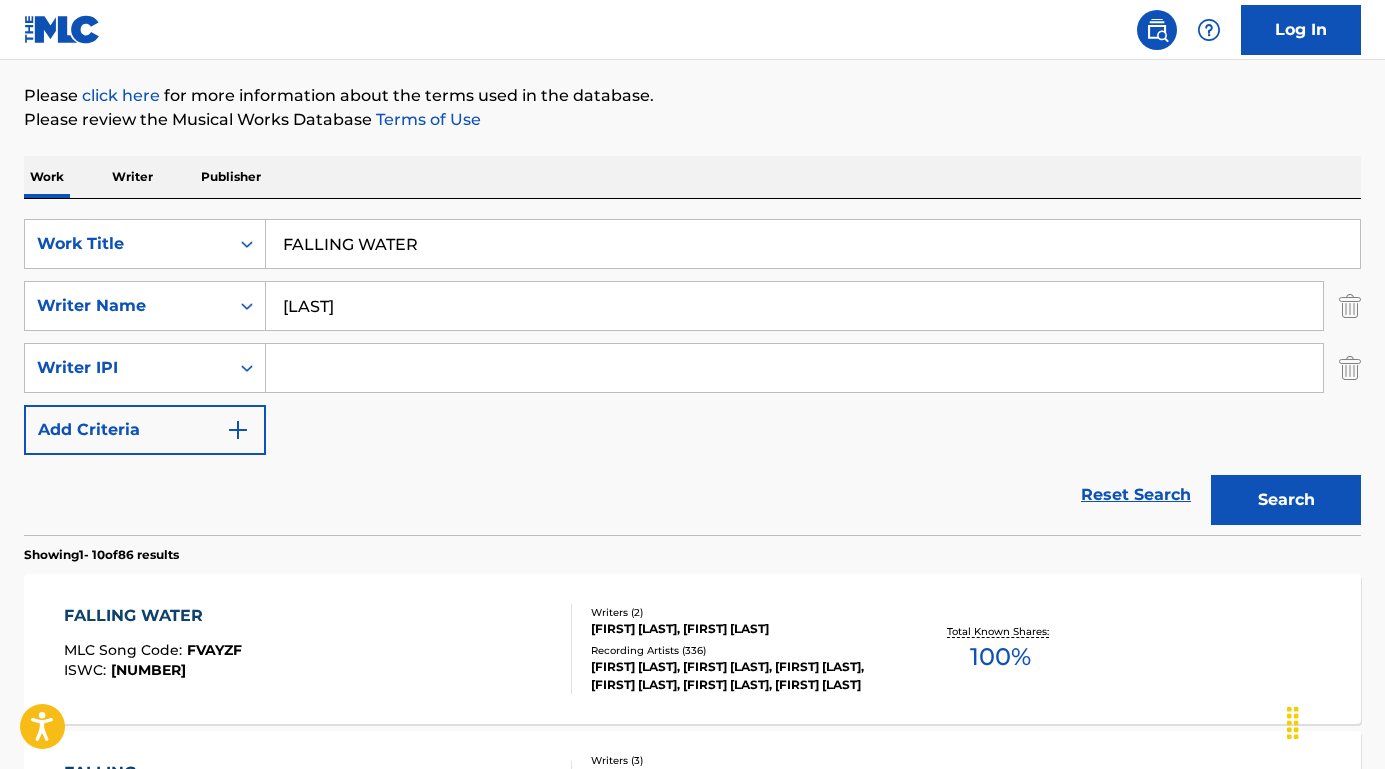 type on "[LAST]" 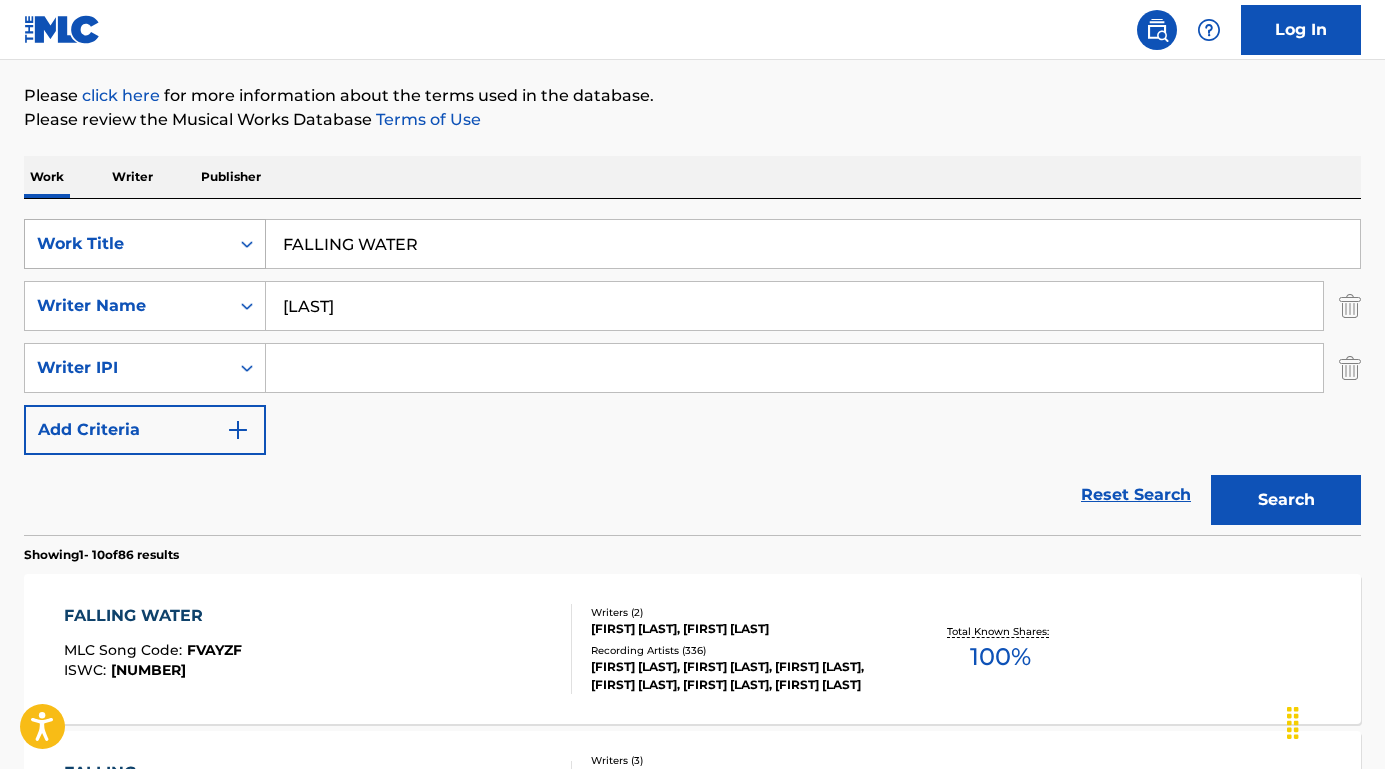 drag, startPoint x: 435, startPoint y: 242, endPoint x: 188, endPoint y: 224, distance: 247.655 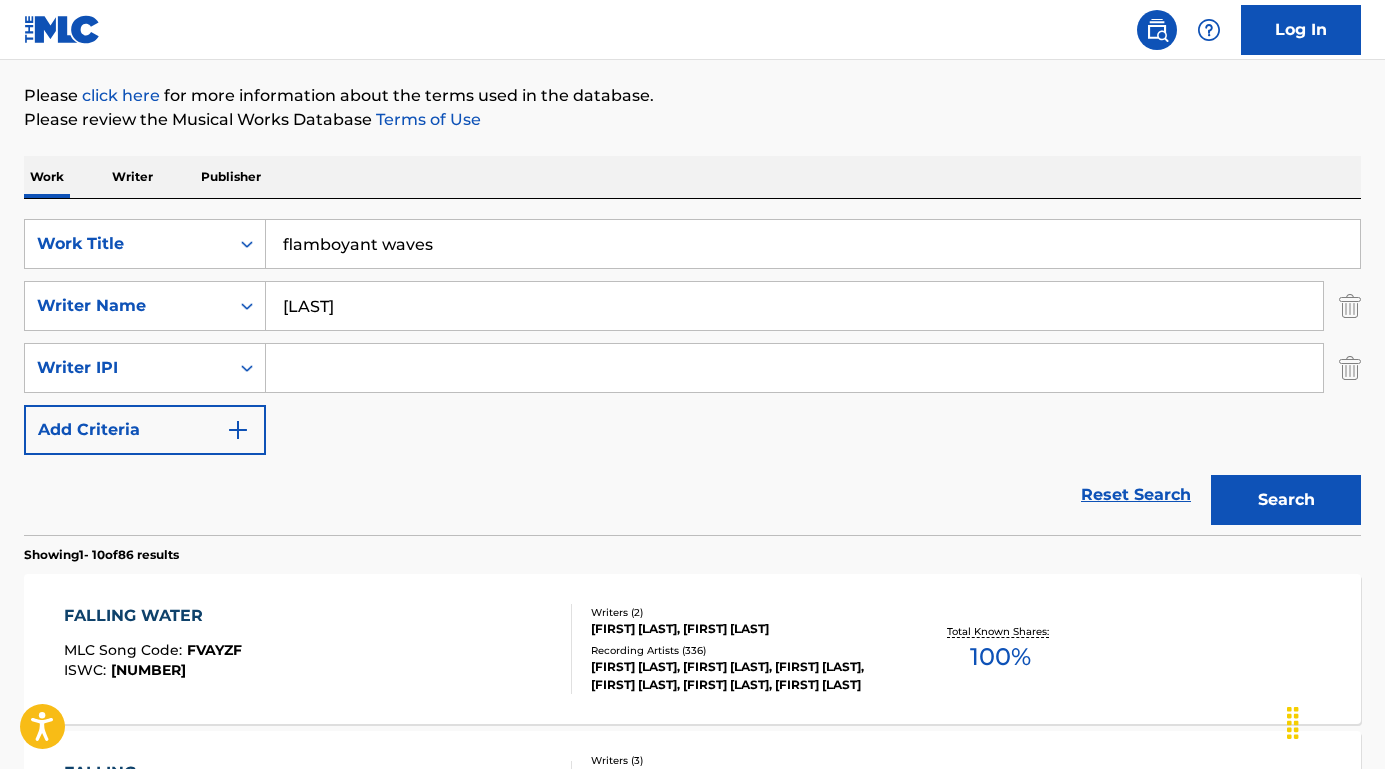 drag, startPoint x: 383, startPoint y: 245, endPoint x: 546, endPoint y: 246, distance: 163.00307 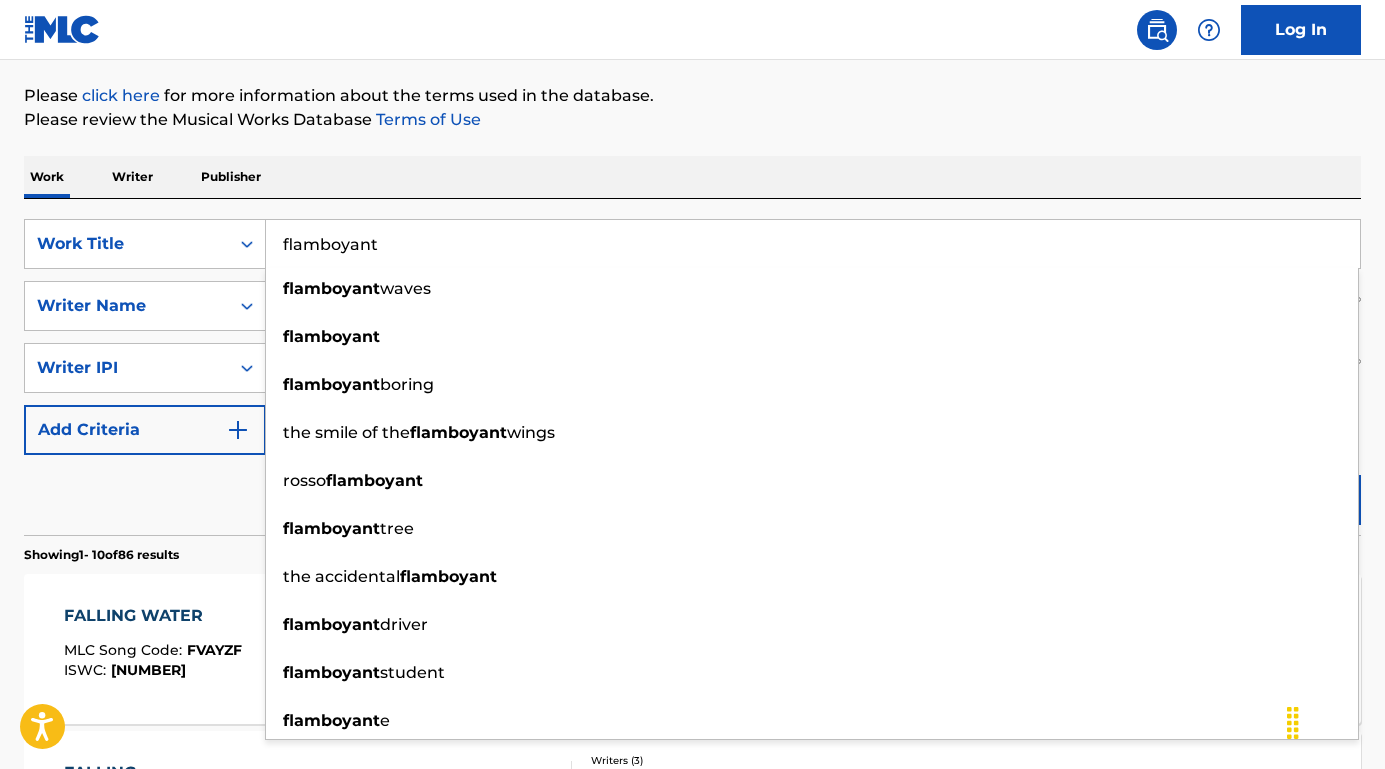 type on "flamboyant" 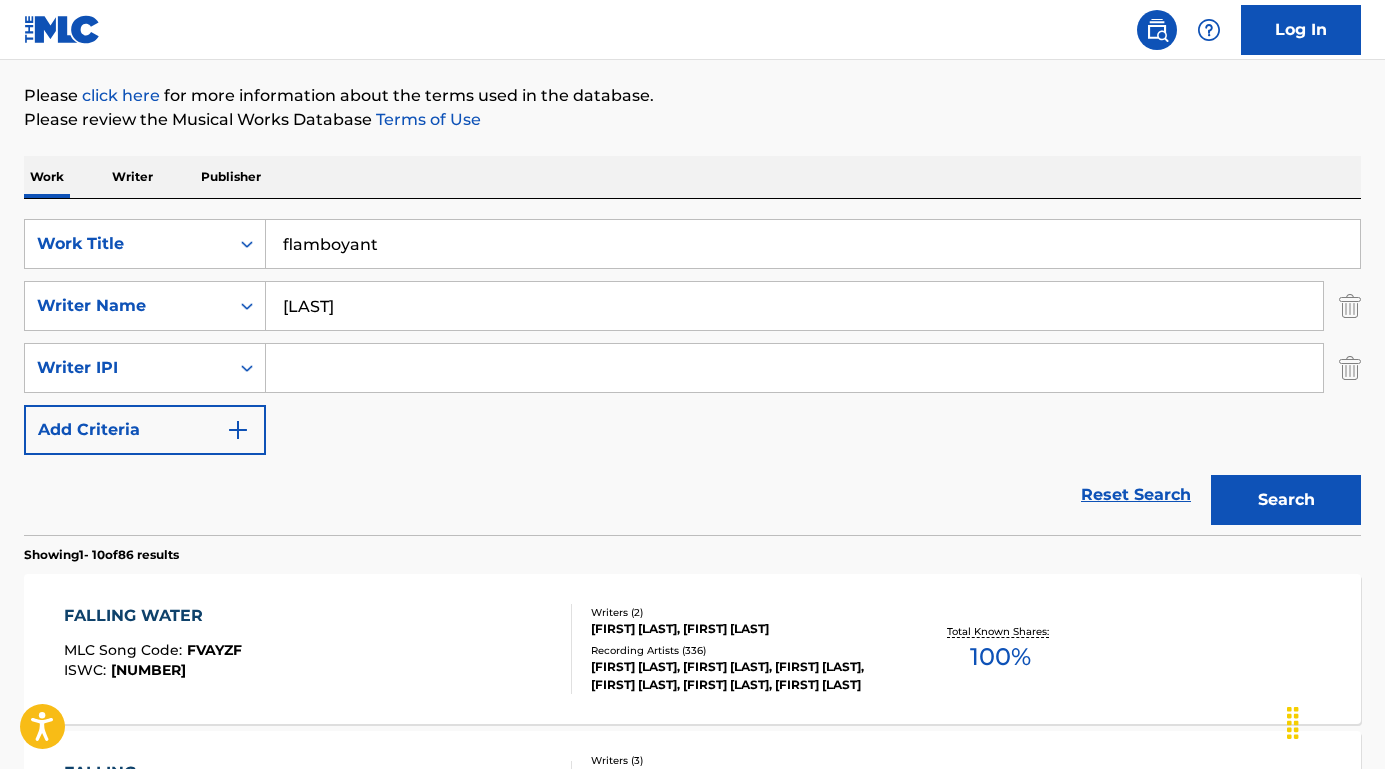 drag, startPoint x: 196, startPoint y: 490, endPoint x: 867, endPoint y: 482, distance: 671.04767 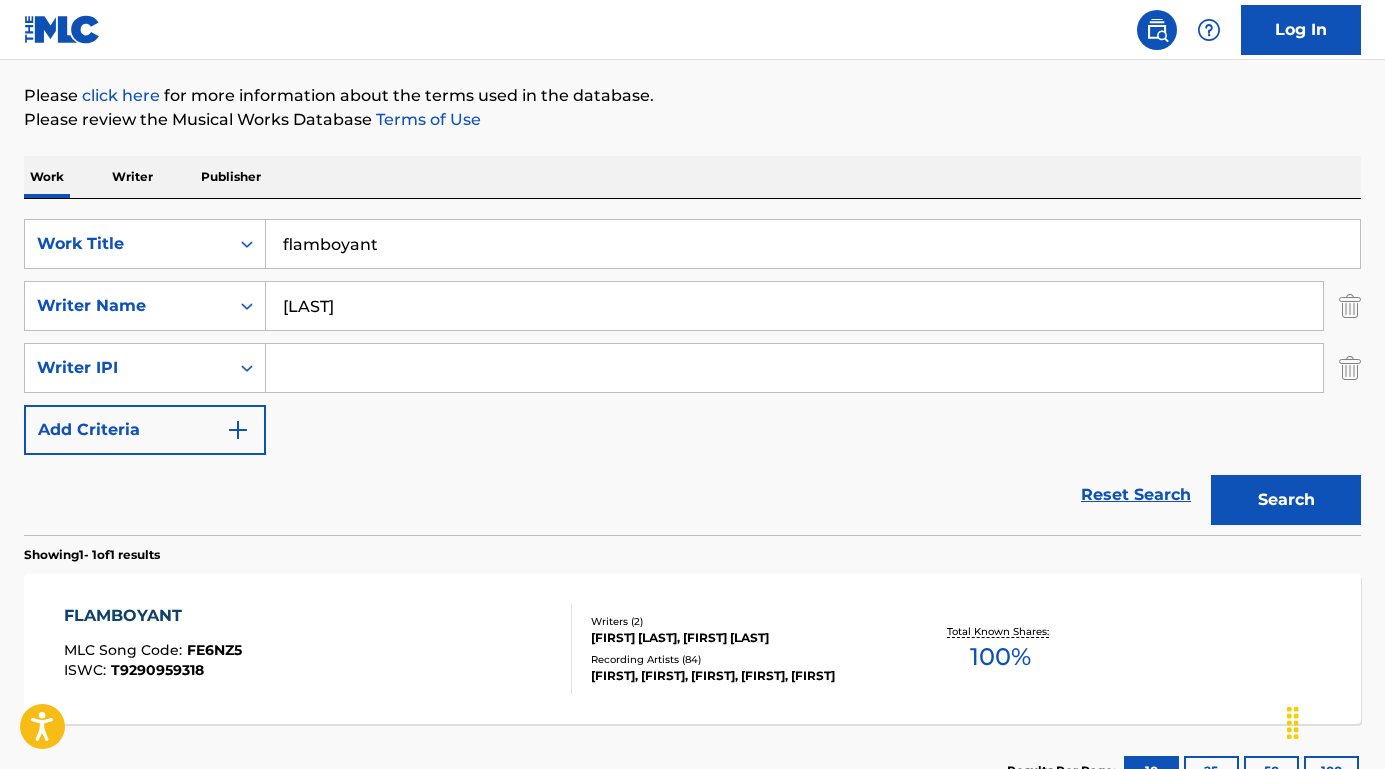 click on "FLAMBOYANT" at bounding box center [153, 616] 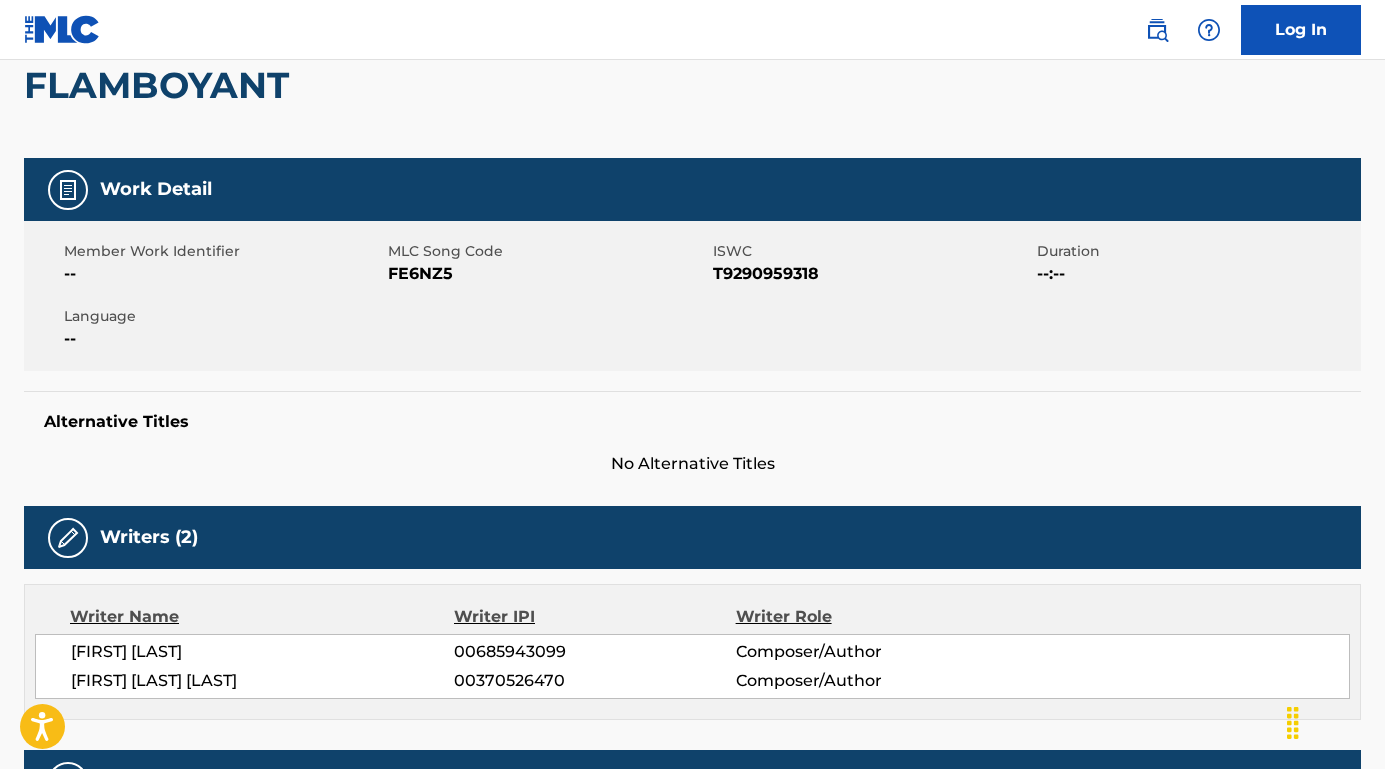 scroll, scrollTop: 228, scrollLeft: 0, axis: vertical 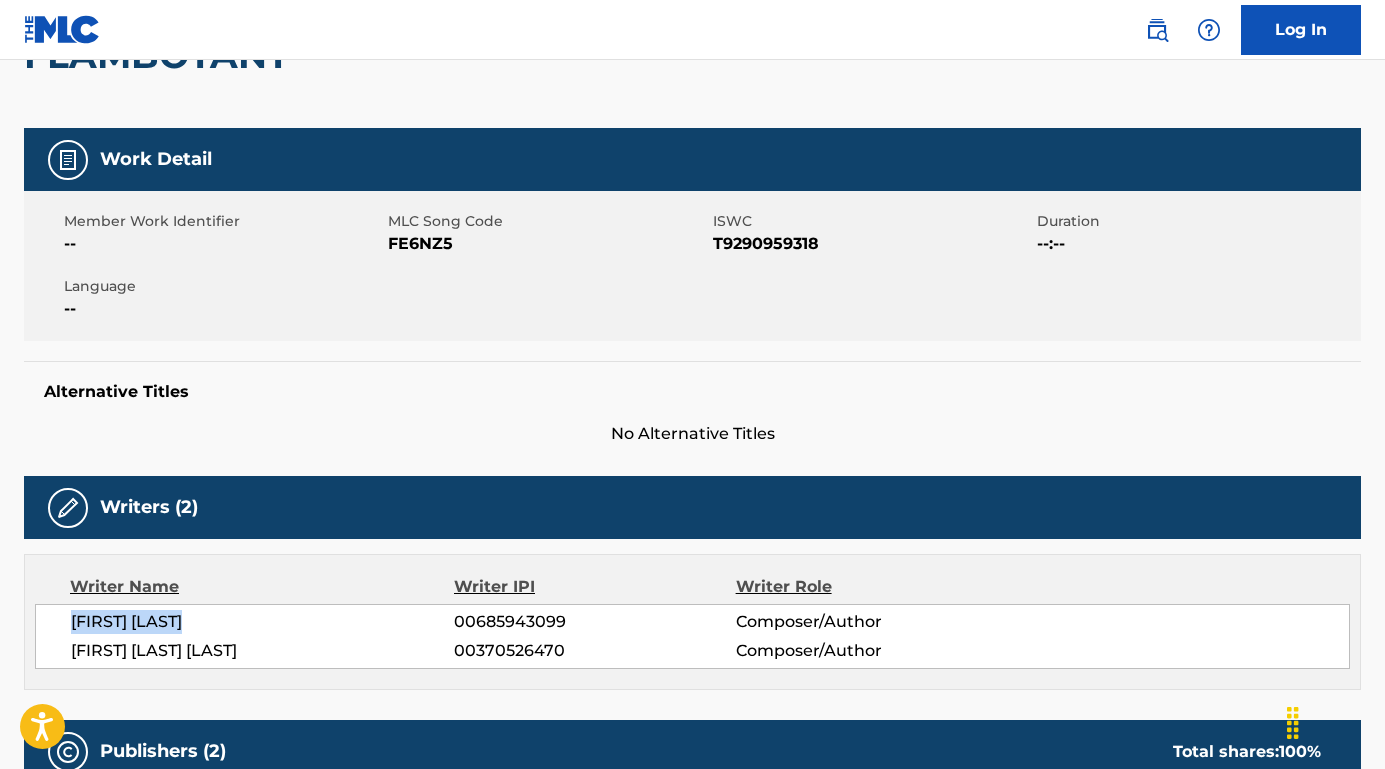 drag, startPoint x: 220, startPoint y: 615, endPoint x: 31, endPoint y: 614, distance: 189.00264 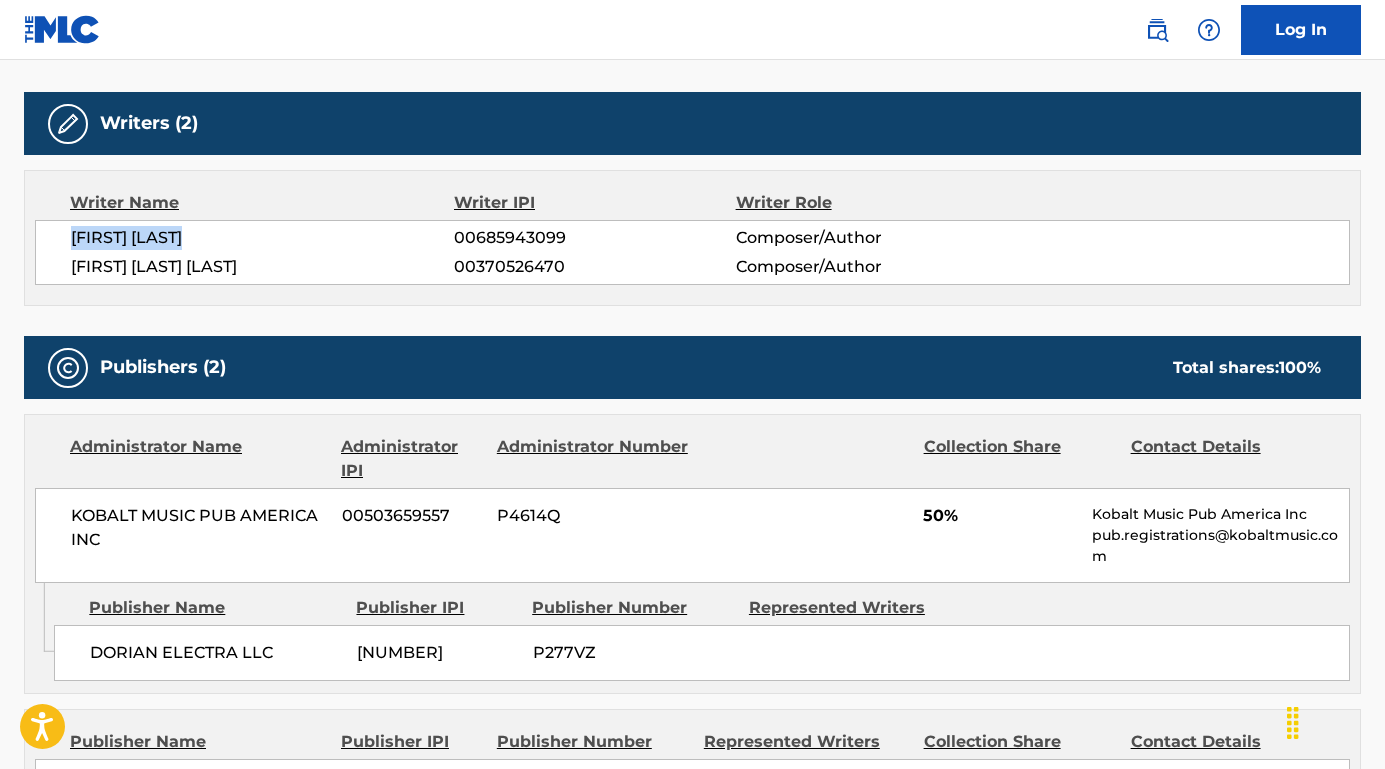 scroll, scrollTop: 695, scrollLeft: 0, axis: vertical 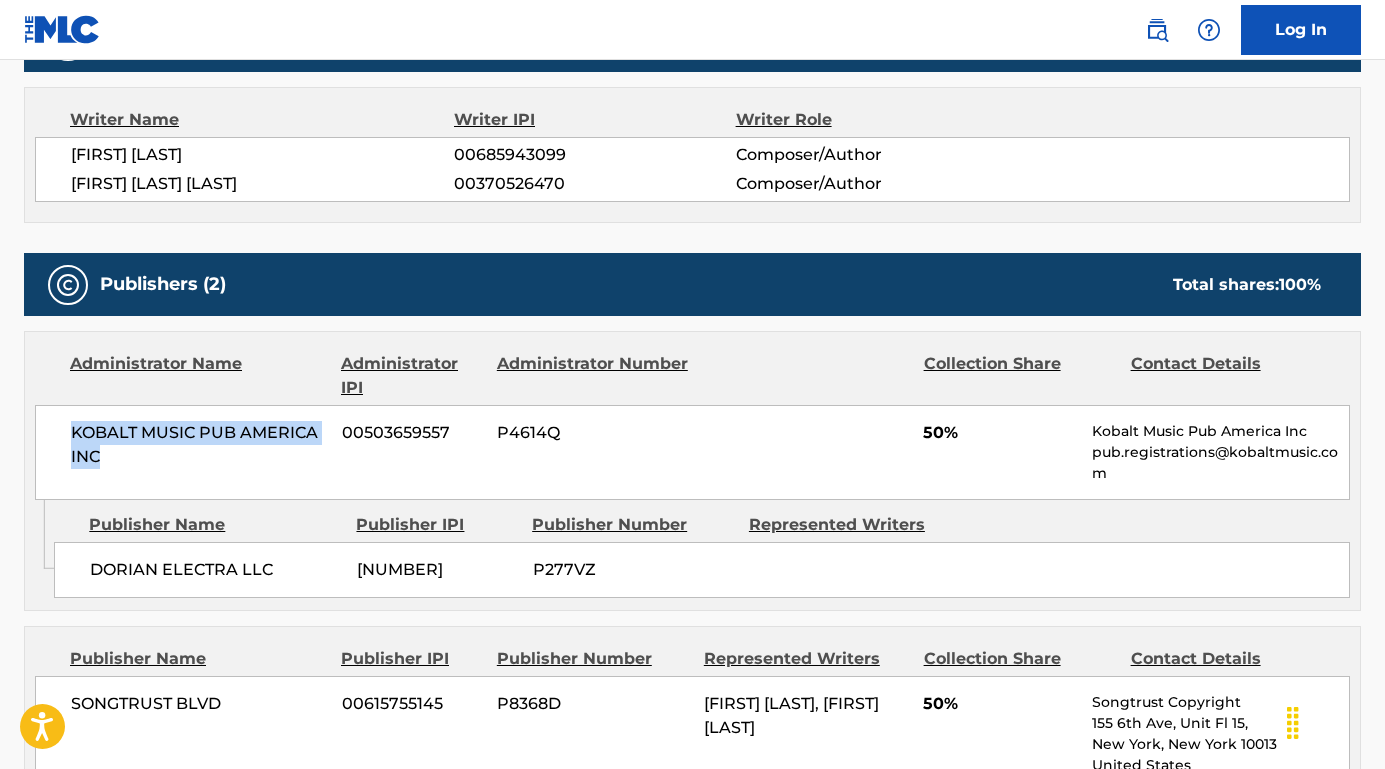 drag, startPoint x: 135, startPoint y: 463, endPoint x: 77, endPoint y: 429, distance: 67.23094 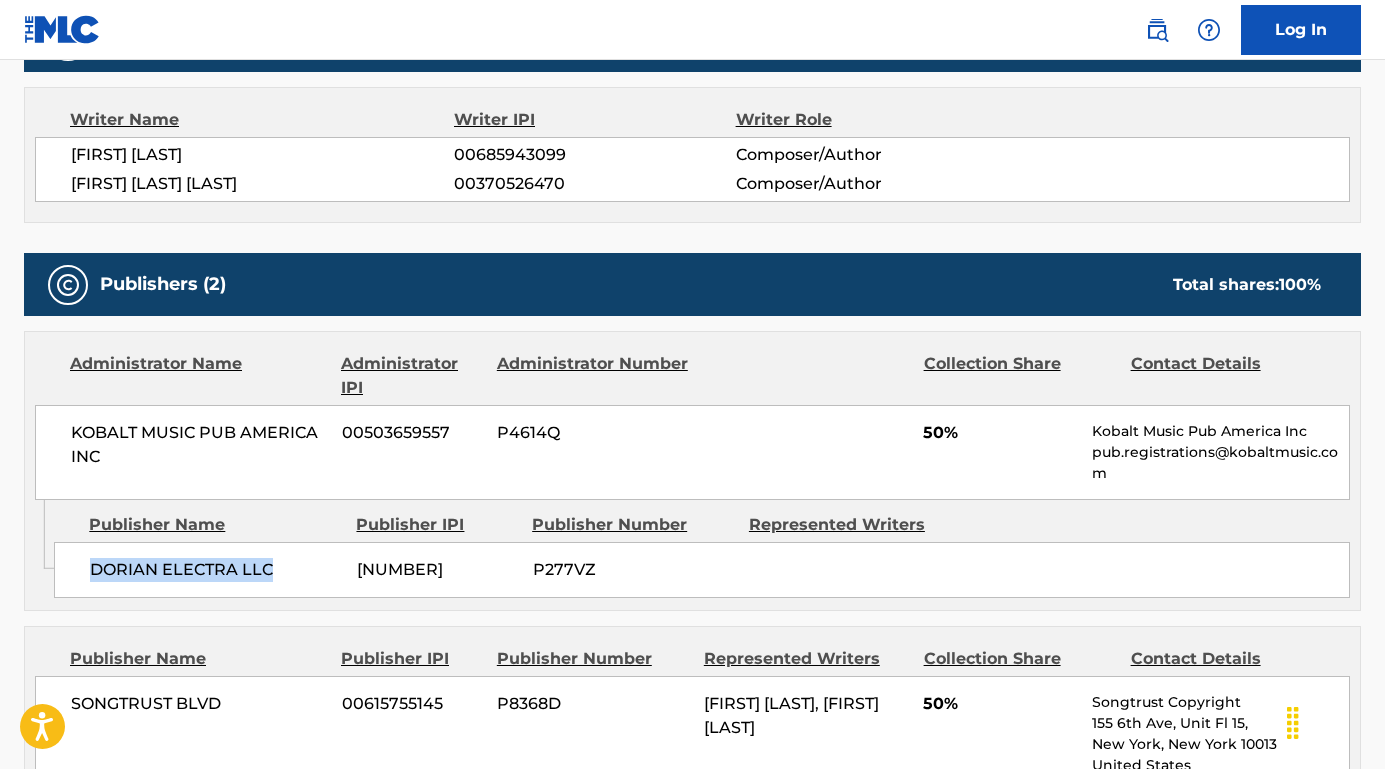 drag, startPoint x: 279, startPoint y: 566, endPoint x: 90, endPoint y: 563, distance: 189.0238 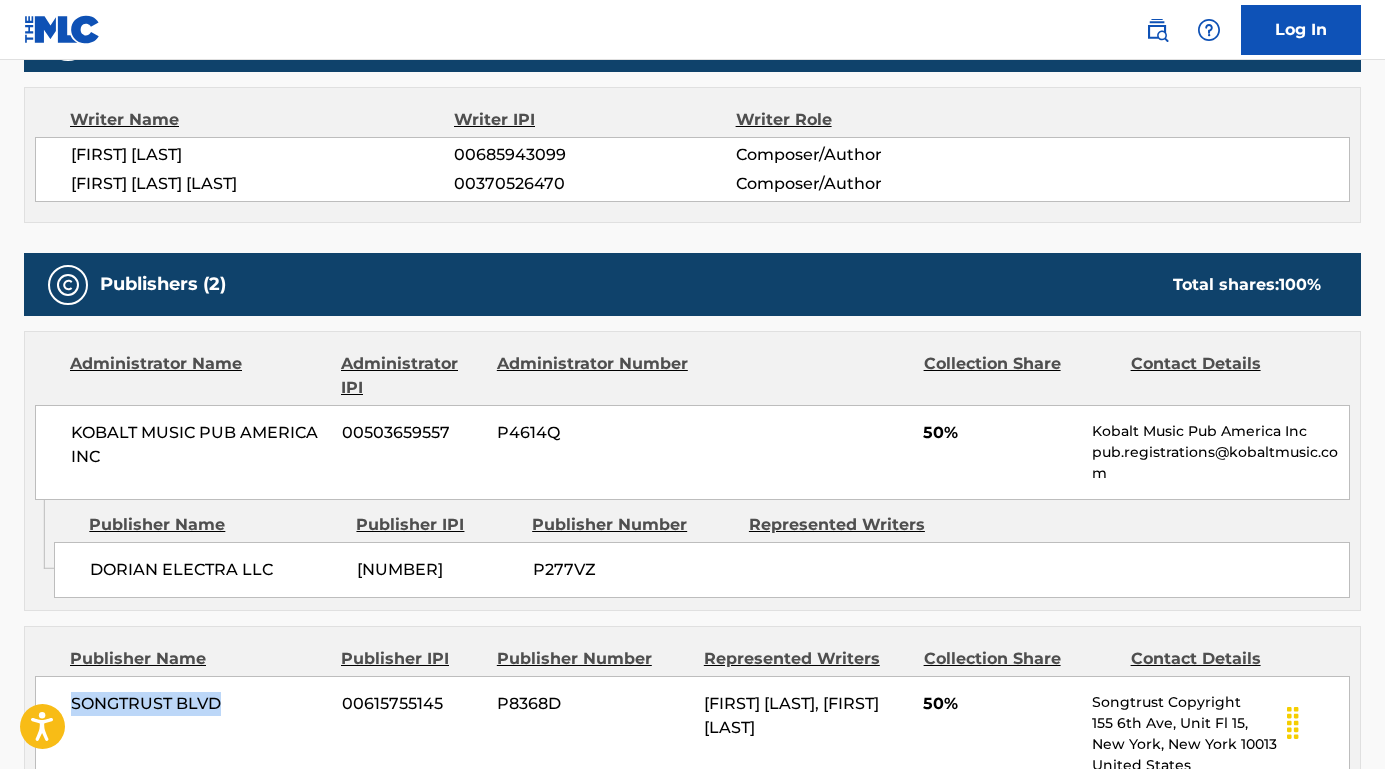 drag, startPoint x: 233, startPoint y: 693, endPoint x: 33, endPoint y: 692, distance: 200.0025 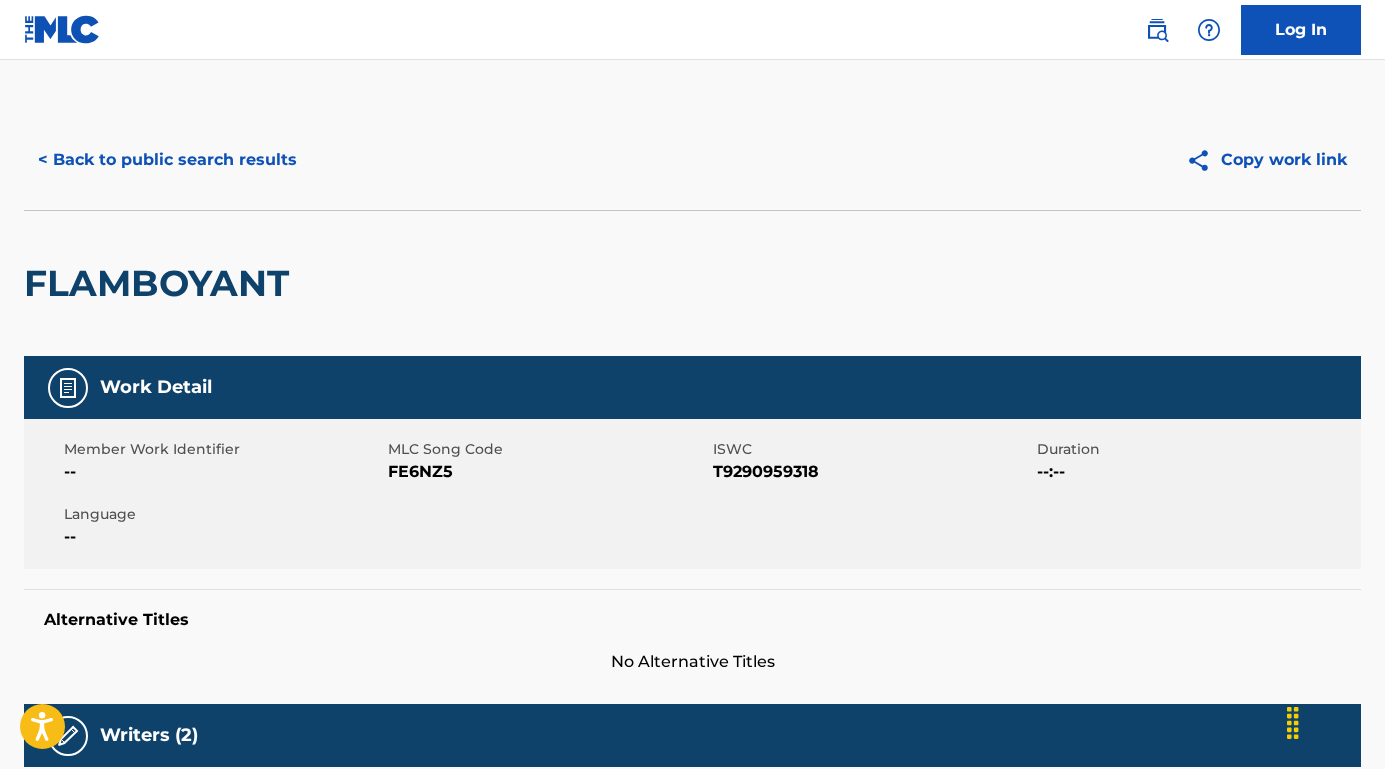 scroll, scrollTop: 0, scrollLeft: 0, axis: both 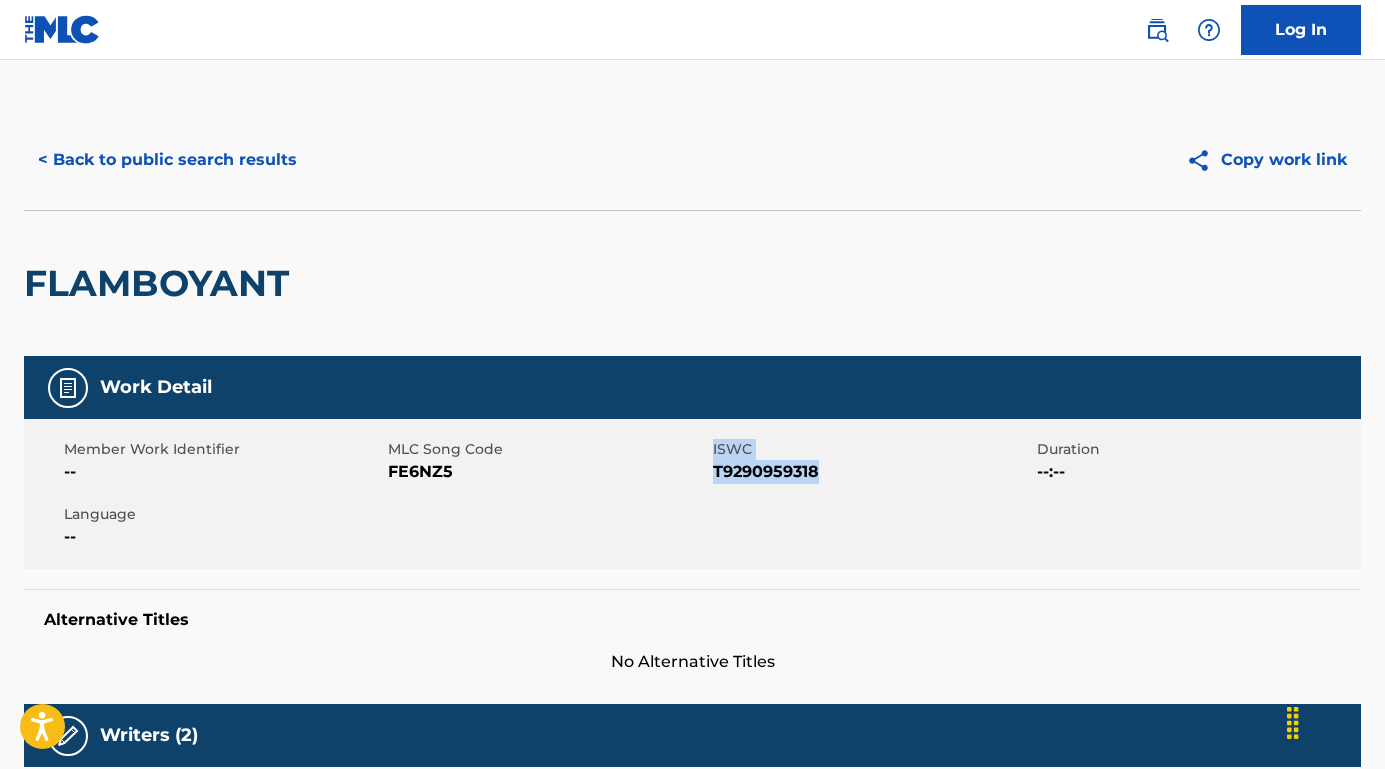 drag, startPoint x: 863, startPoint y: 481, endPoint x: 714, endPoint y: 476, distance: 149.08386 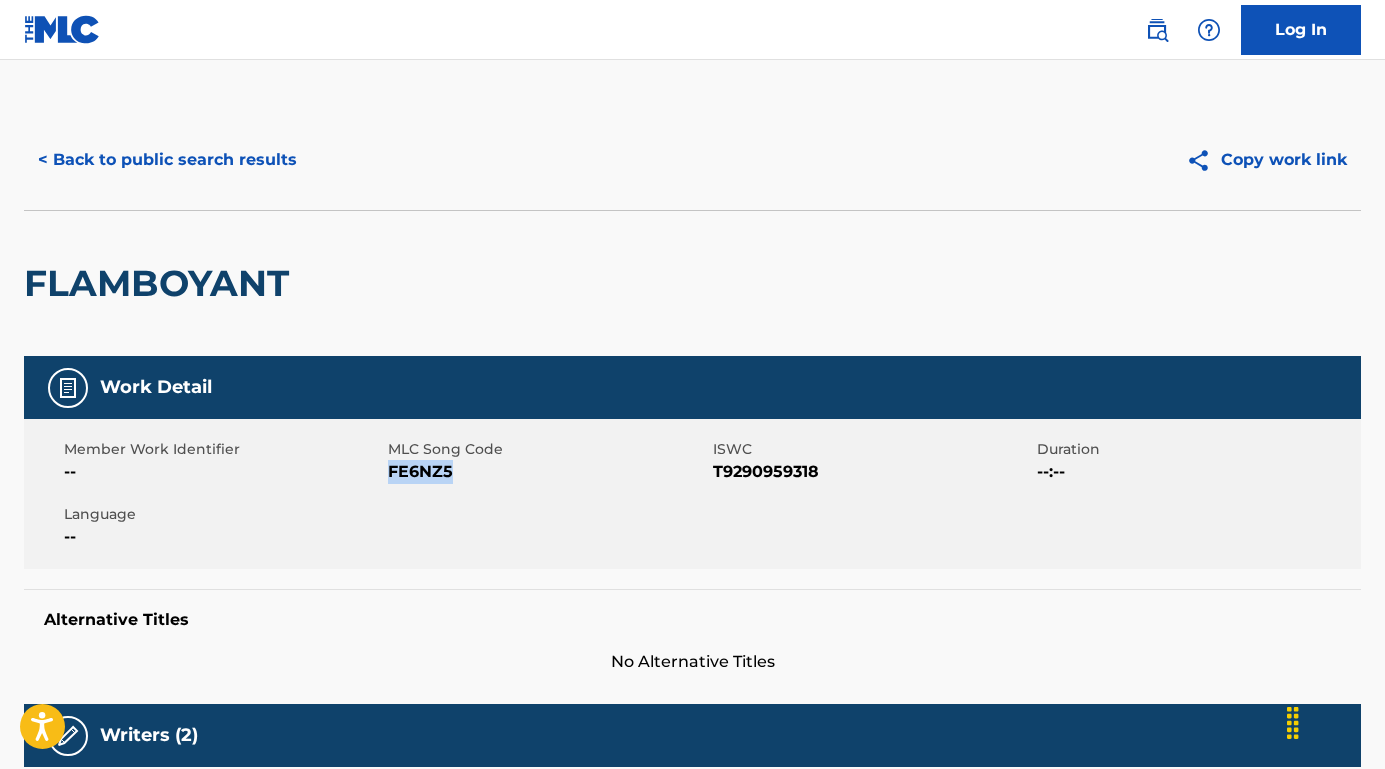 drag, startPoint x: 466, startPoint y: 477, endPoint x: 389, endPoint y: 477, distance: 77 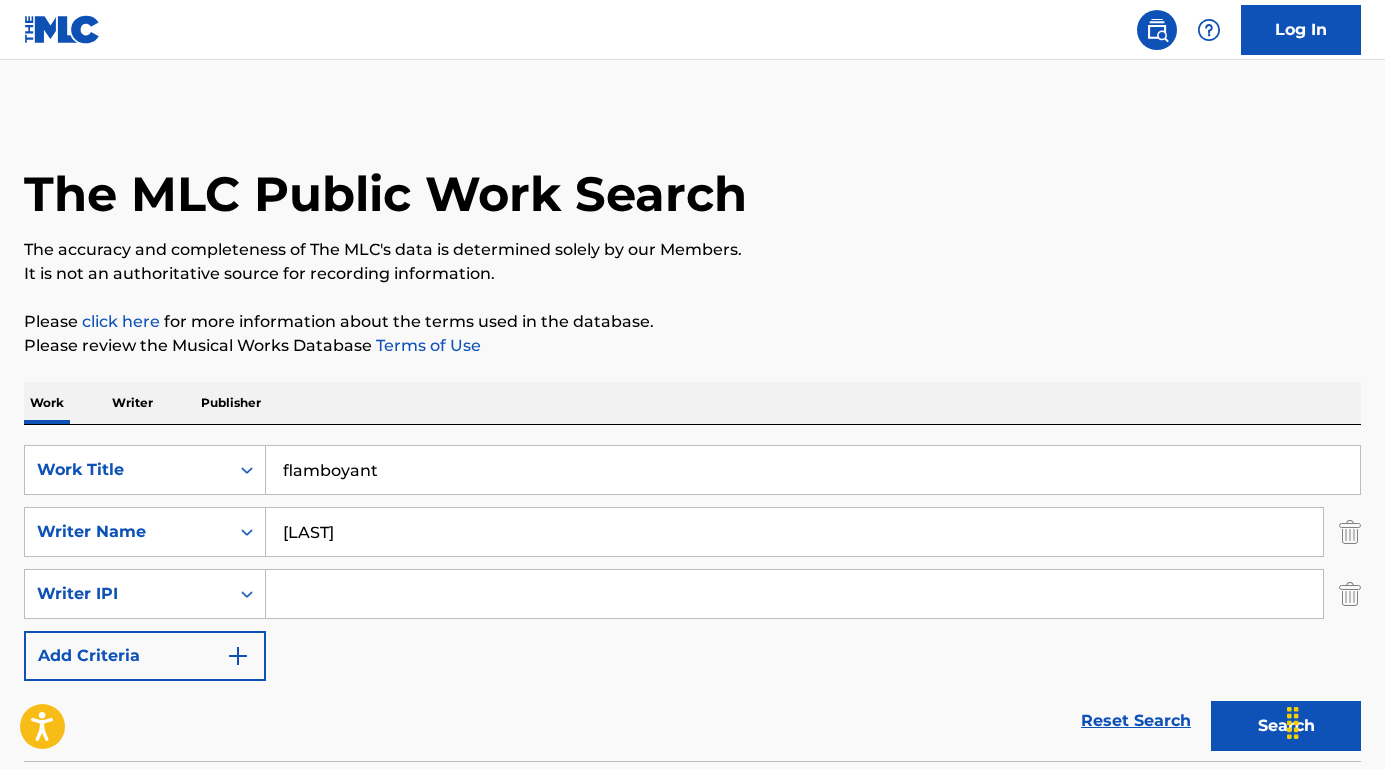 scroll, scrollTop: 205, scrollLeft: 0, axis: vertical 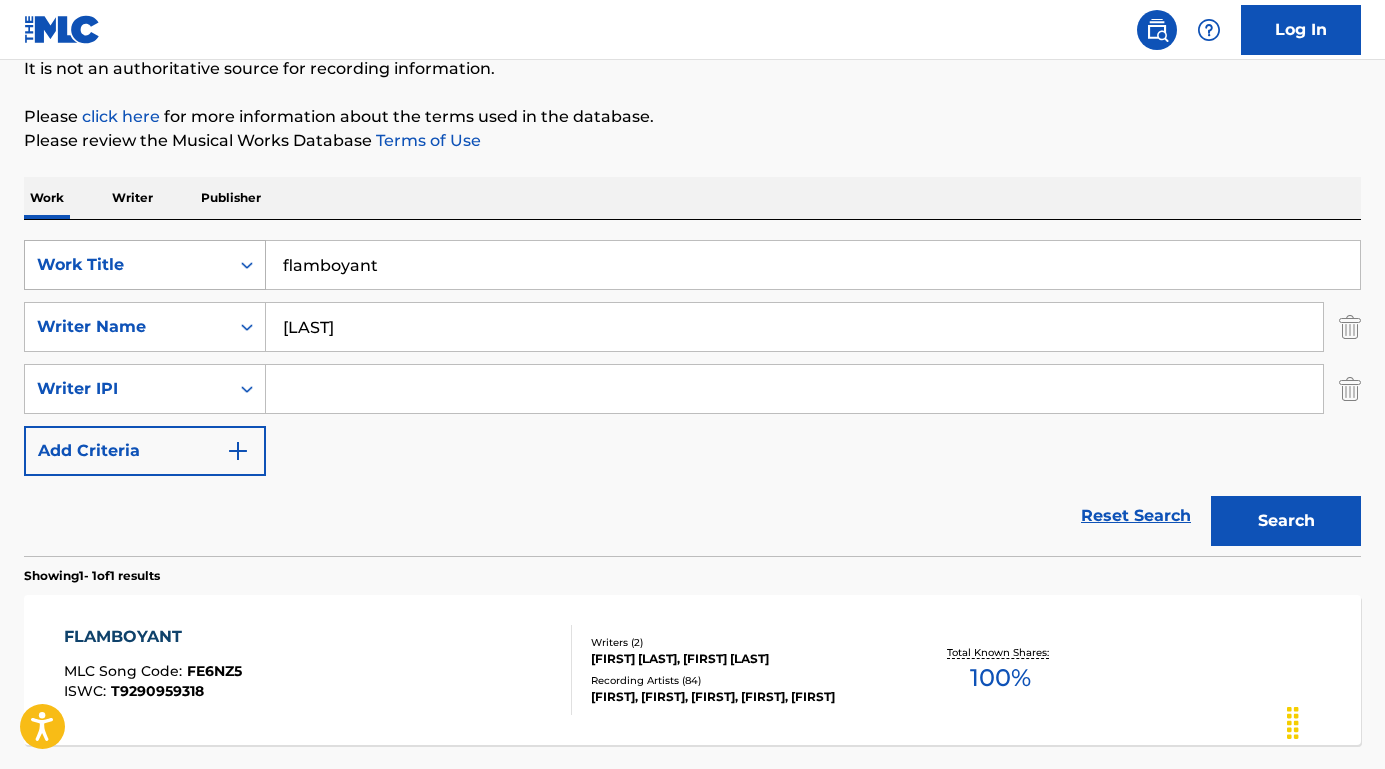 drag, startPoint x: 385, startPoint y: 271, endPoint x: 200, endPoint y: 271, distance: 185 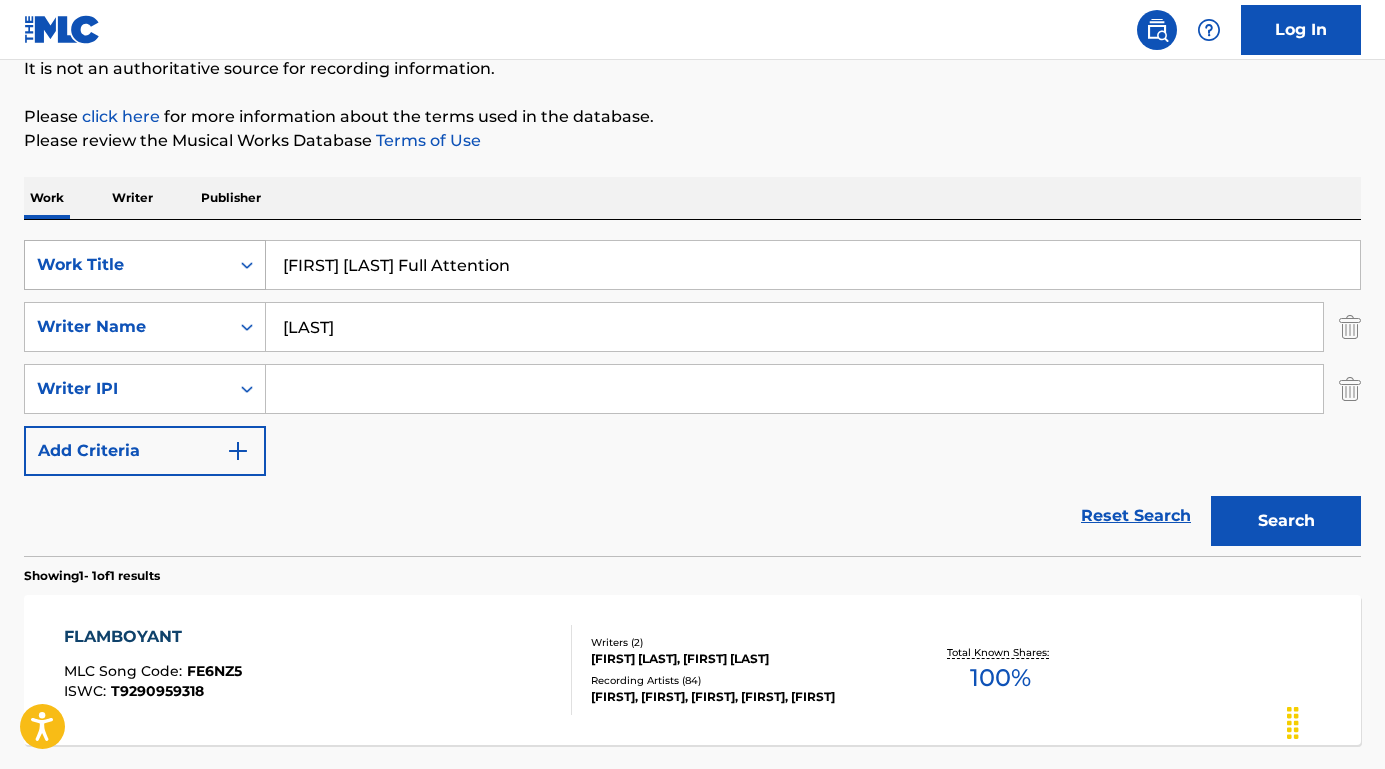 drag, startPoint x: 397, startPoint y: 267, endPoint x: 197, endPoint y: 262, distance: 200.06248 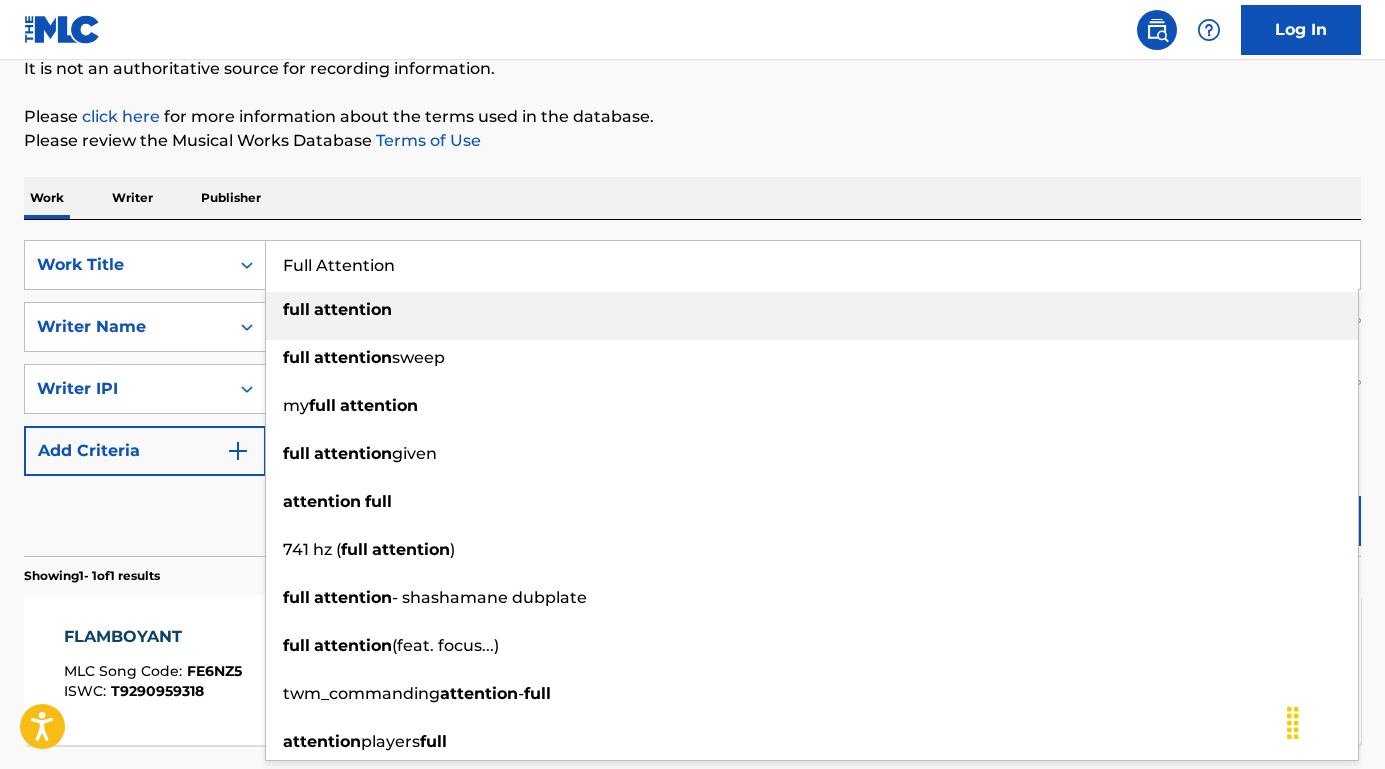 type on "Full Attention" 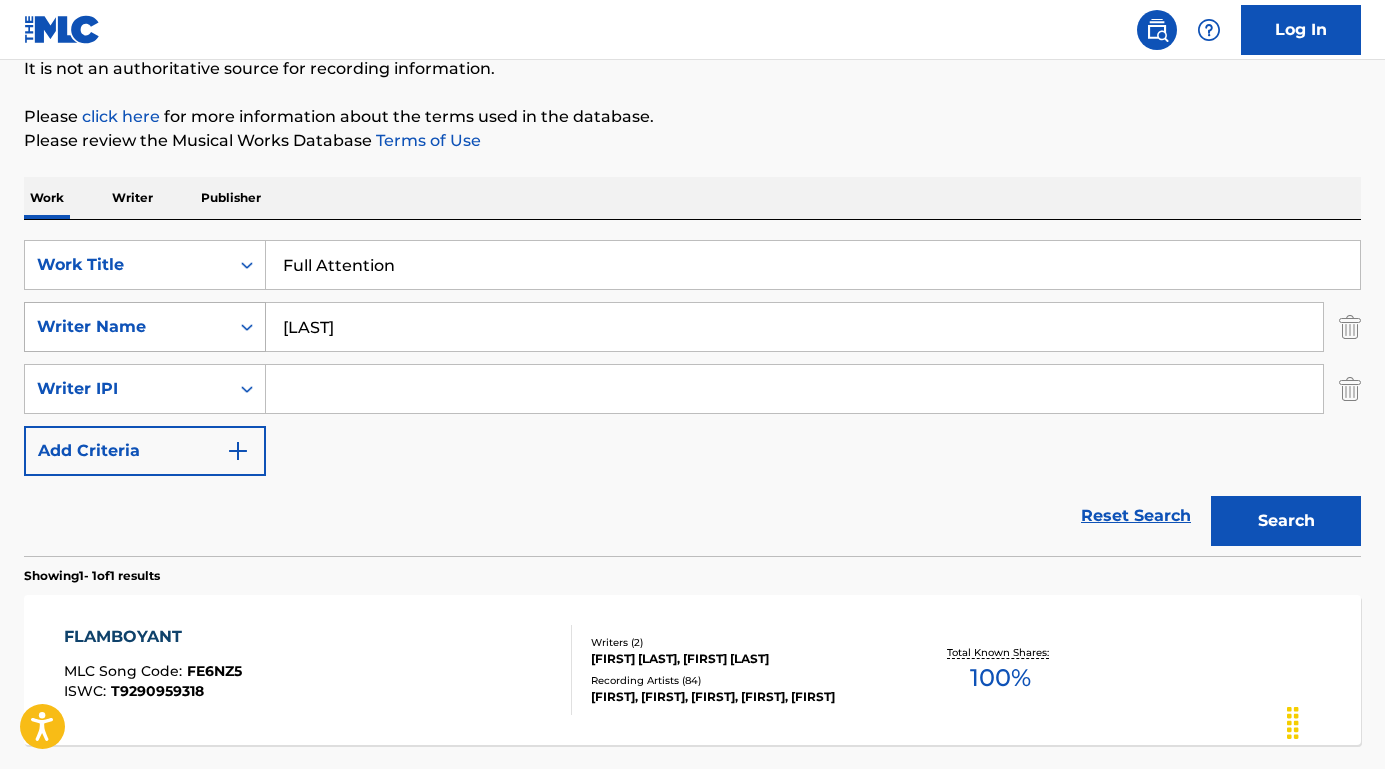 drag, startPoint x: 365, startPoint y: 332, endPoint x: 169, endPoint y: 324, distance: 196.1632 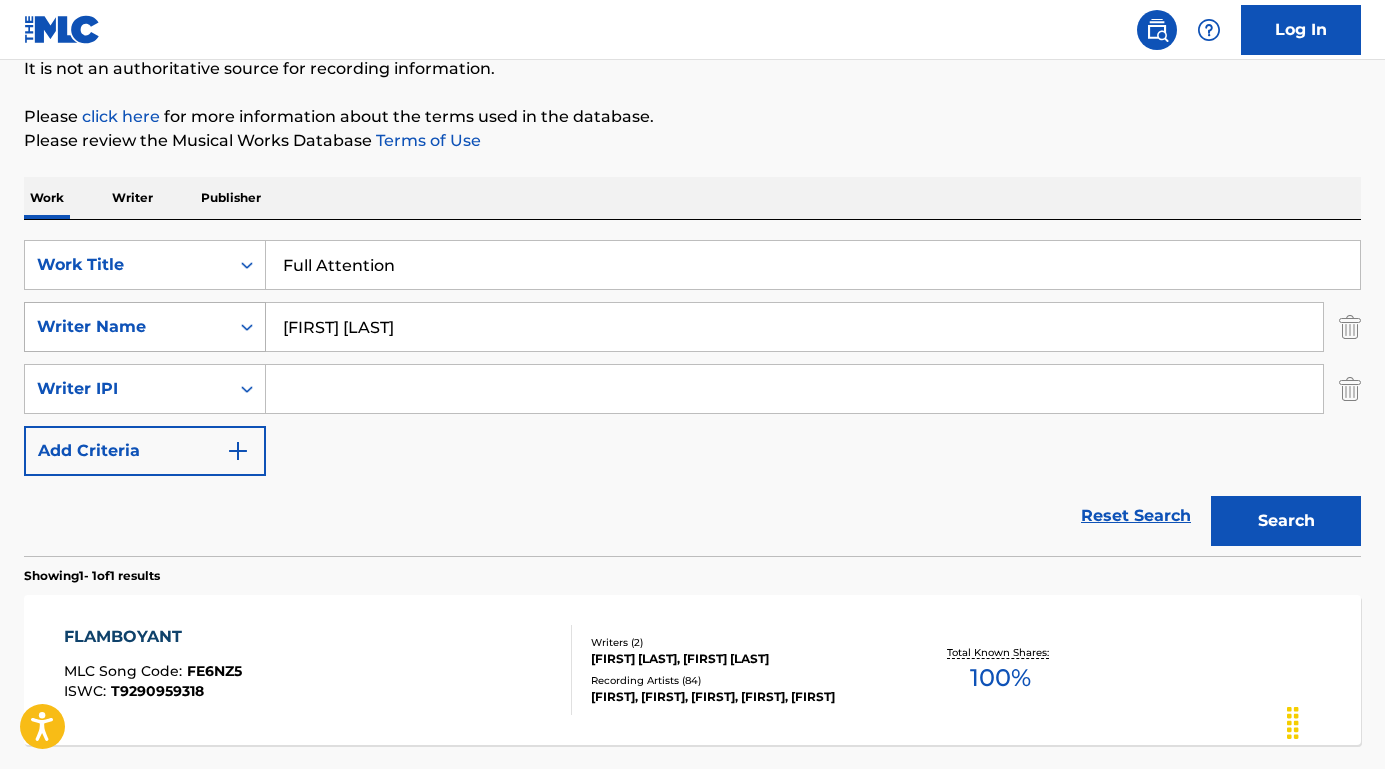 type on "[FIRST] [LAST]" 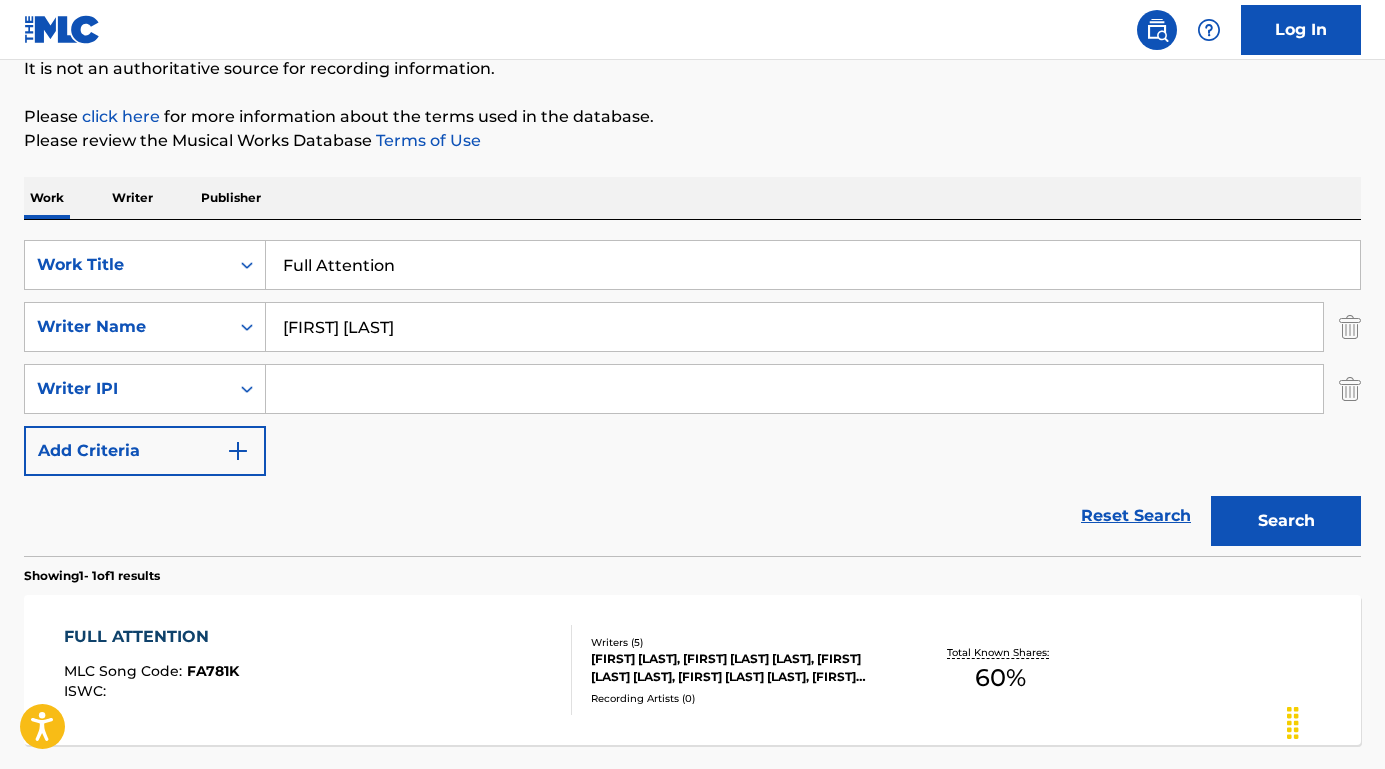 click on "FULL ATTENTION" at bounding box center (151, 637) 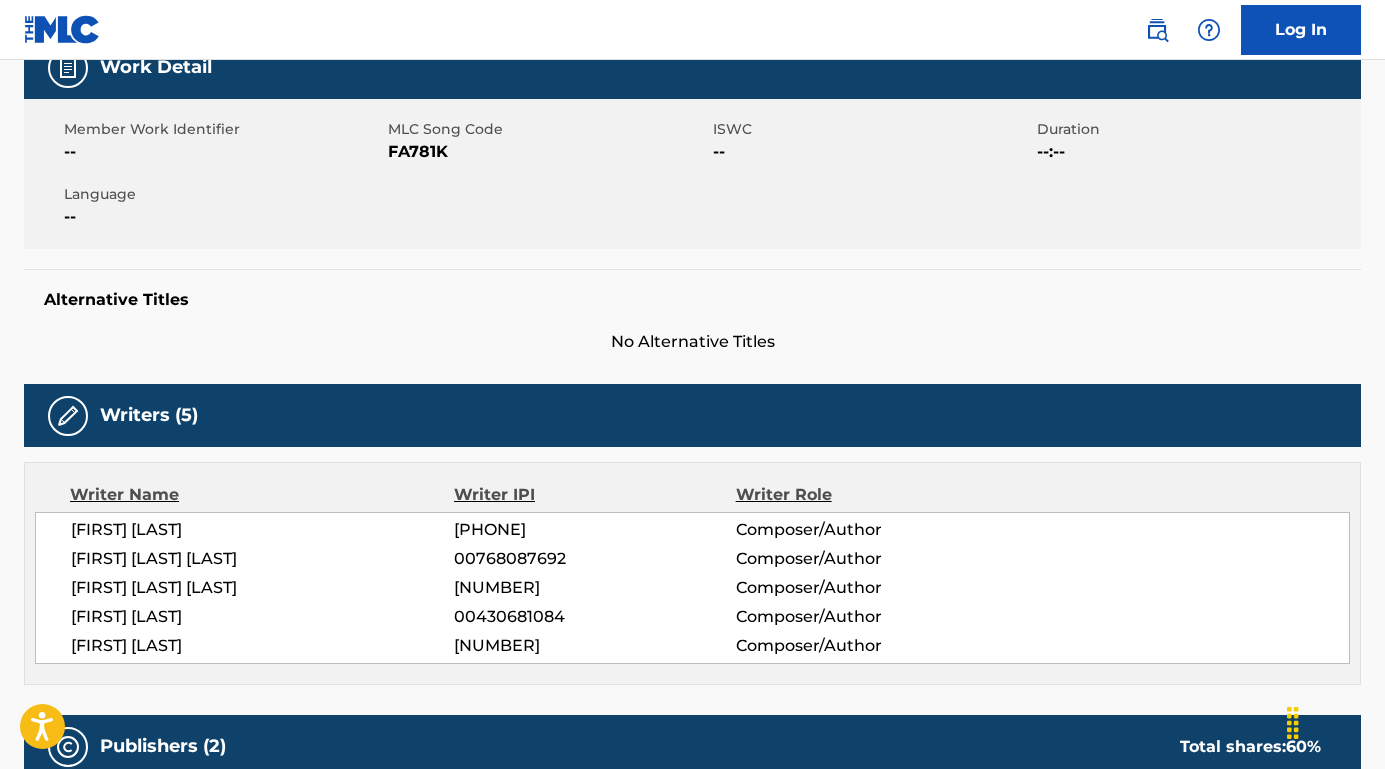 scroll, scrollTop: 485, scrollLeft: 0, axis: vertical 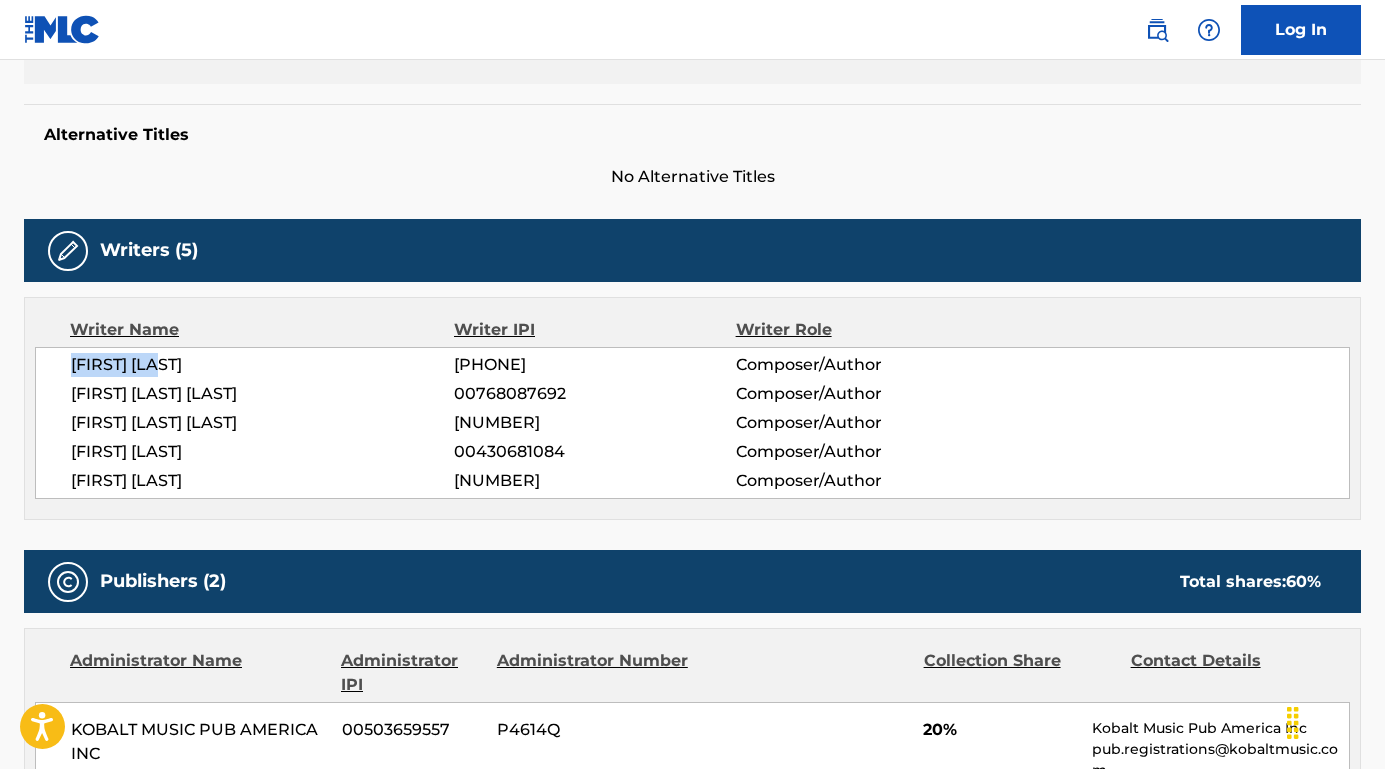 drag, startPoint x: 241, startPoint y: 361, endPoint x: 52, endPoint y: 354, distance: 189.12958 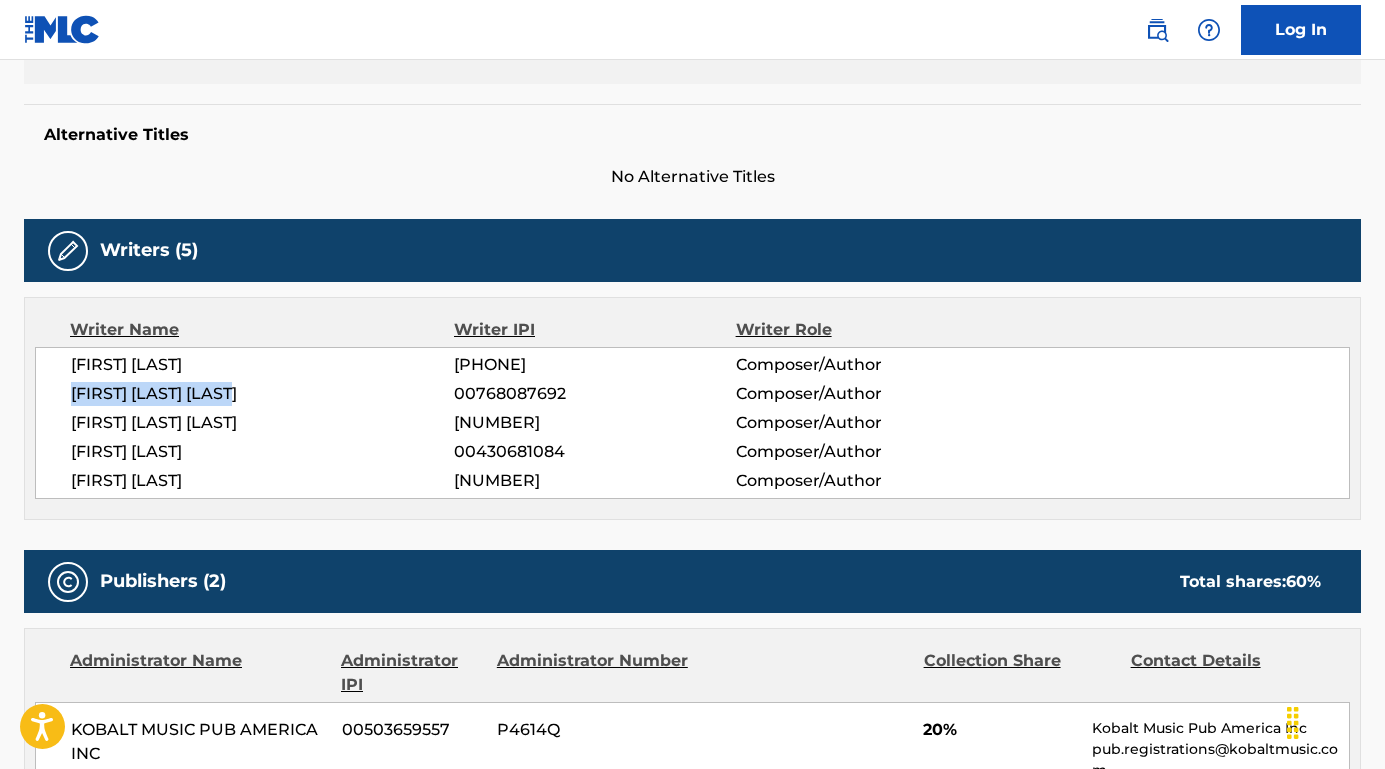 drag, startPoint x: 320, startPoint y: 382, endPoint x: 133, endPoint y: 362, distance: 188.06648 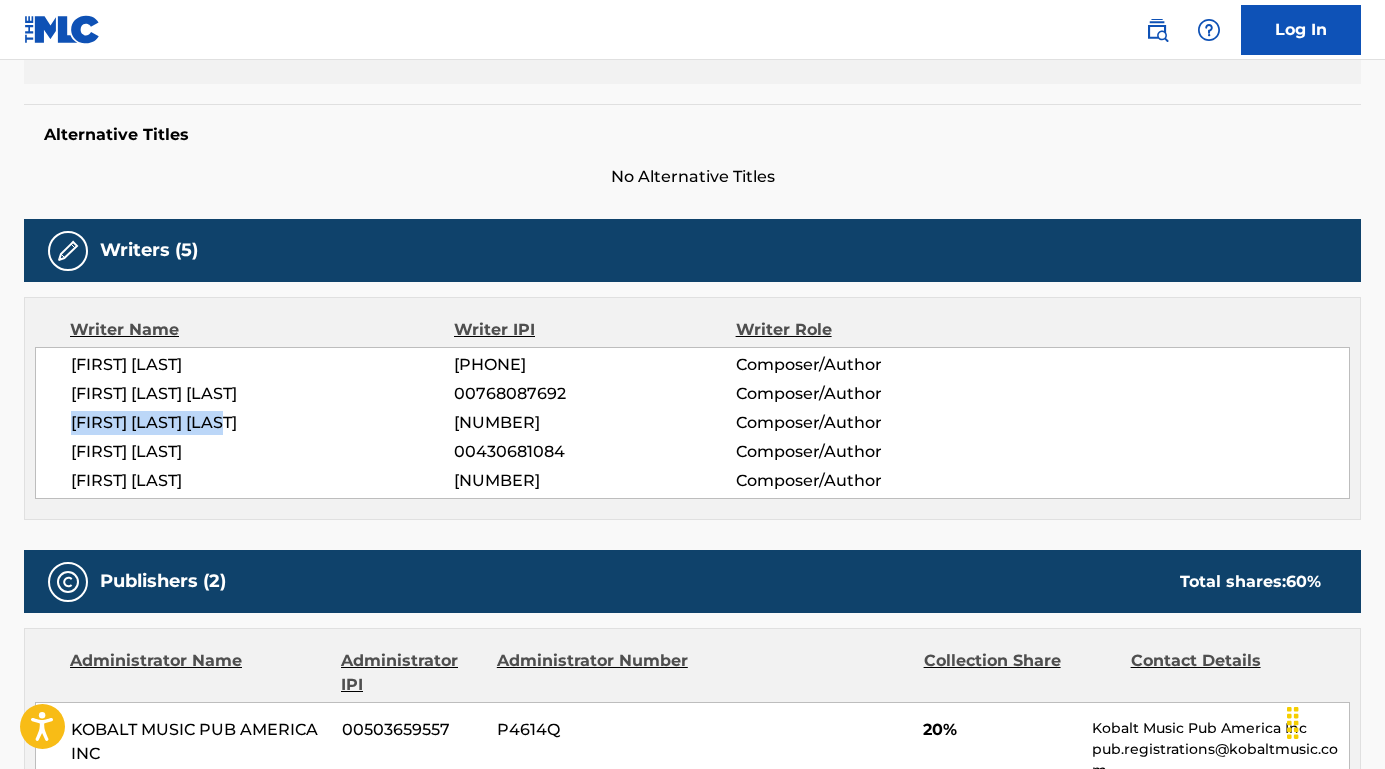drag, startPoint x: 271, startPoint y: 430, endPoint x: 62, endPoint y: 428, distance: 209.00957 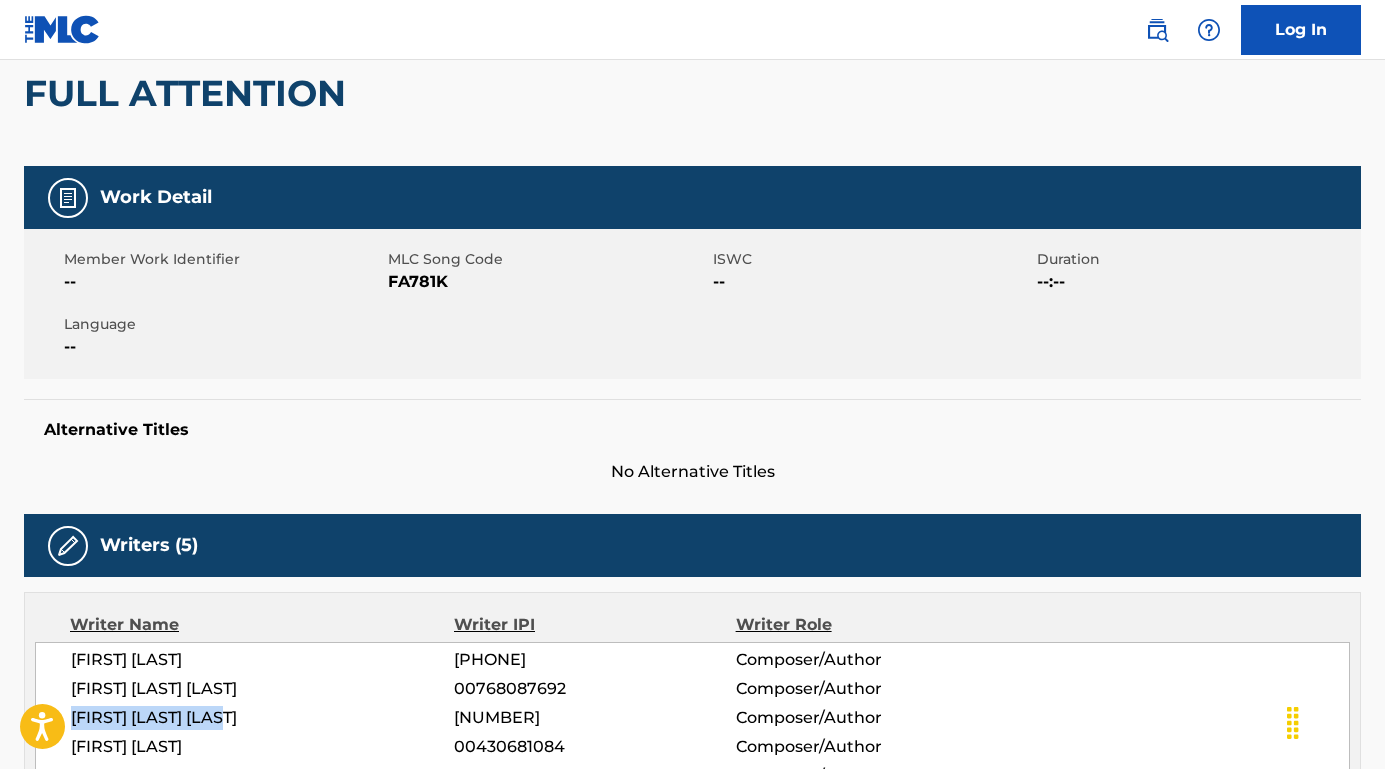 scroll, scrollTop: 0, scrollLeft: 0, axis: both 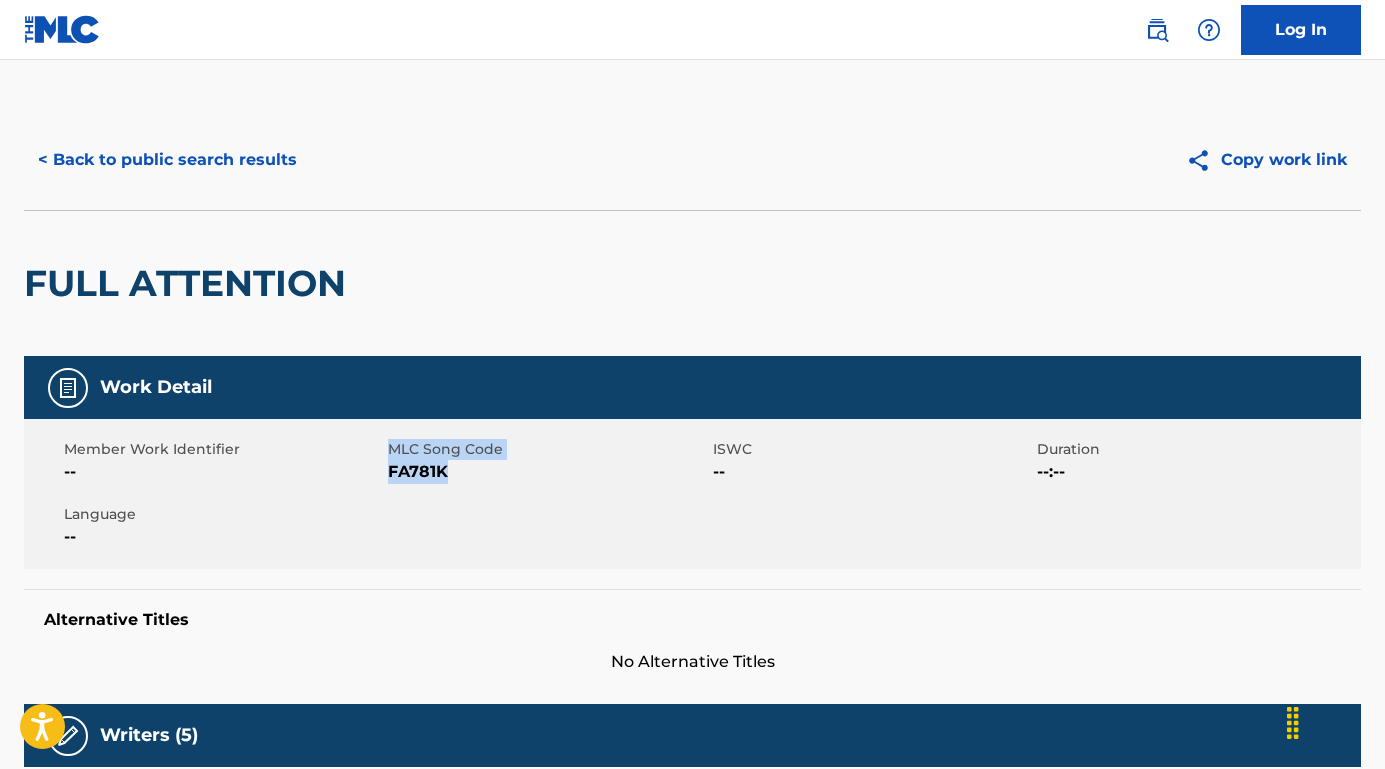 drag, startPoint x: 480, startPoint y: 476, endPoint x: 386, endPoint y: 473, distance: 94.04786 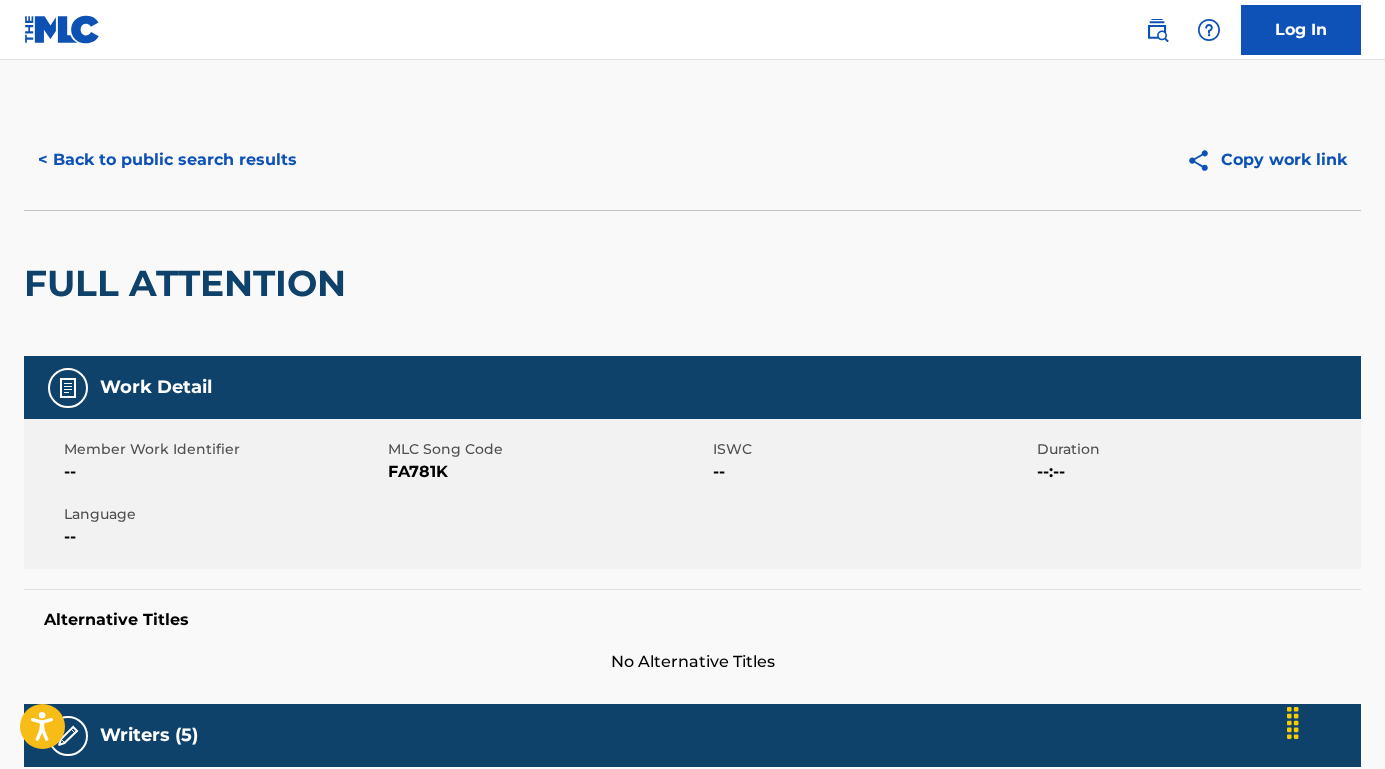 click on "FULL ATTENTION" at bounding box center (692, 283) 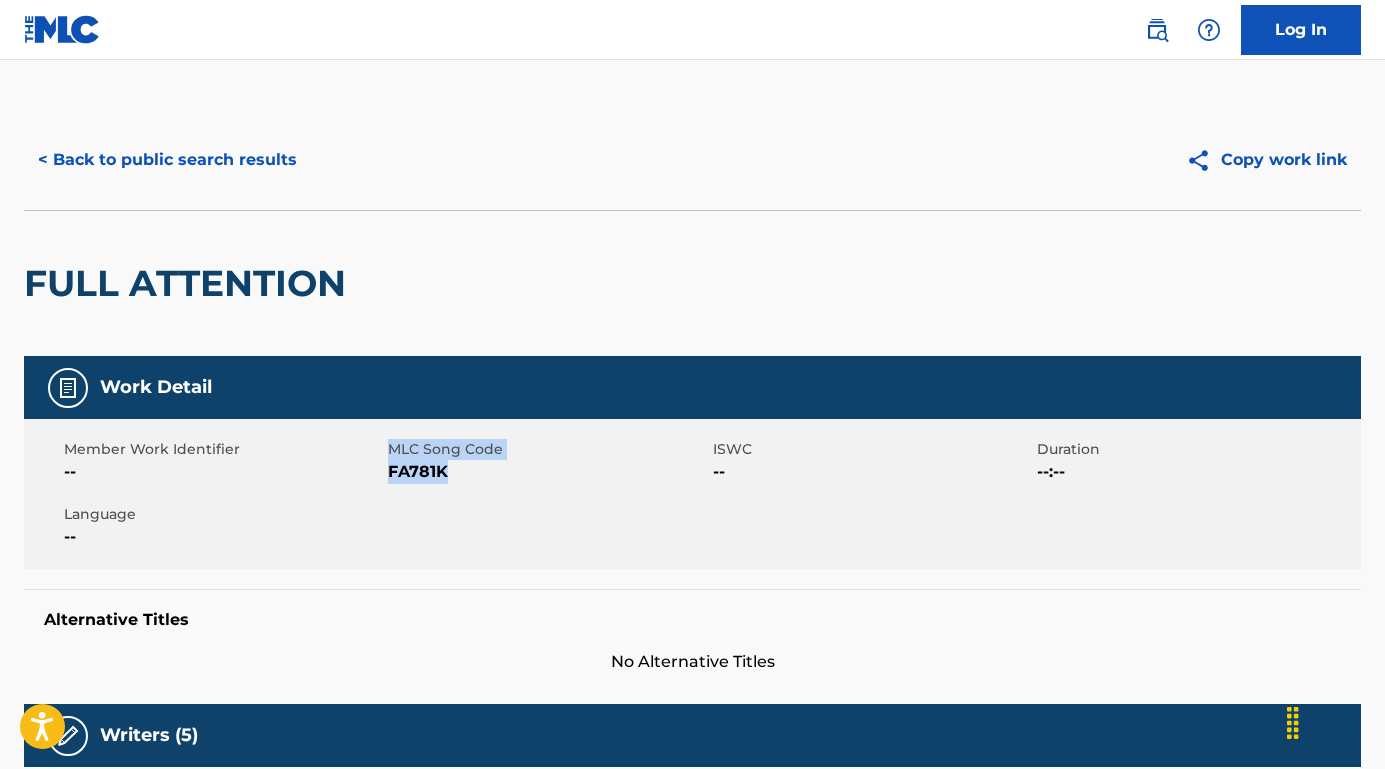 drag, startPoint x: 459, startPoint y: 470, endPoint x: 387, endPoint y: 472, distance: 72.02777 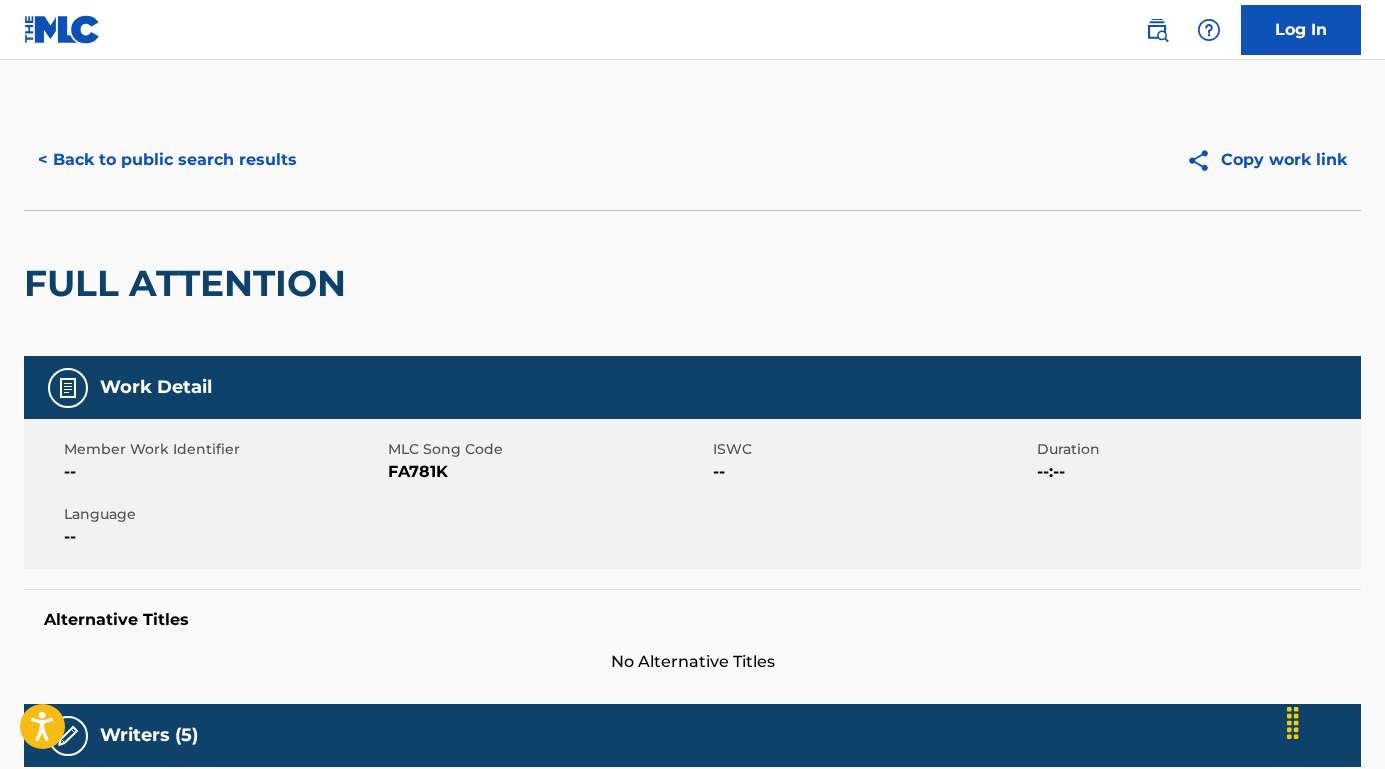 click on "FA781K" at bounding box center (547, 472) 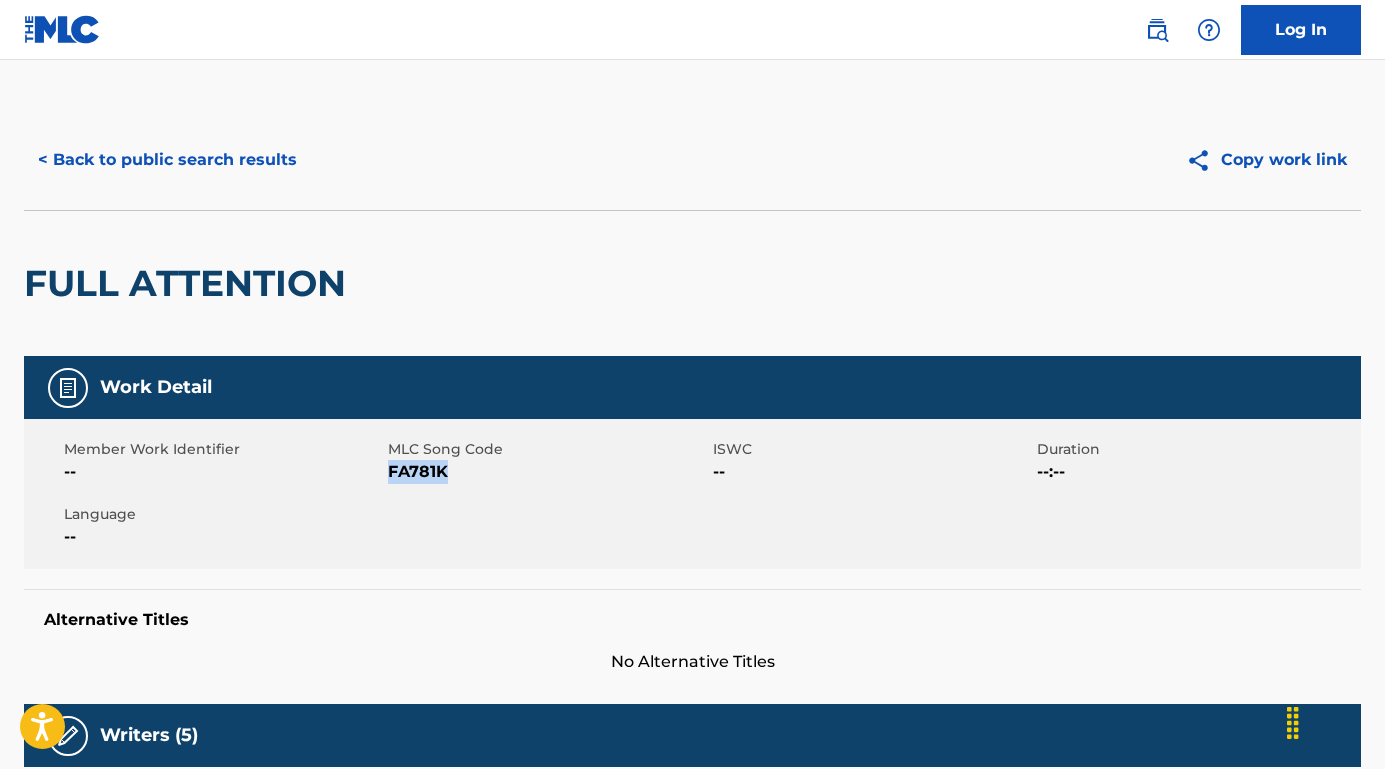 drag, startPoint x: 476, startPoint y: 474, endPoint x: 390, endPoint y: 473, distance: 86.00581 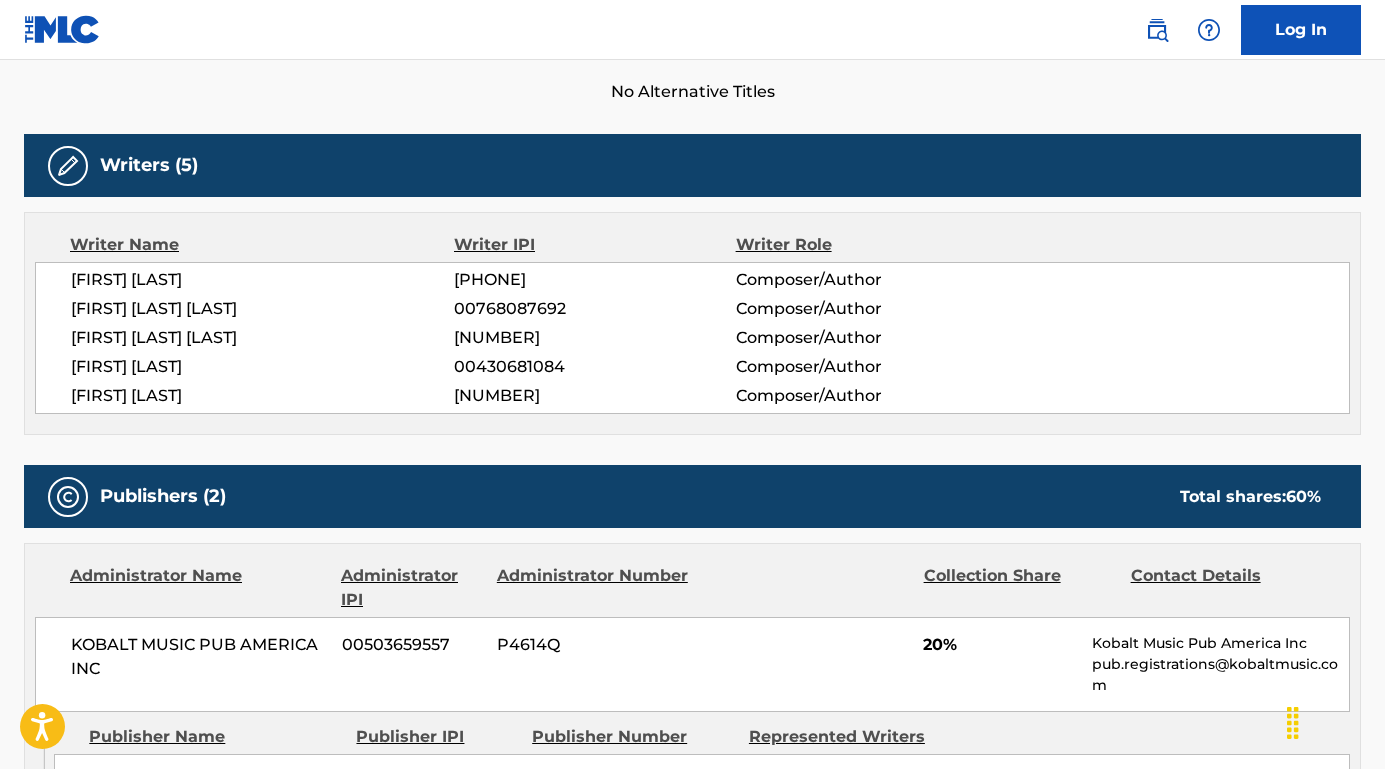 scroll, scrollTop: 612, scrollLeft: 0, axis: vertical 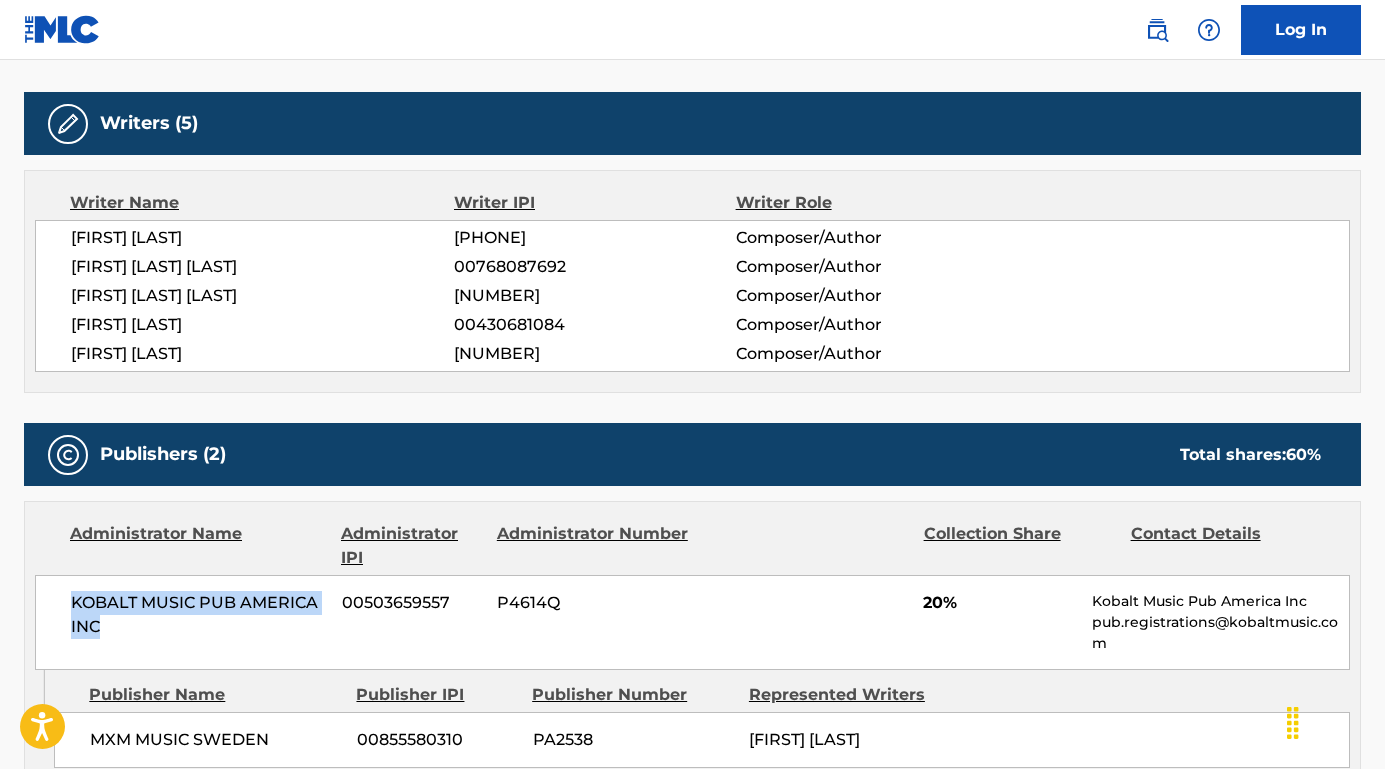 drag, startPoint x: 112, startPoint y: 625, endPoint x: 57, endPoint y: 600, distance: 60.41523 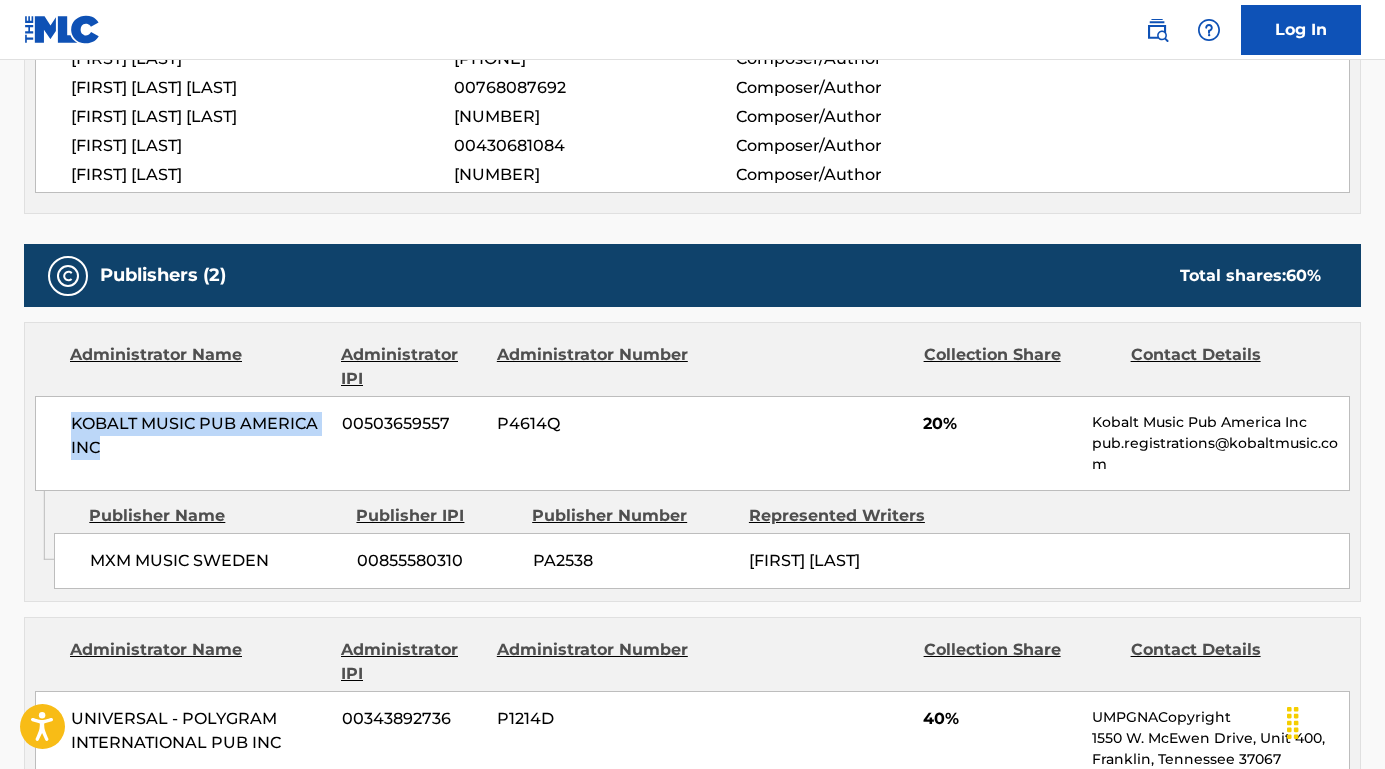 scroll, scrollTop: 830, scrollLeft: 0, axis: vertical 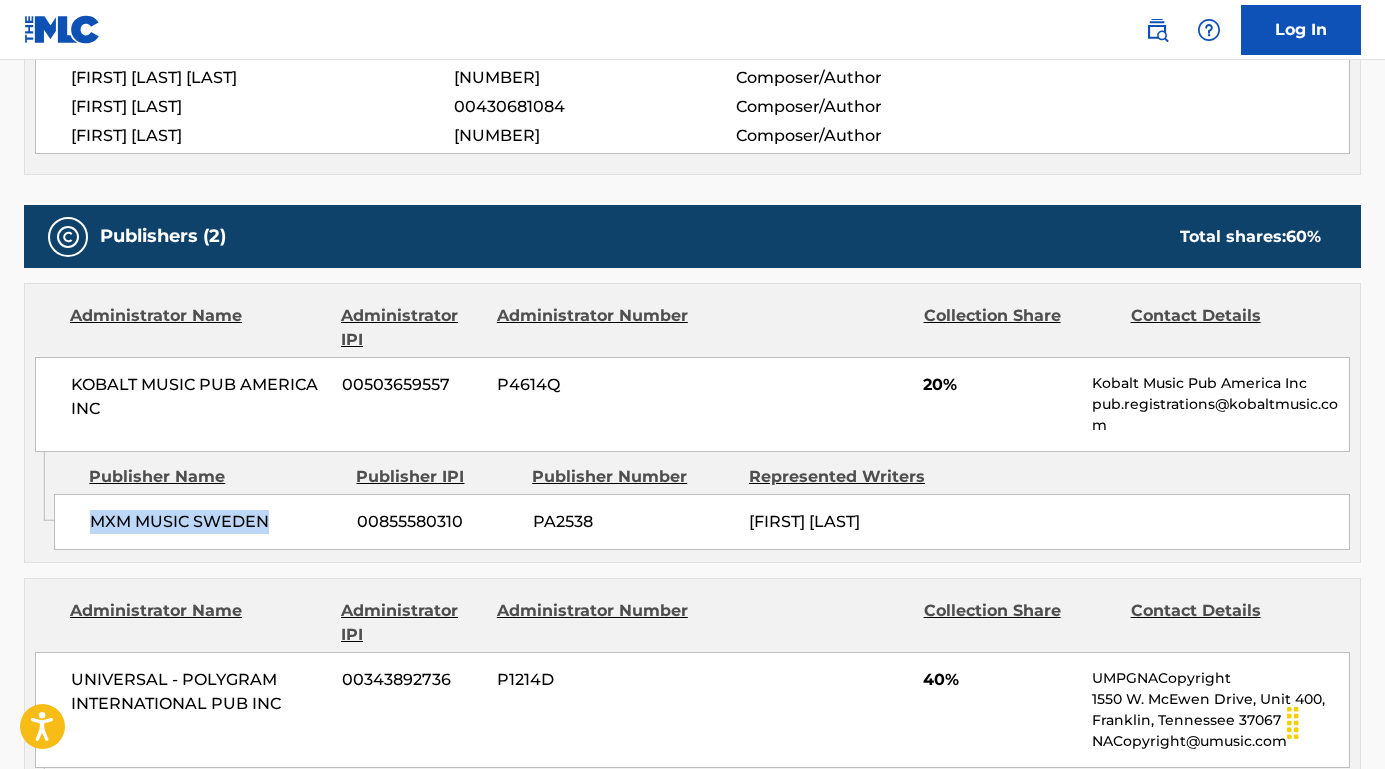 drag, startPoint x: 307, startPoint y: 525, endPoint x: 85, endPoint y: 528, distance: 222.02026 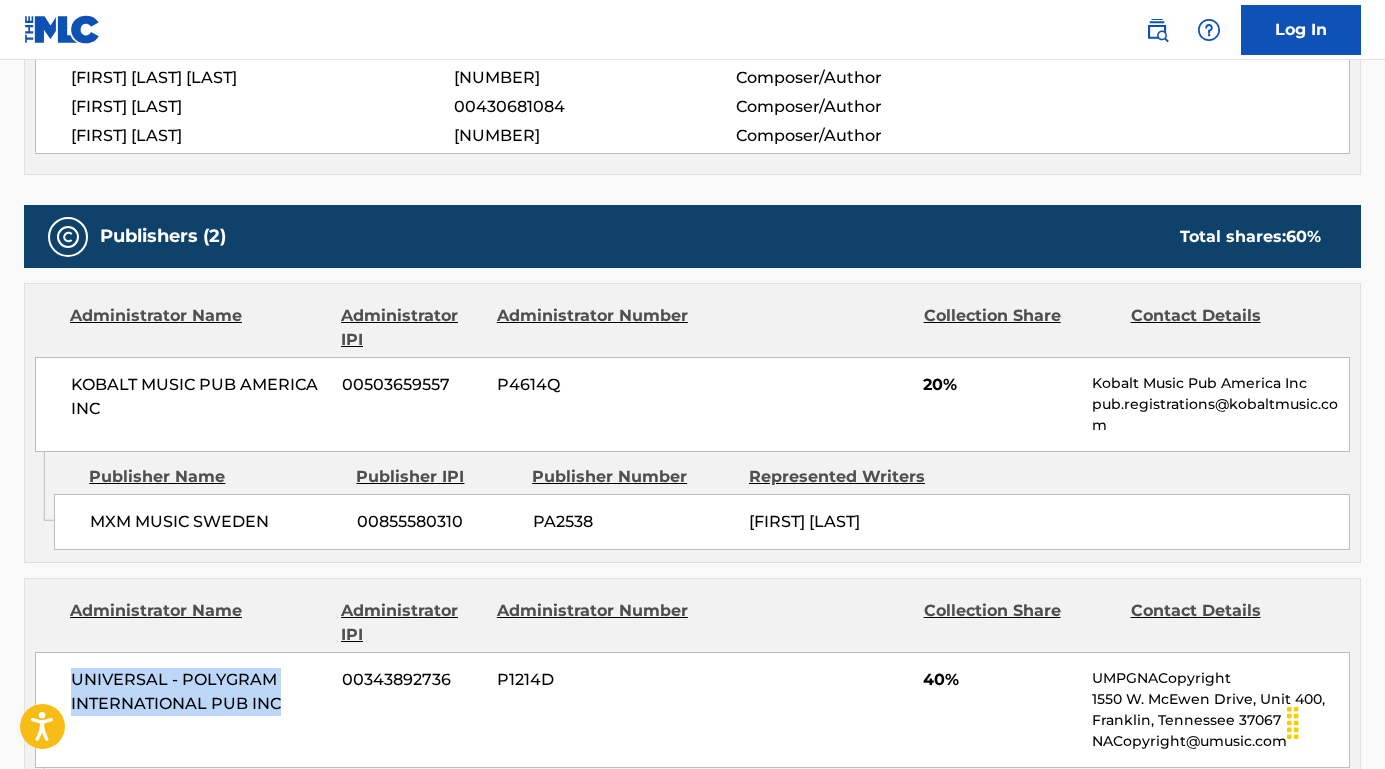 drag, startPoint x: 289, startPoint y: 703, endPoint x: 64, endPoint y: 671, distance: 227.26416 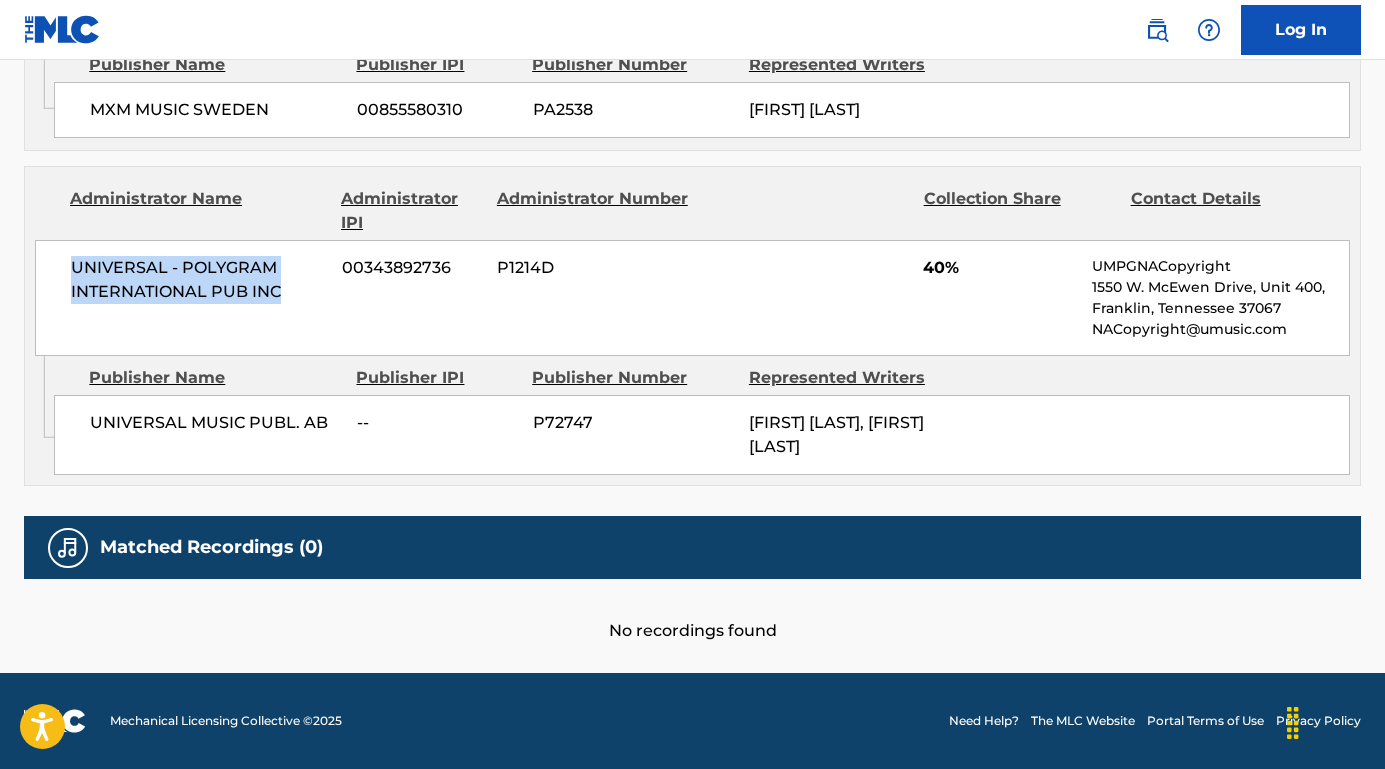 scroll, scrollTop: 1262, scrollLeft: 0, axis: vertical 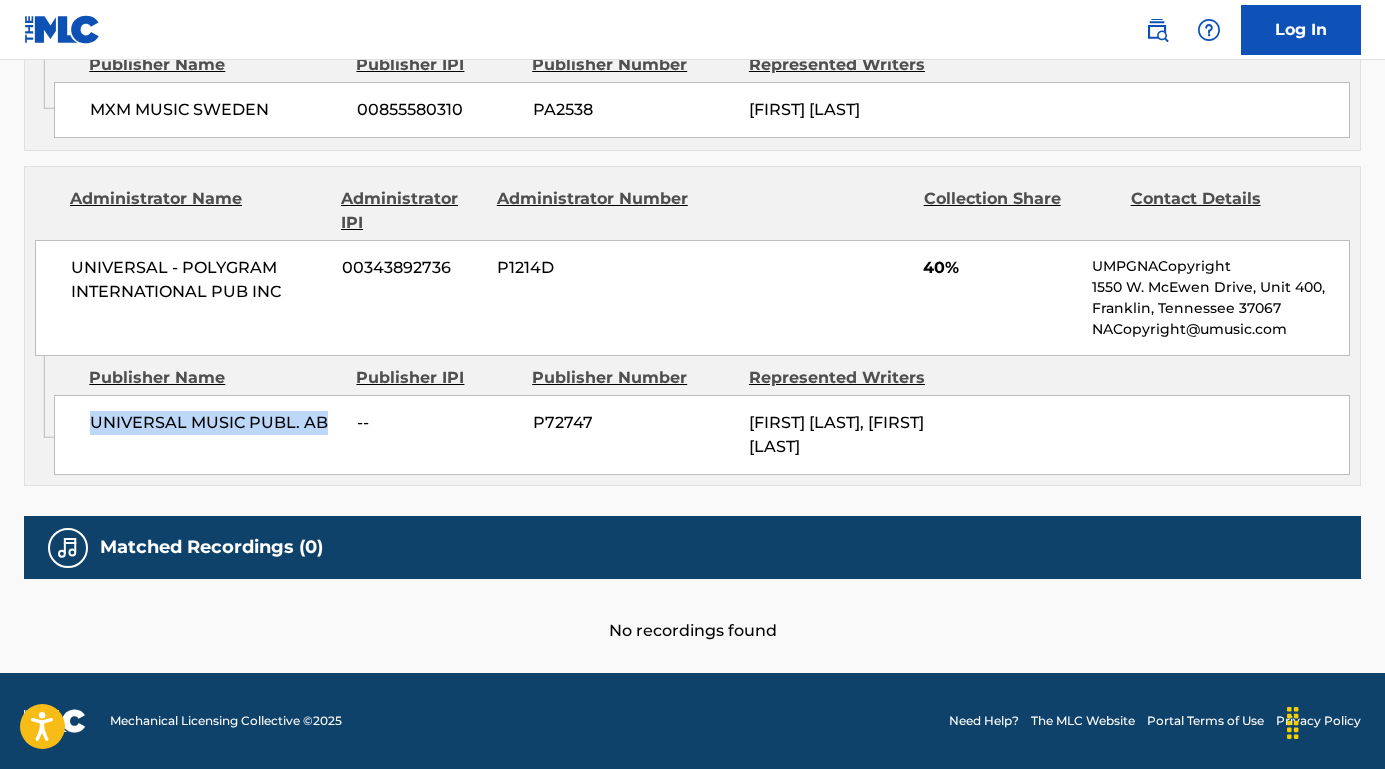 drag, startPoint x: 339, startPoint y: 394, endPoint x: 62, endPoint y: 396, distance: 277.00723 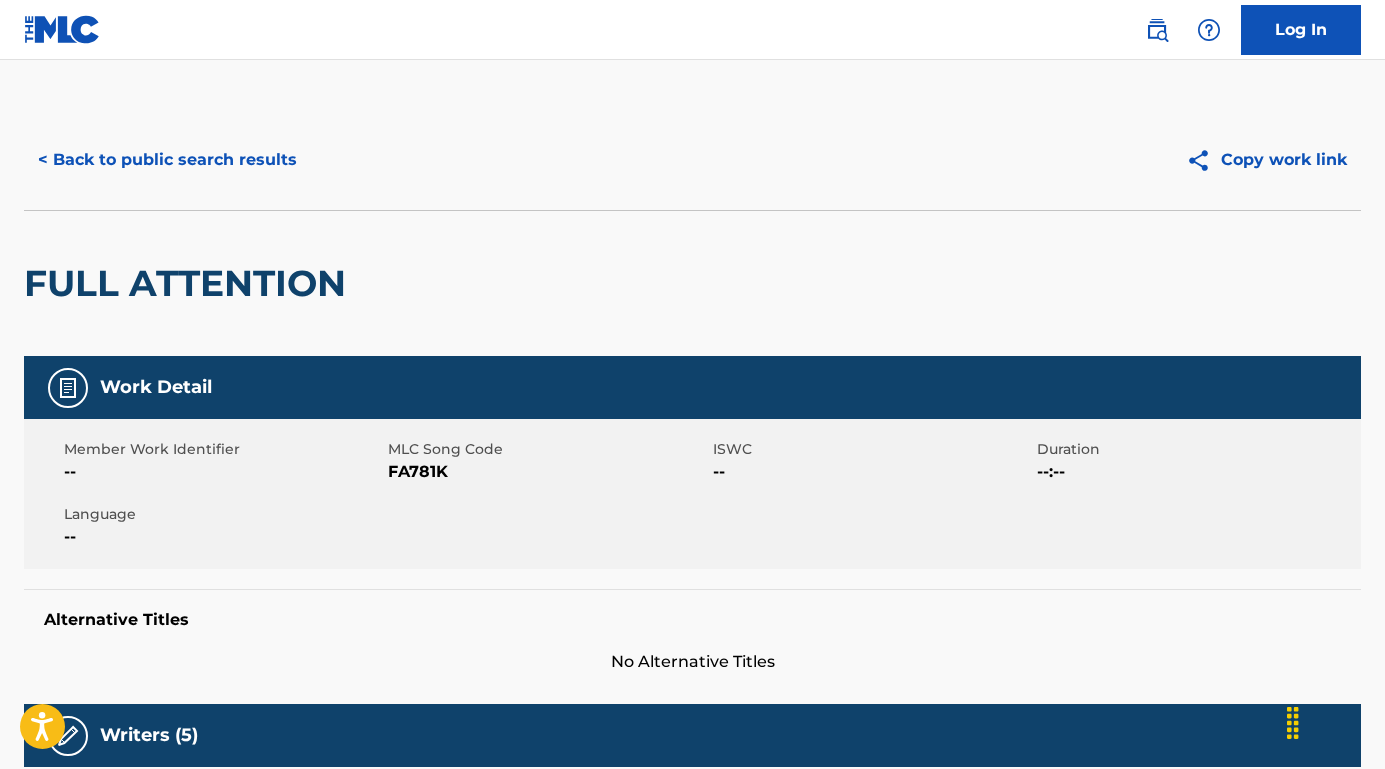 click on "< Back to public search results" at bounding box center (167, 160) 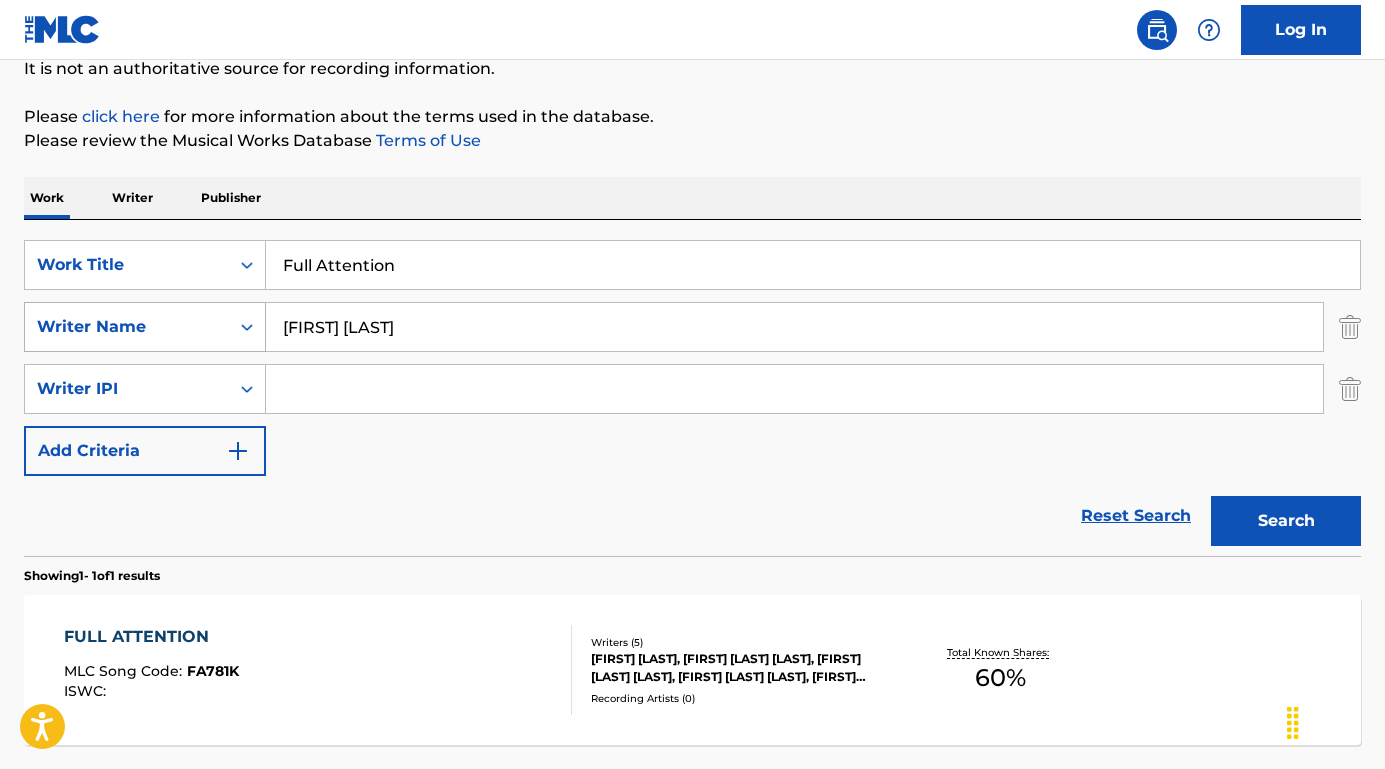 drag, startPoint x: 427, startPoint y: 333, endPoint x: 216, endPoint y: 325, distance: 211.15161 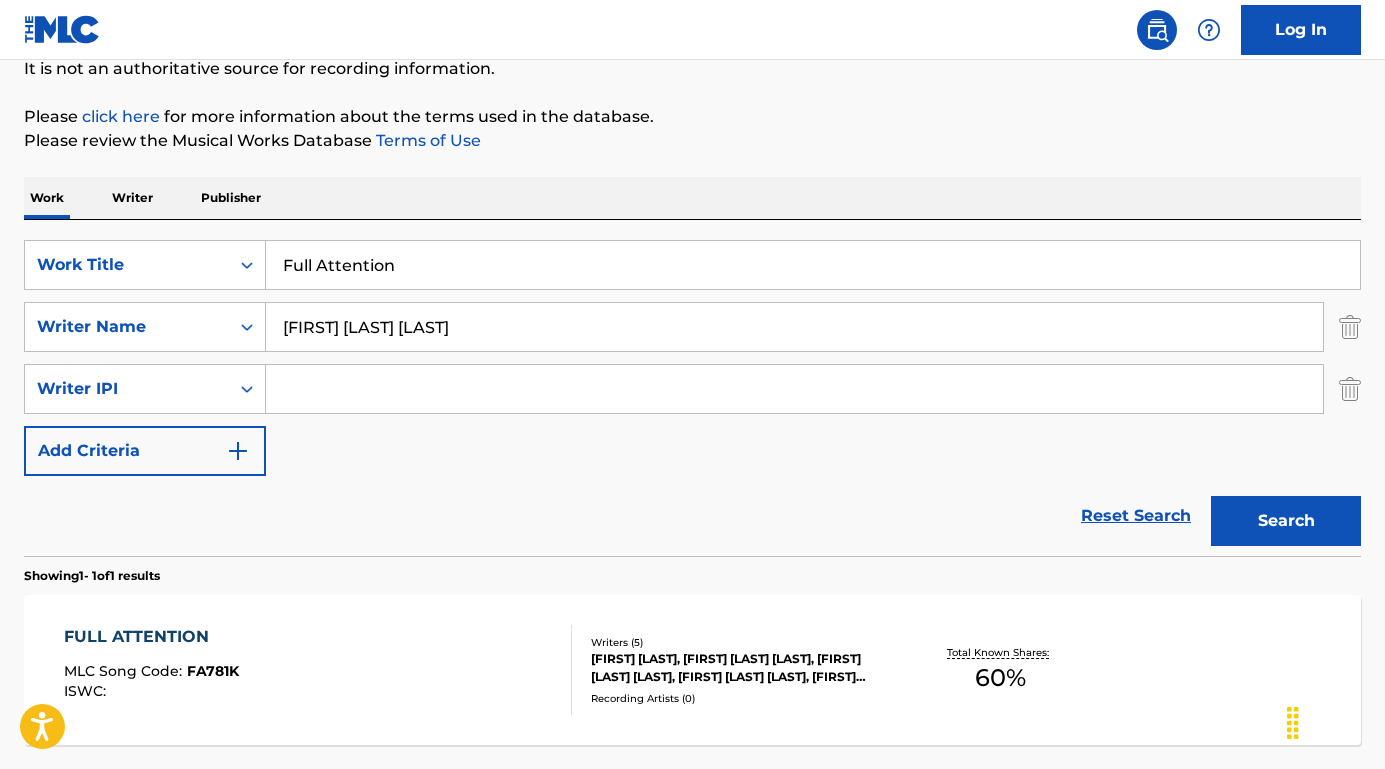 type on "[FIRST] [LAST] [LAST]" 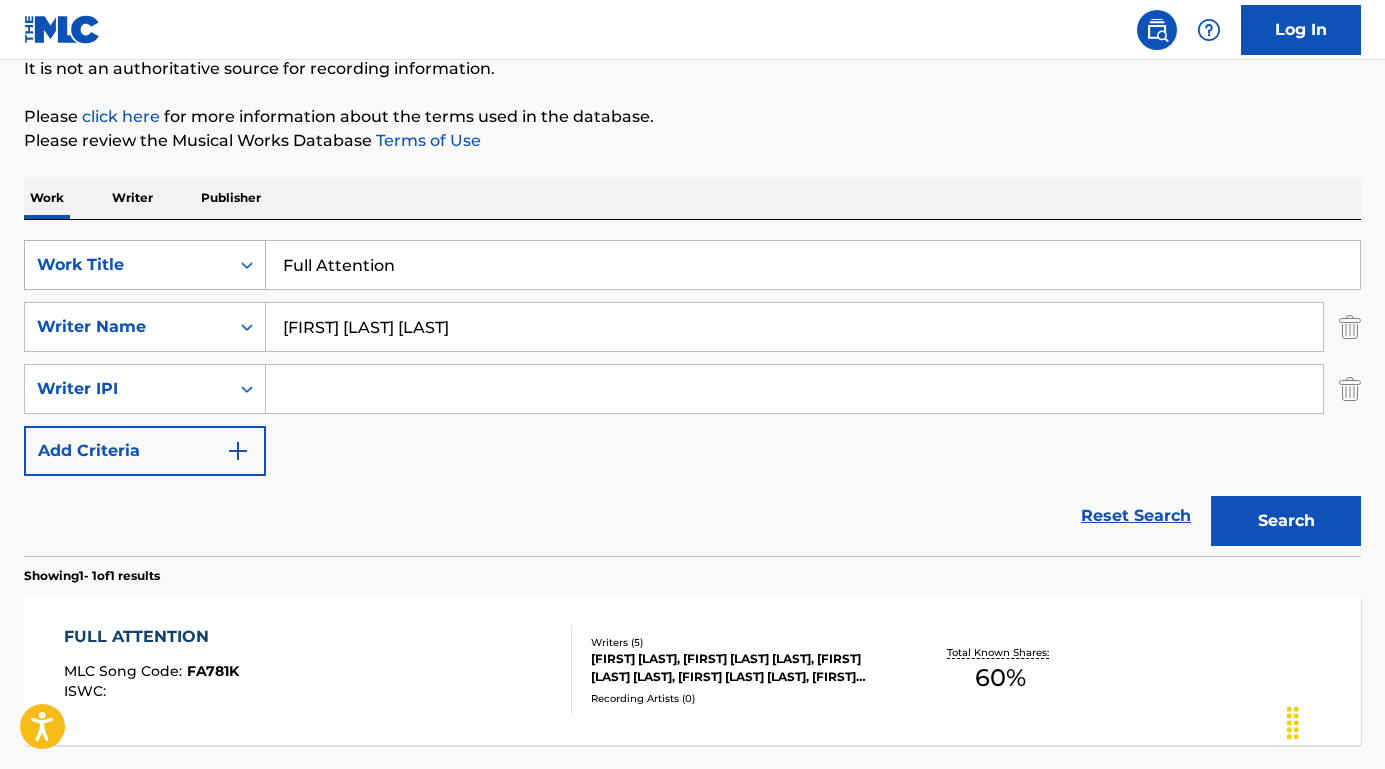 drag, startPoint x: 422, startPoint y: 262, endPoint x: 241, endPoint y: 253, distance: 181.22362 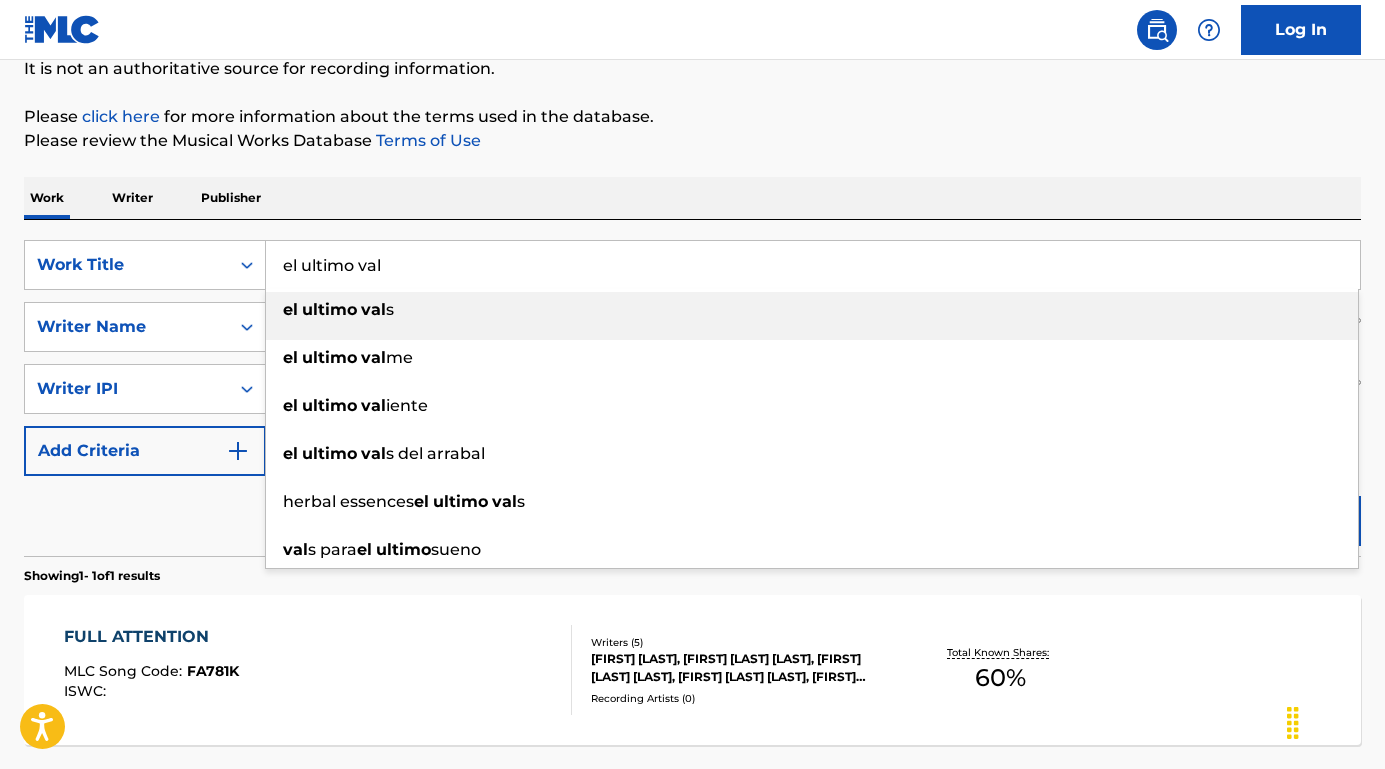 click on "el" at bounding box center (290, 309) 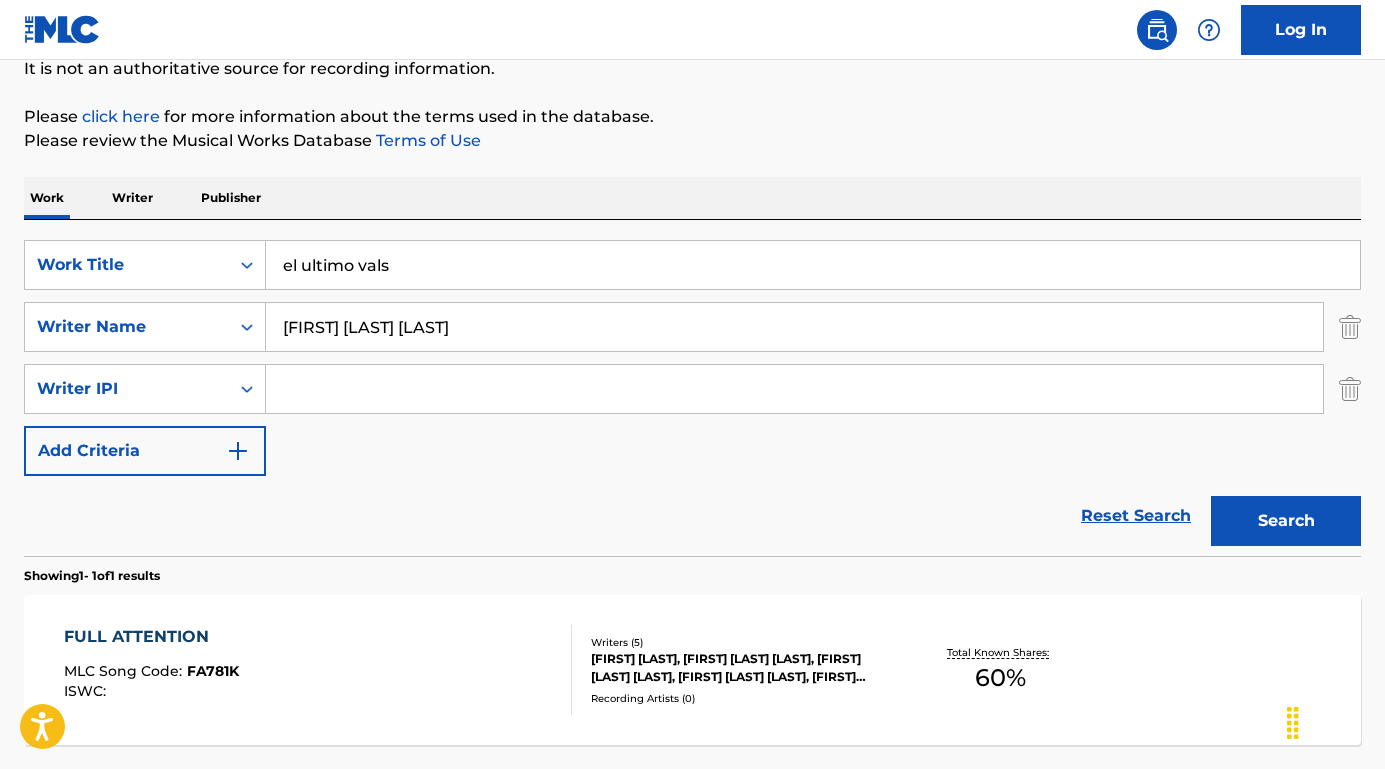 click on "Search" at bounding box center [1286, 521] 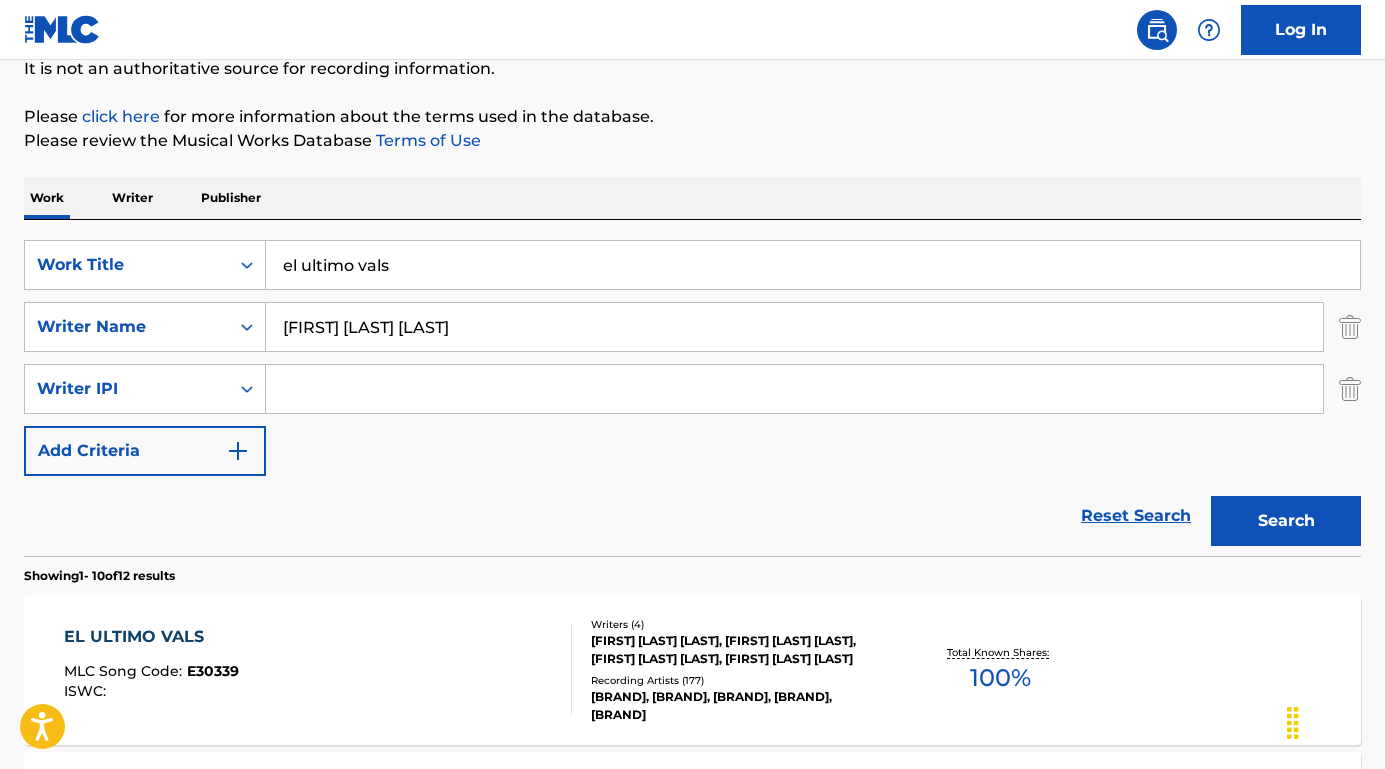 click on "EL ULTIMO VALS" at bounding box center [151, 637] 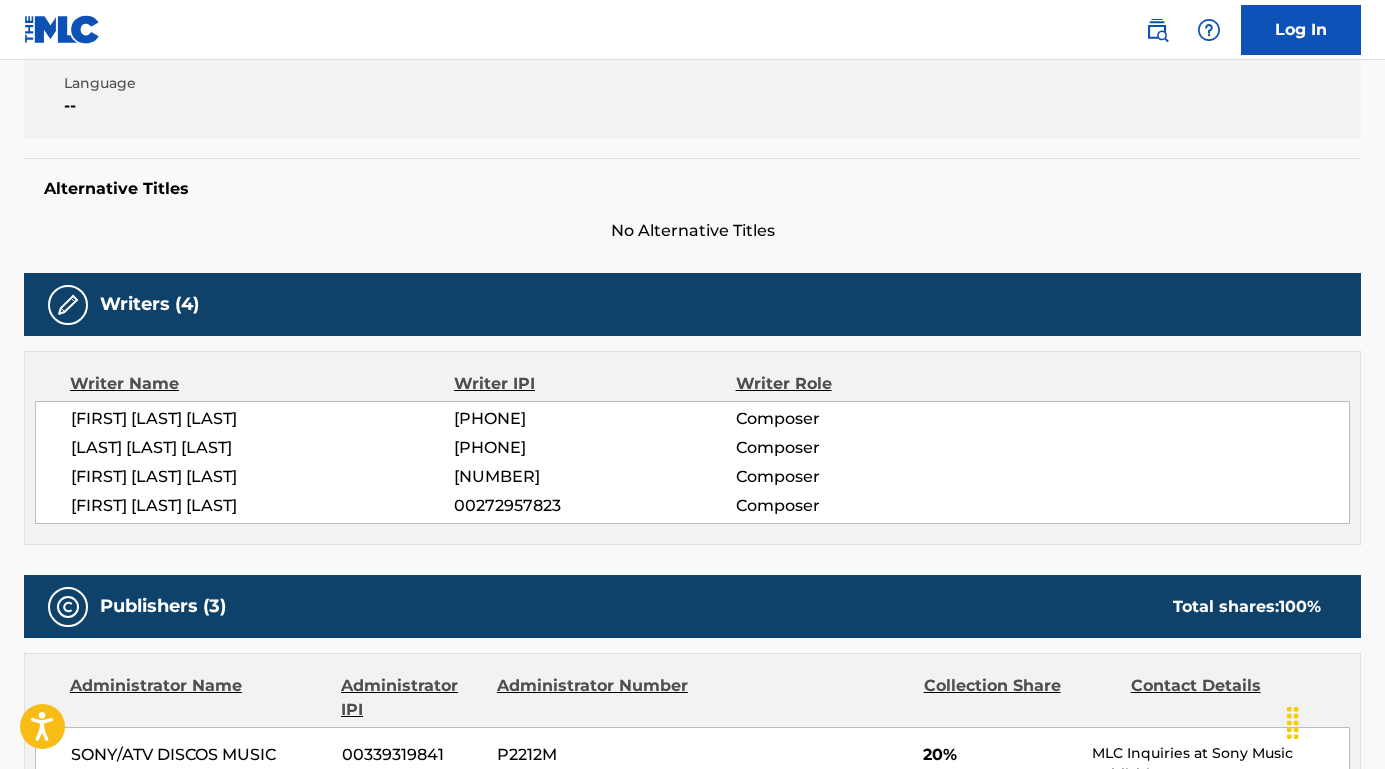 scroll, scrollTop: 455, scrollLeft: 0, axis: vertical 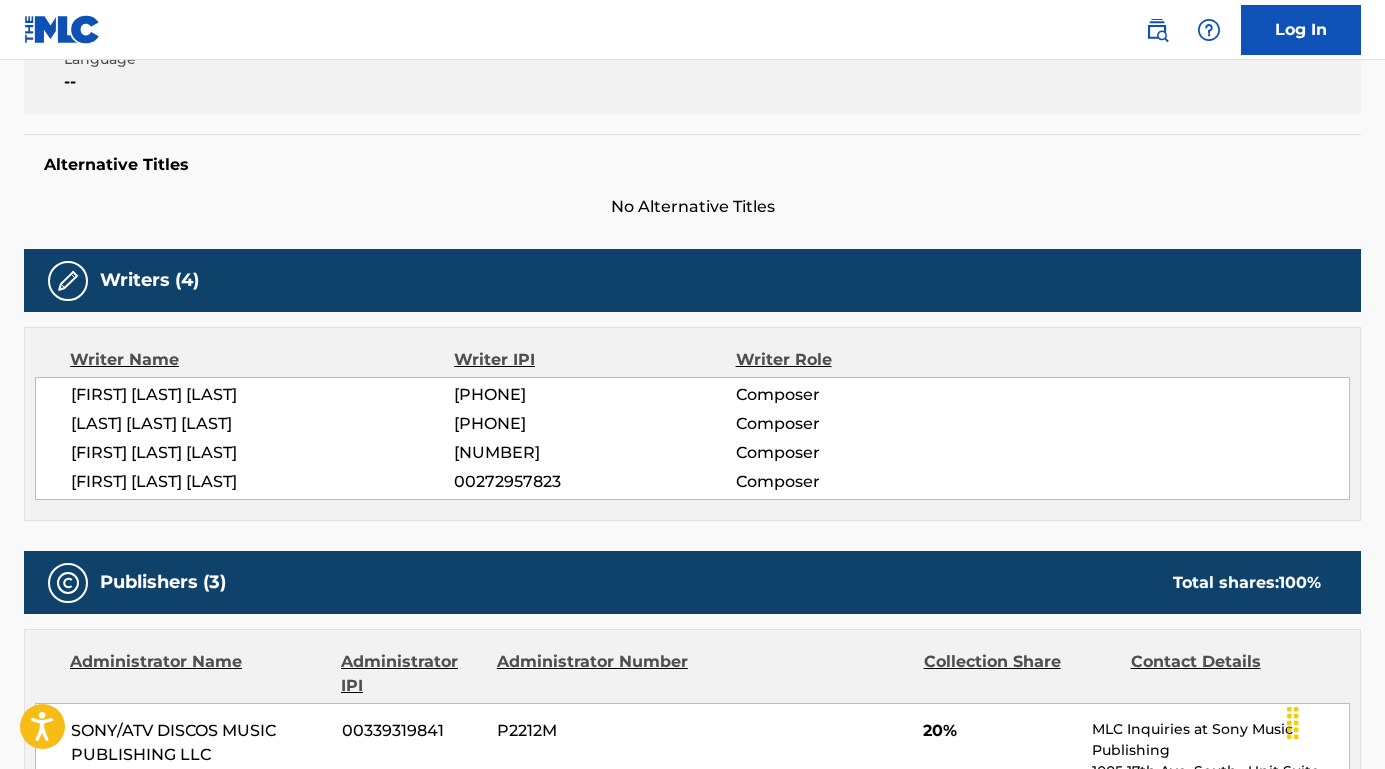 drag, startPoint x: 321, startPoint y: 389, endPoint x: 29, endPoint y: 391, distance: 292.00684 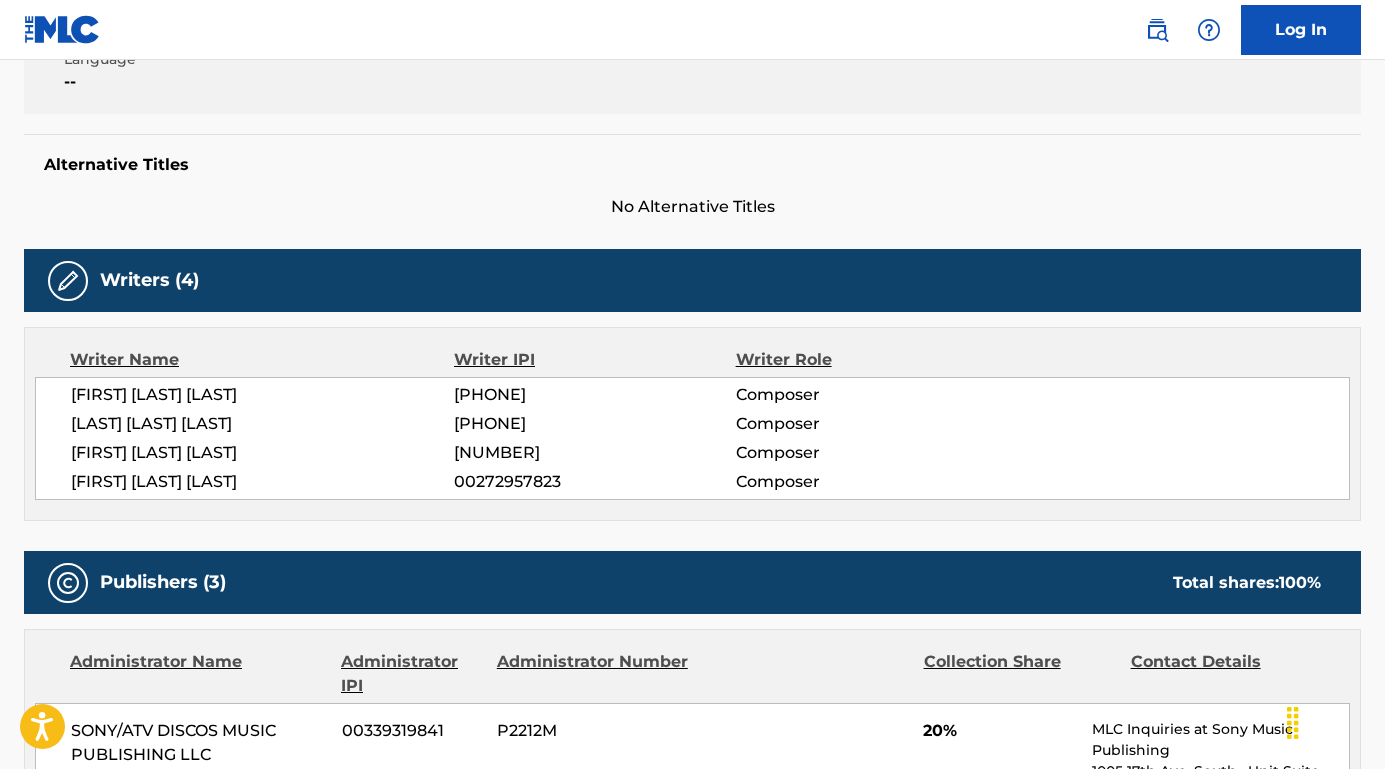 drag, startPoint x: 175, startPoint y: 446, endPoint x: 71, endPoint y: 422, distance: 106.733315 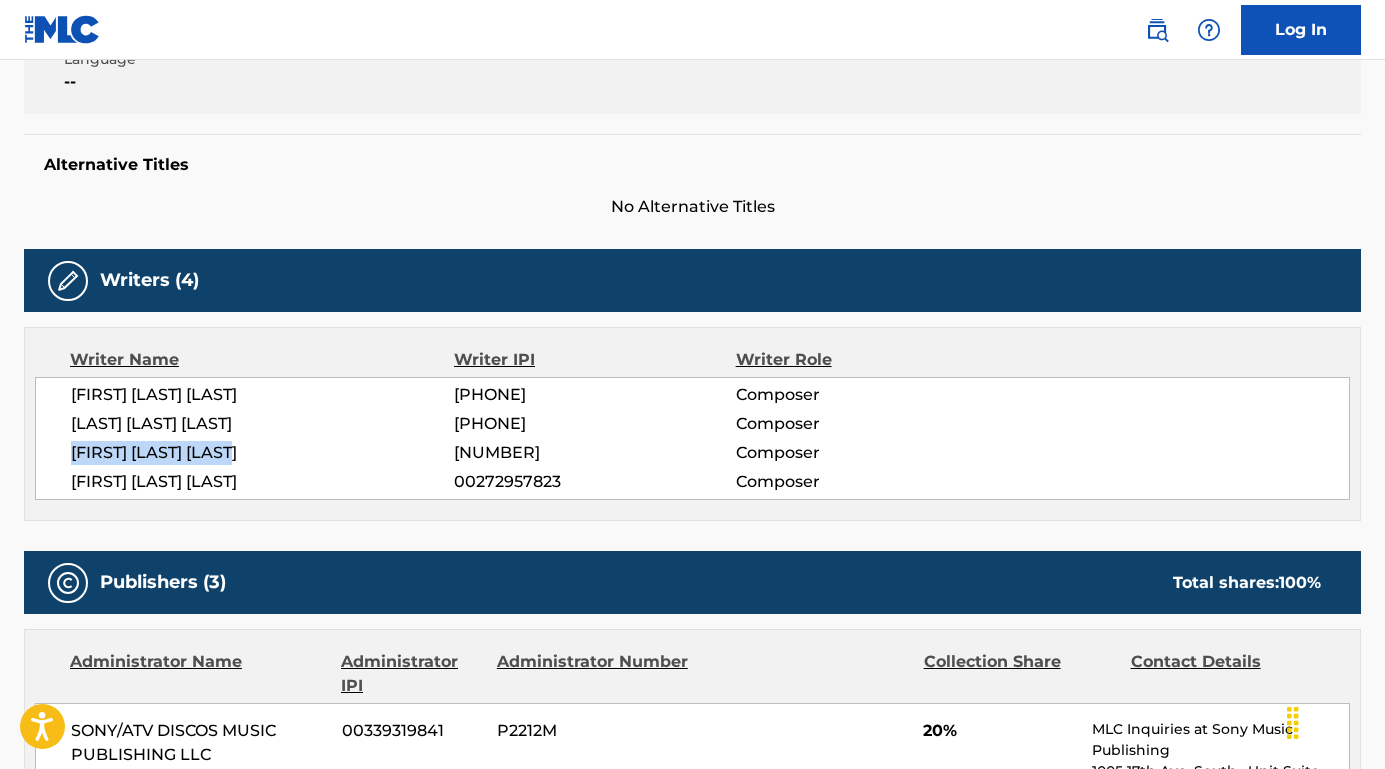 drag, startPoint x: 277, startPoint y: 475, endPoint x: 23, endPoint y: 474, distance: 254.00197 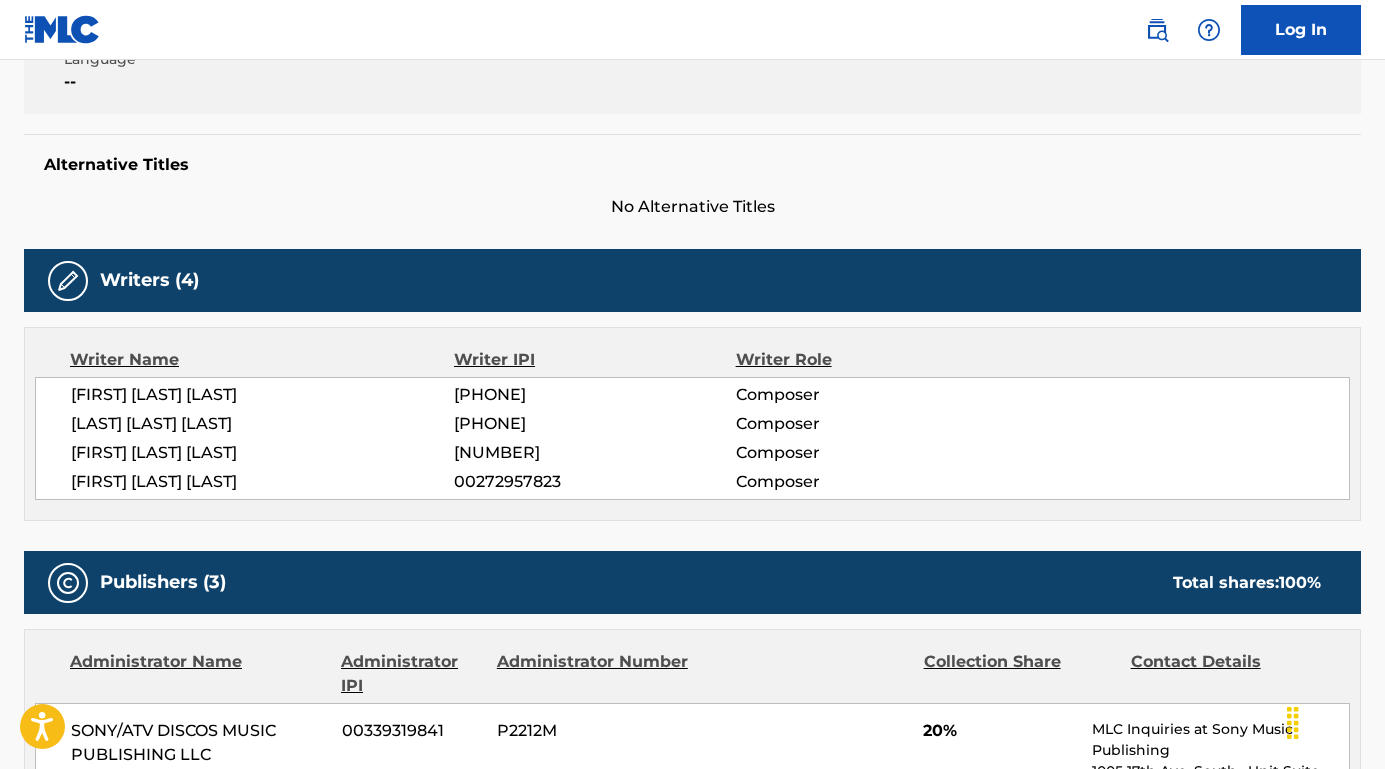 click on "[FIRST] [LAST] [LAST]" at bounding box center [262, 482] 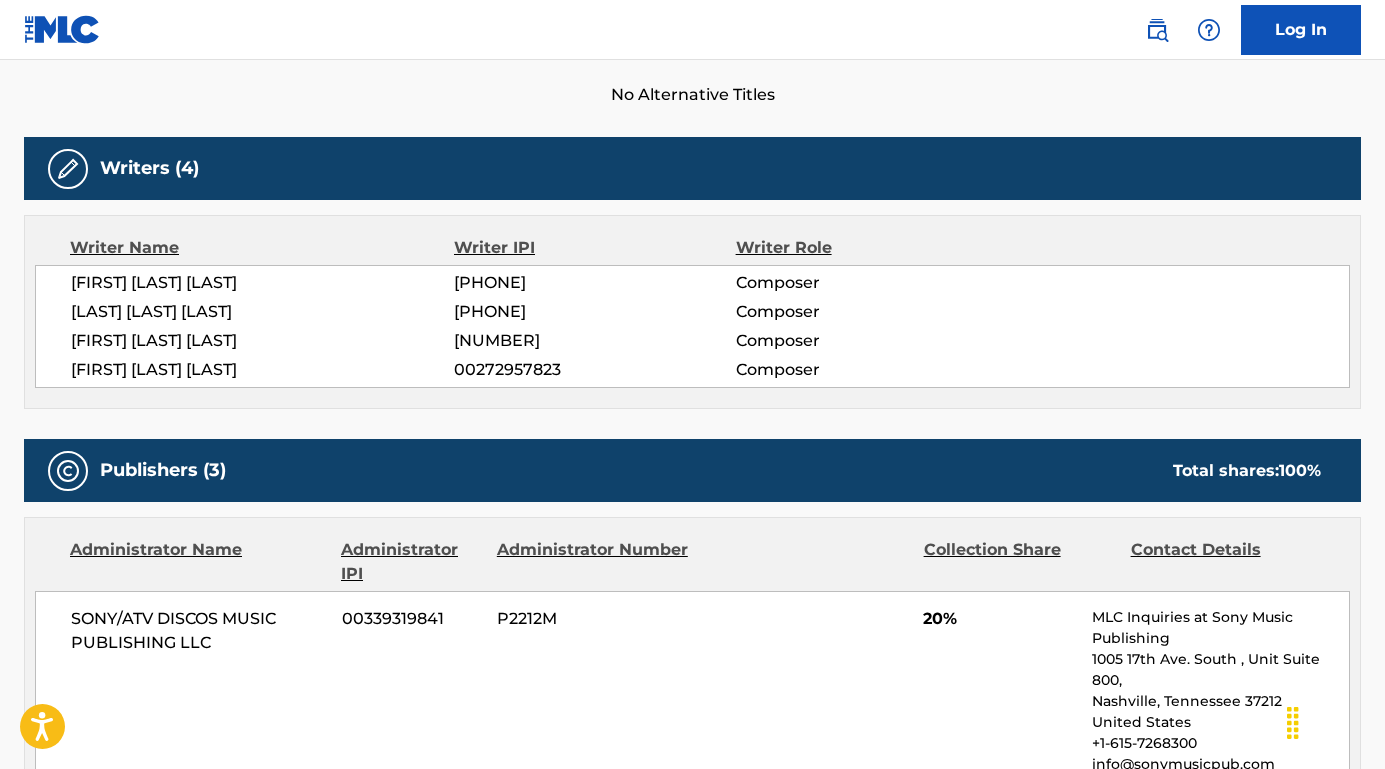 scroll, scrollTop: 573, scrollLeft: 0, axis: vertical 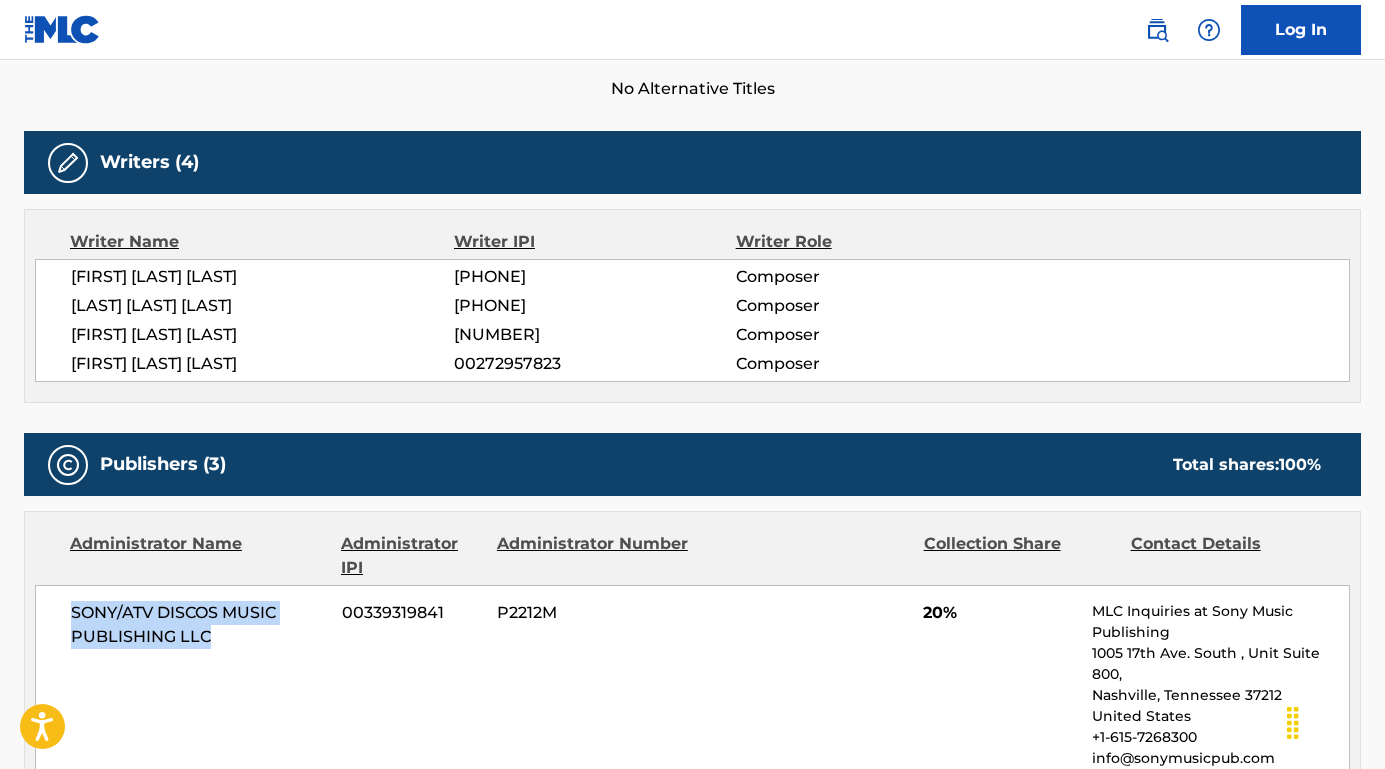 drag, startPoint x: 235, startPoint y: 653, endPoint x: 57, endPoint y: 629, distance: 179.61069 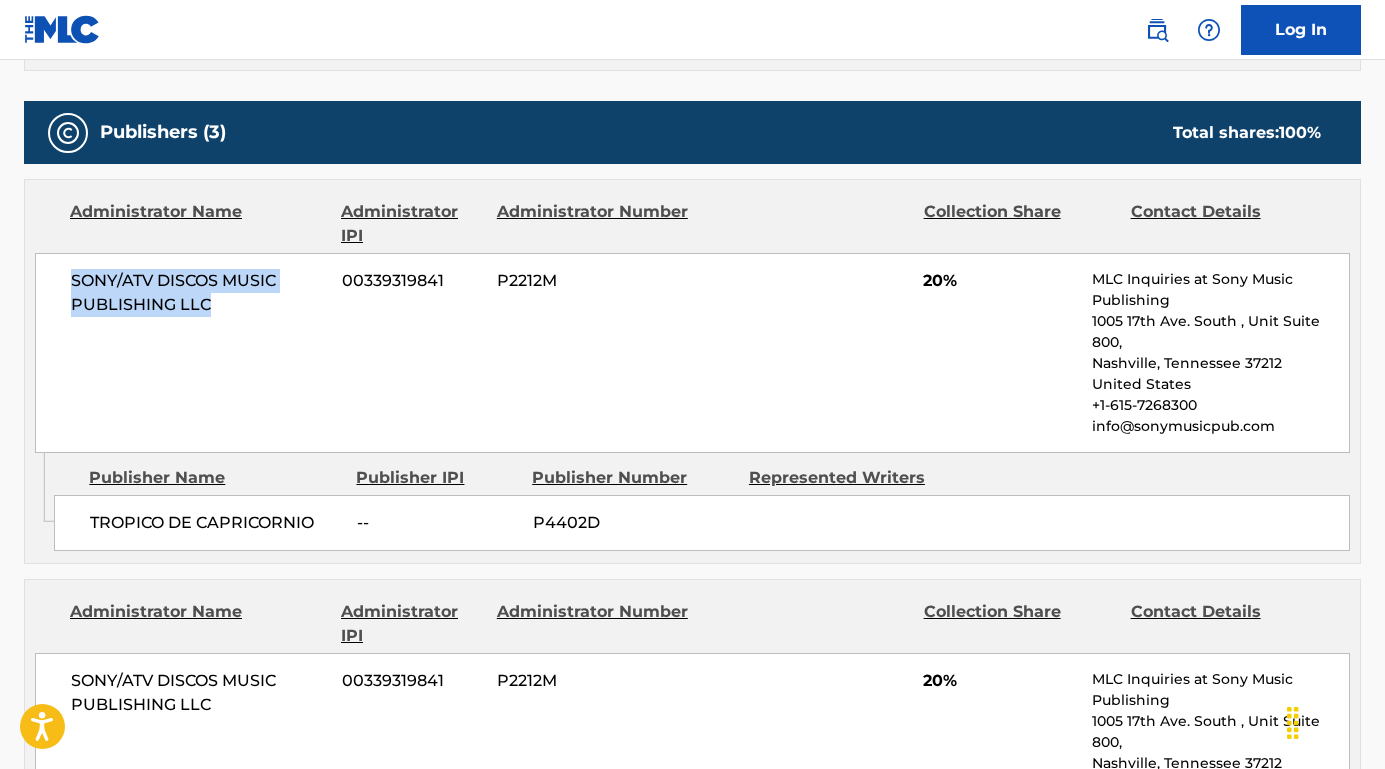 scroll, scrollTop: 1095, scrollLeft: 0, axis: vertical 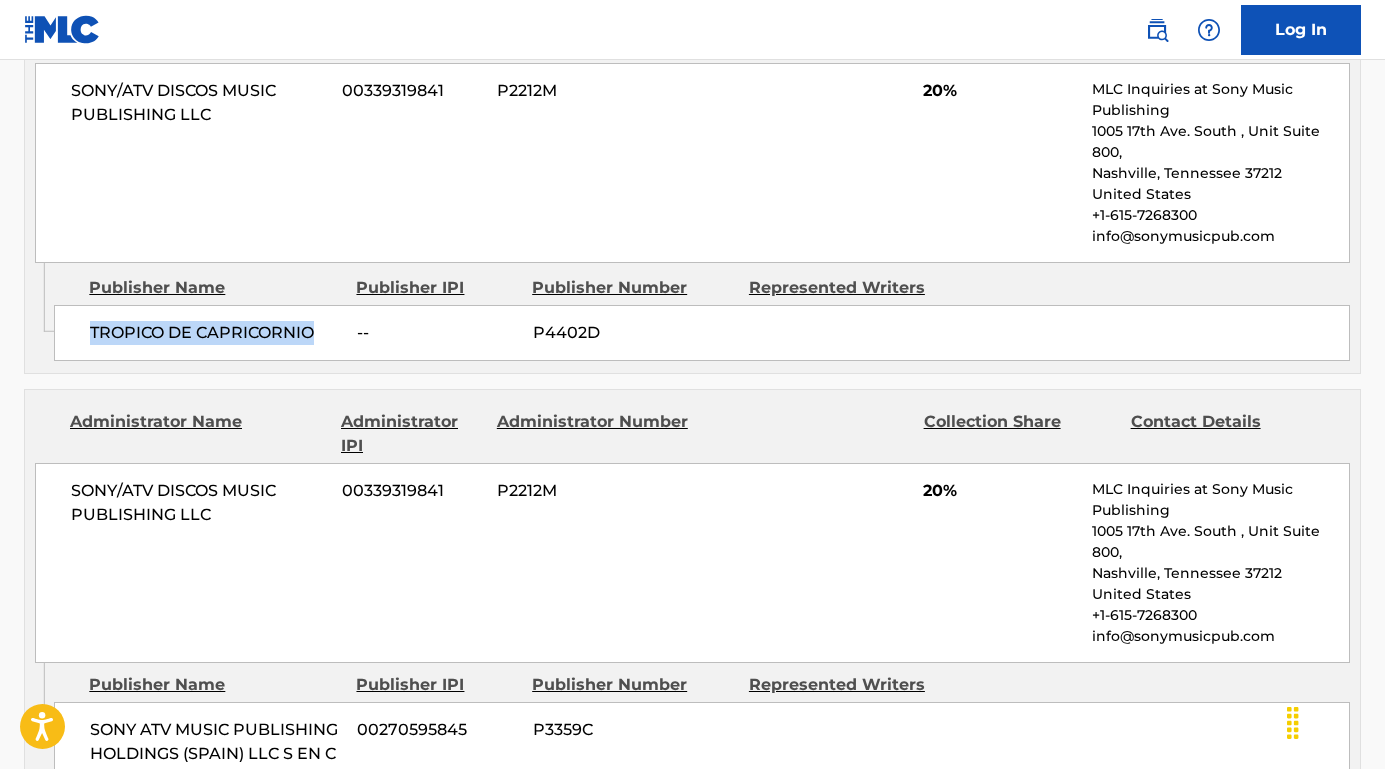 drag, startPoint x: 330, startPoint y: 358, endPoint x: 75, endPoint y: 355, distance: 255.01764 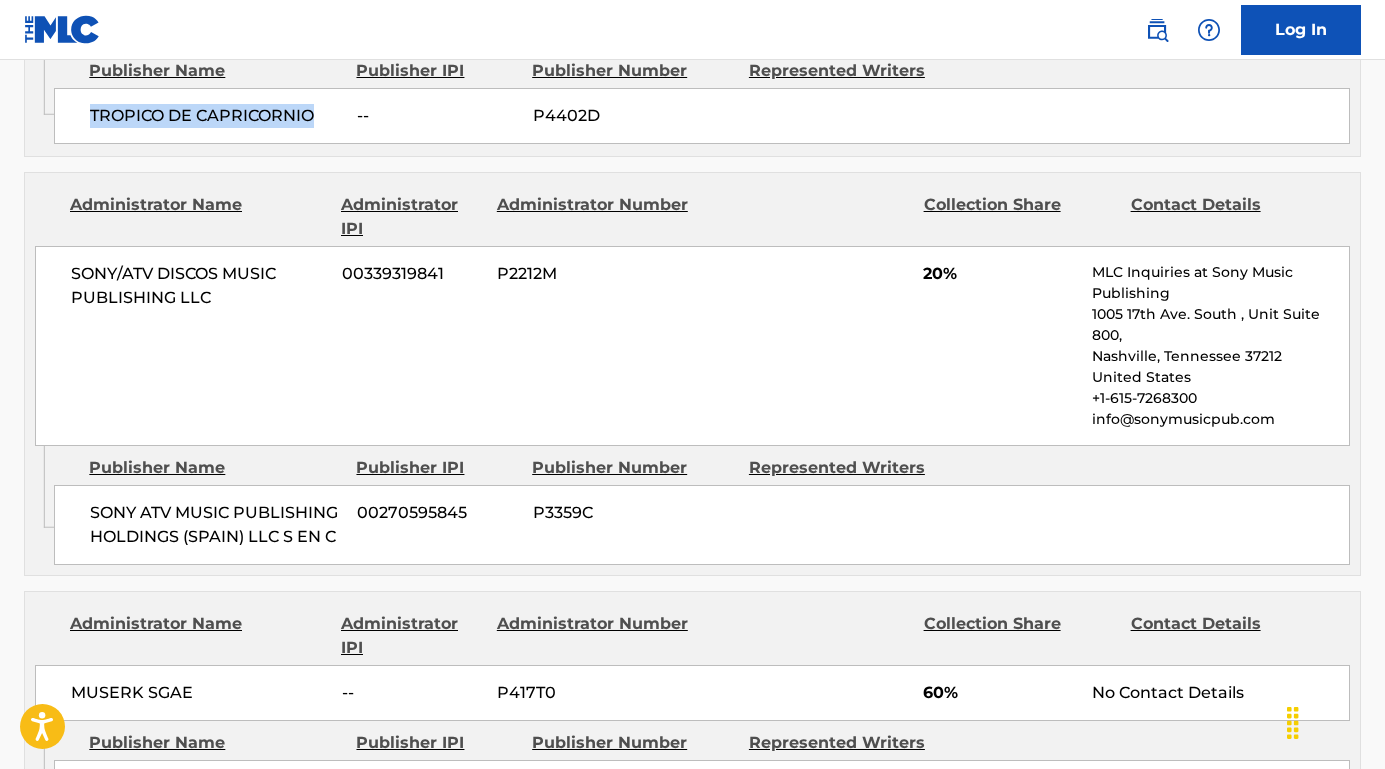 scroll, scrollTop: 1380, scrollLeft: 0, axis: vertical 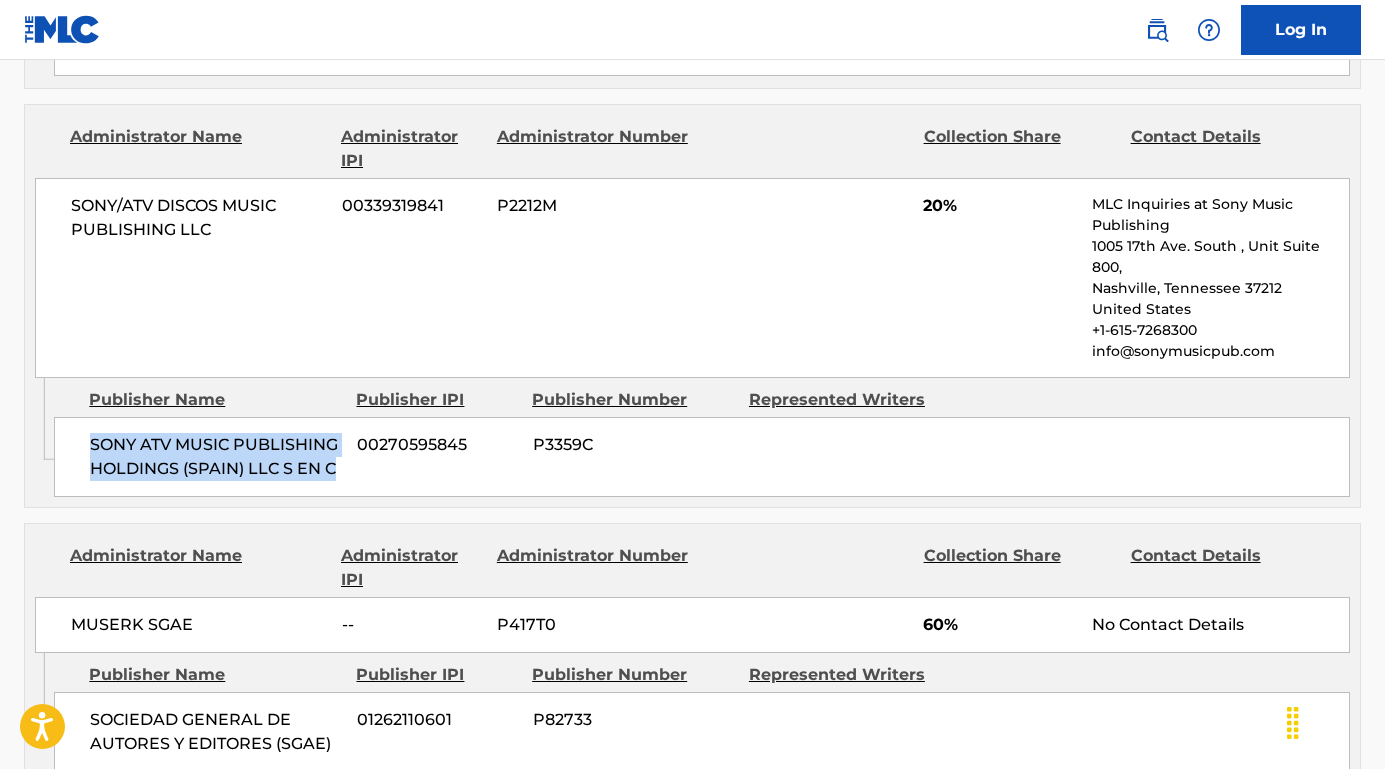 drag, startPoint x: 343, startPoint y: 488, endPoint x: 83, endPoint y: 456, distance: 261.96182 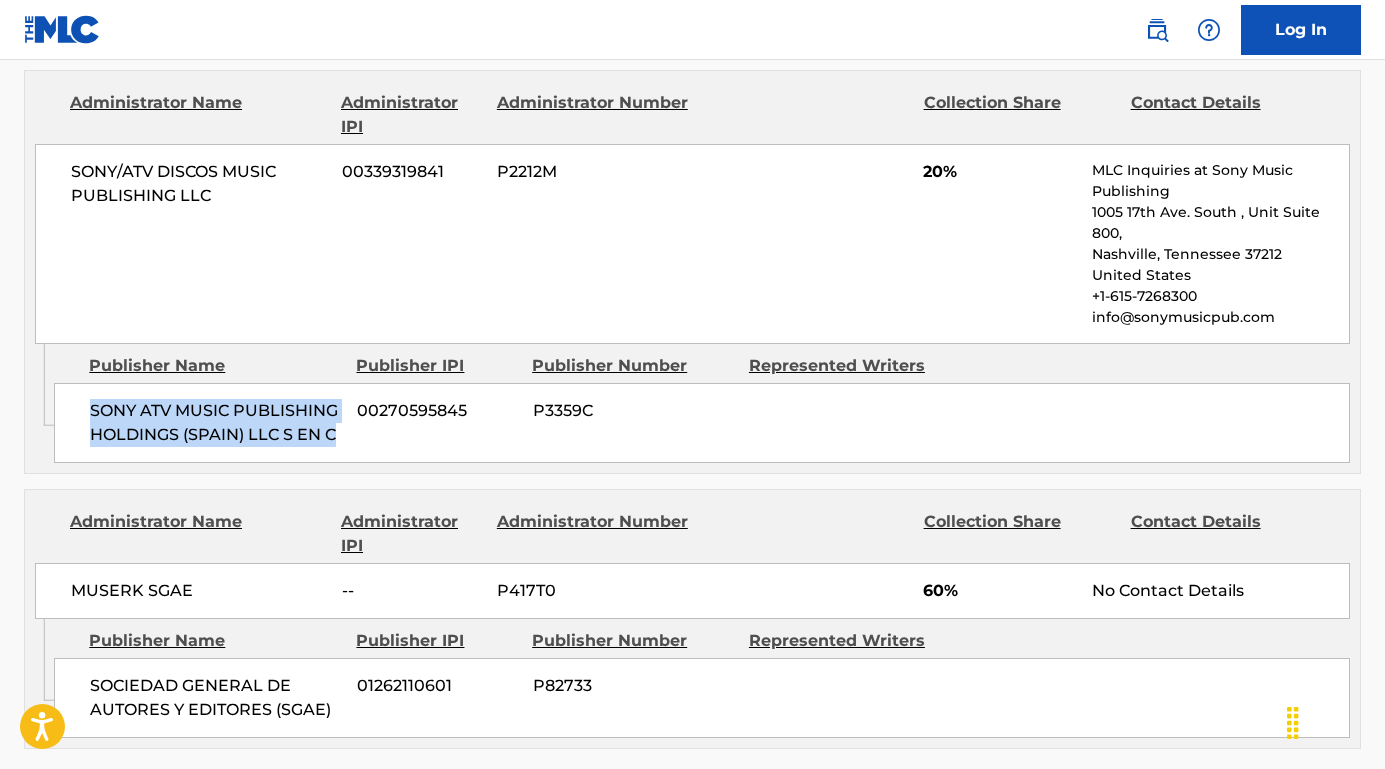 scroll, scrollTop: 1436, scrollLeft: 0, axis: vertical 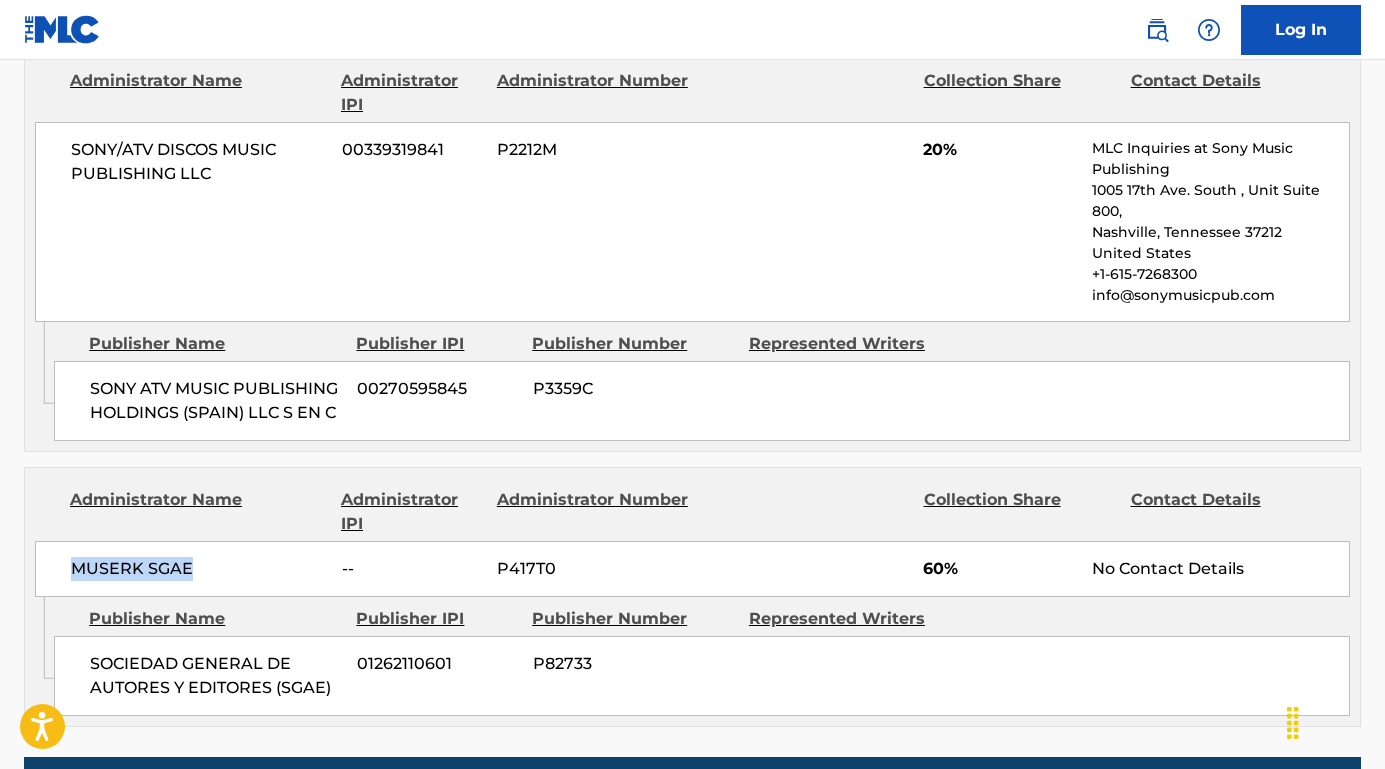 drag, startPoint x: 202, startPoint y: 570, endPoint x: 211, endPoint y: 590, distance: 21.931713 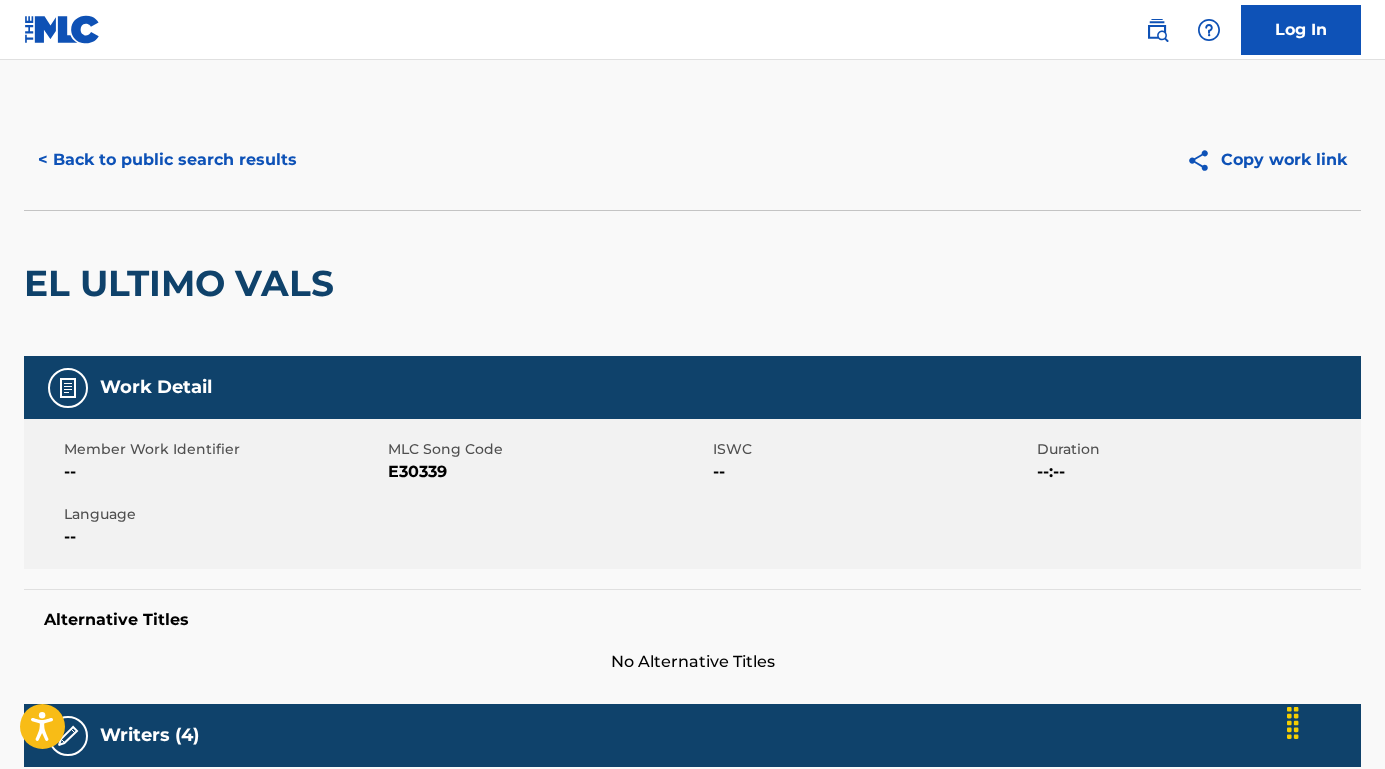 scroll, scrollTop: 0, scrollLeft: 0, axis: both 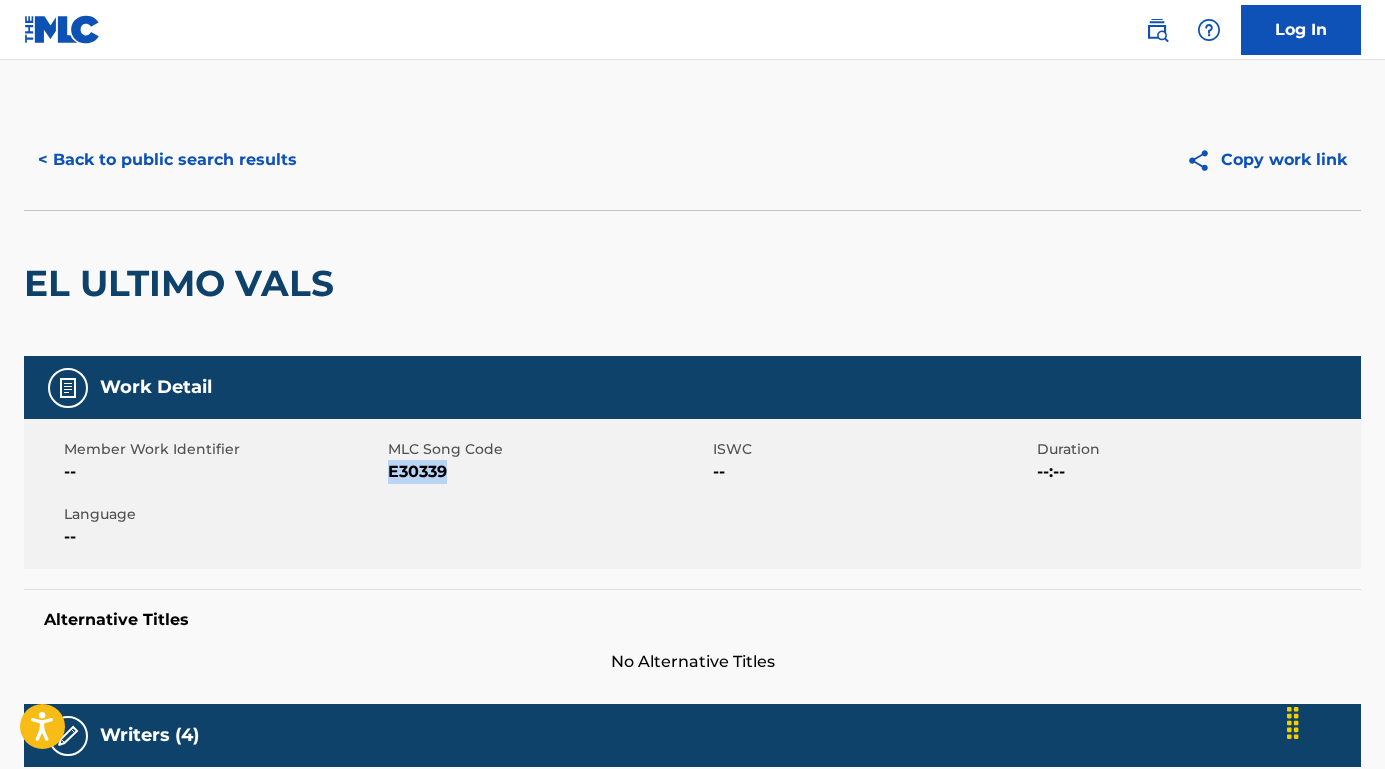 drag, startPoint x: 466, startPoint y: 474, endPoint x: 388, endPoint y: 473, distance: 78.00641 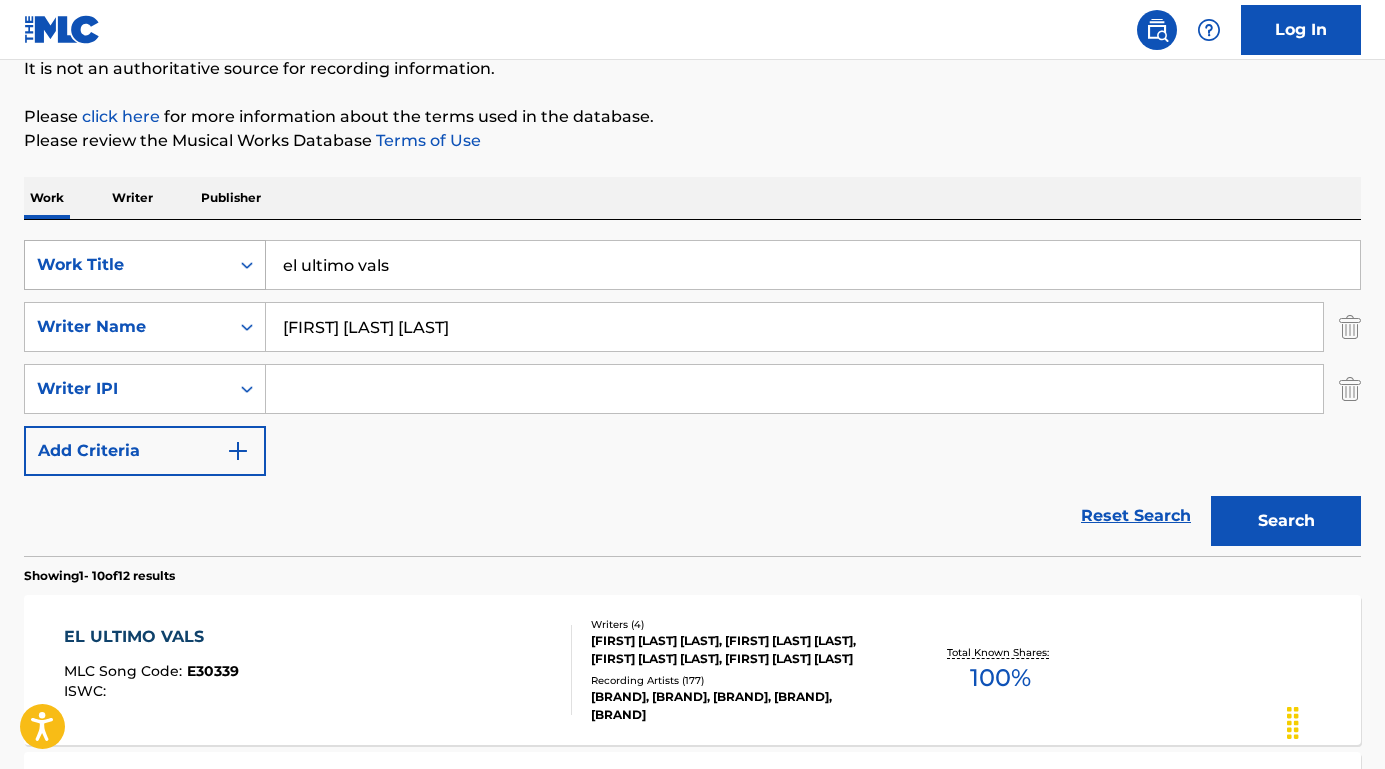 drag, startPoint x: 466, startPoint y: 285, endPoint x: 248, endPoint y: 253, distance: 220.3361 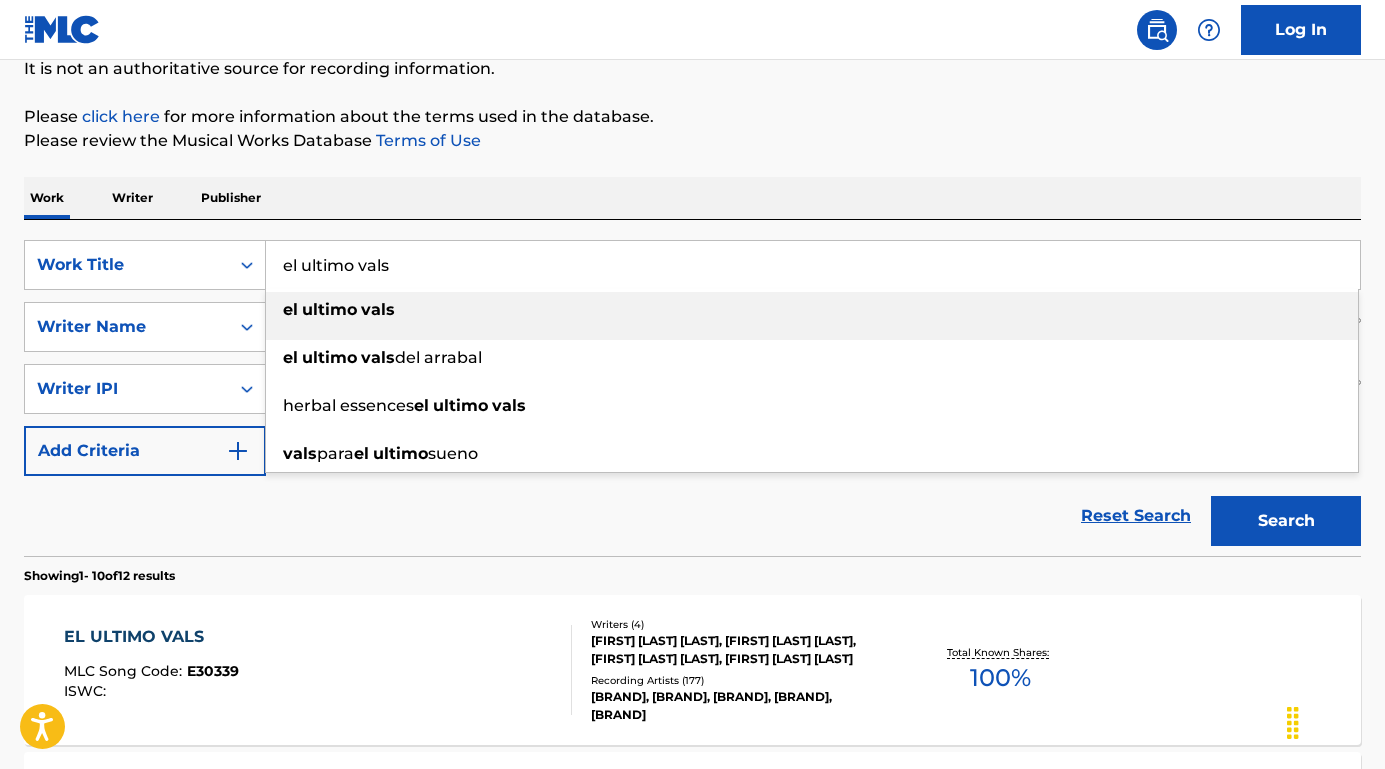 paste on "Lady Laura (versão portuguesa)" 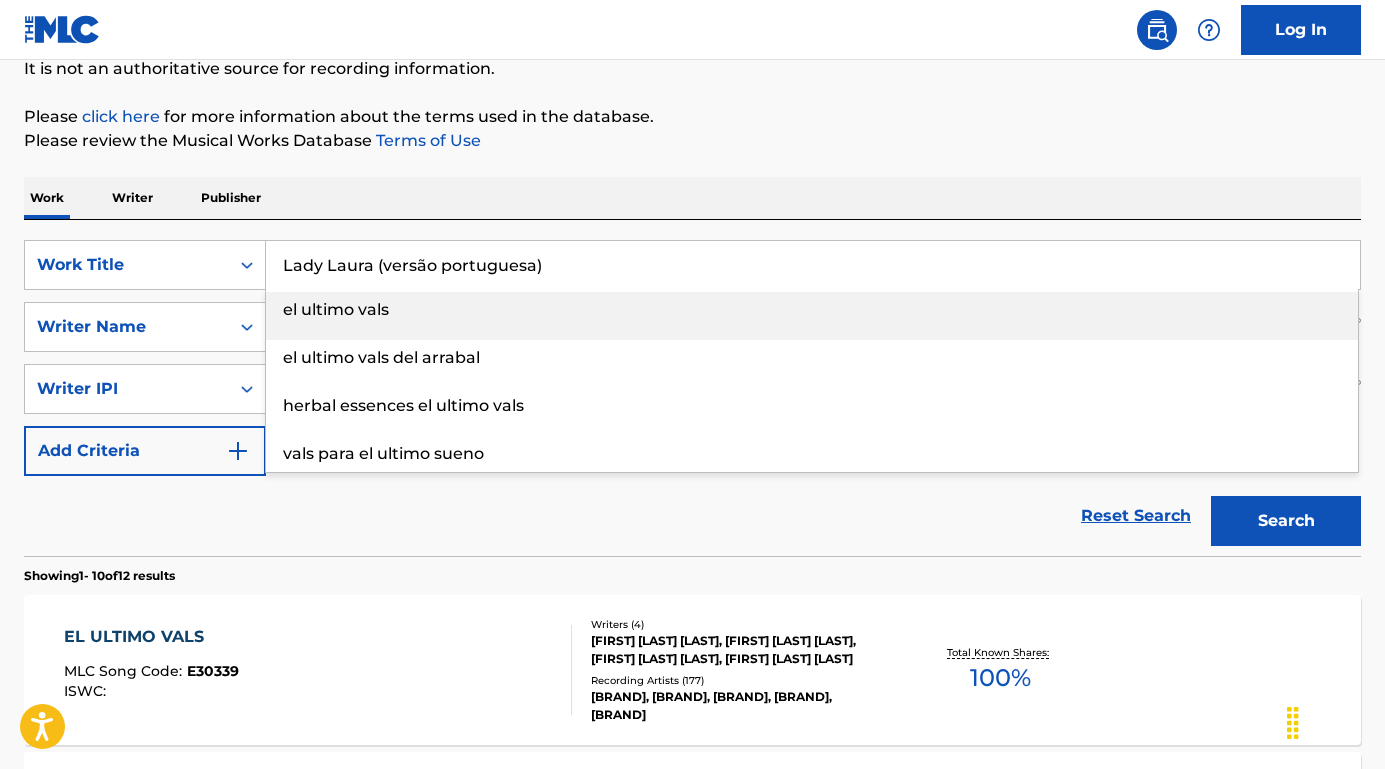 type on "Lady Laura (versão portuguesa)" 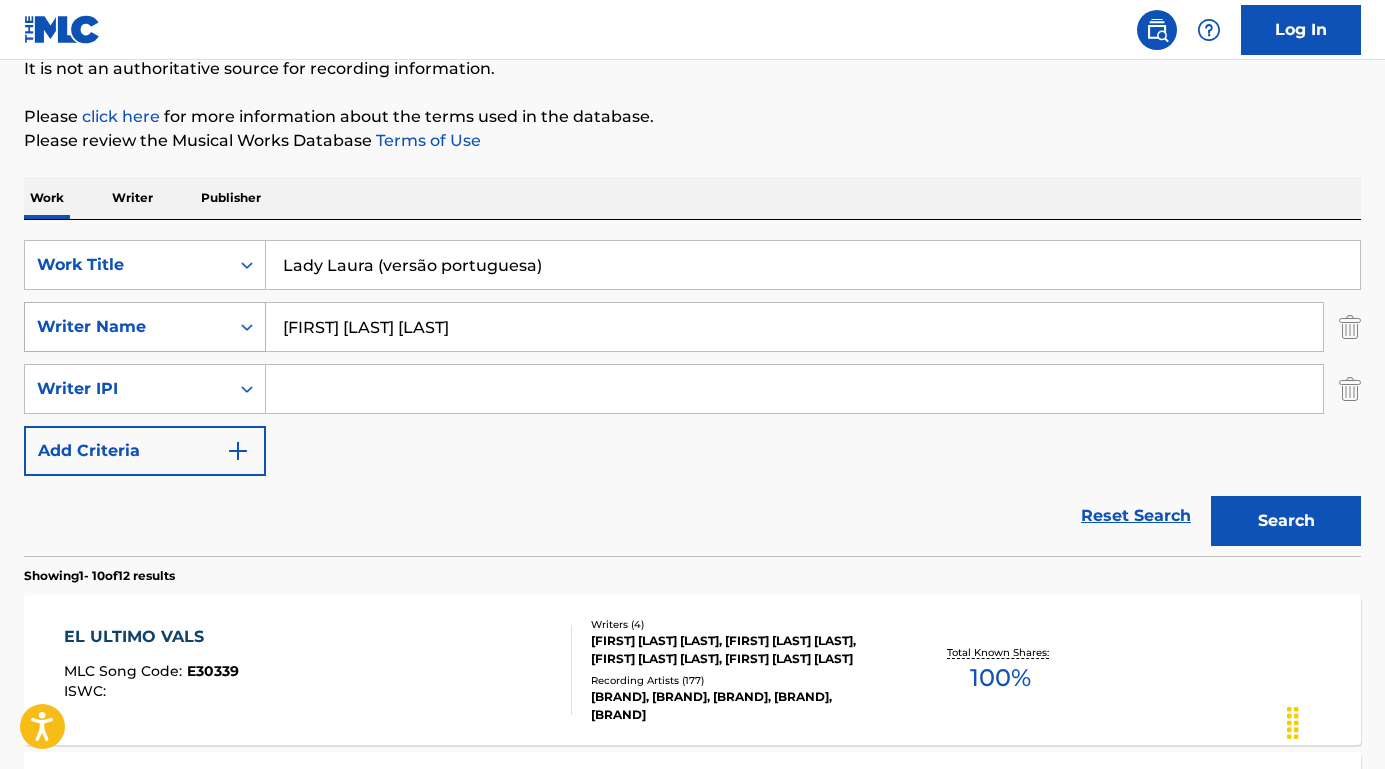drag, startPoint x: 471, startPoint y: 329, endPoint x: 158, endPoint y: 314, distance: 313.35922 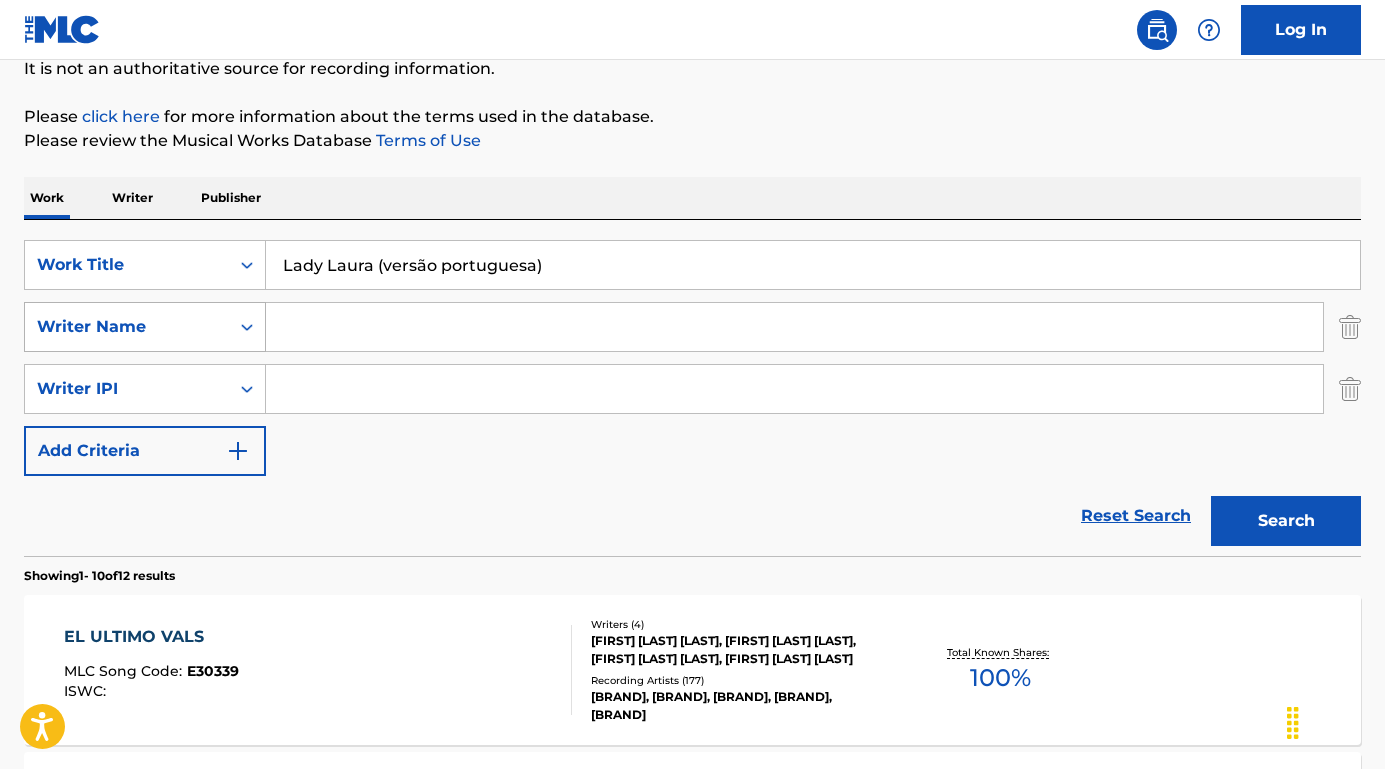 type 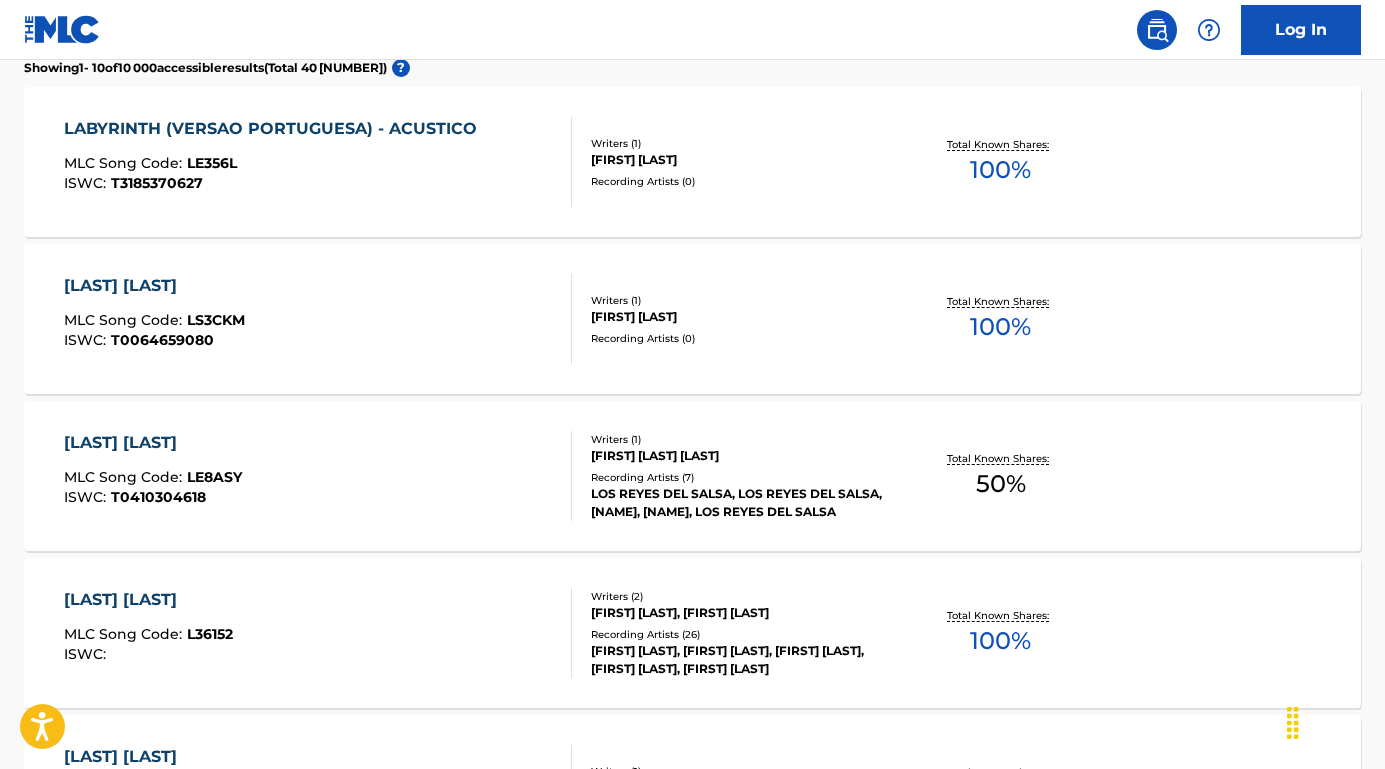 scroll, scrollTop: 887, scrollLeft: 0, axis: vertical 